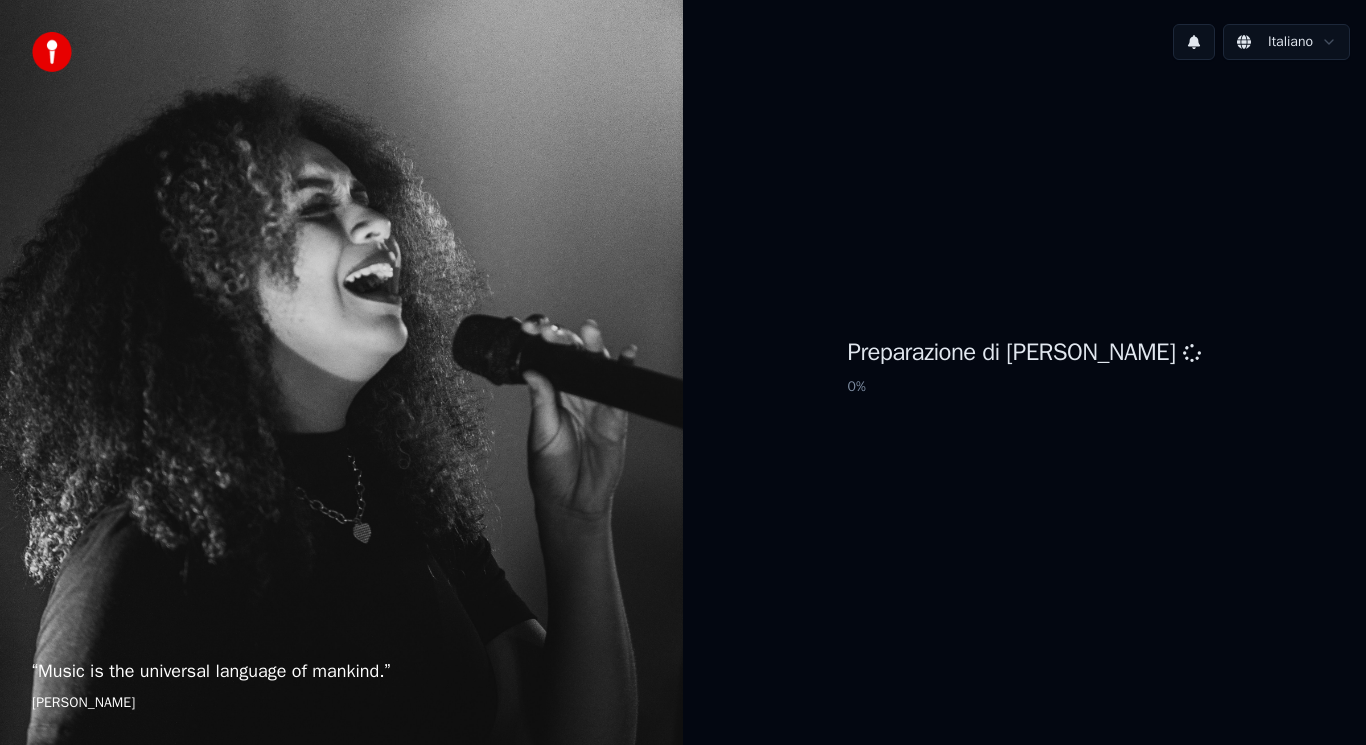 scroll, scrollTop: 0, scrollLeft: 0, axis: both 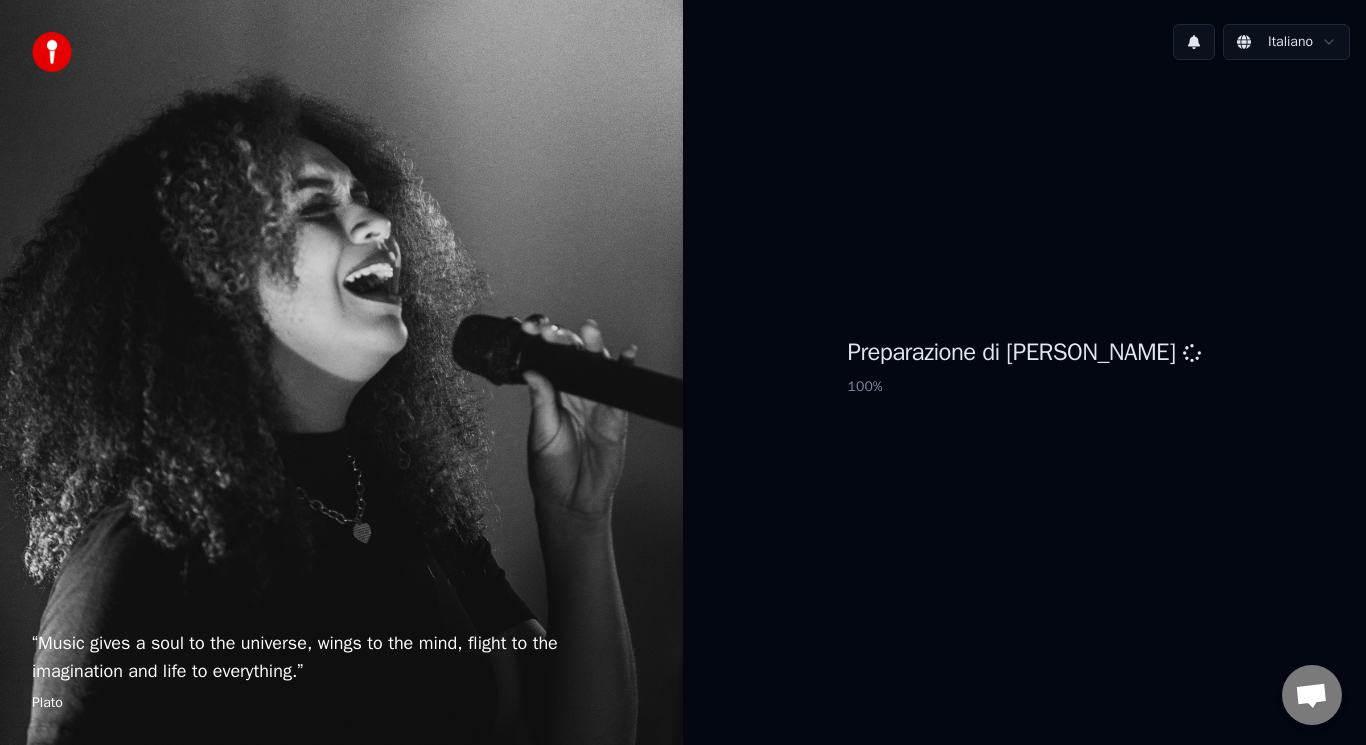 drag, startPoint x: 35, startPoint y: 676, endPoint x: 324, endPoint y: 672, distance: 289.02768 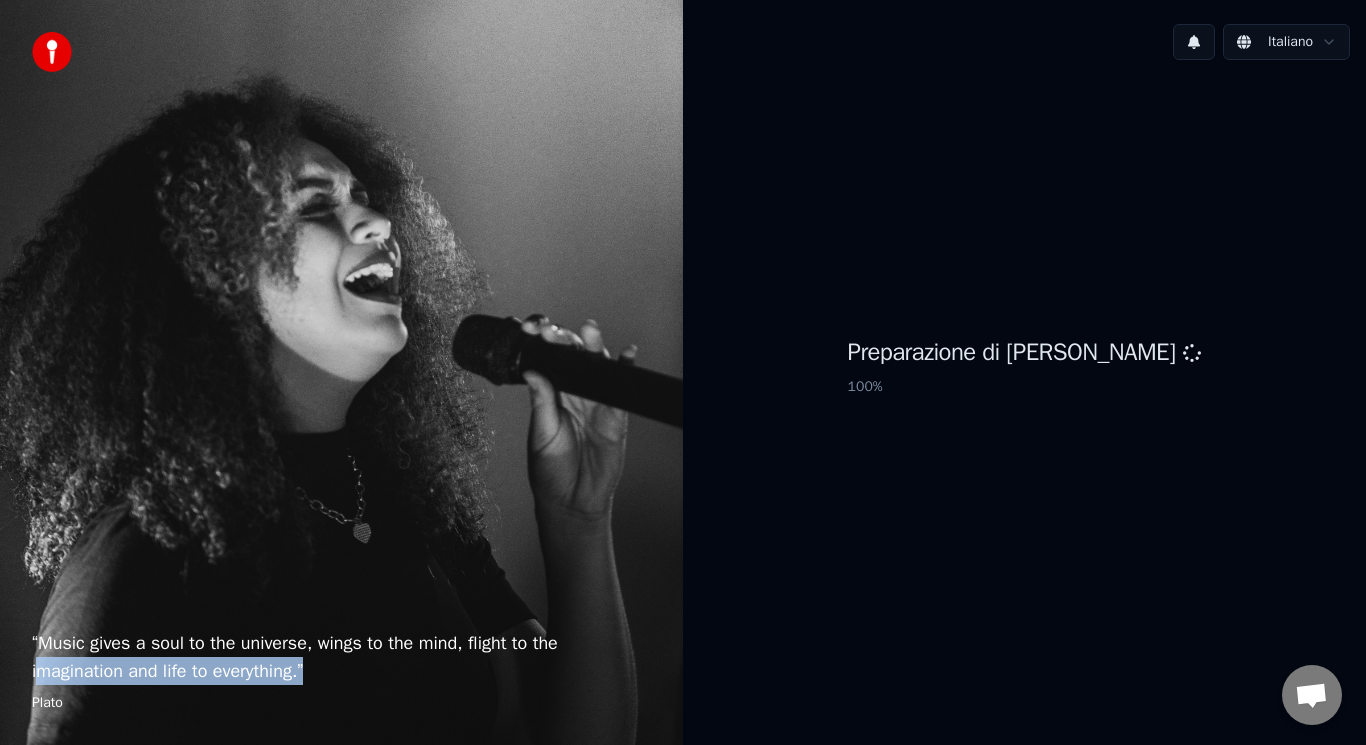 scroll, scrollTop: 442, scrollLeft: 0, axis: vertical 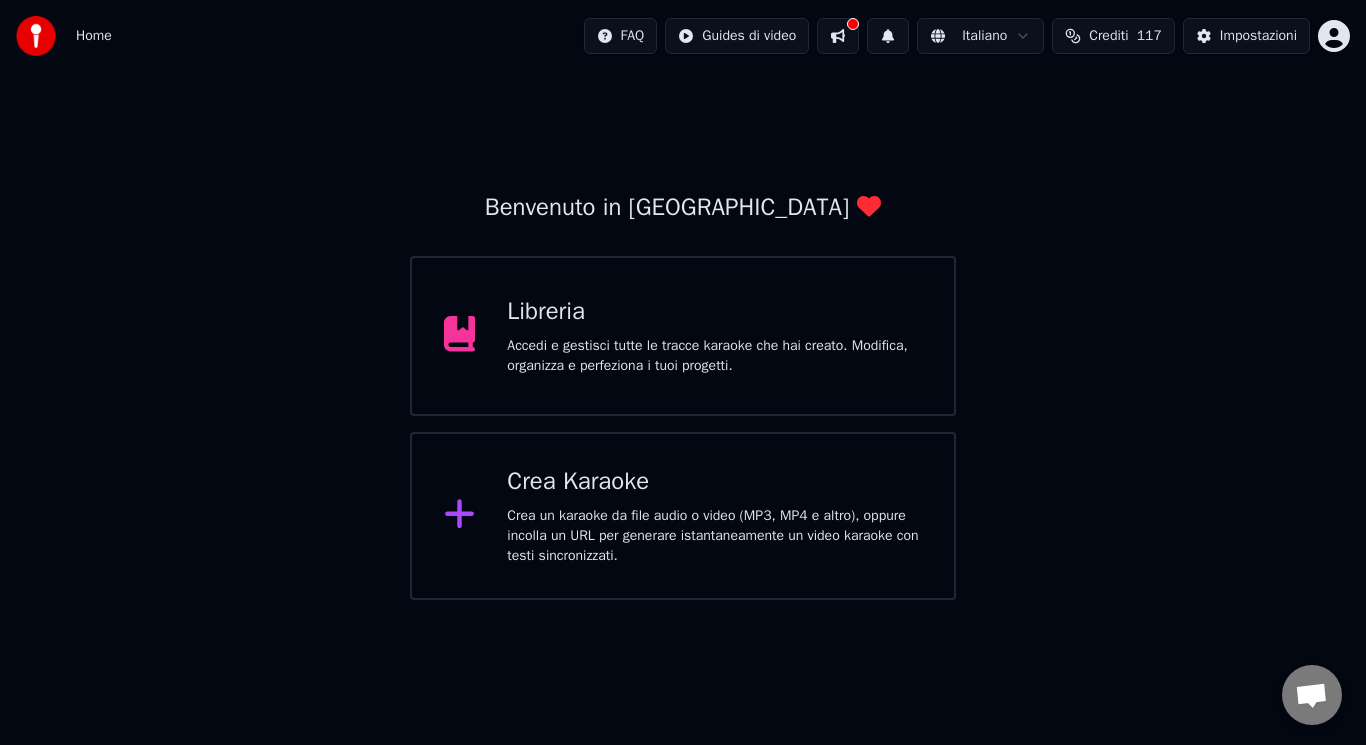 click on "Crea un karaoke da file audio o video (MP3, MP4 e altro), oppure incolla un URL per generare istantaneamente un video karaoke con testi sincronizzati." at bounding box center [714, 536] 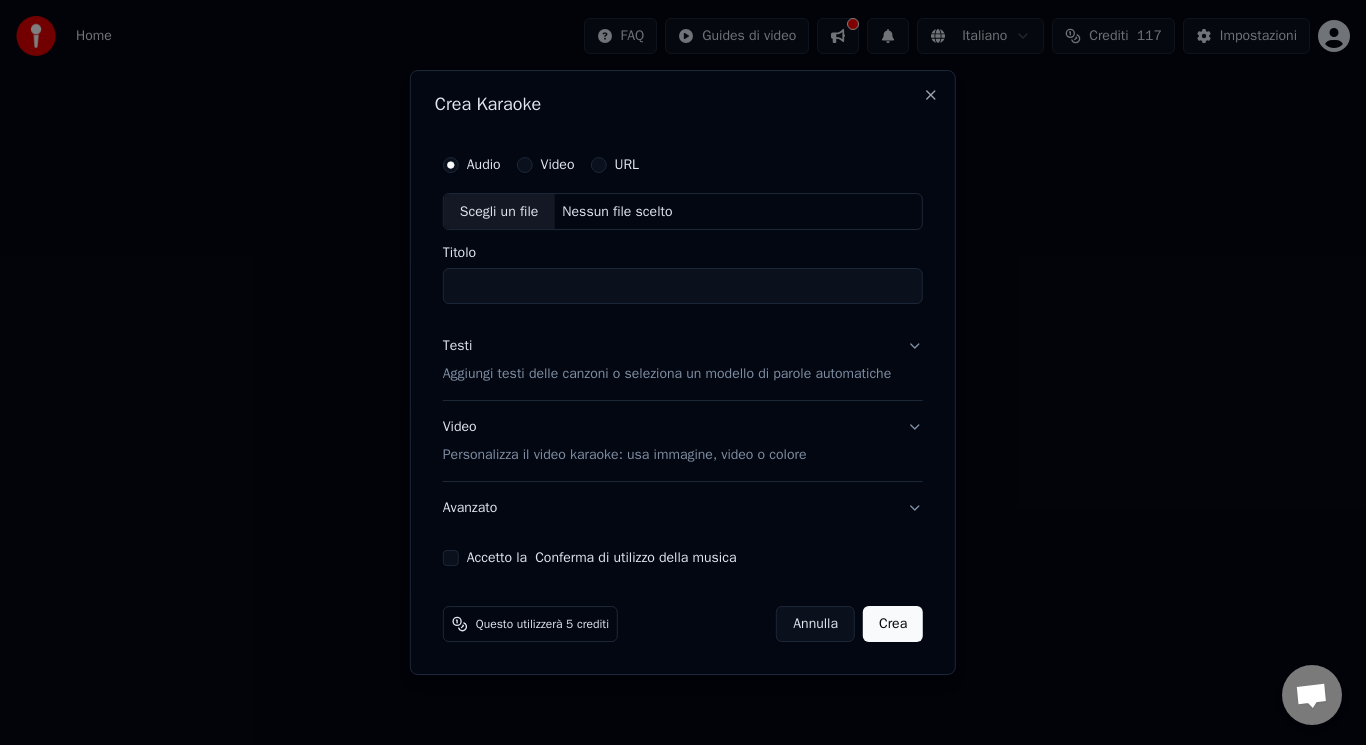 click on "Scegli un file" at bounding box center [499, 212] 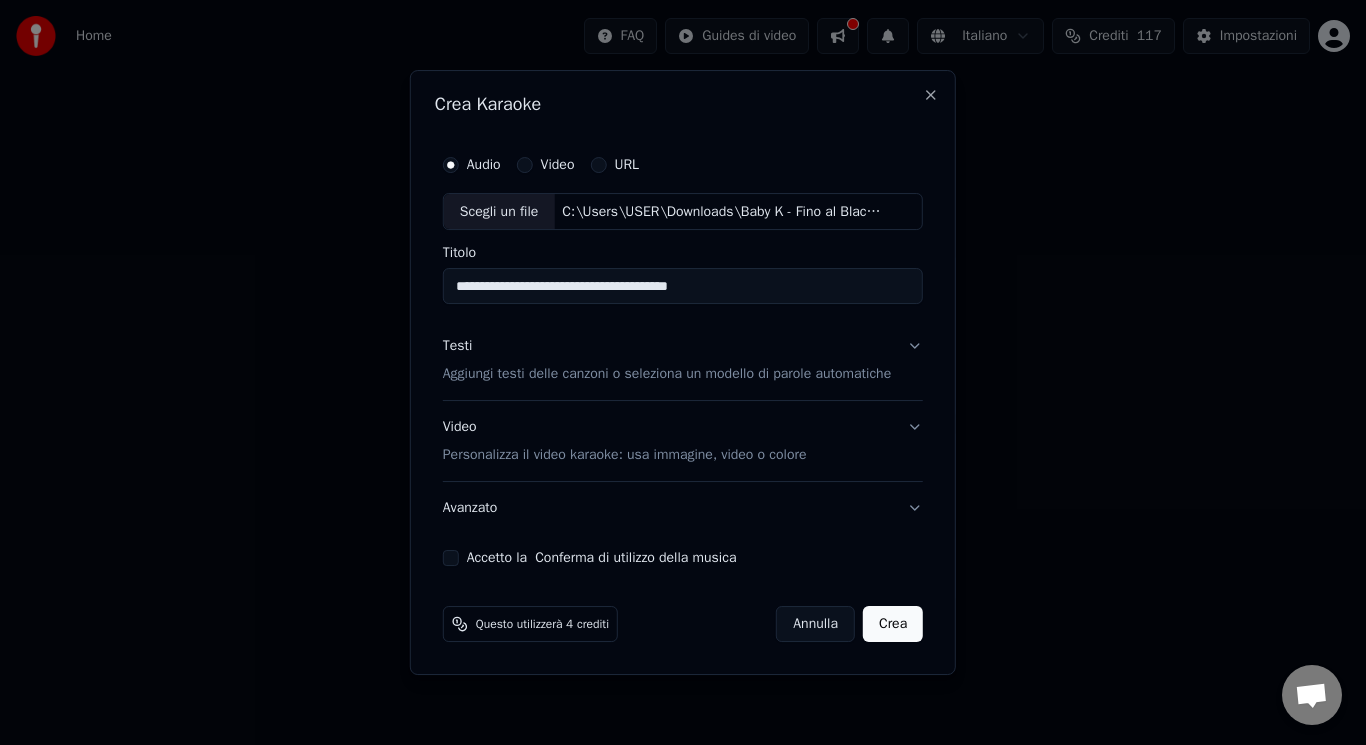 drag, startPoint x: 706, startPoint y: 290, endPoint x: 604, endPoint y: 289, distance: 102.0049 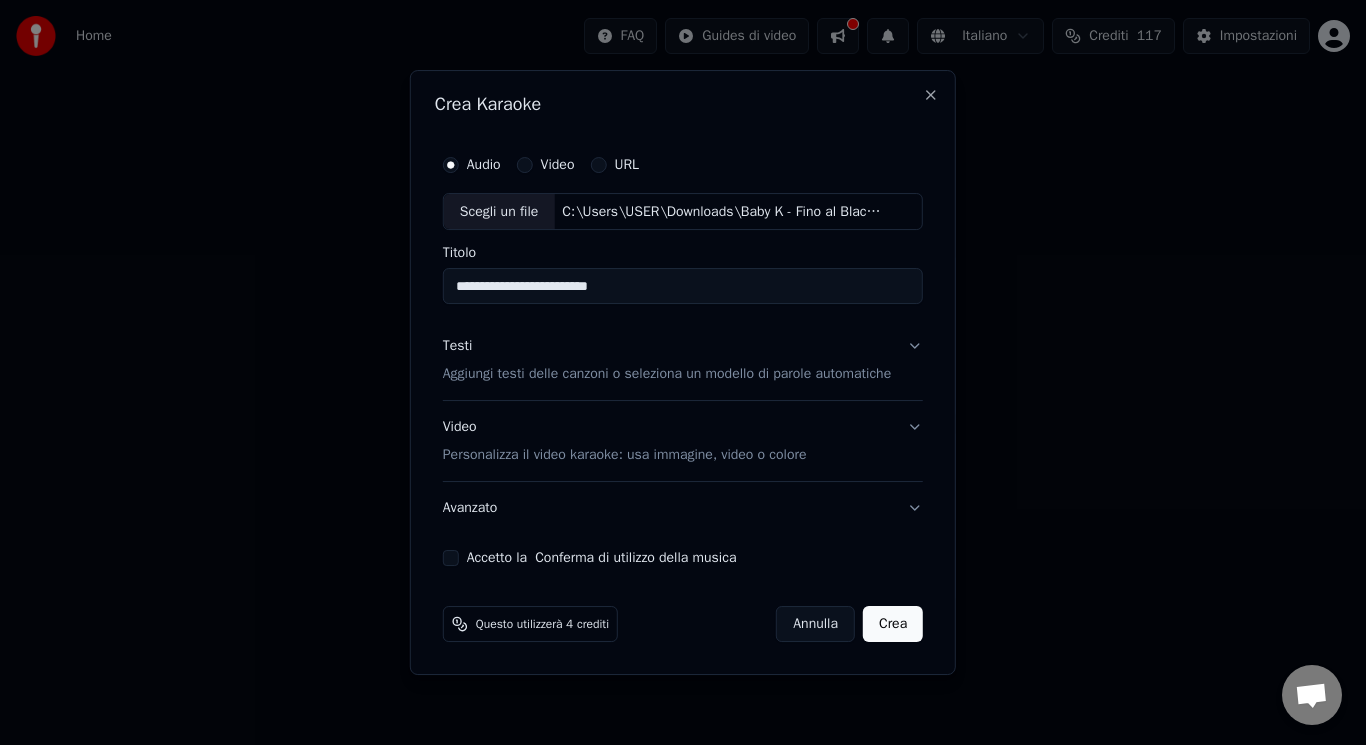 type on "**********" 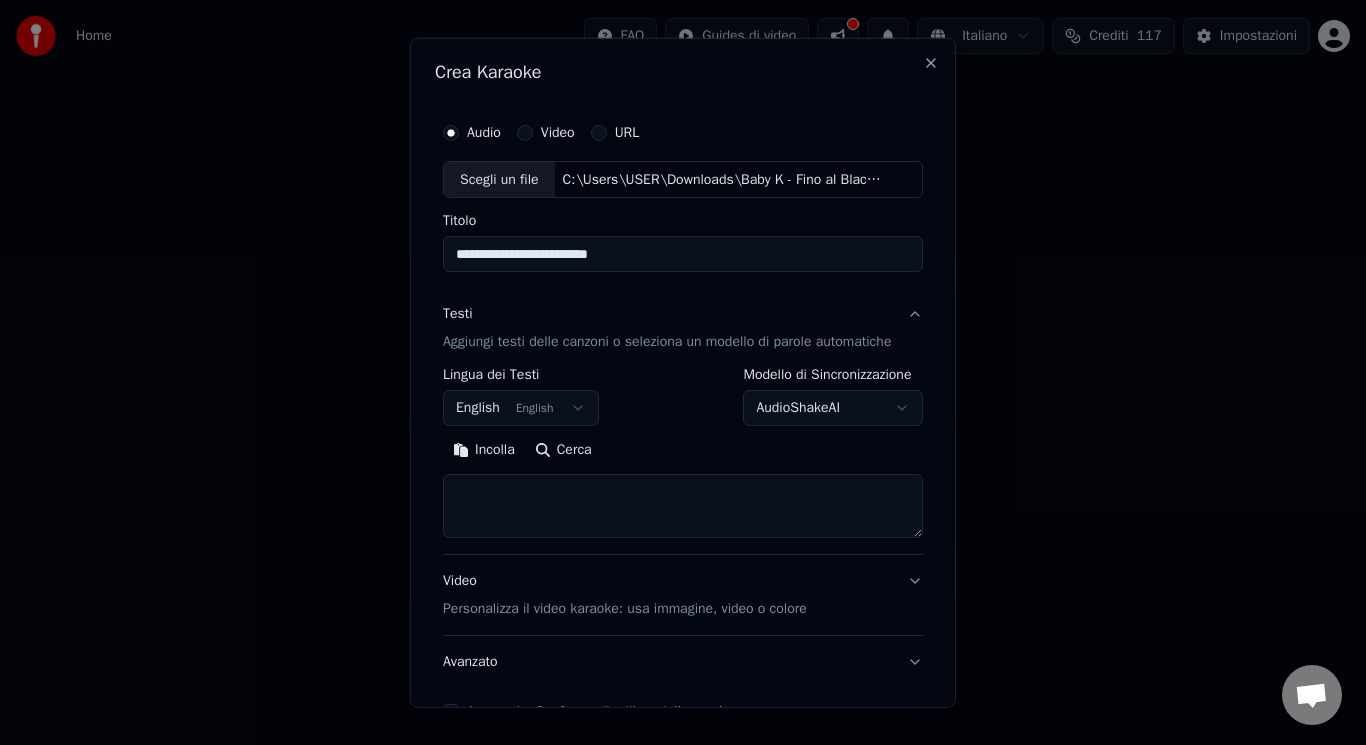 click on "Video Personalizza il video karaoke: usa immagine, video o colore" at bounding box center (625, 595) 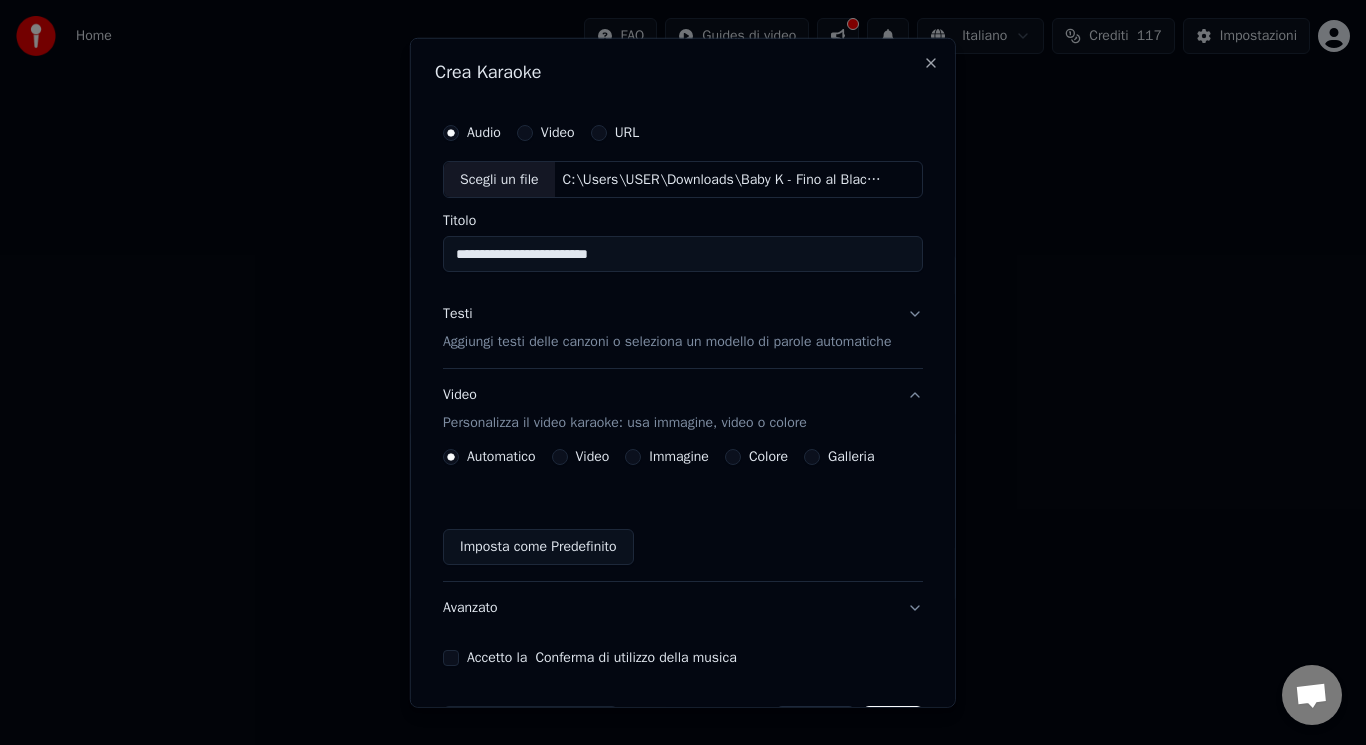 click on "Video" at bounding box center [559, 457] 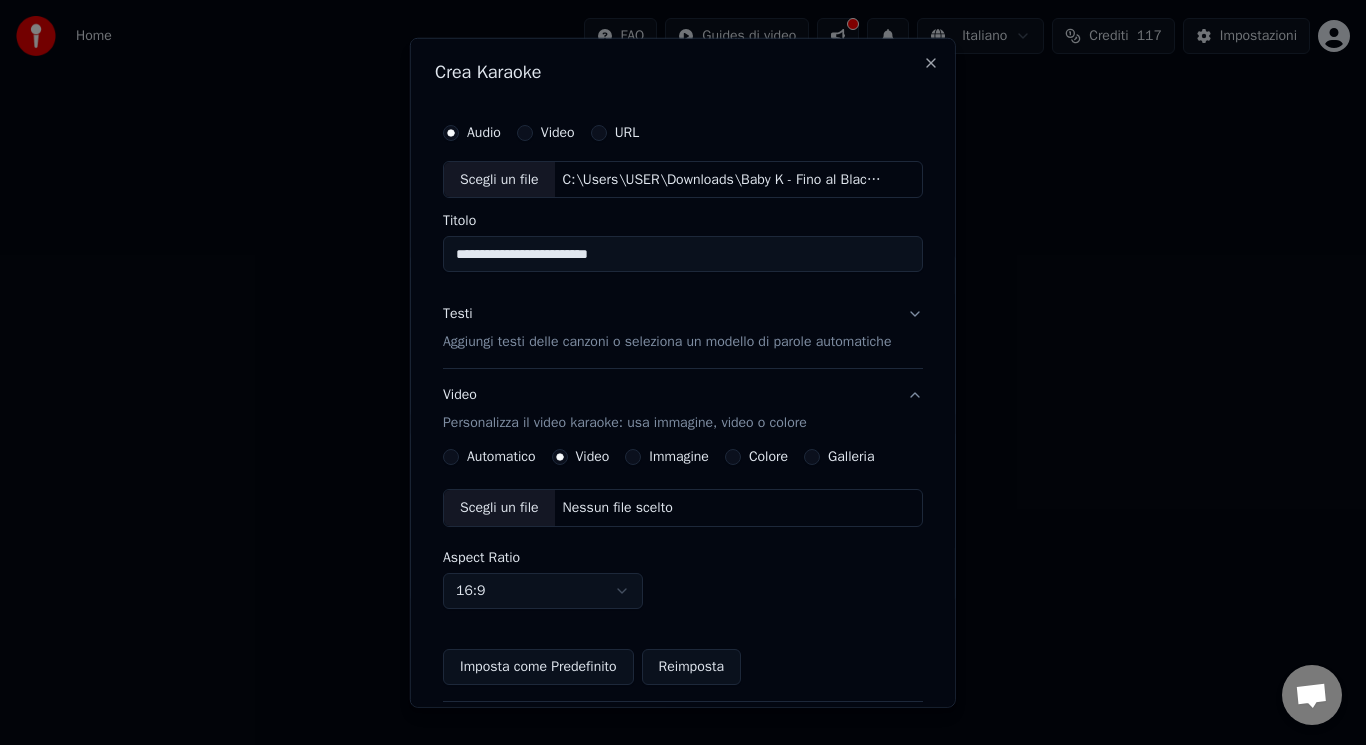 click on "Scegli un file" at bounding box center (499, 508) 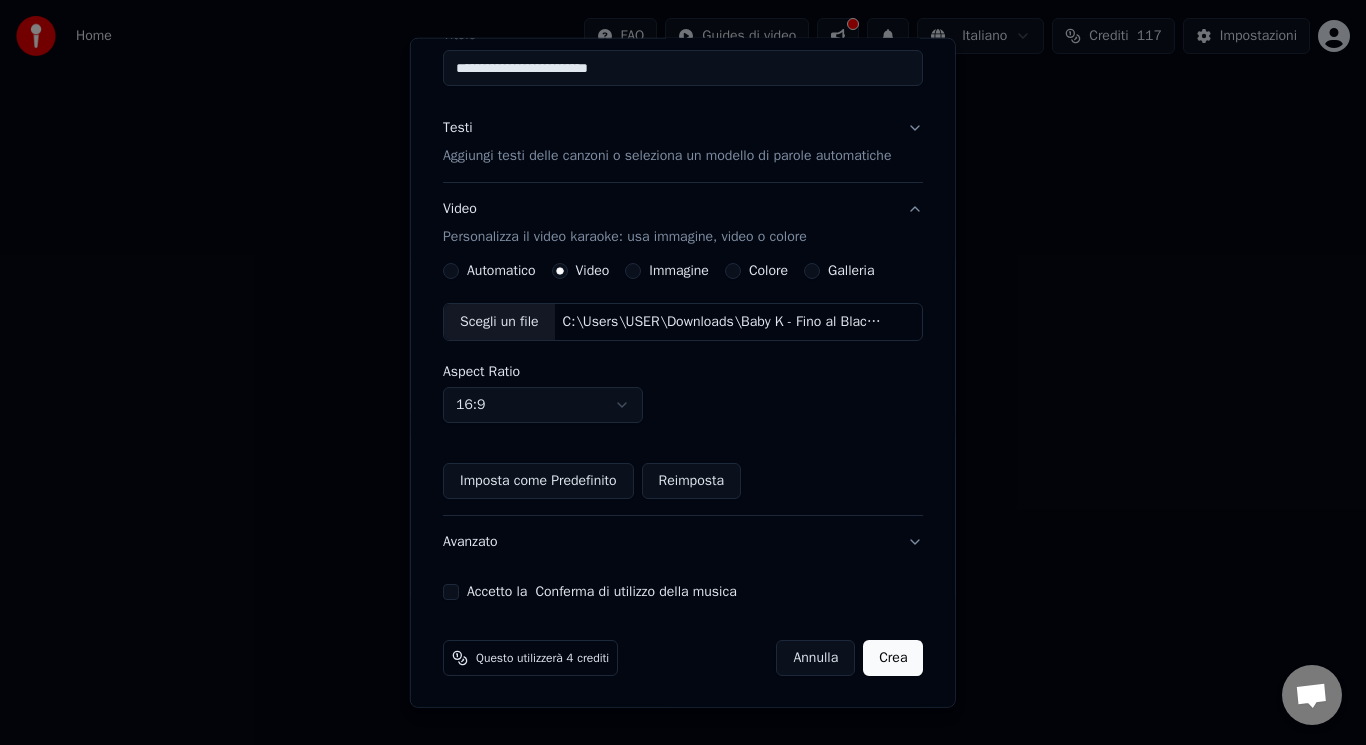 scroll, scrollTop: 187, scrollLeft: 0, axis: vertical 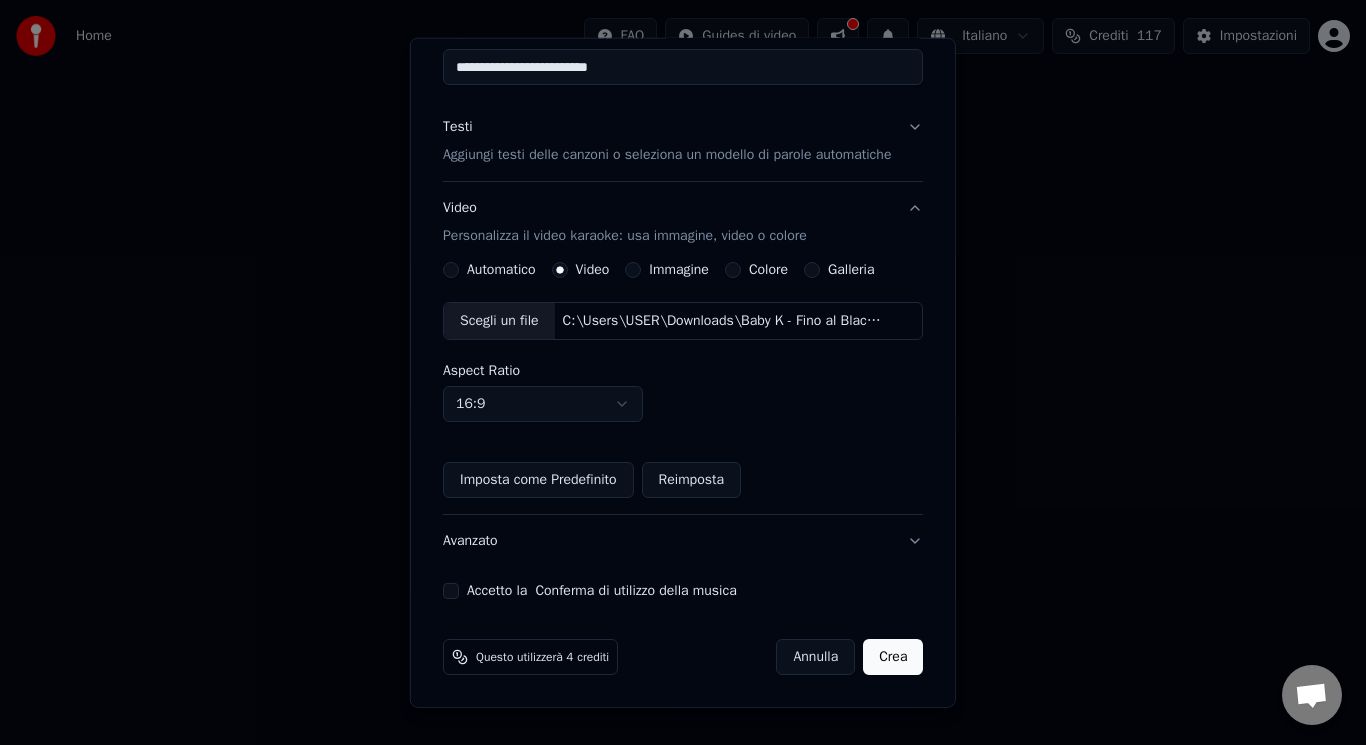 click on "Accetto la   Conferma di utilizzo della musica" at bounding box center [451, 591] 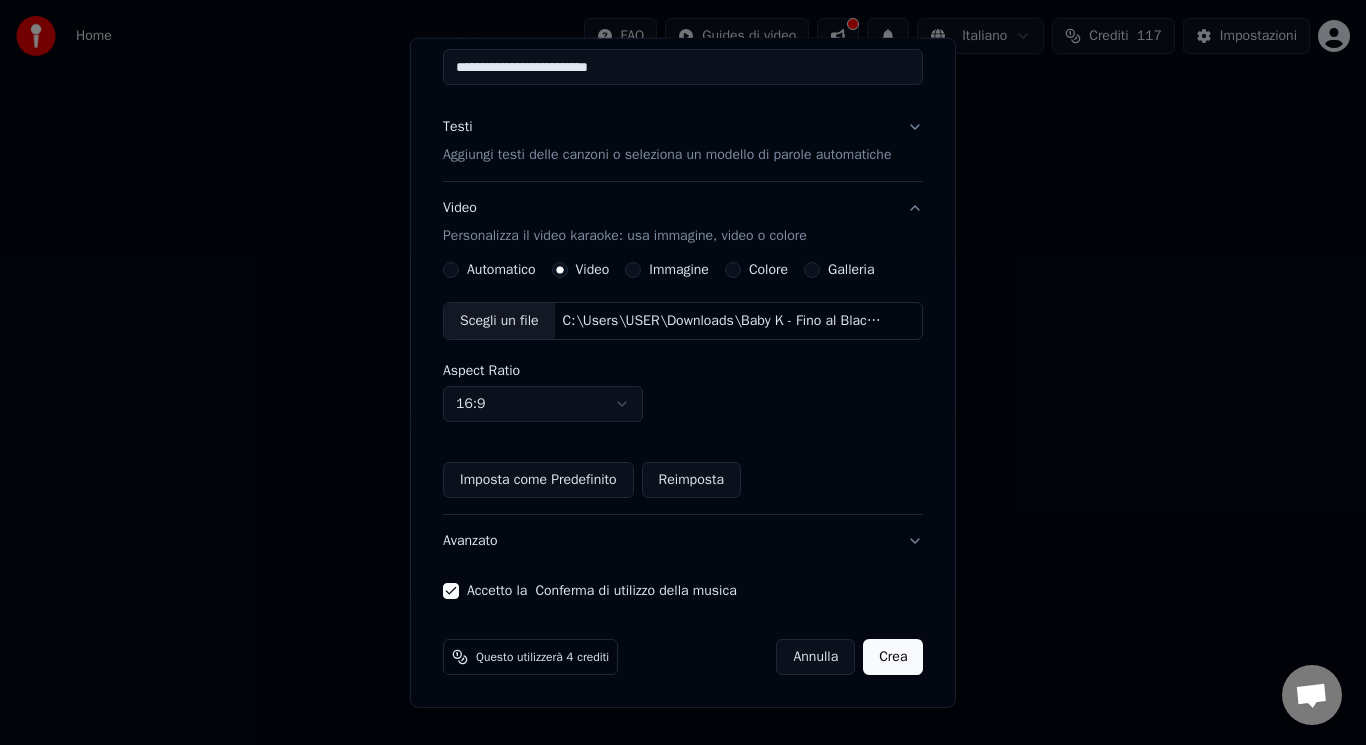 click on "Aggiungi testi delle canzoni o seleziona un modello di parole automatiche" at bounding box center [667, 155] 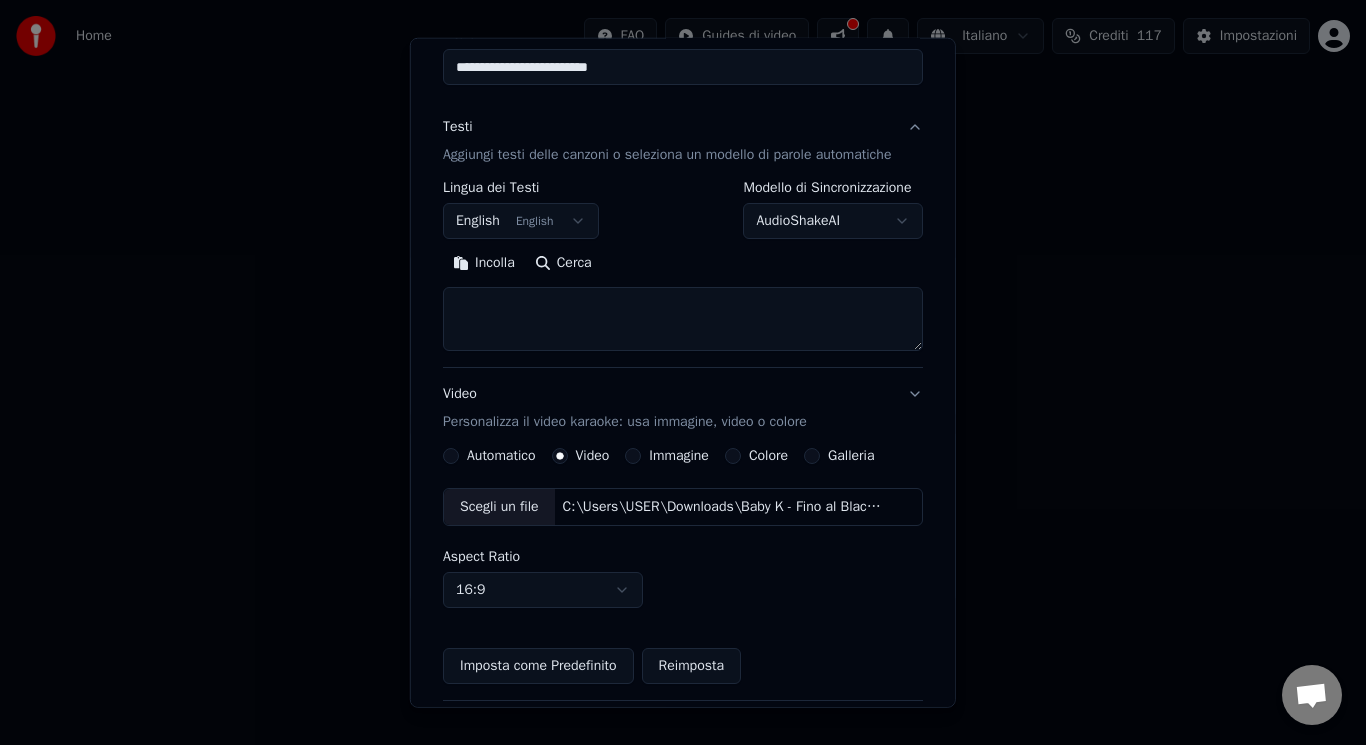 scroll, scrollTop: 121, scrollLeft: 0, axis: vertical 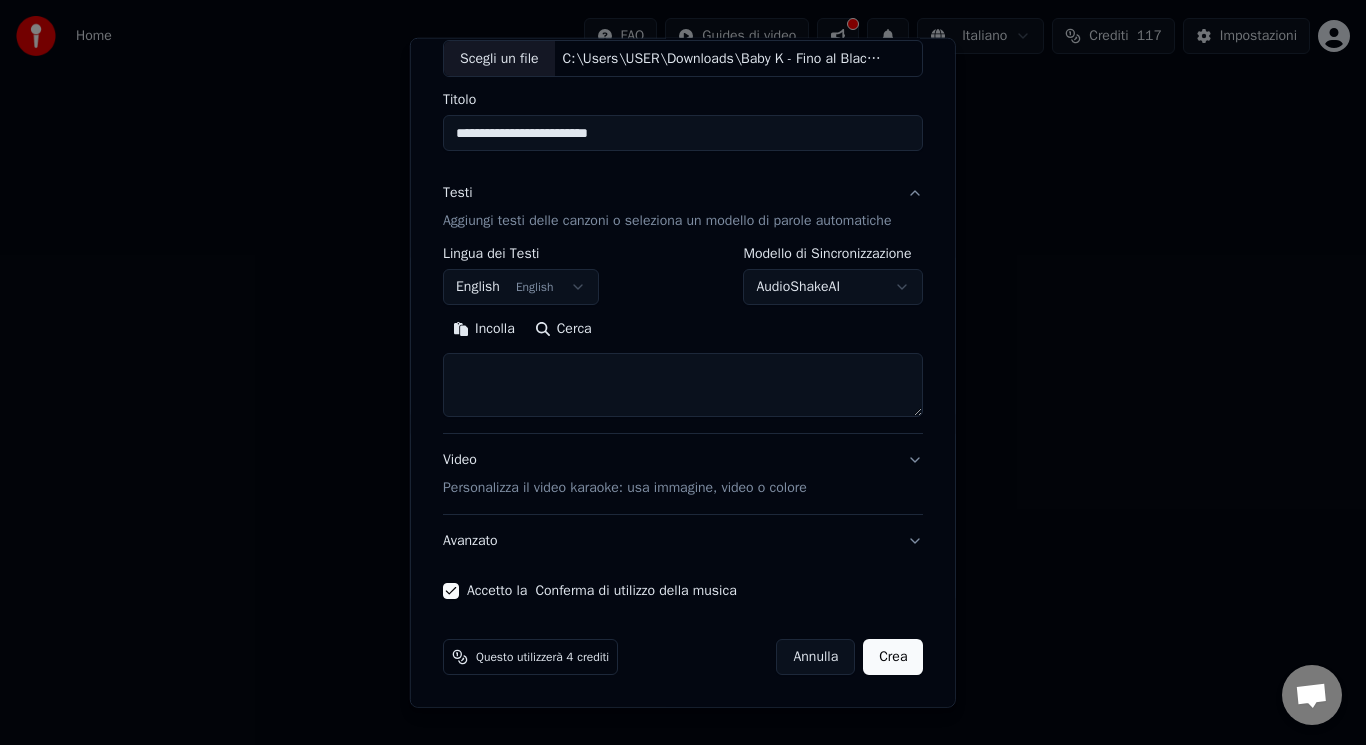 click at bounding box center (683, 385) 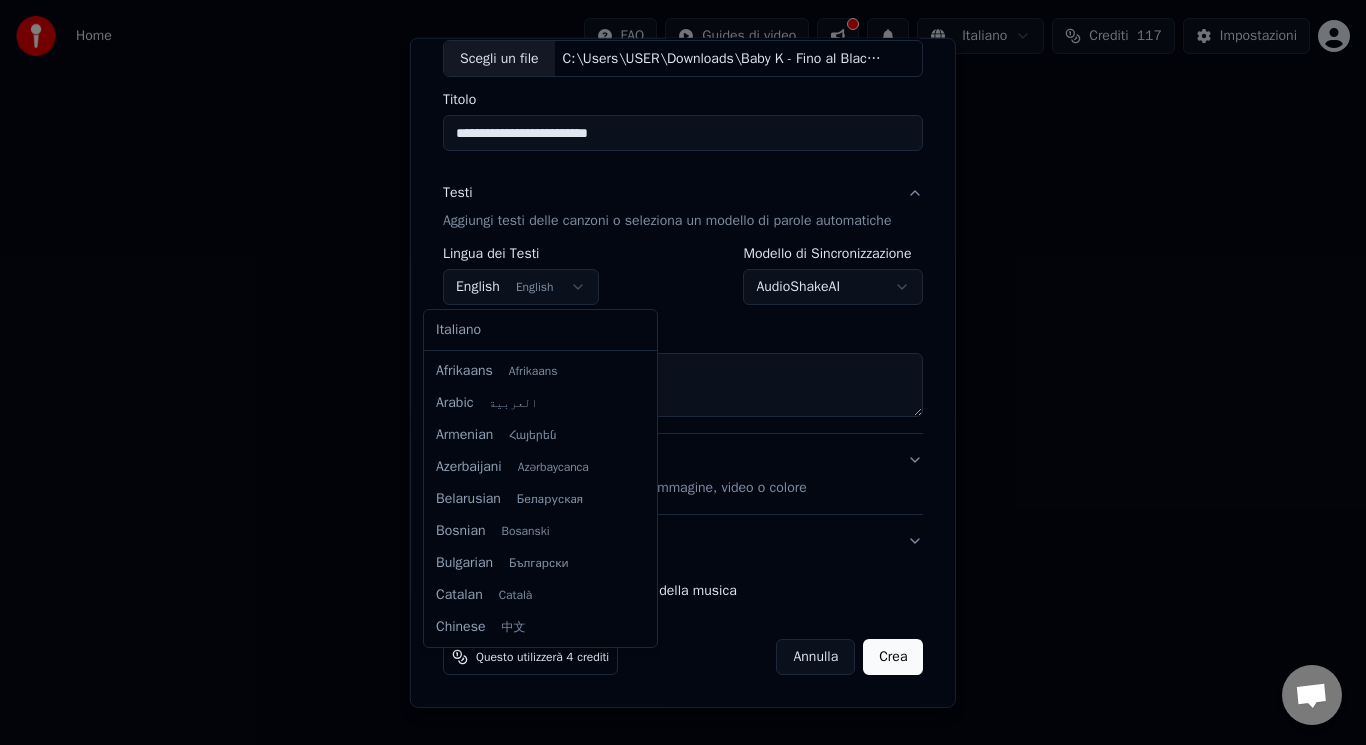 scroll, scrollTop: 160, scrollLeft: 0, axis: vertical 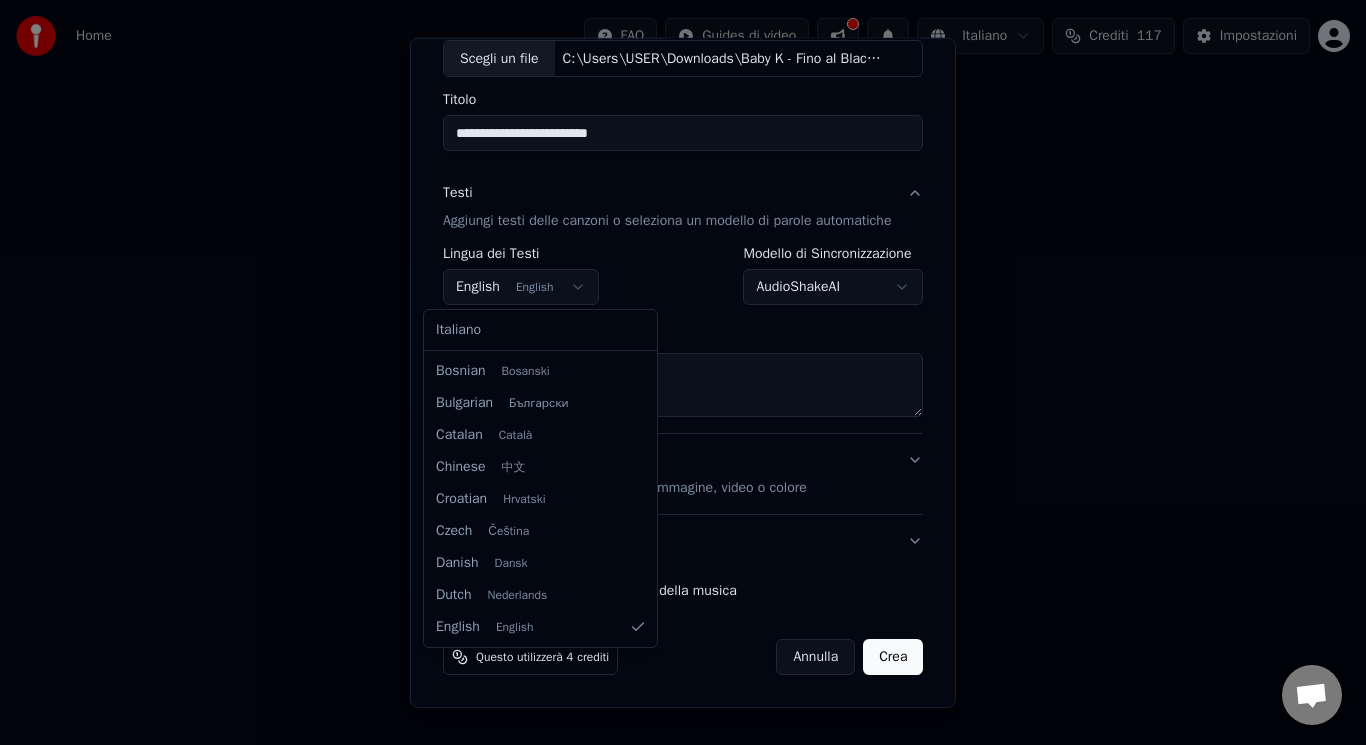 select on "**" 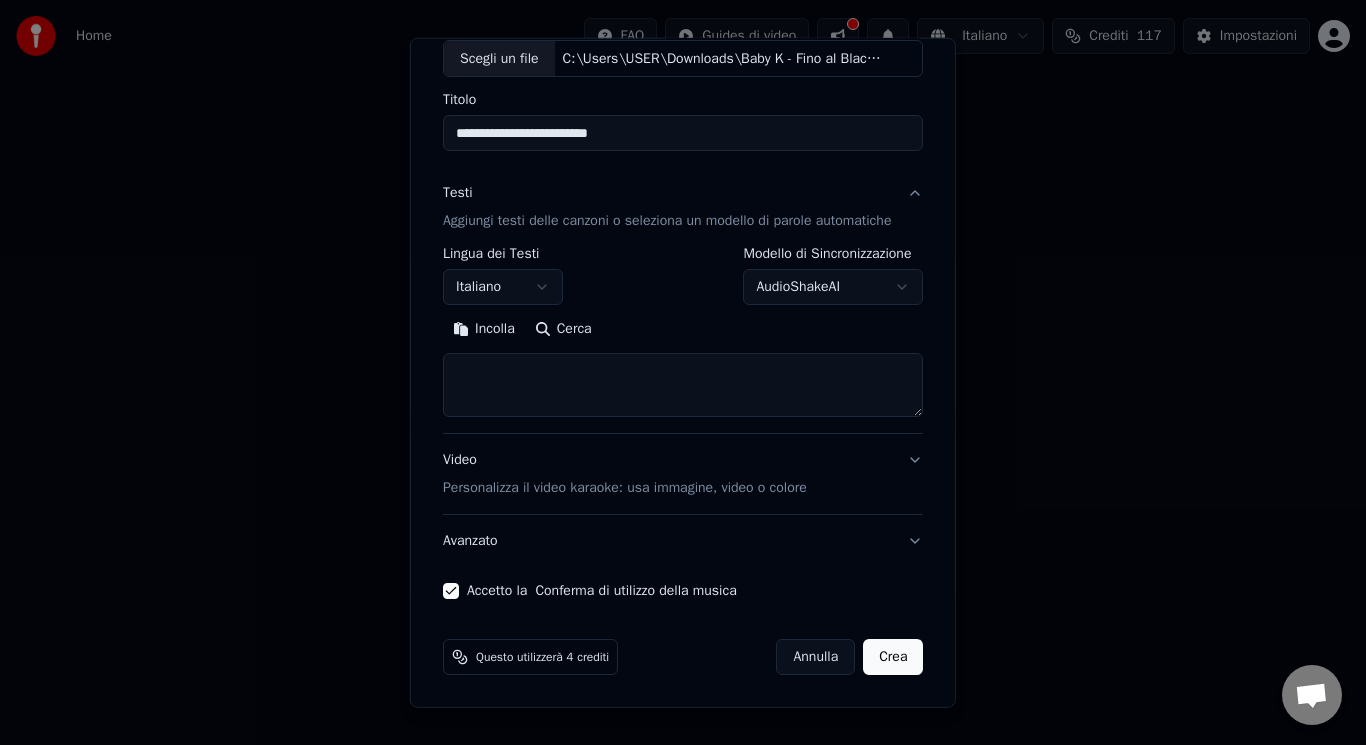 click at bounding box center (683, 385) 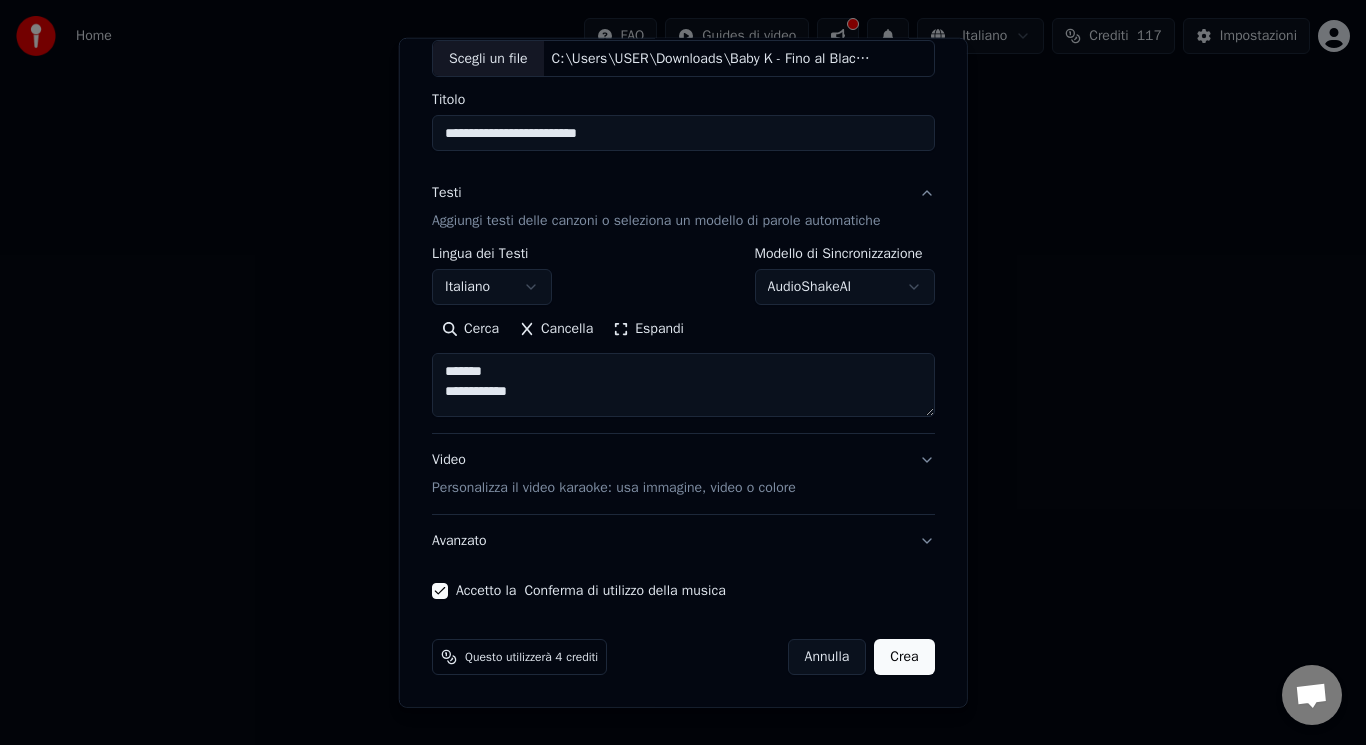 click on "Espandi" at bounding box center (648, 329) 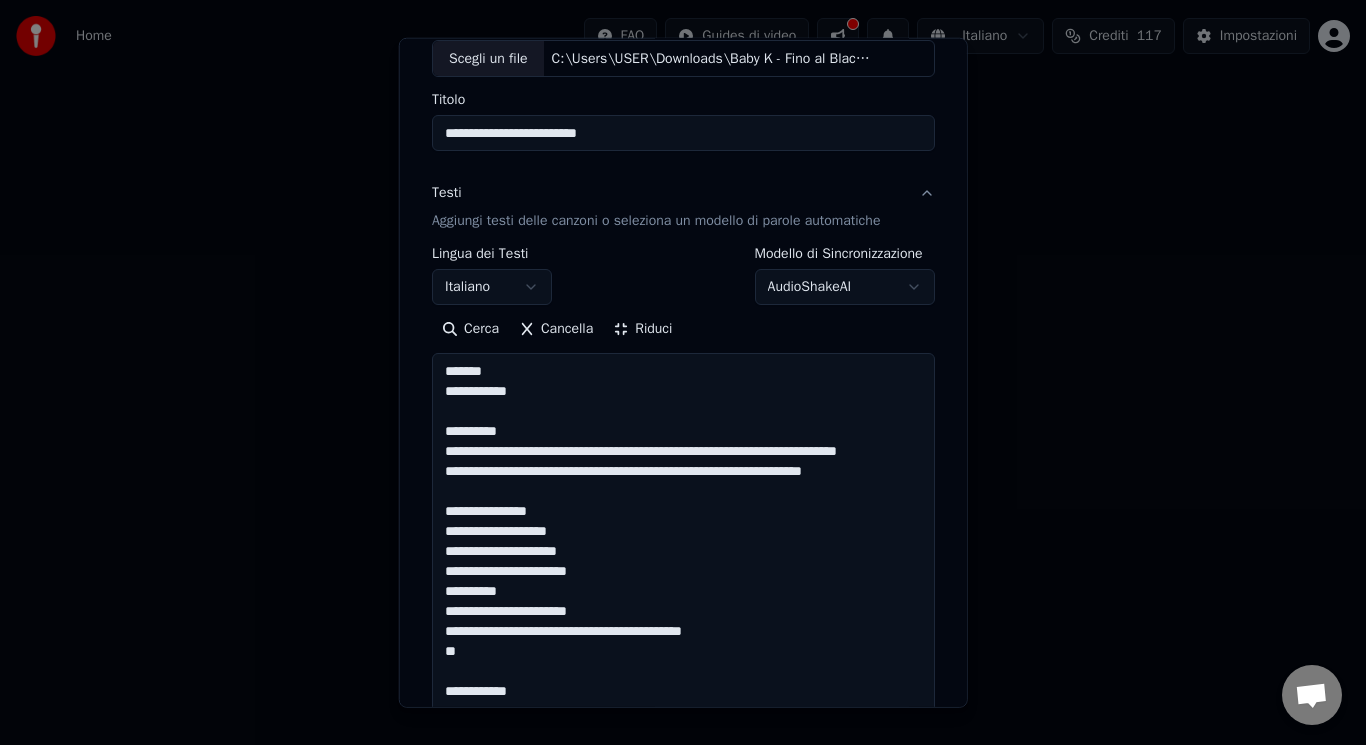 drag, startPoint x: 496, startPoint y: 366, endPoint x: 370, endPoint y: 382, distance: 127.01181 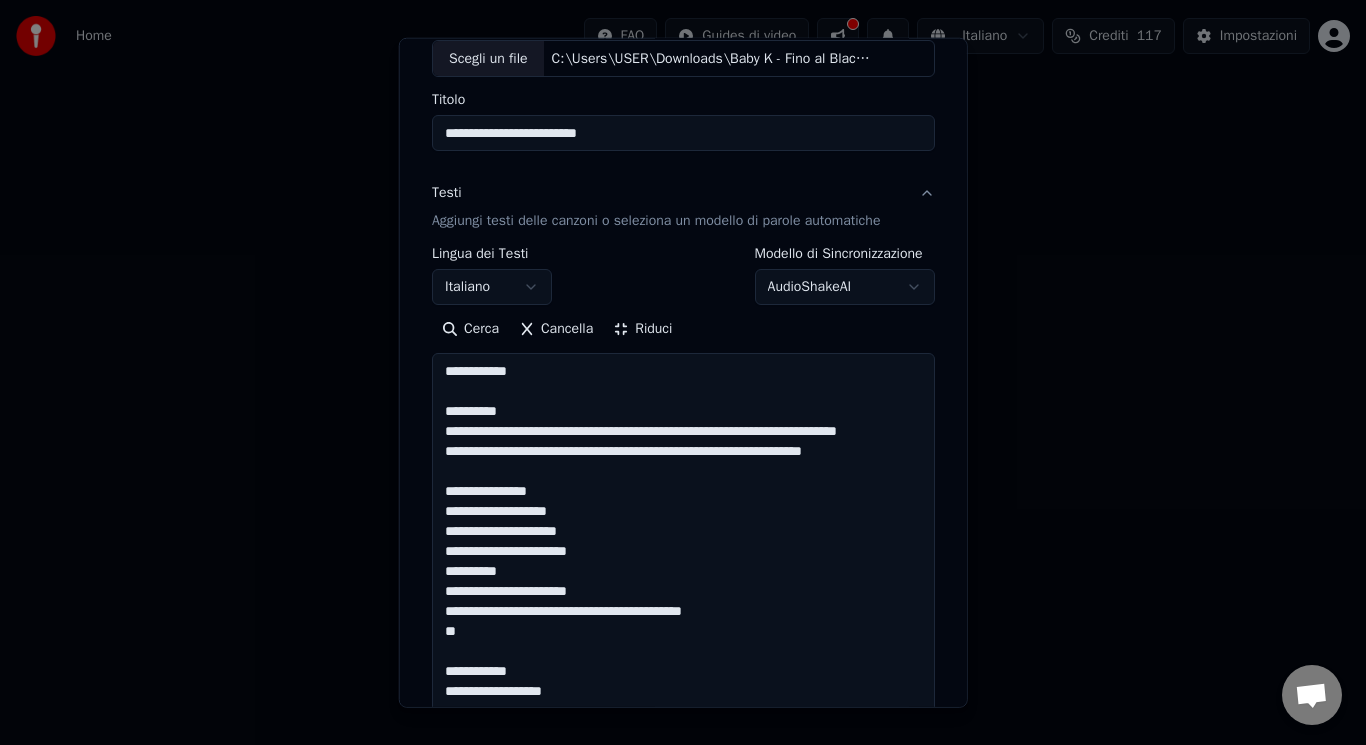 click at bounding box center (683, 990) 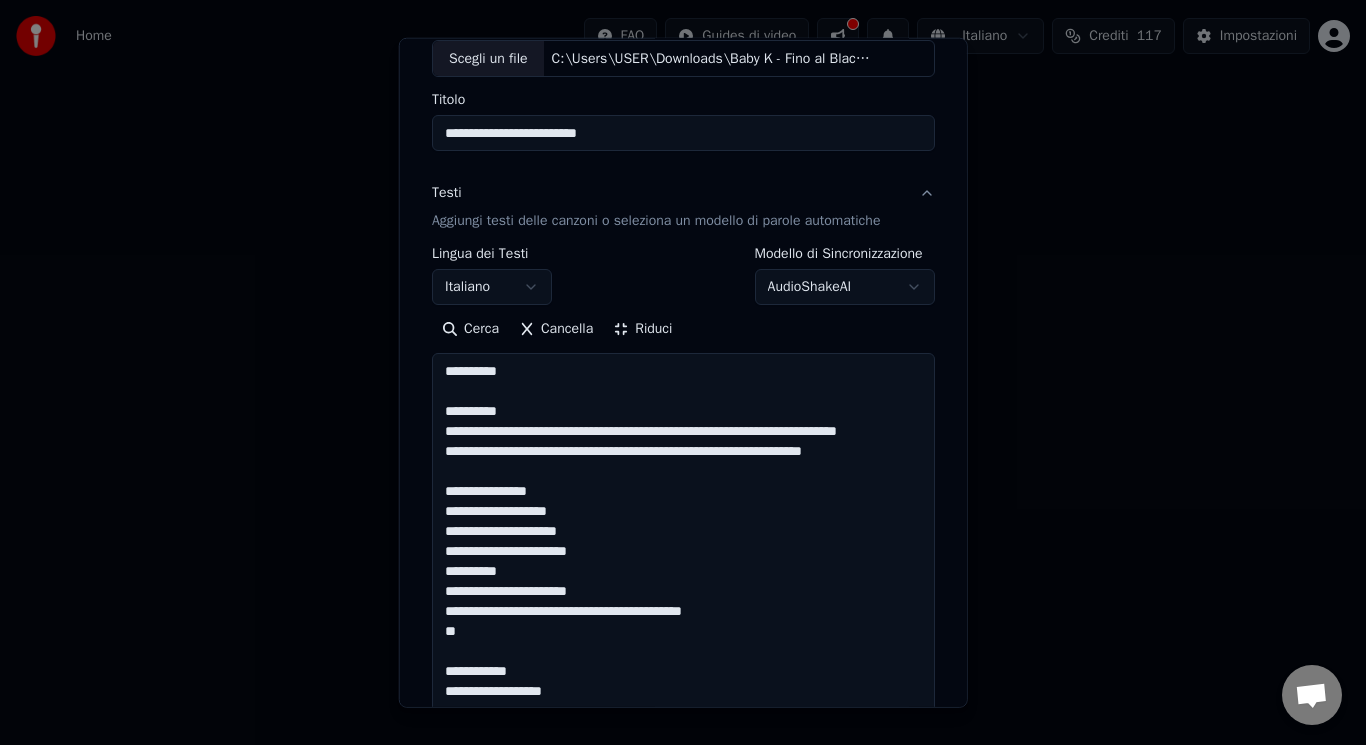 drag, startPoint x: 503, startPoint y: 414, endPoint x: 461, endPoint y: 396, distance: 45.694637 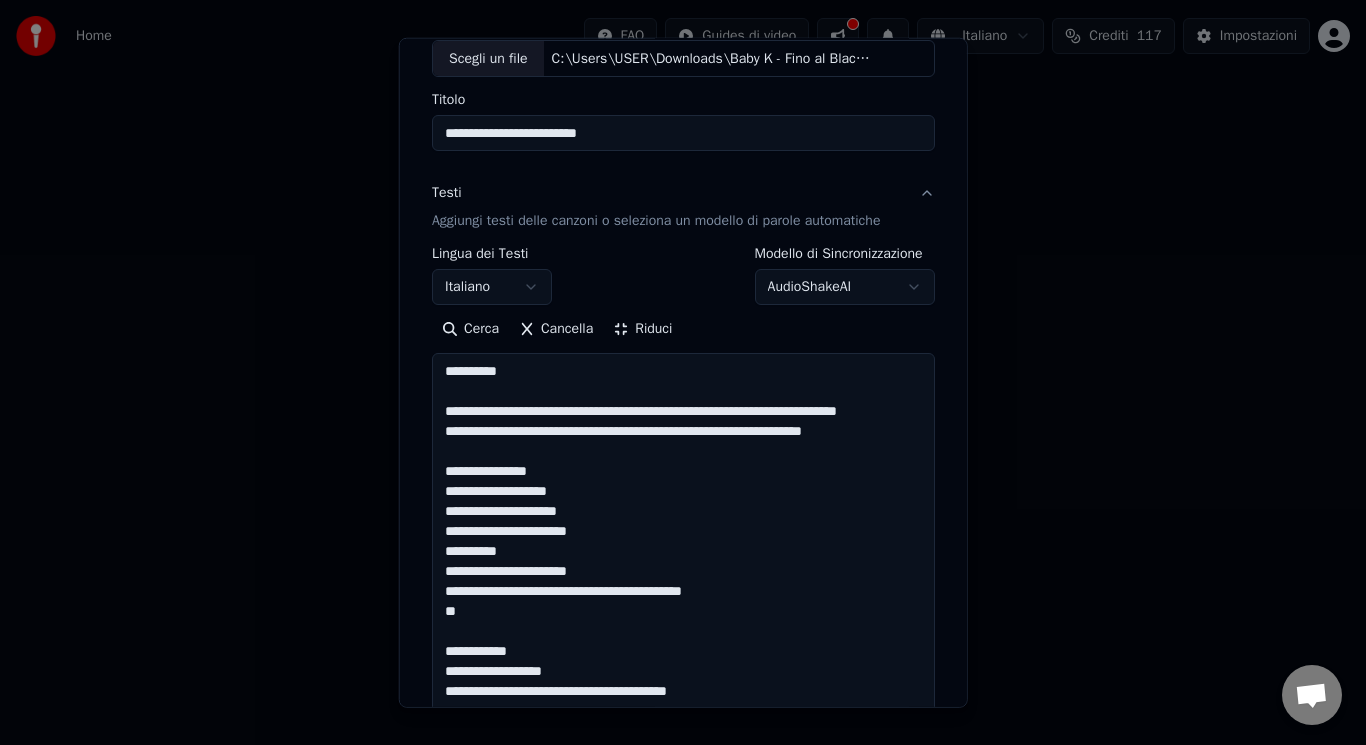 drag, startPoint x: 458, startPoint y: 425, endPoint x: 836, endPoint y: 411, distance: 378.25916 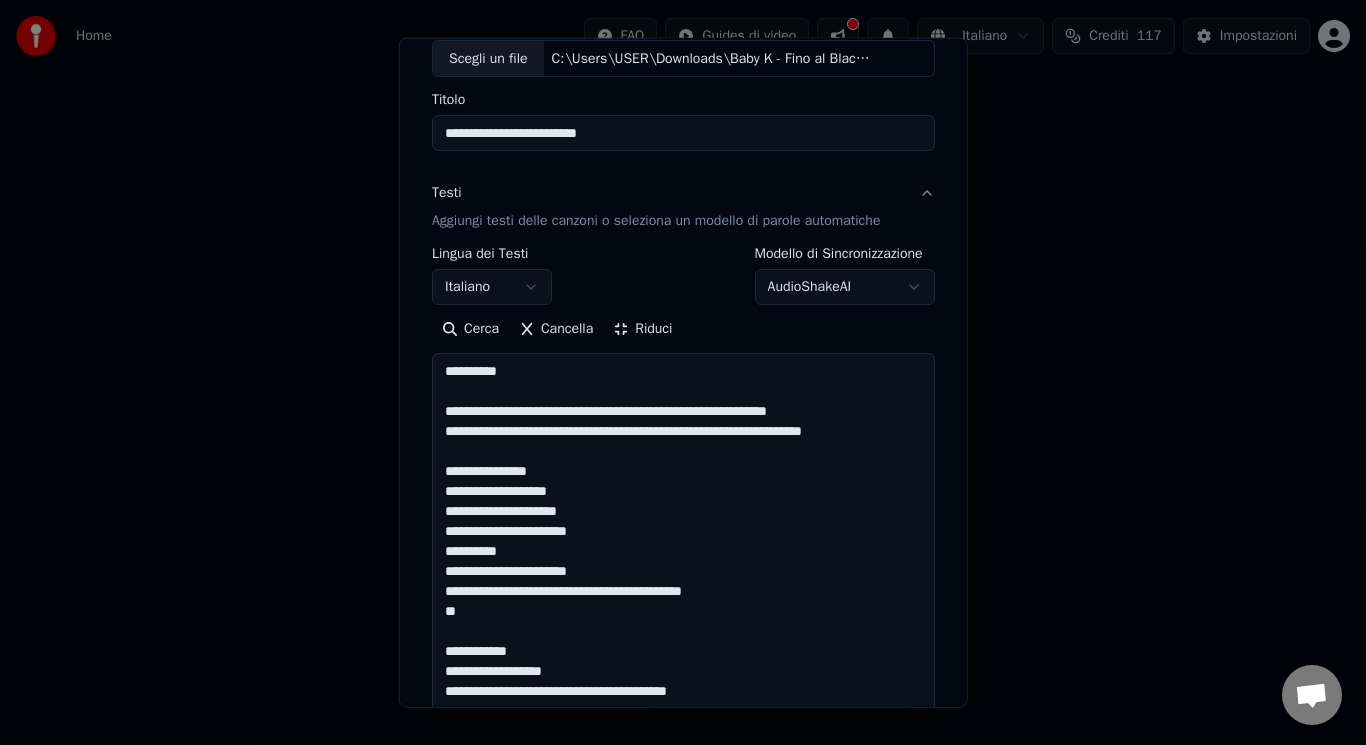 drag, startPoint x: 855, startPoint y: 430, endPoint x: 762, endPoint y: 431, distance: 93.00538 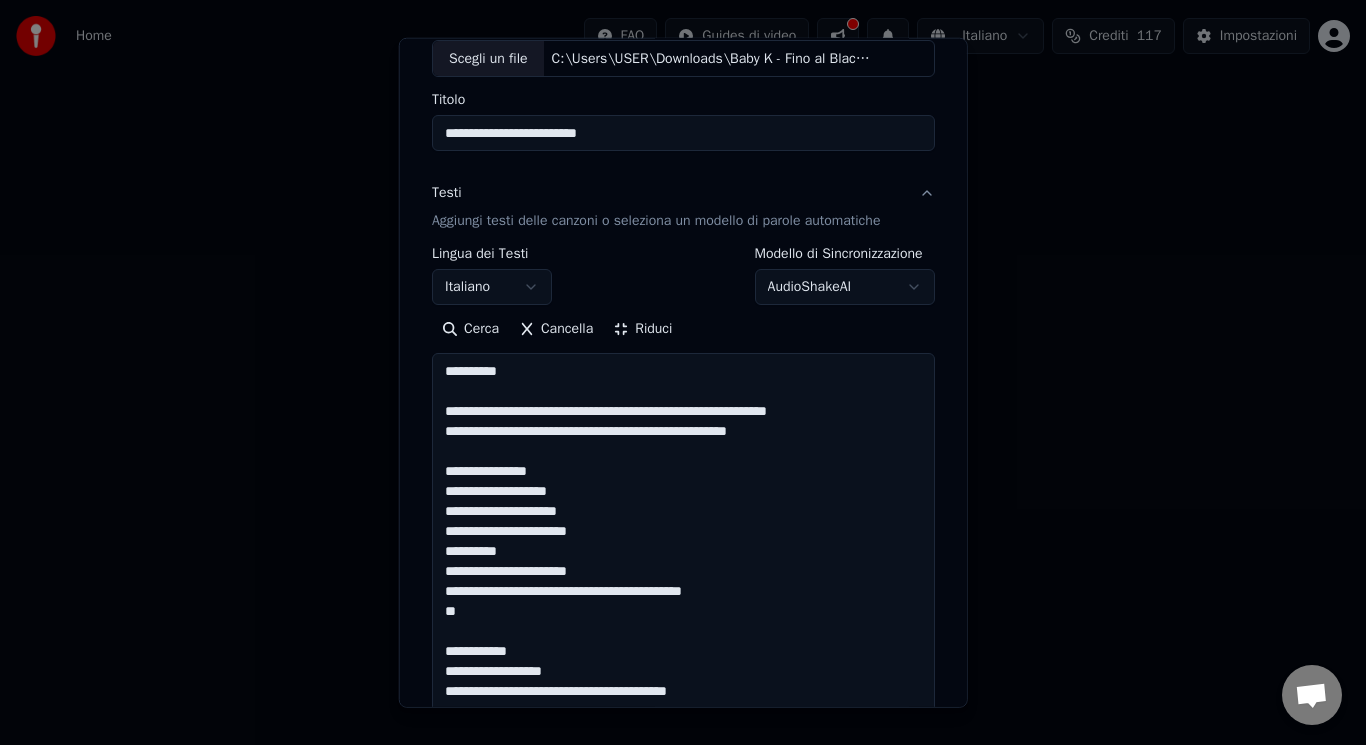 drag, startPoint x: 544, startPoint y: 475, endPoint x: 469, endPoint y: 462, distance: 76.11833 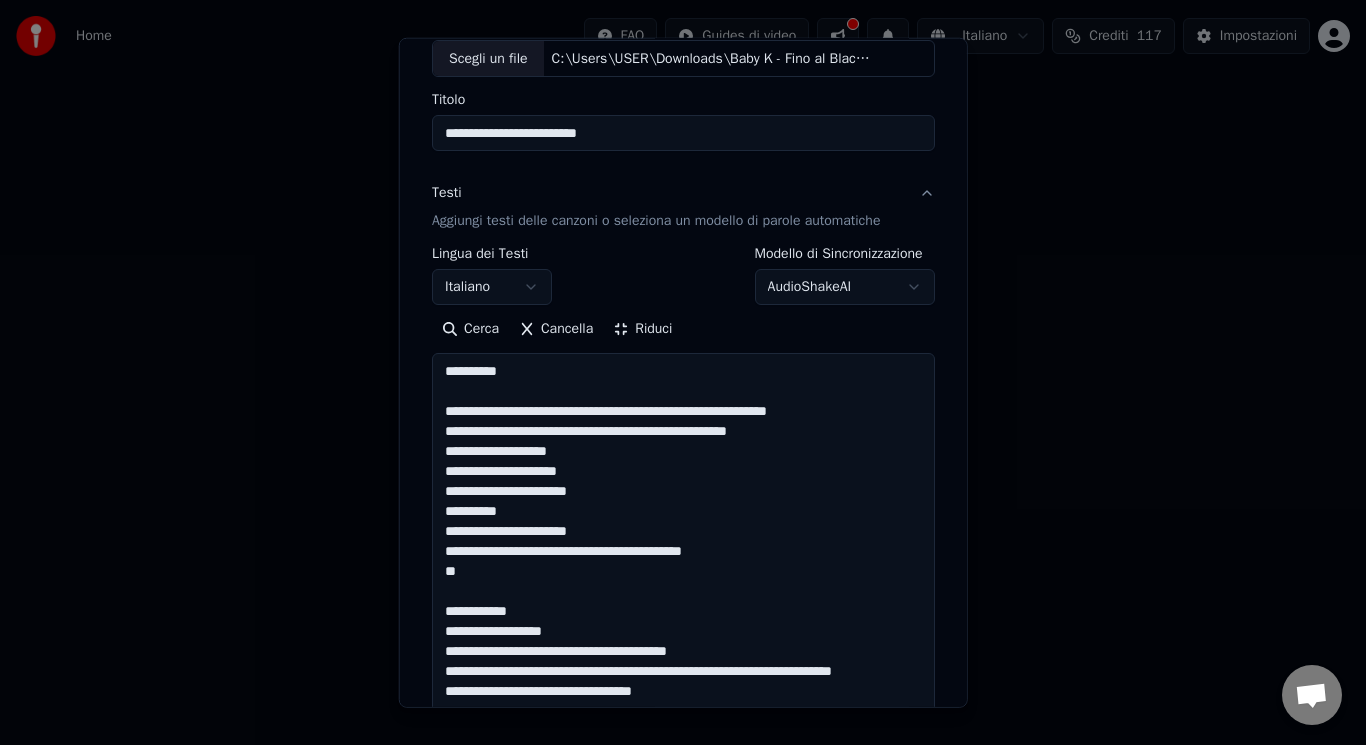 click at bounding box center (683, 990) 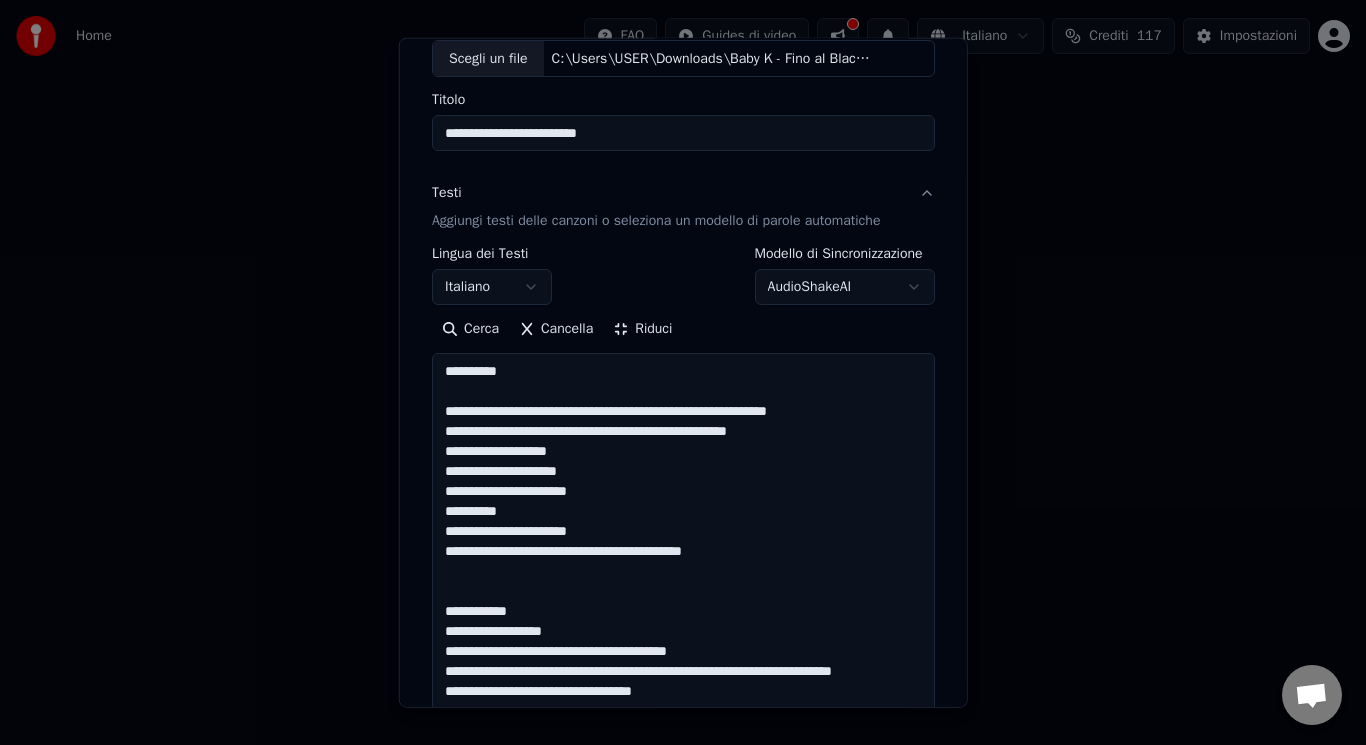 drag, startPoint x: 505, startPoint y: 612, endPoint x: 453, endPoint y: 589, distance: 56.859474 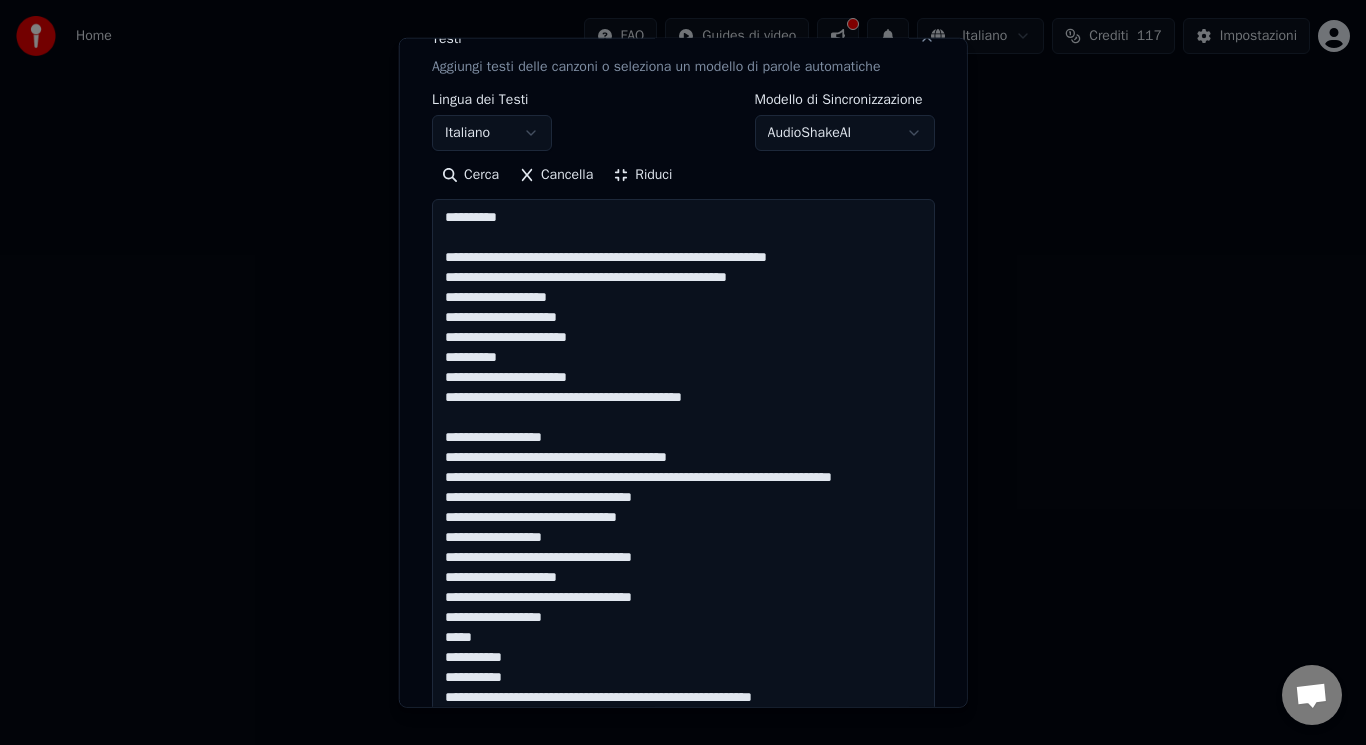 scroll, scrollTop: 295, scrollLeft: 0, axis: vertical 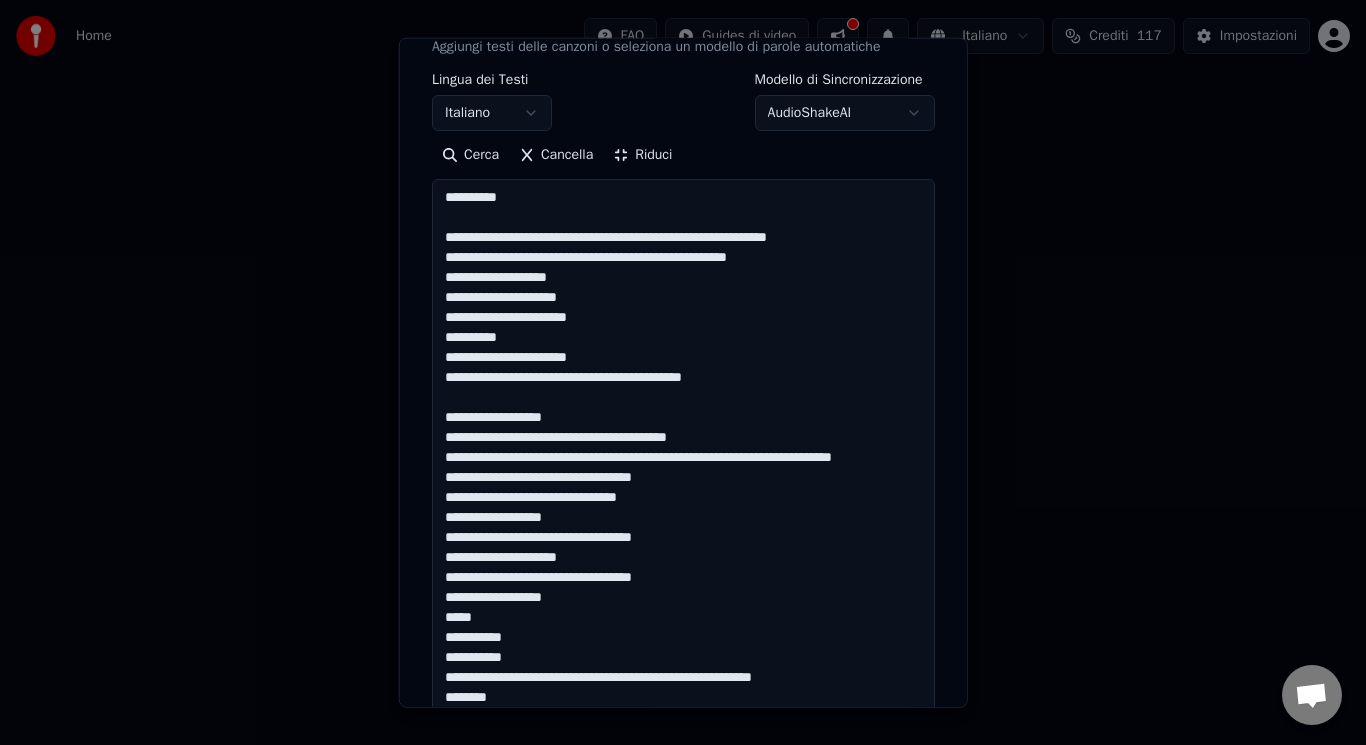 click at bounding box center [683, 816] 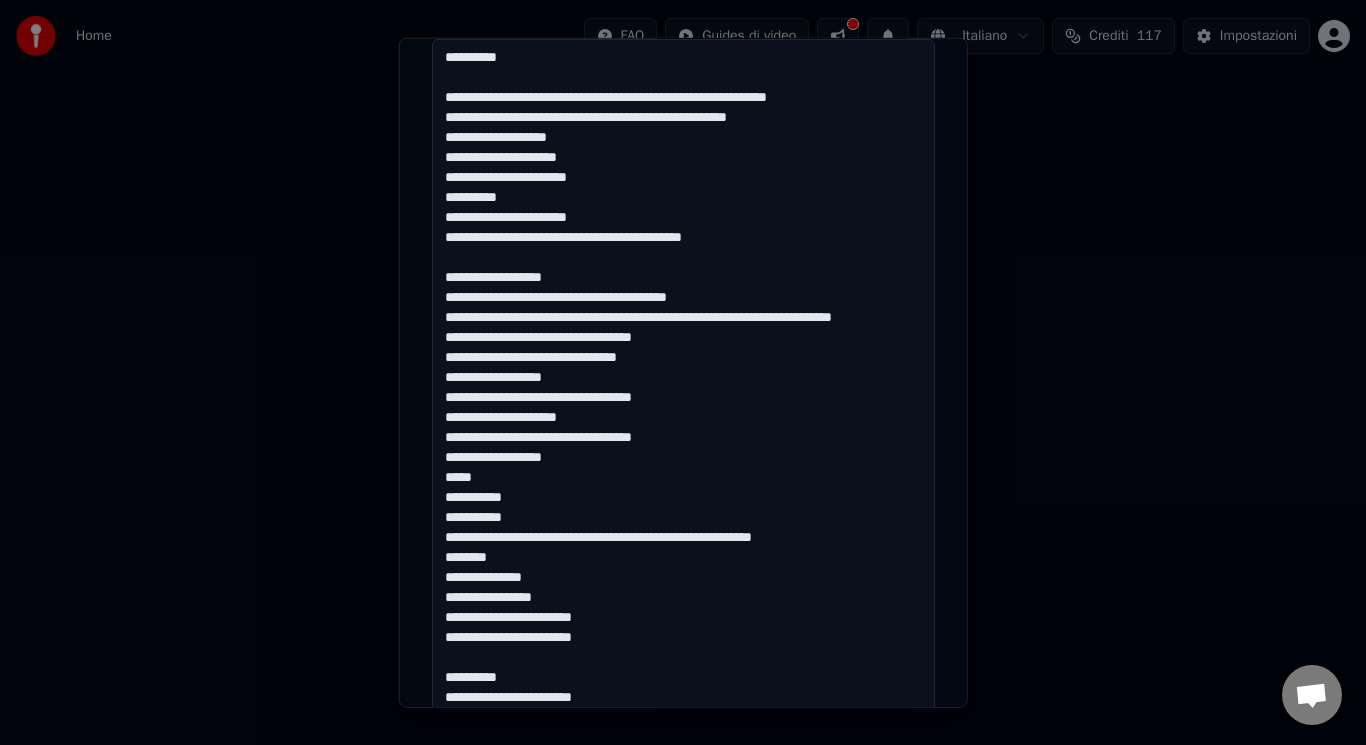 drag, startPoint x: 431, startPoint y: 428, endPoint x: 611, endPoint y: 605, distance: 252.44603 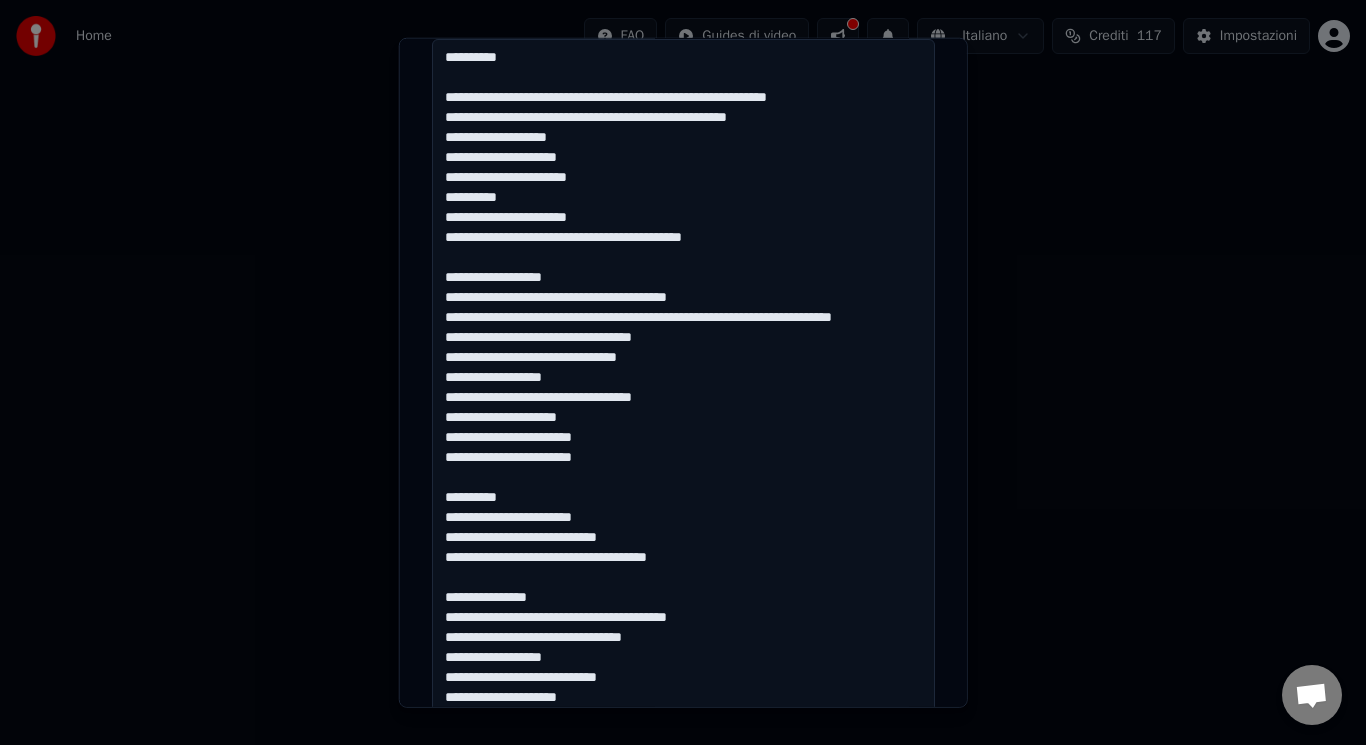 click at bounding box center (683, 676) 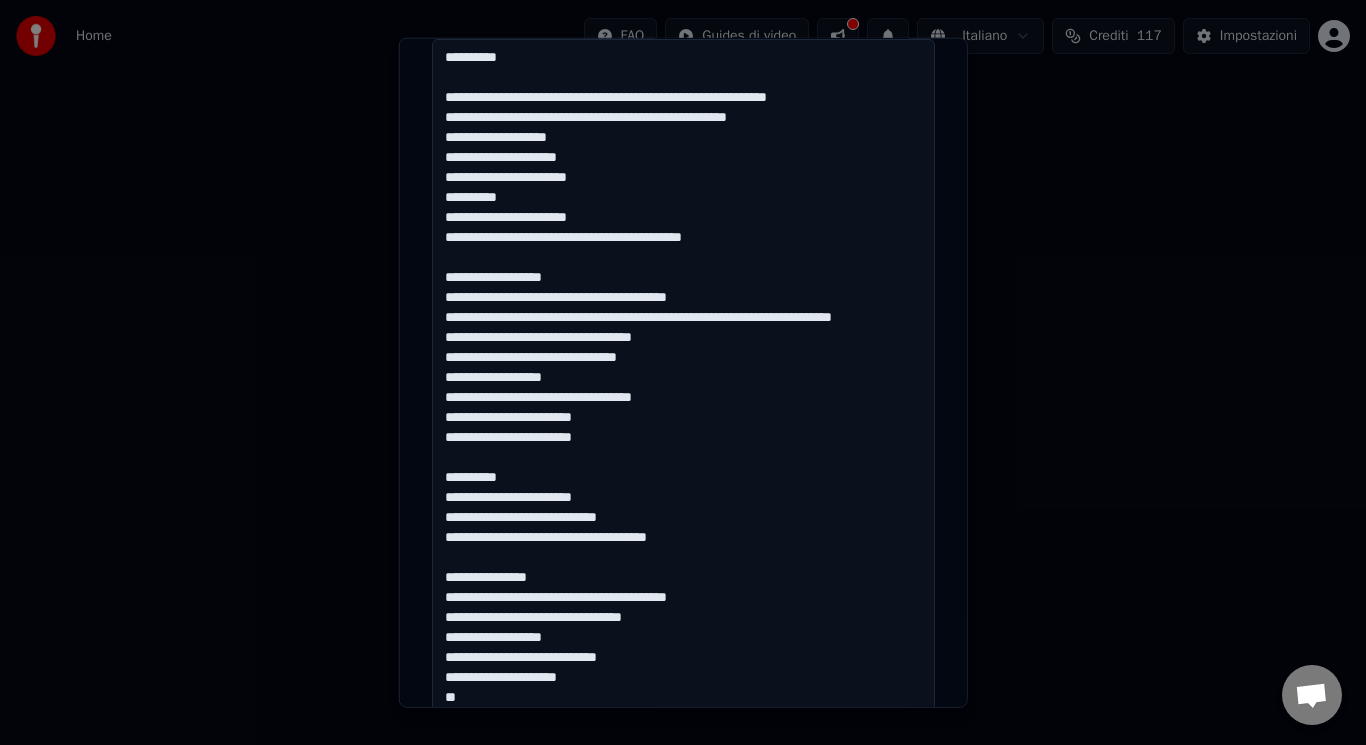 drag, startPoint x: 501, startPoint y: 477, endPoint x: 462, endPoint y: 461, distance: 42.154476 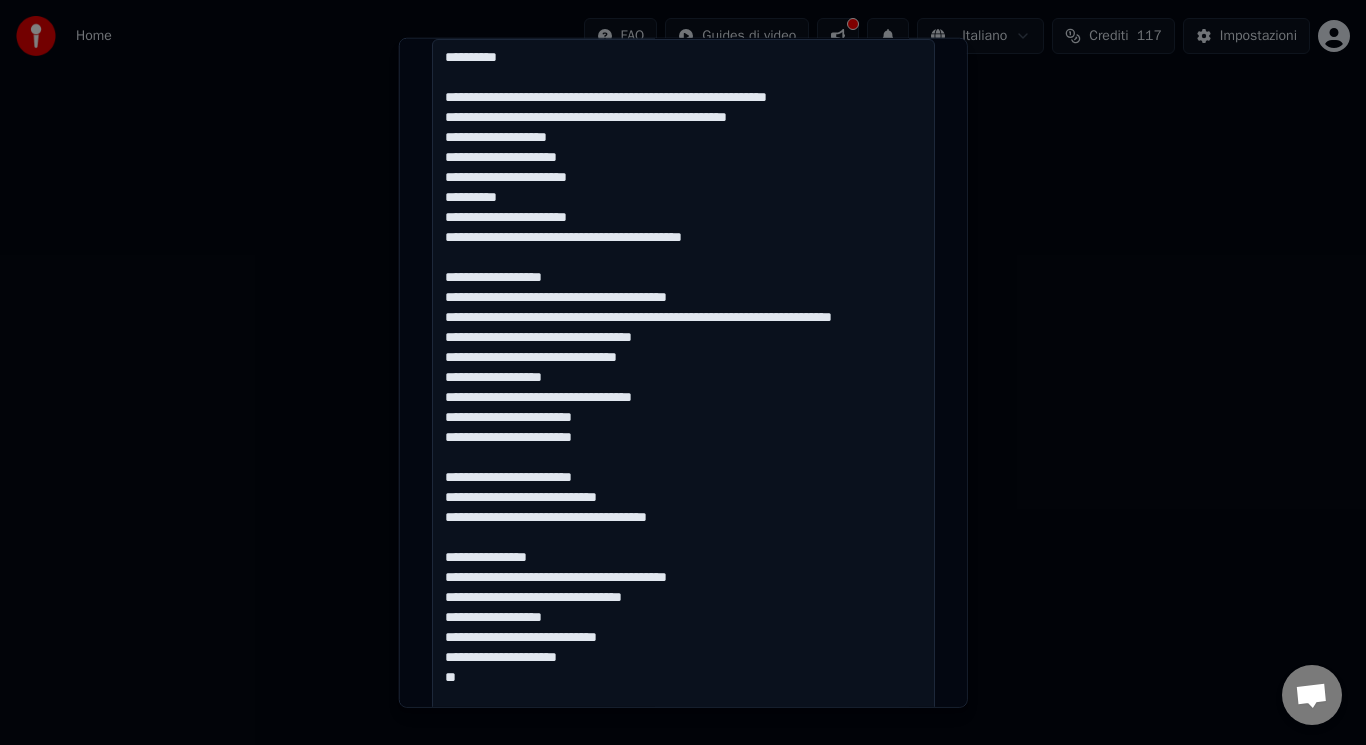 drag, startPoint x: 540, startPoint y: 565, endPoint x: 480, endPoint y: 533, distance: 68 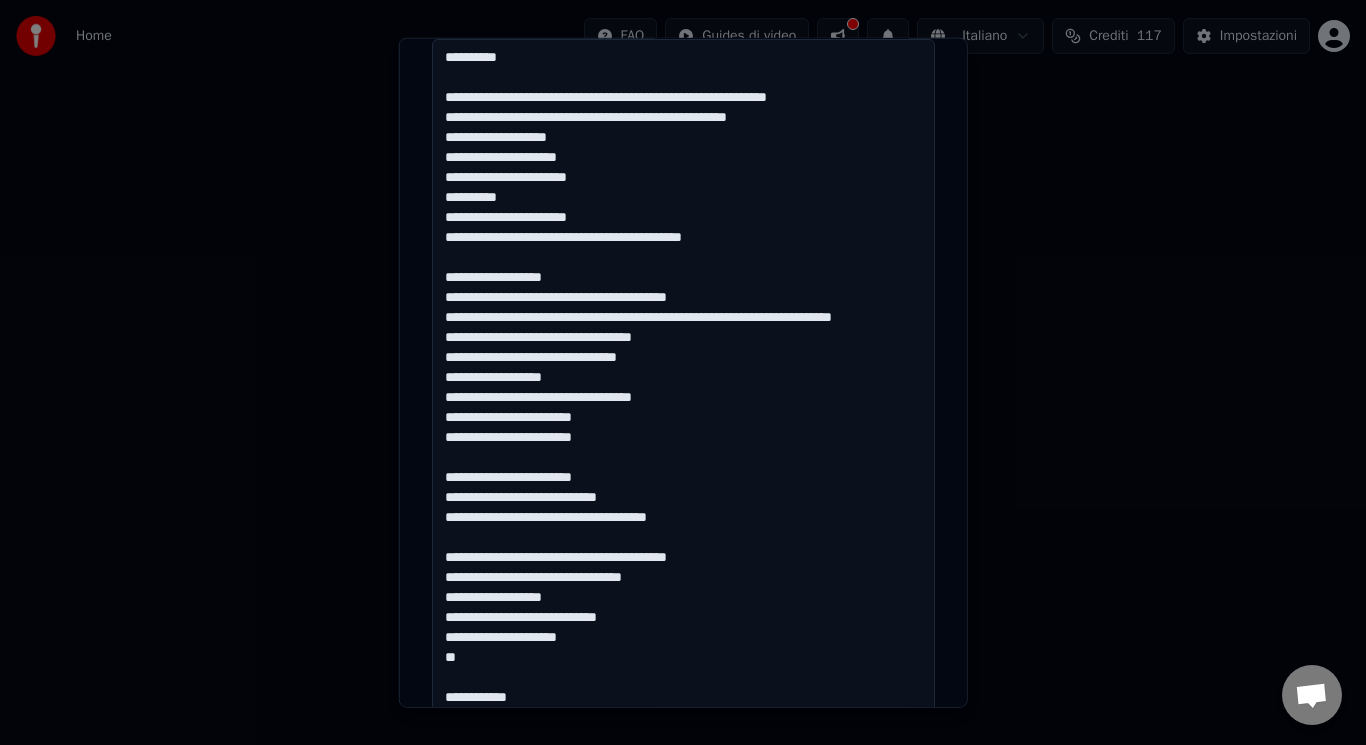 click at bounding box center (683, 676) 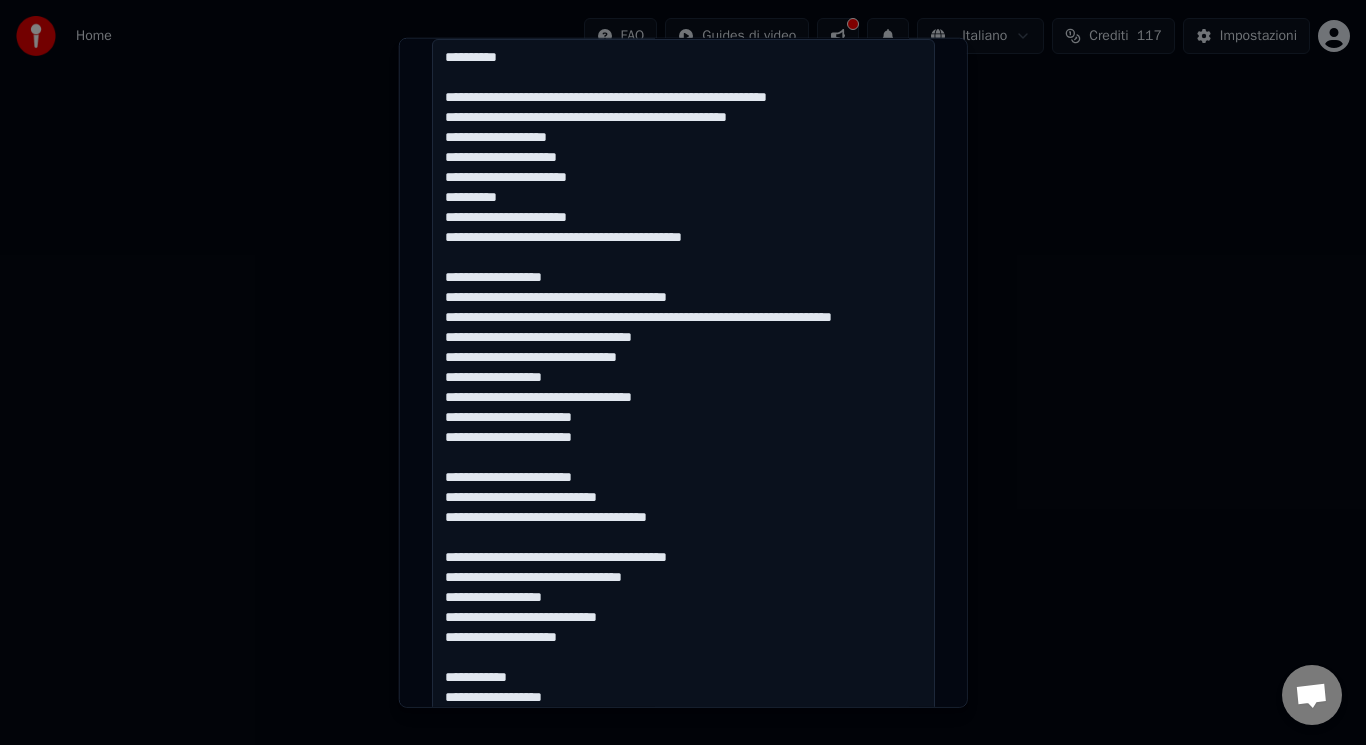 drag, startPoint x: 511, startPoint y: 677, endPoint x: 479, endPoint y: 661, distance: 35.77709 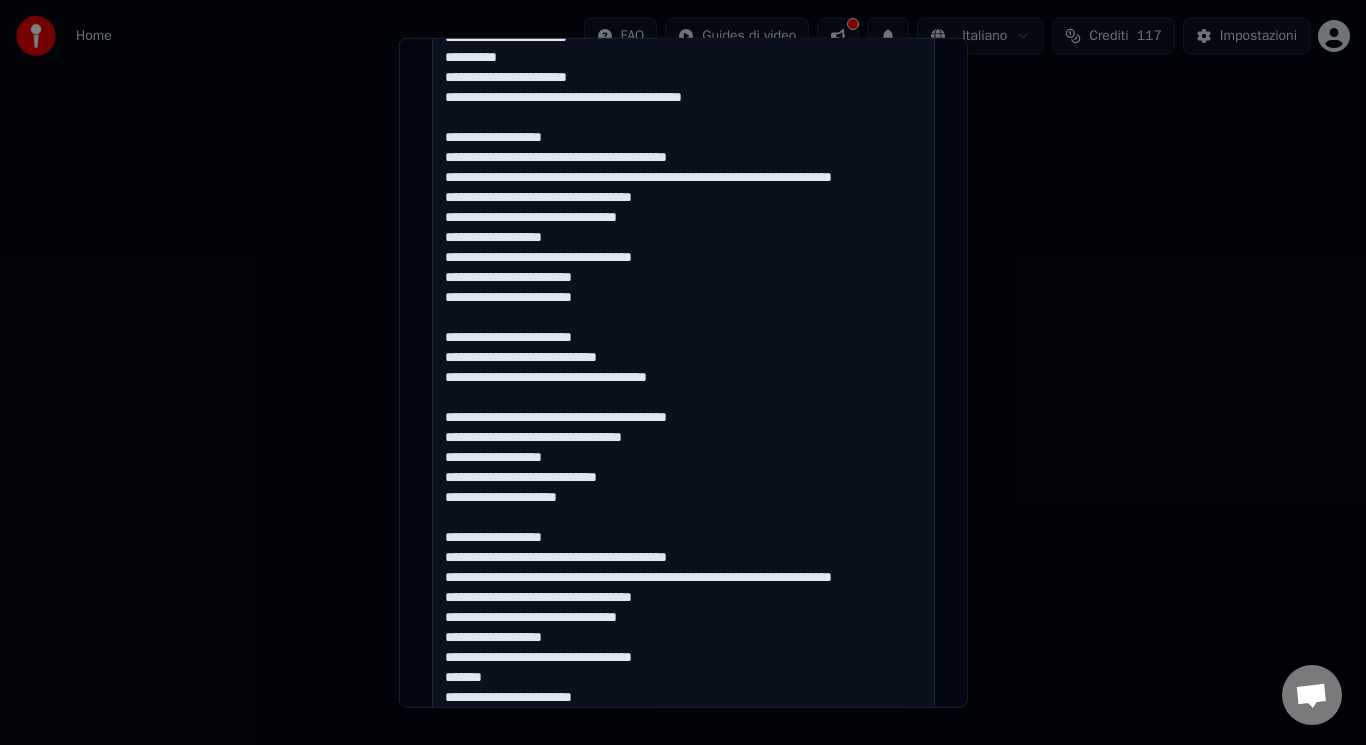 scroll, scrollTop: 615, scrollLeft: 0, axis: vertical 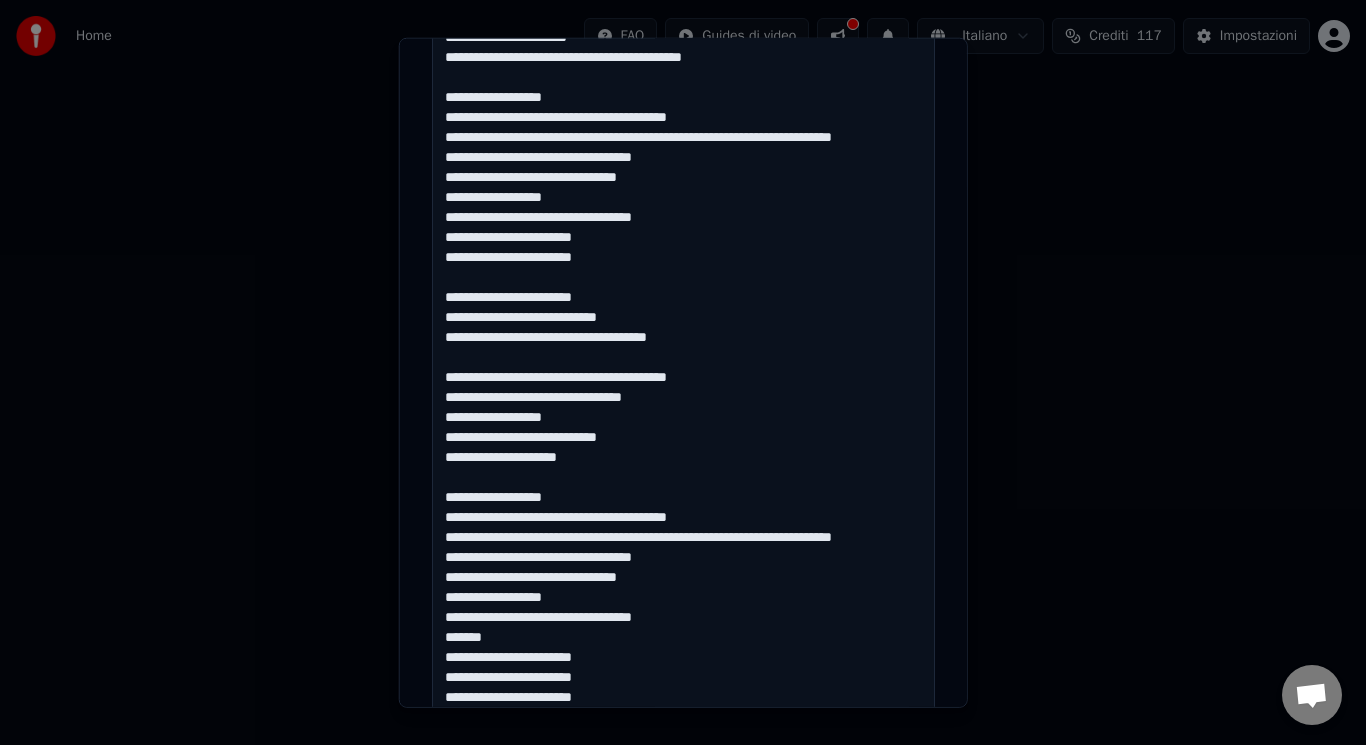 click at bounding box center (683, 496) 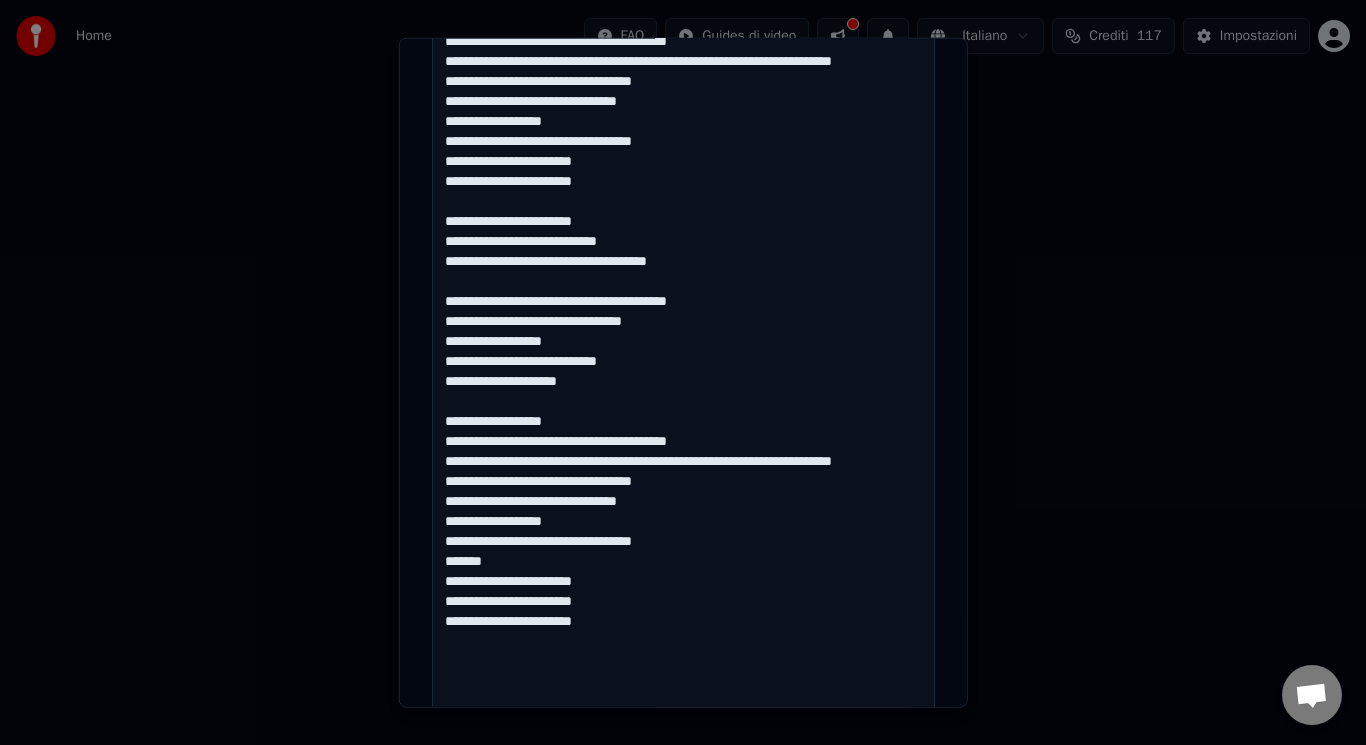 scroll, scrollTop: 719, scrollLeft: 0, axis: vertical 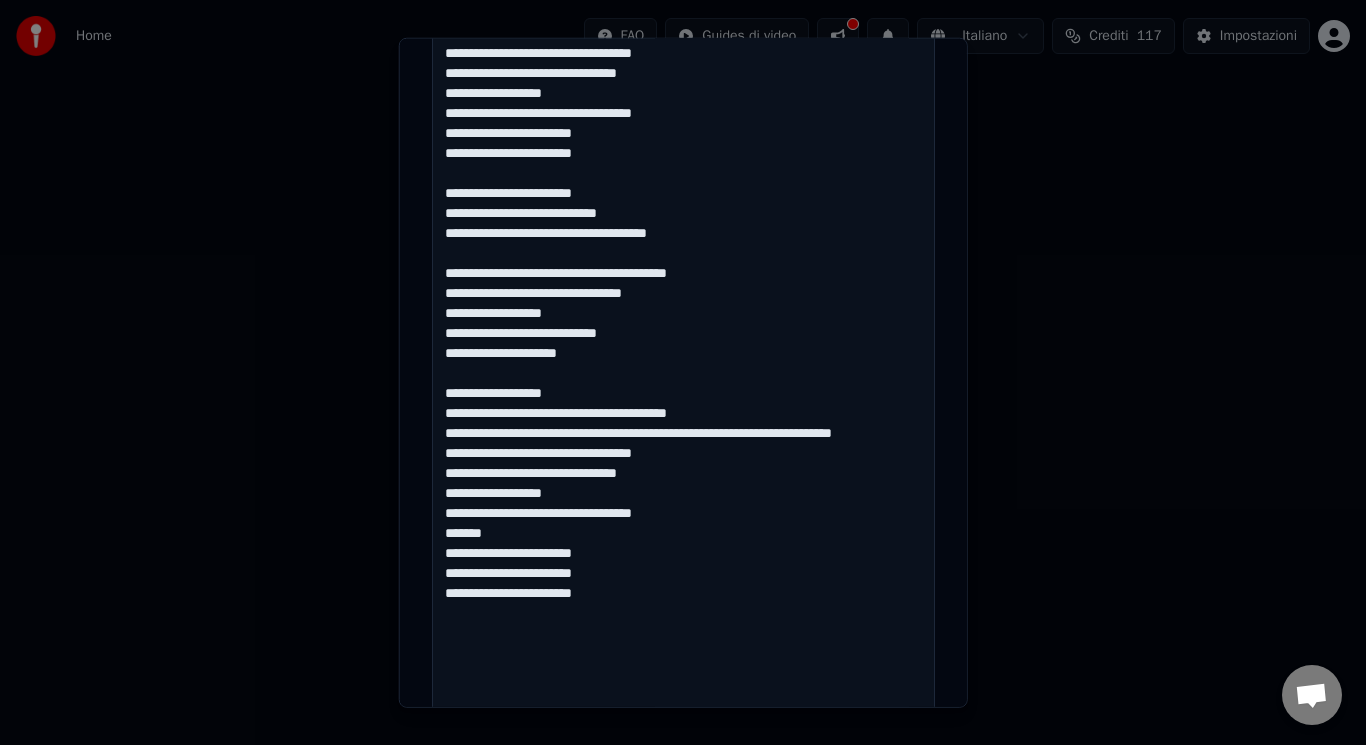 drag, startPoint x: 491, startPoint y: 539, endPoint x: 380, endPoint y: 530, distance: 111.364265 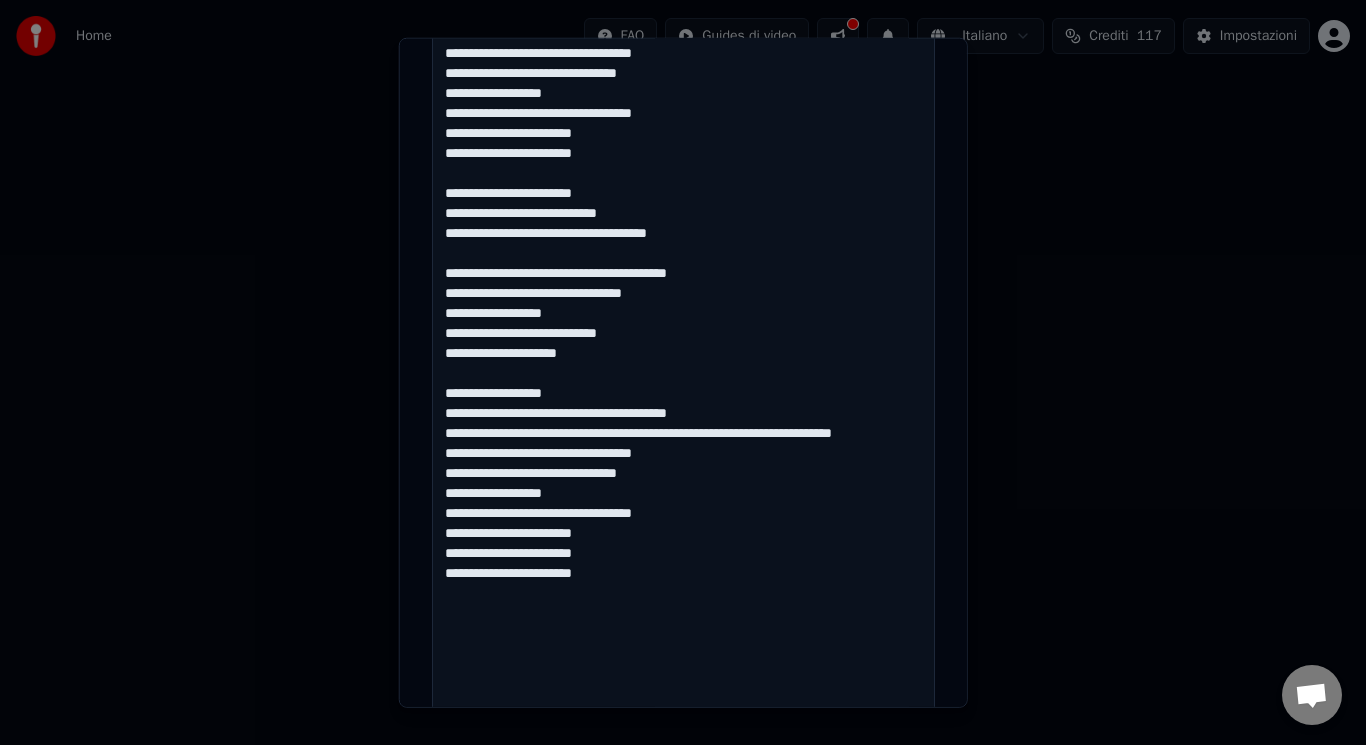 type on "**********" 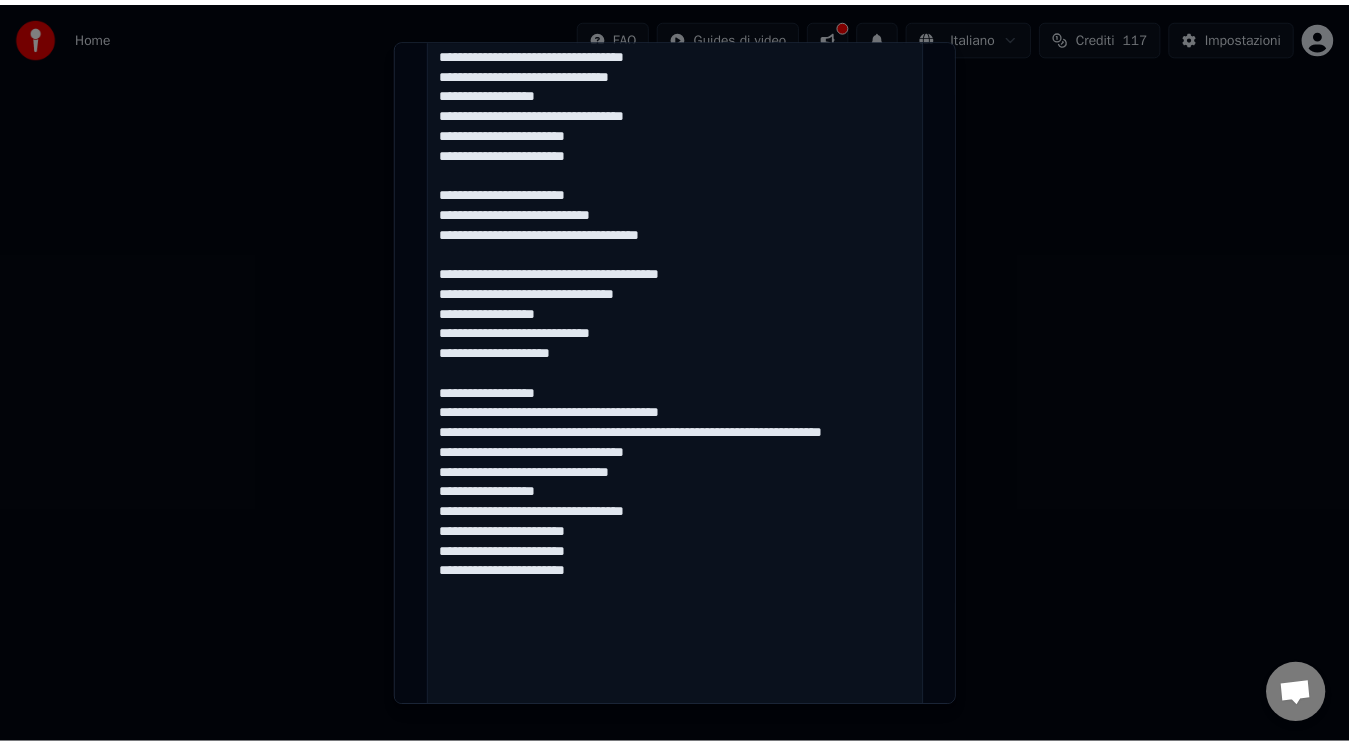 scroll, scrollTop: 1332, scrollLeft: 0, axis: vertical 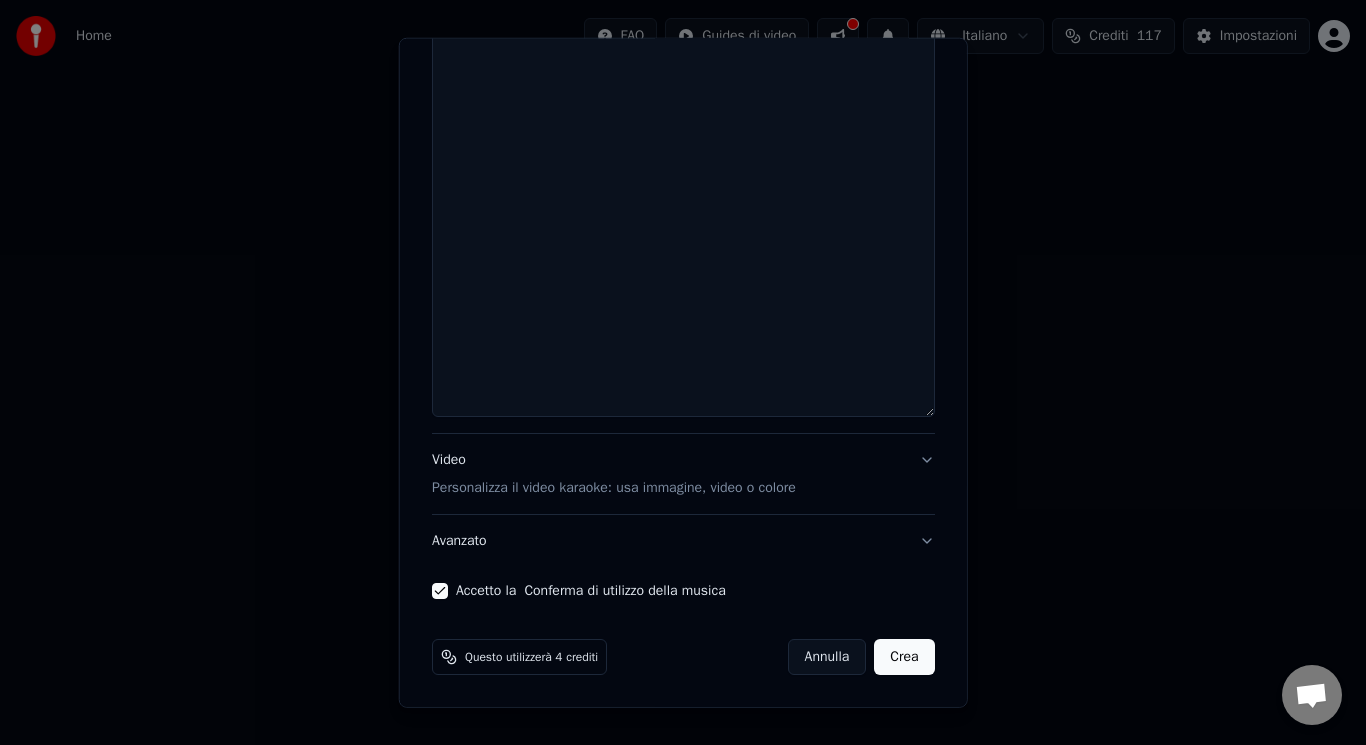click on "Crea" at bounding box center [904, 657] 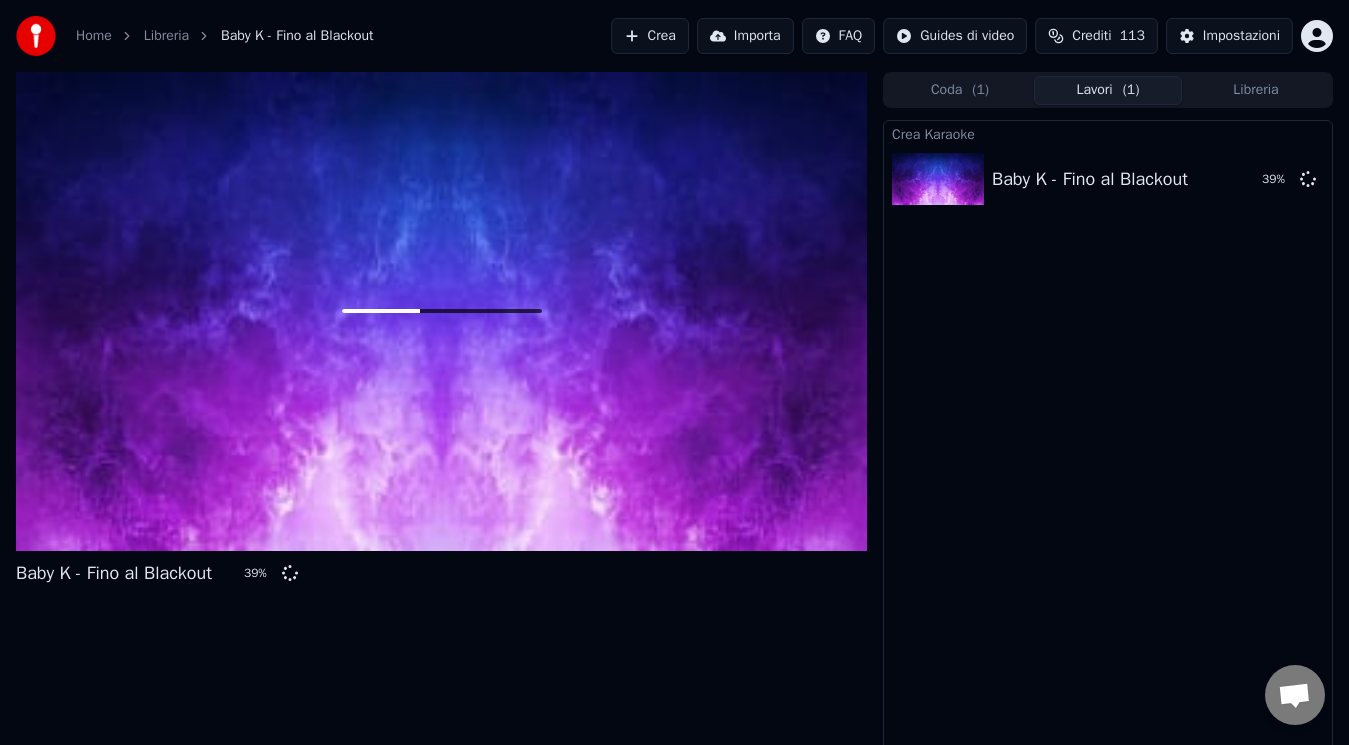 click on "Crea Karaoke Baby K - Fino al Blackout  39 %" at bounding box center [1108, 436] 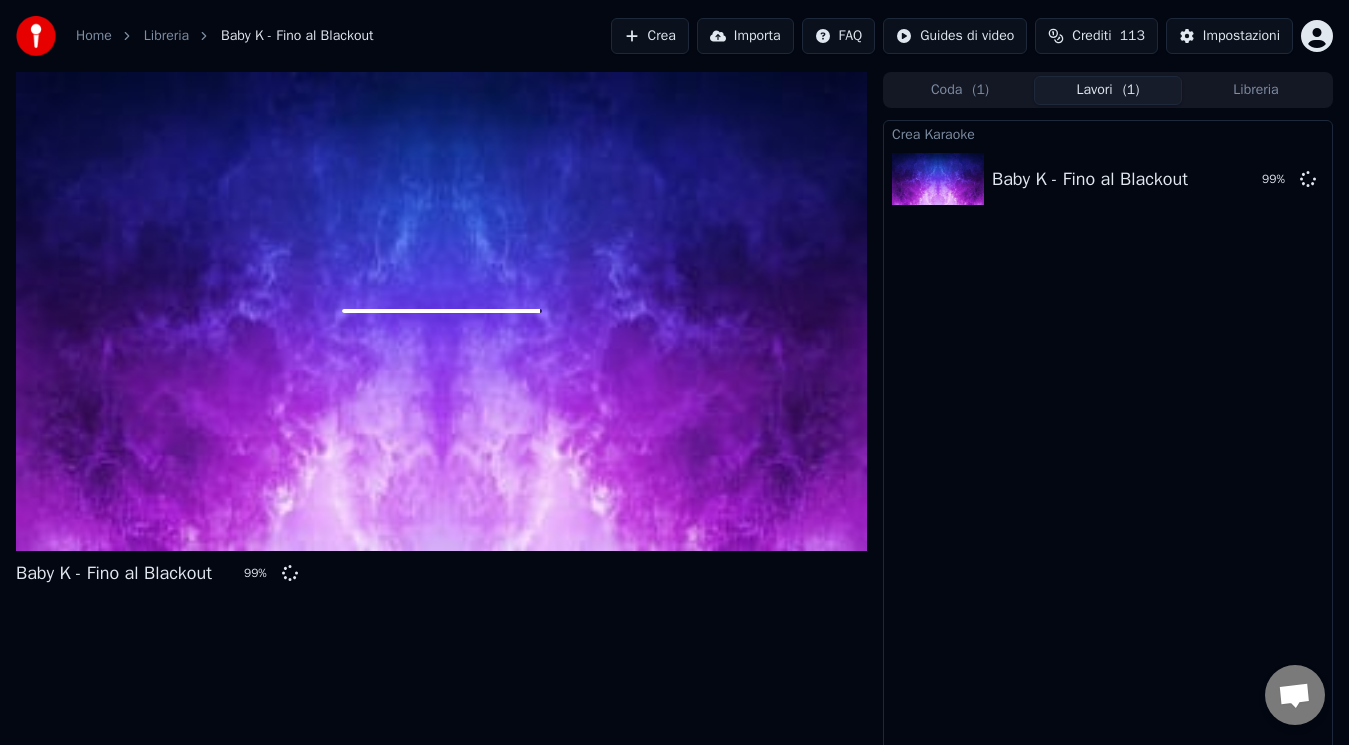 click on "Crea Karaoke Baby K - Fino al Blackout  99 %" at bounding box center [1108, 436] 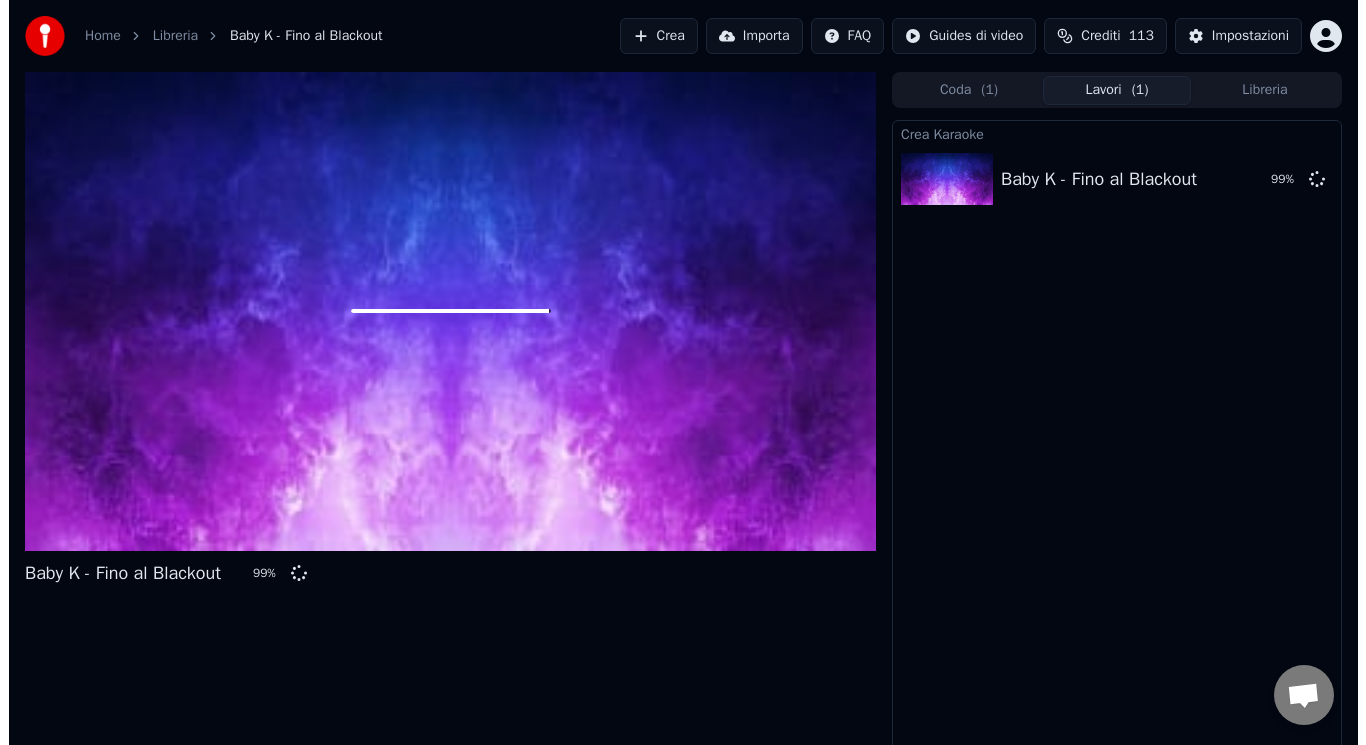 scroll, scrollTop: 443, scrollLeft: 0, axis: vertical 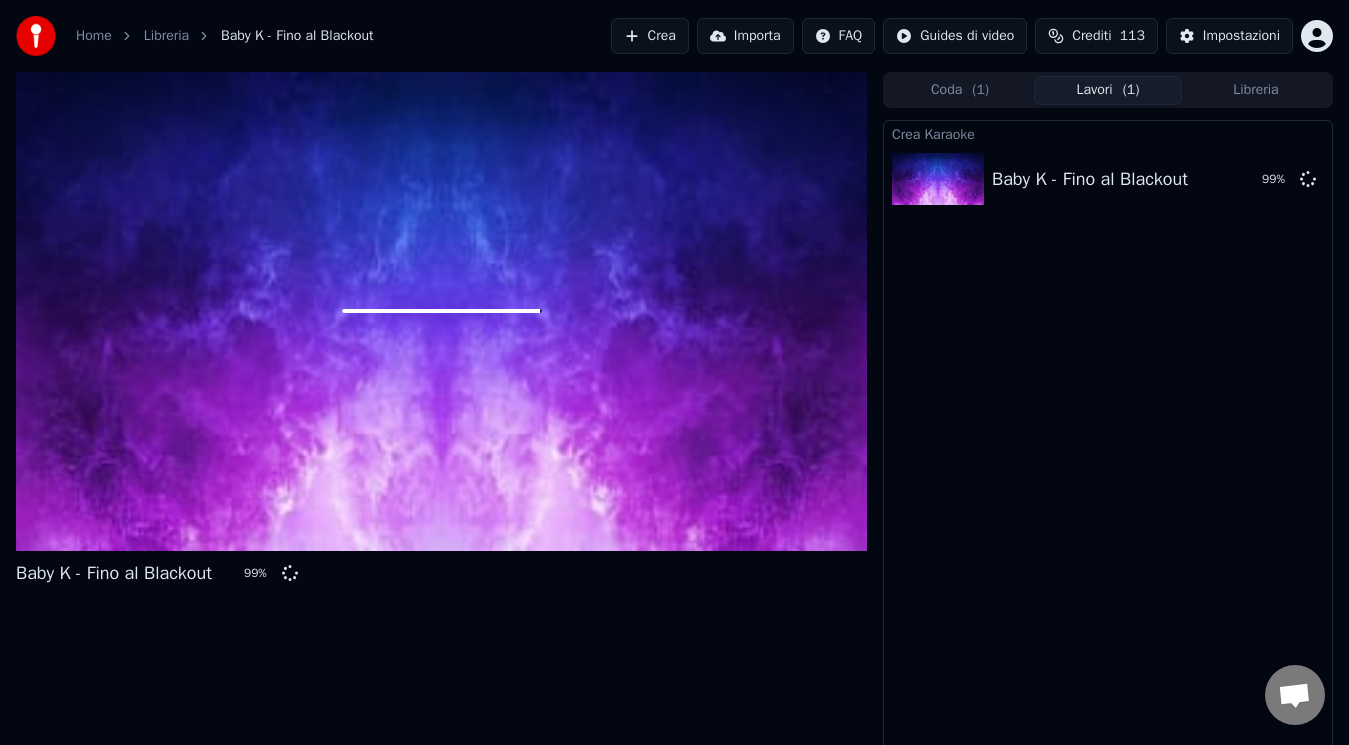click on "Crea Karaoke Baby K - Fino al Blackout  99 %" at bounding box center (1108, 436) 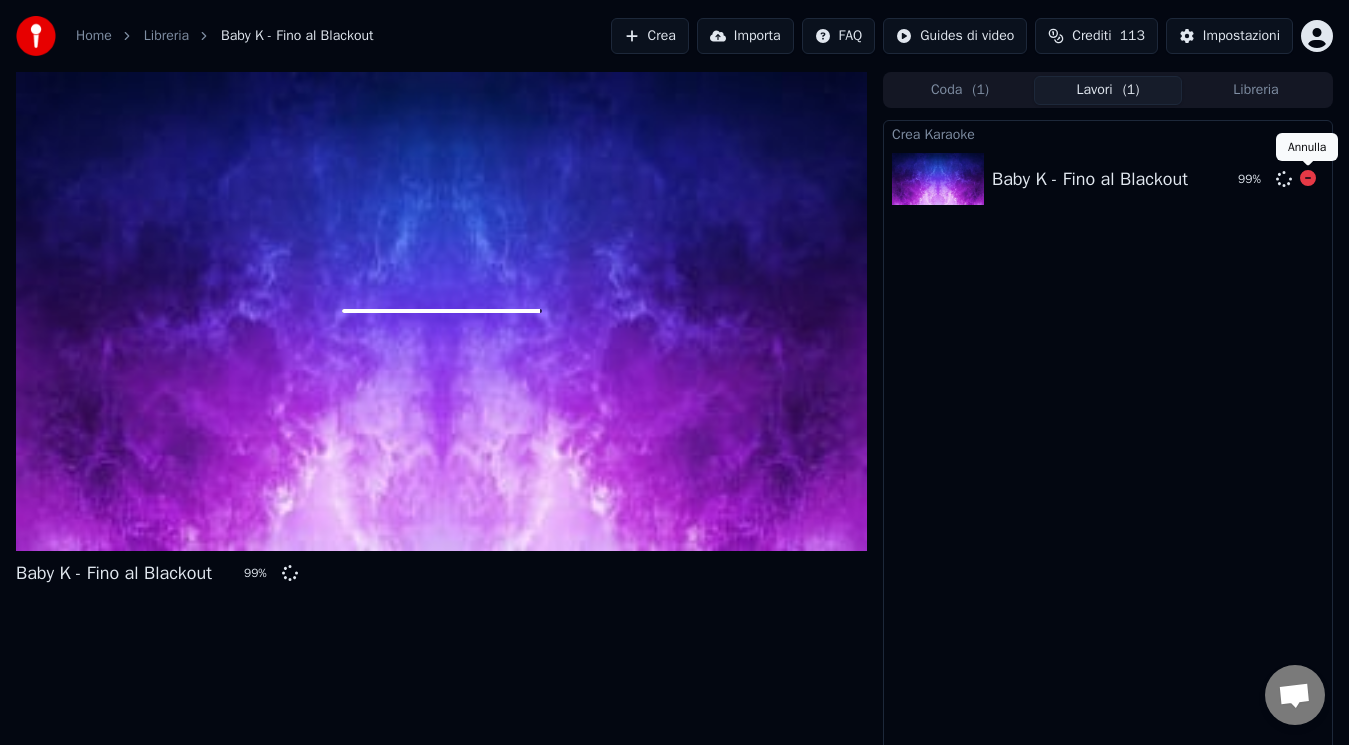 click 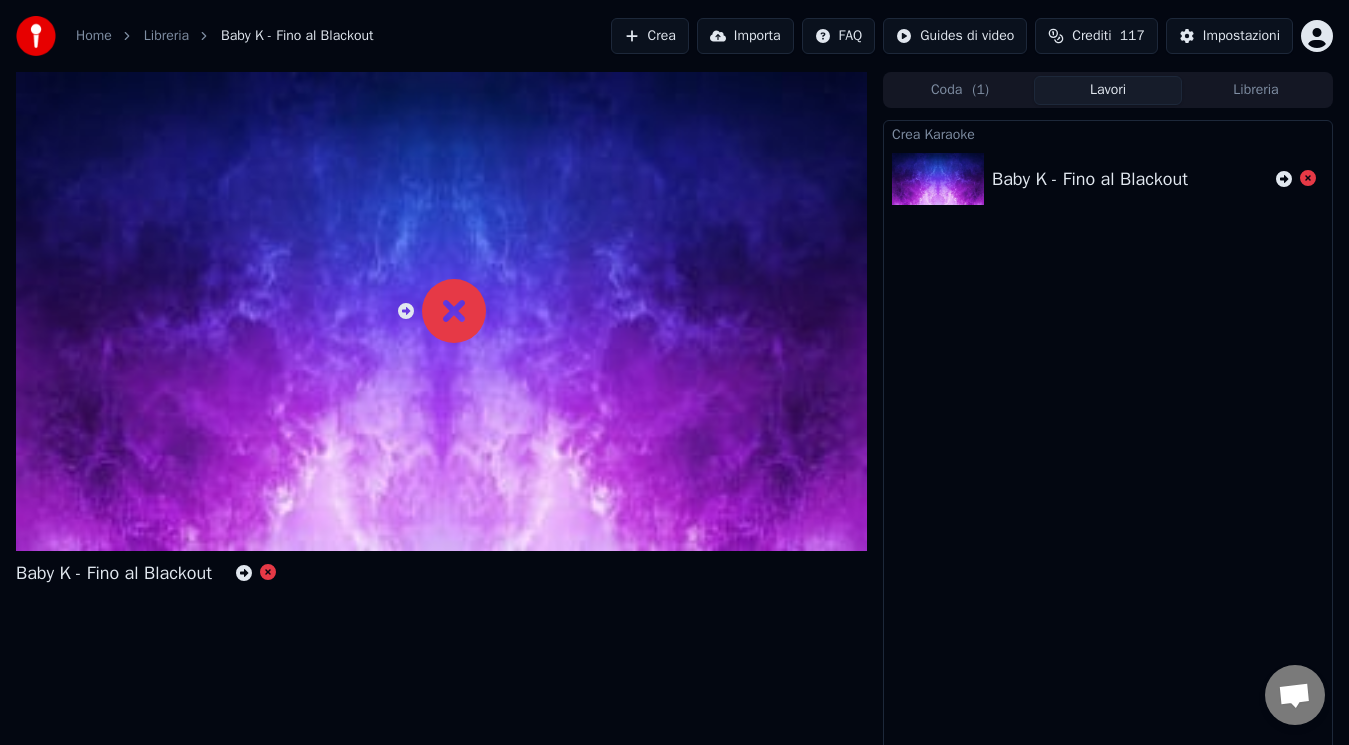 click on "Crea" at bounding box center [650, 36] 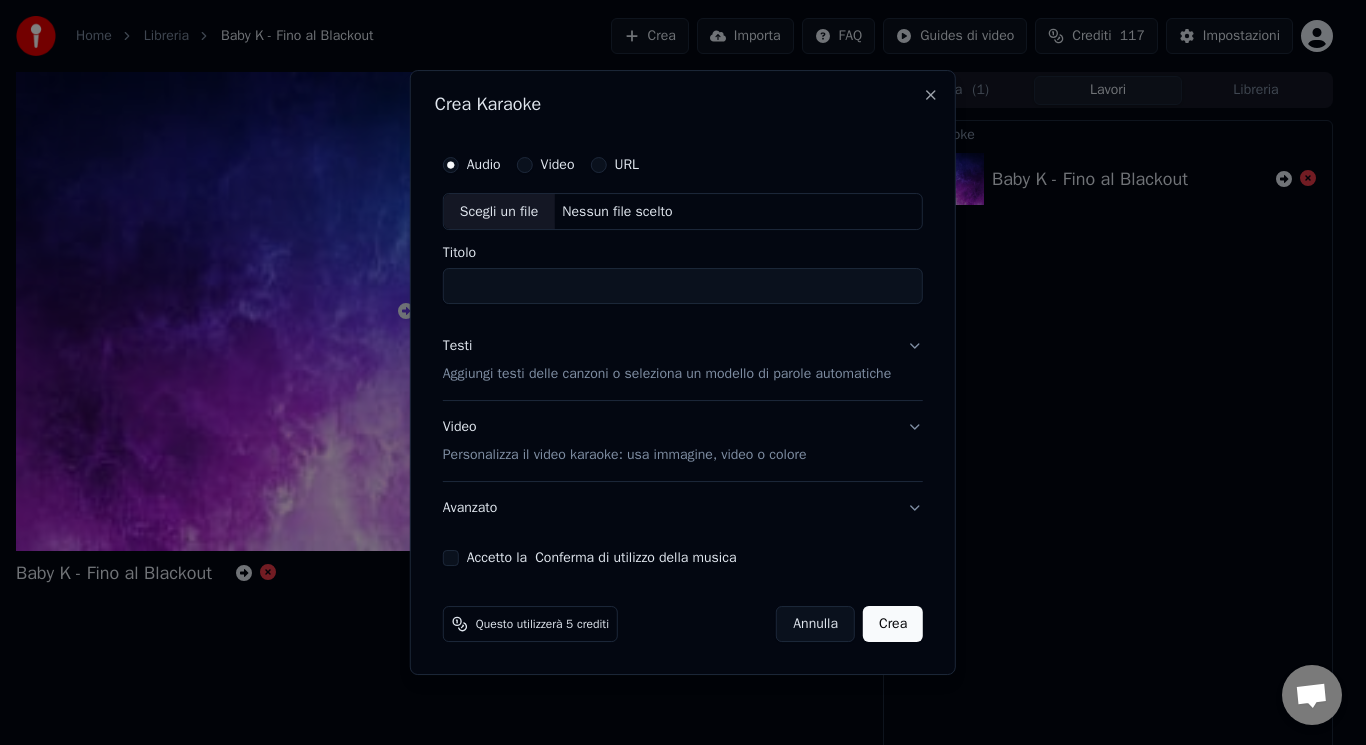 click on "Scegli un file" at bounding box center [499, 212] 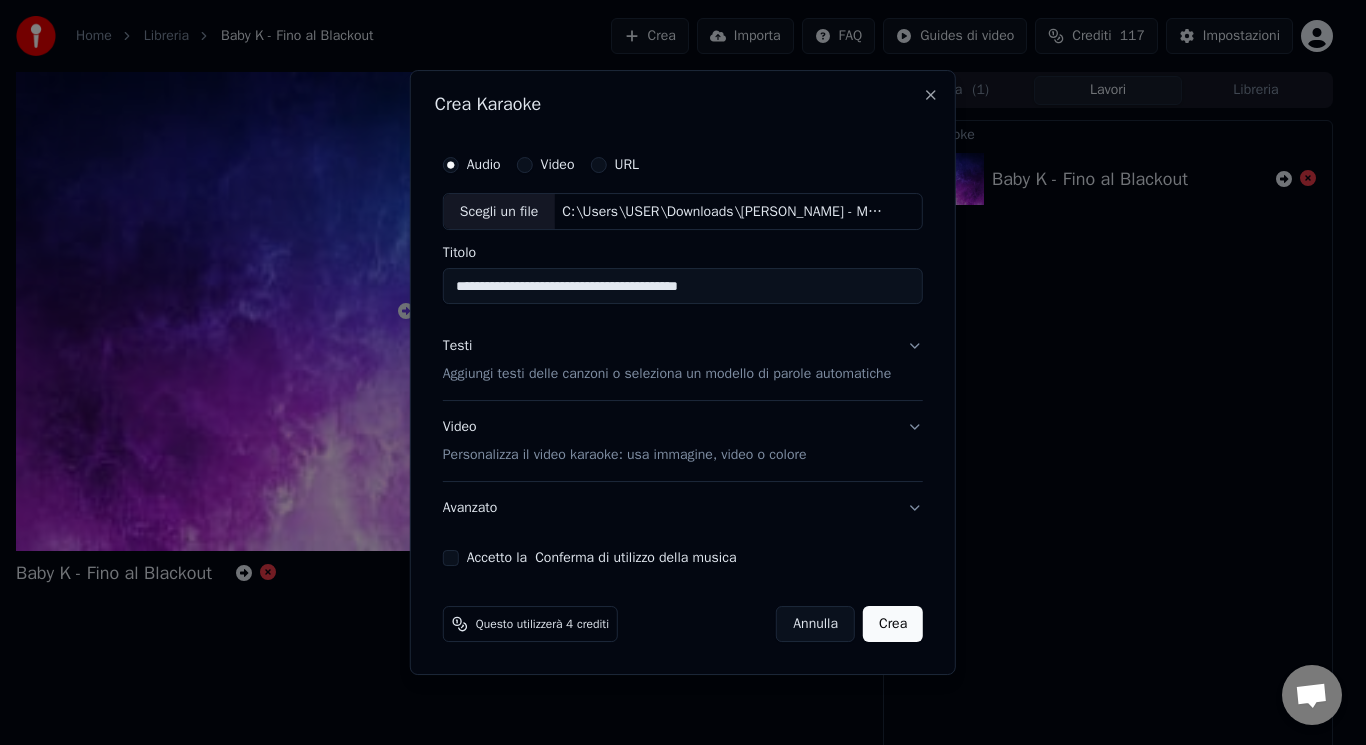 drag, startPoint x: 752, startPoint y: 293, endPoint x: 604, endPoint y: 289, distance: 148.05405 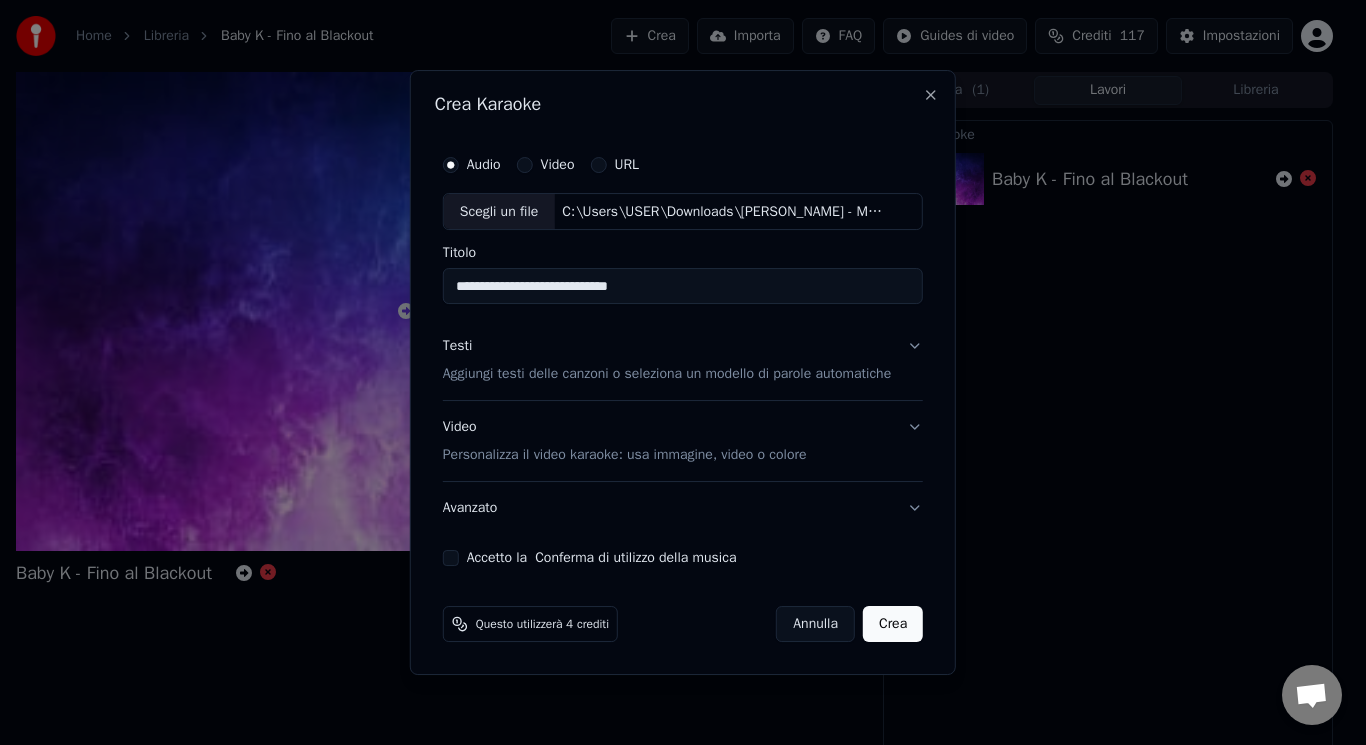 click on "**********" at bounding box center (683, 287) 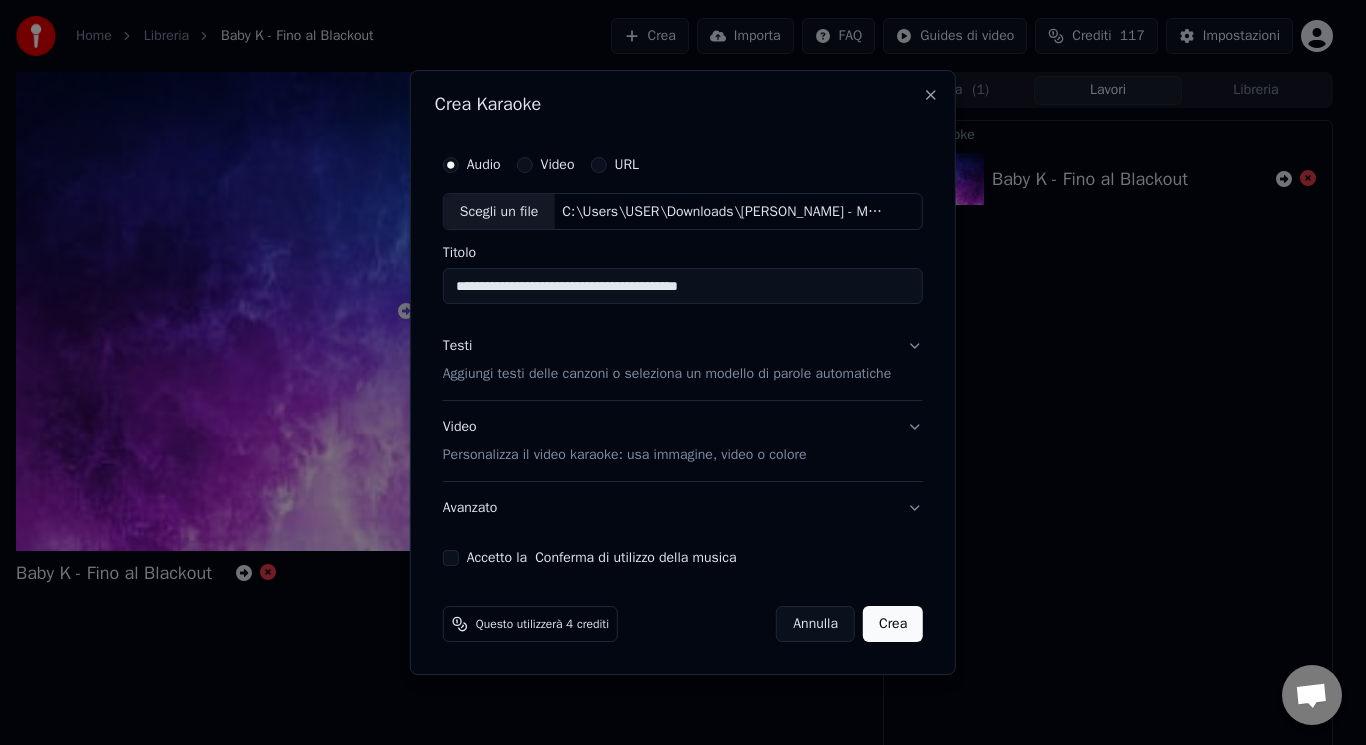 type on "**********" 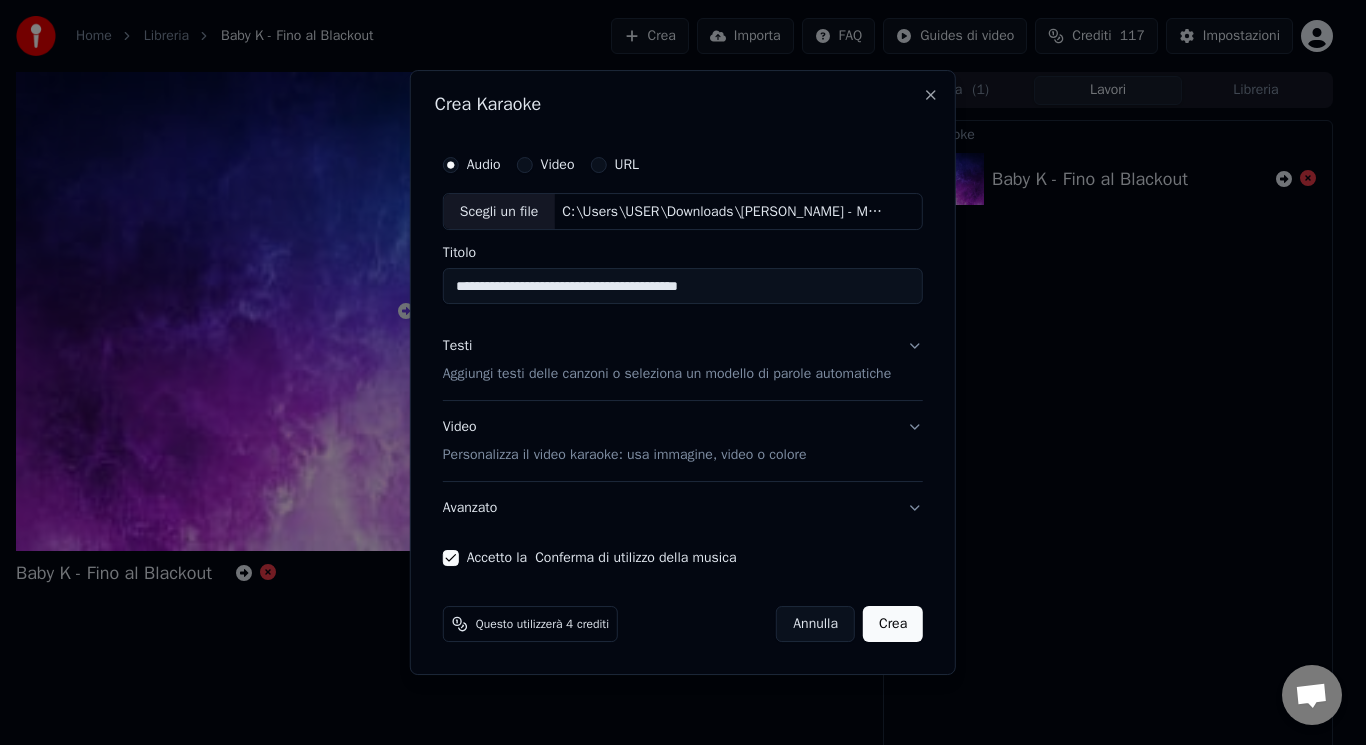 click on "Video Personalizza il video karaoke: usa immagine, video o colore" at bounding box center (625, 442) 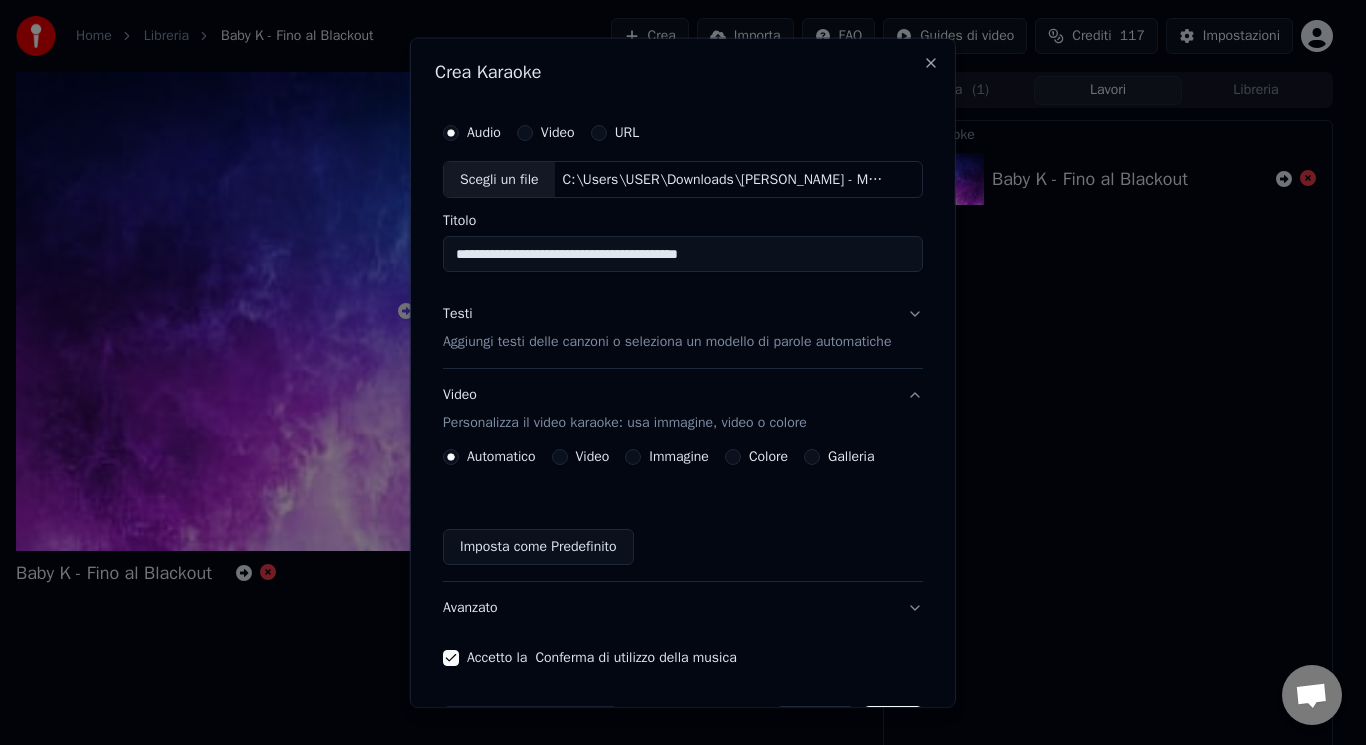 click on "Video" at bounding box center [559, 457] 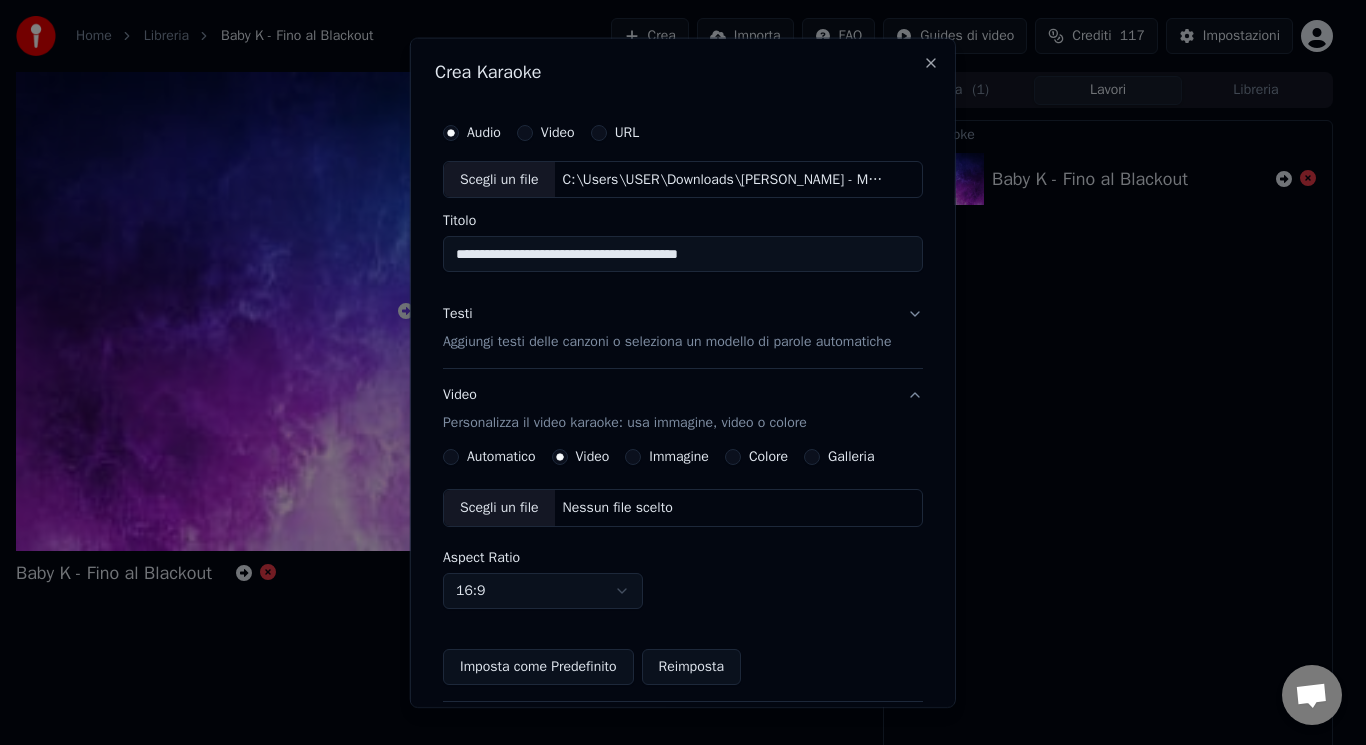 click on "Scegli un file" at bounding box center [499, 508] 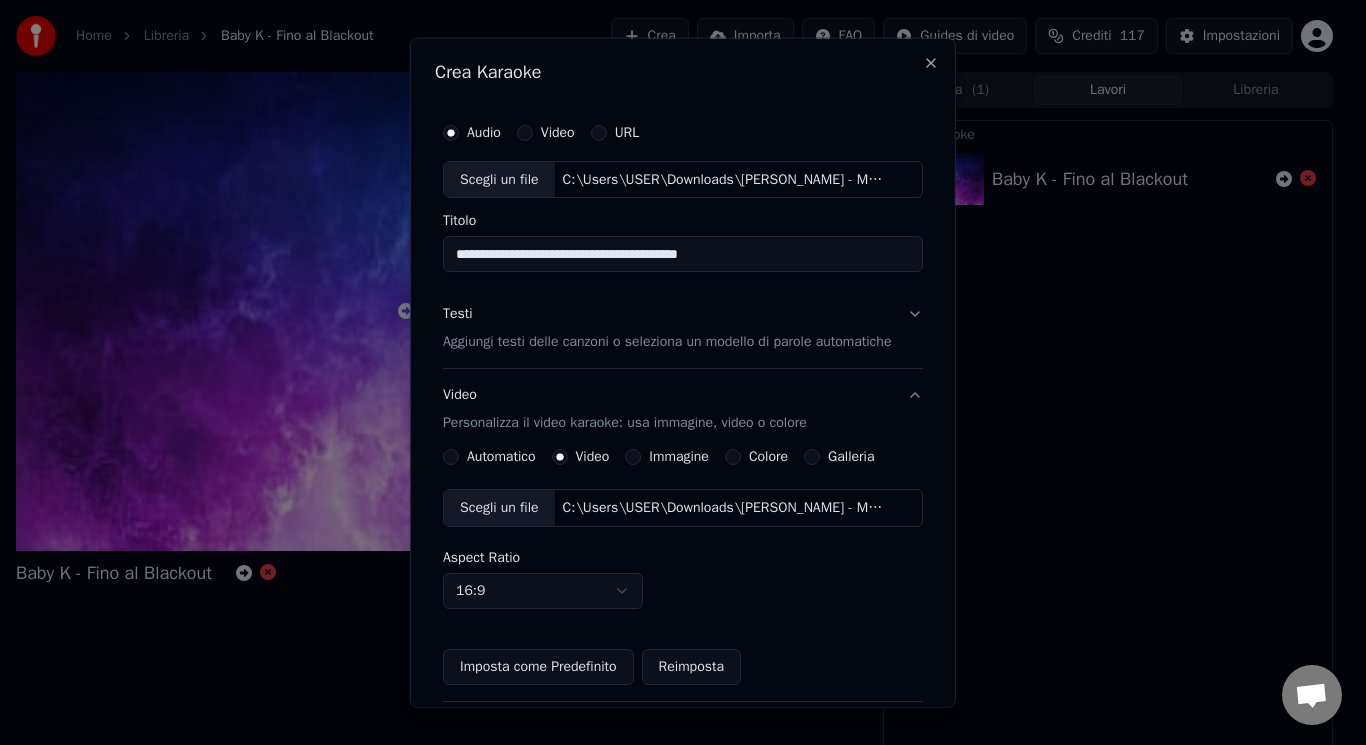 click on "Testi Aggiungi testi delle canzoni o seleziona un modello di parole automatiche" at bounding box center [683, 328] 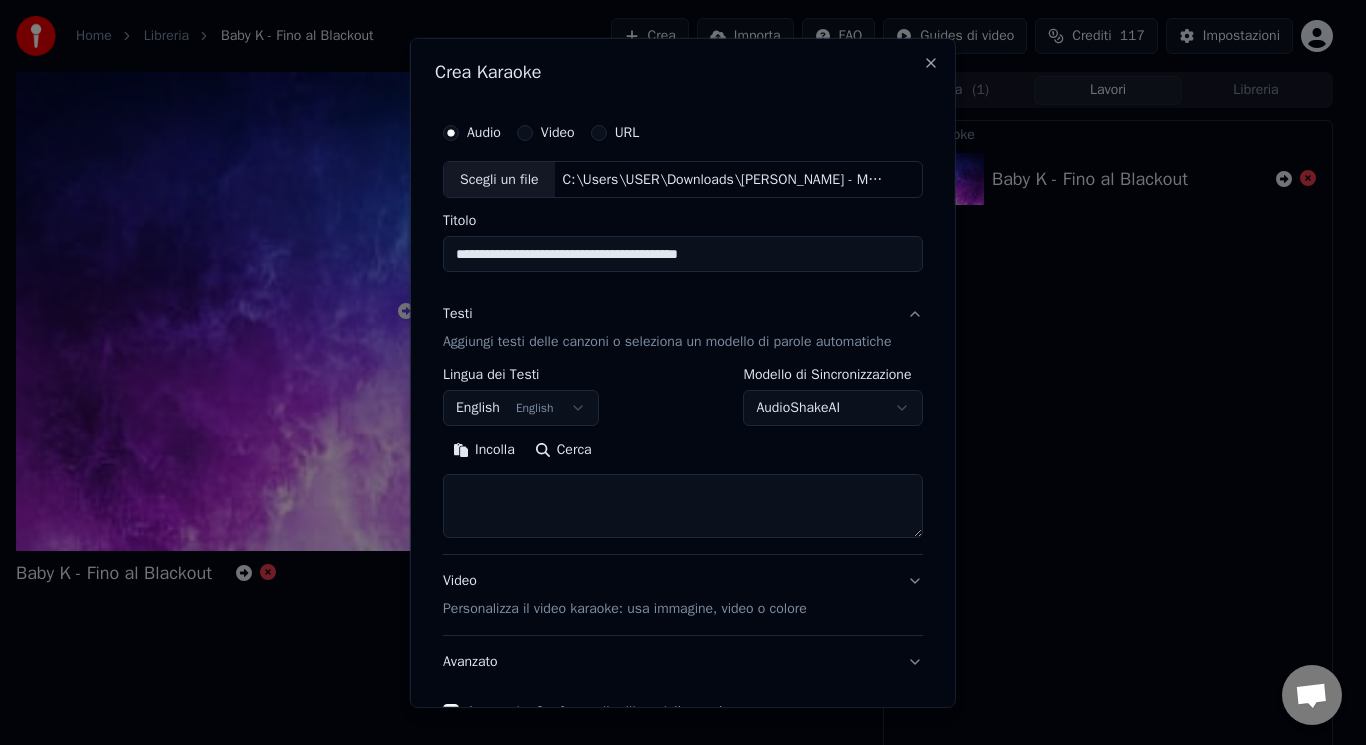 click on "Home Libreria Baby K - Fino al Blackout  Crea Importa FAQ Guides di video Crediti 117 Impostazioni Baby K - Fino al Blackout  Coda ( 1 ) Lavori Libreria Crea Karaoke Baby K - Fino al Blackout  Conversazione [PERSON_NAME] da Youka Desktop Altri canali Continua su Email Rete assente. Riconnessione in corso... Nessun messaggio può essere ricevuto o inviato per ora. Youka Desktop Ciao! Come posso aiutarti?  [DATE][PERSON_NAME] non funziona [DATE] ci mette troppo a caricare e si blocca [DATE] fate immediatamente qualcosa [DATE] [PERSON_NAME] controllato i log degli errori, sembra che tu stia tentando di utilizzare un file che non esiste: C:\Users\USER\Downloads\STO BENE AL MARE - Realizzato con [PERSON_NAME].mp4 [DATE] come non esiste [DATE] Letto [PERSON_NAME] Hai cambiato lo sfondo predefinito del video? [DATE] no [DATE] secondo me avete problemi [DATE] e poi perché non ci mettete 5 secondi a caricare e anche ad esportare i karaoke [DATE] [DATE] [DATE] Invia un file Inserisci una emoji We run on" at bounding box center [674, 372] 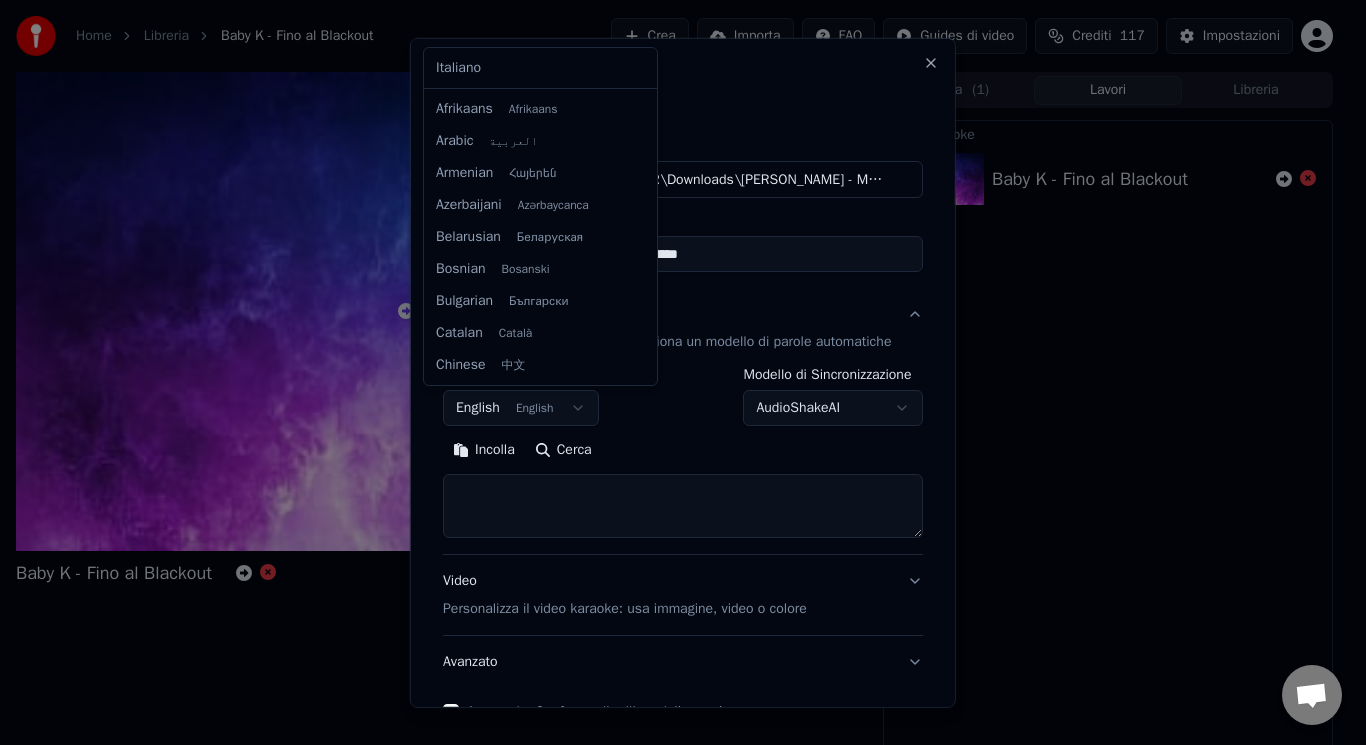 scroll, scrollTop: 160, scrollLeft: 0, axis: vertical 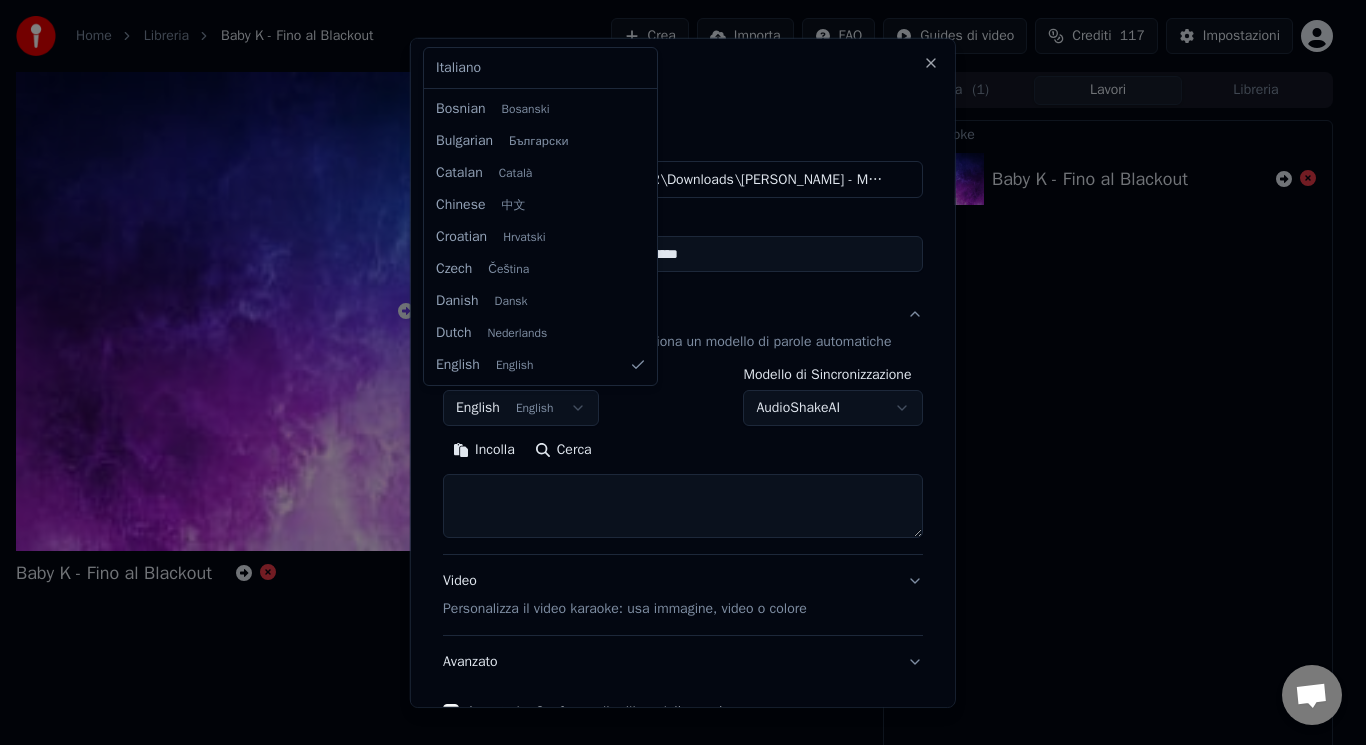 select on "**" 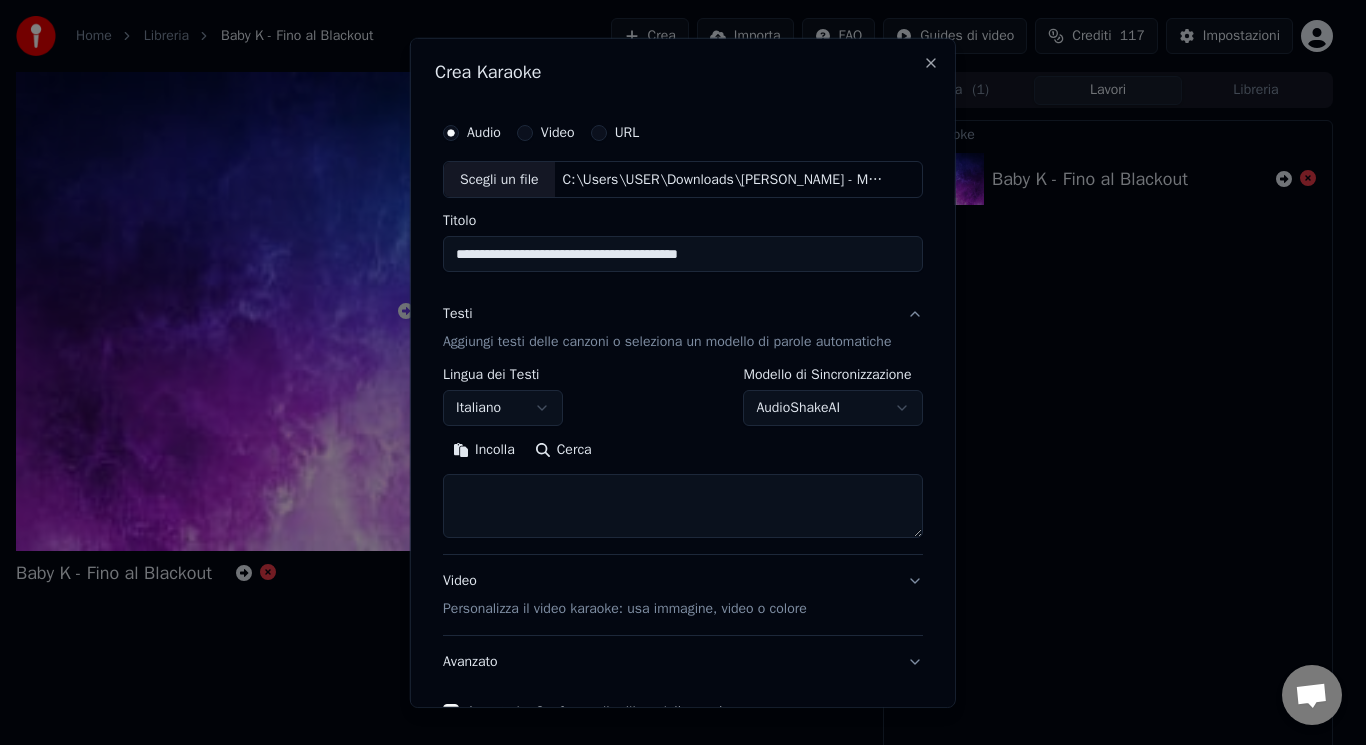 click at bounding box center (683, 506) 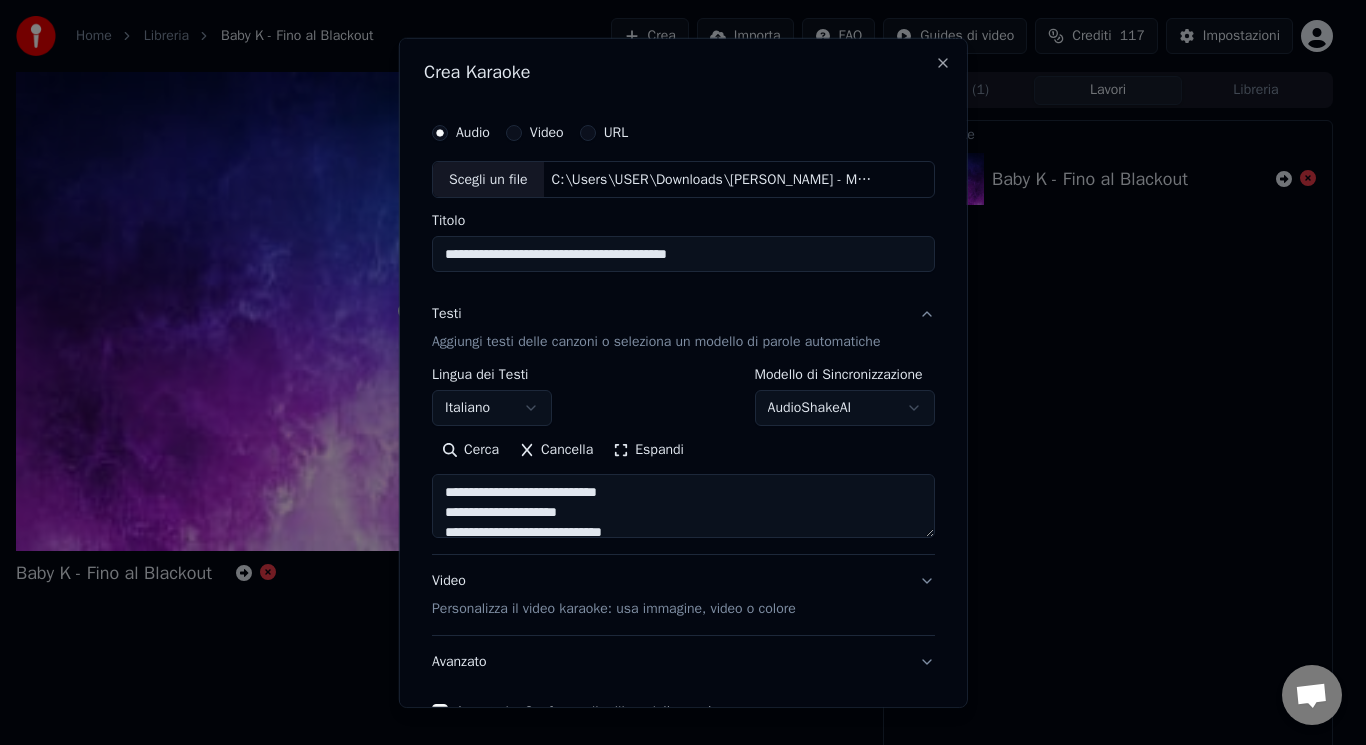 click on "Espandi" at bounding box center (648, 450) 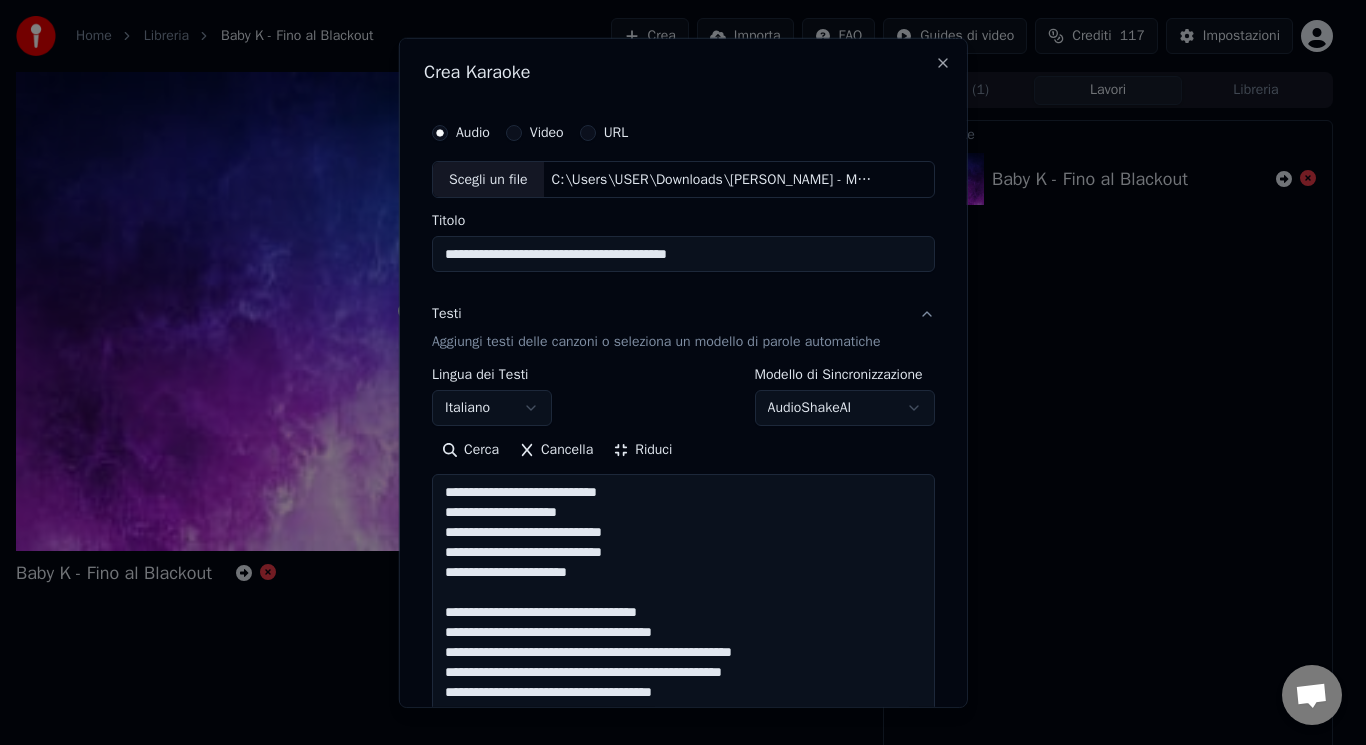 drag, startPoint x: 633, startPoint y: 486, endPoint x: 421, endPoint y: 493, distance: 212.11554 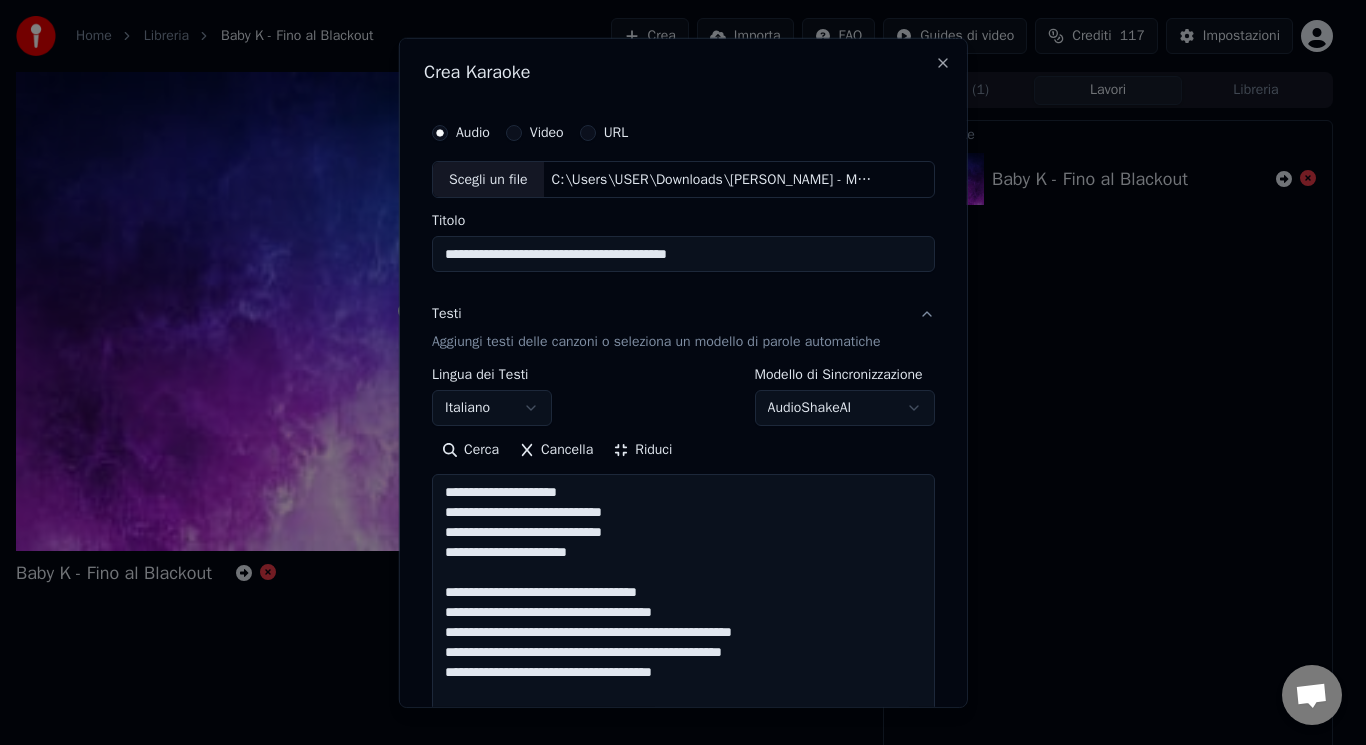 drag, startPoint x: 691, startPoint y: 590, endPoint x: 577, endPoint y: 568, distance: 116.1034 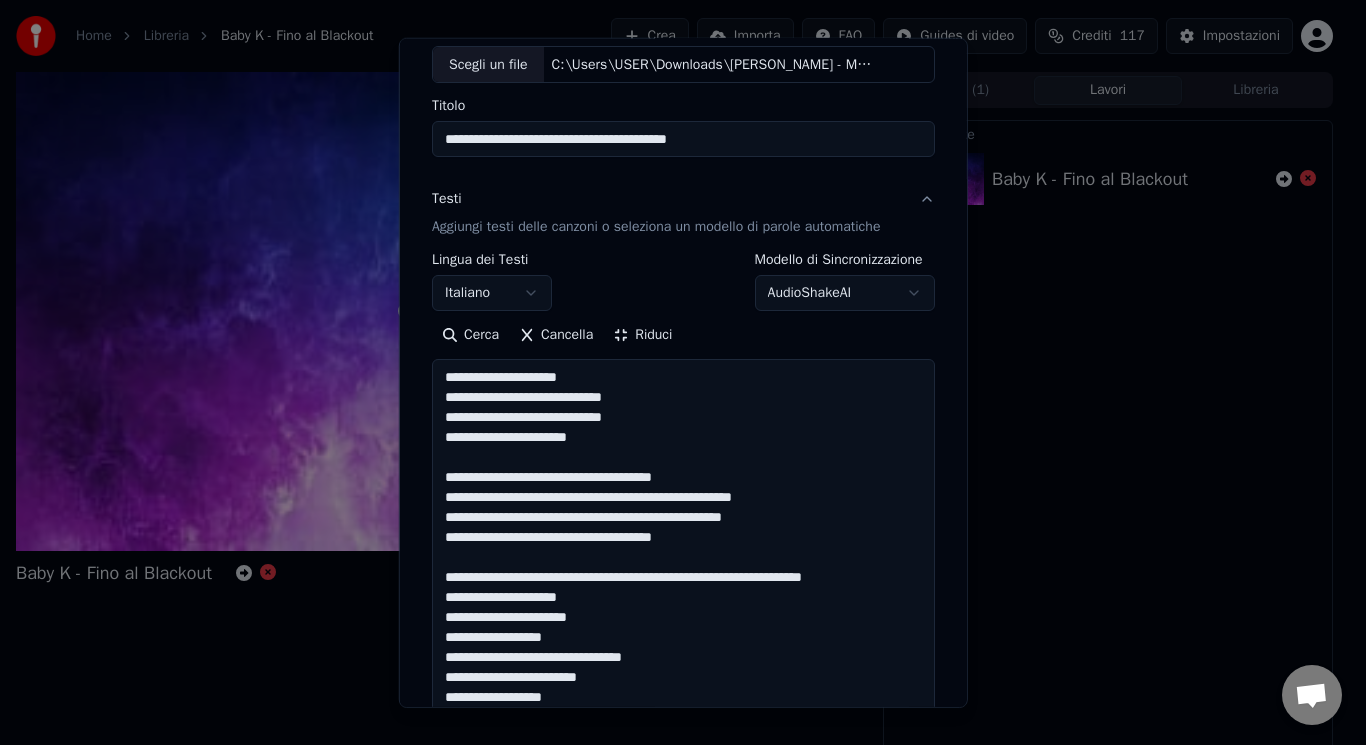 scroll, scrollTop: 155, scrollLeft: 0, axis: vertical 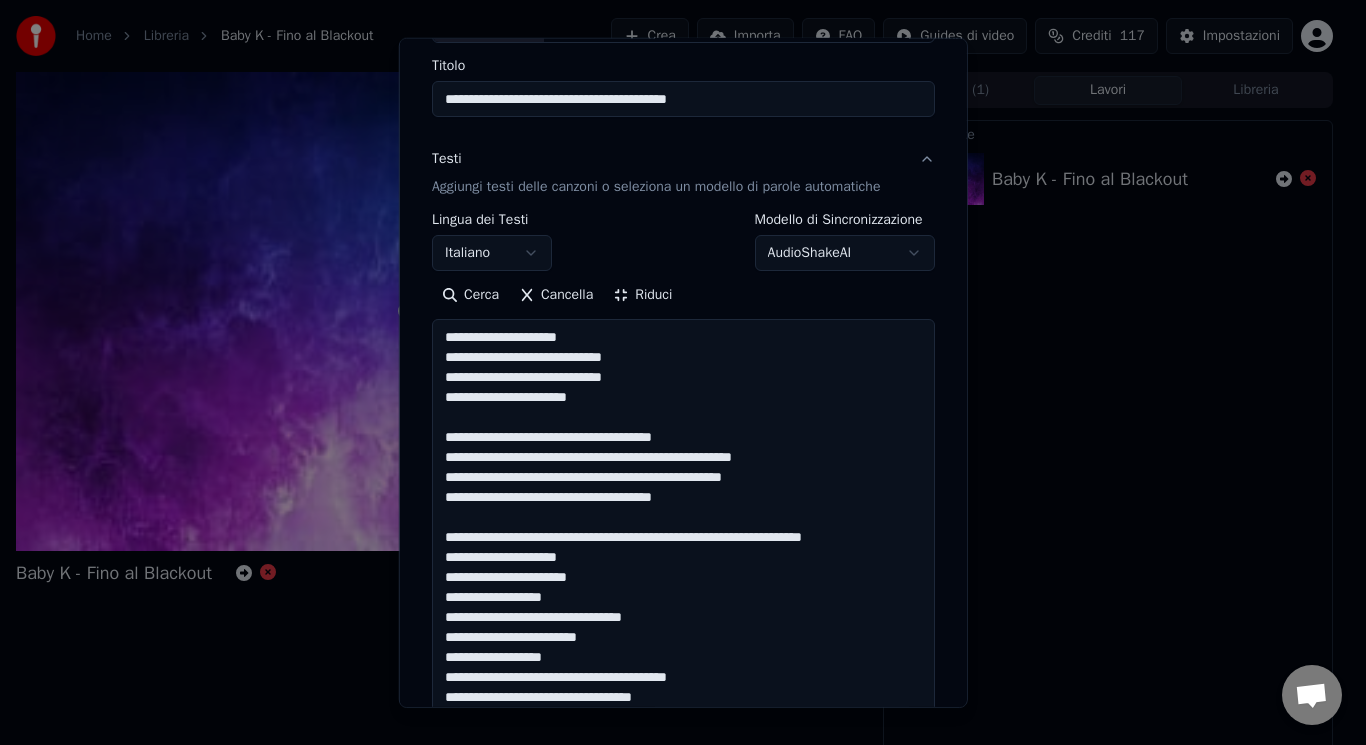 drag, startPoint x: 532, startPoint y: 561, endPoint x: 441, endPoint y: 519, distance: 100.22475 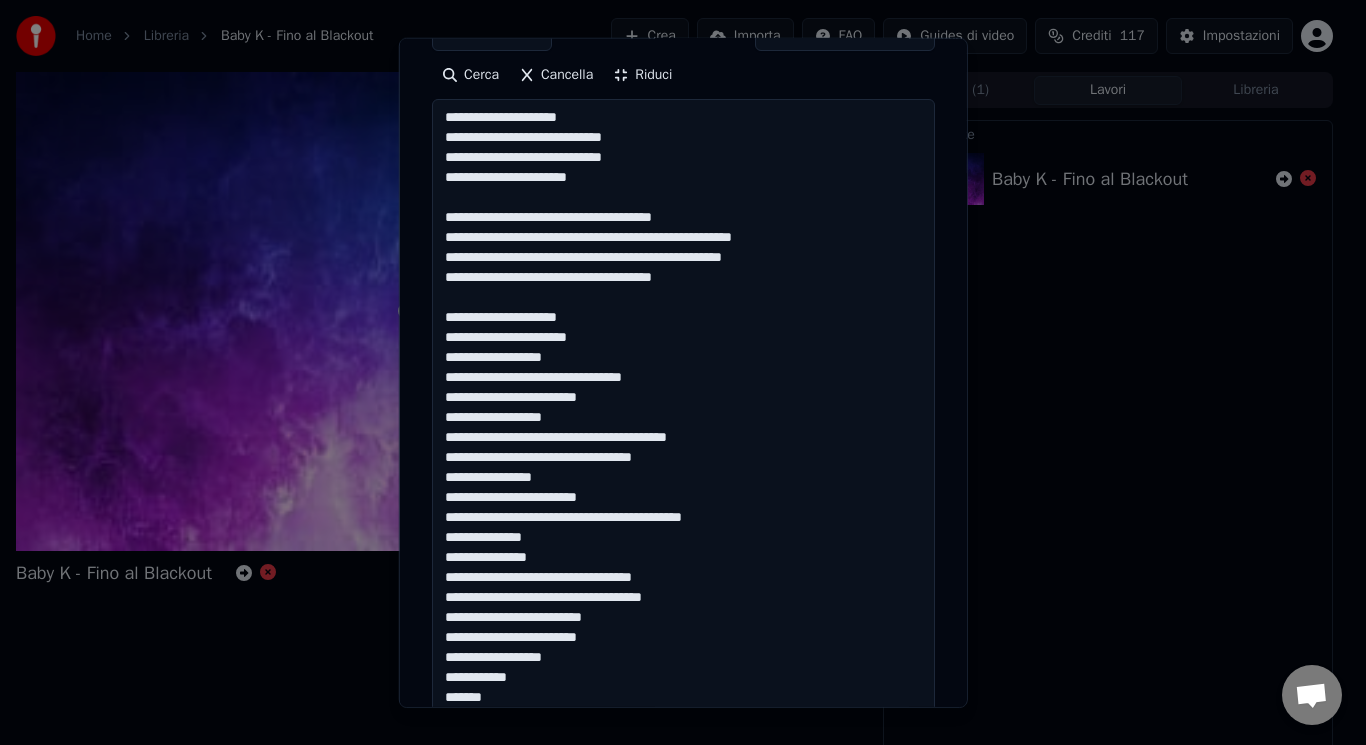 scroll, scrollTop: 415, scrollLeft: 0, axis: vertical 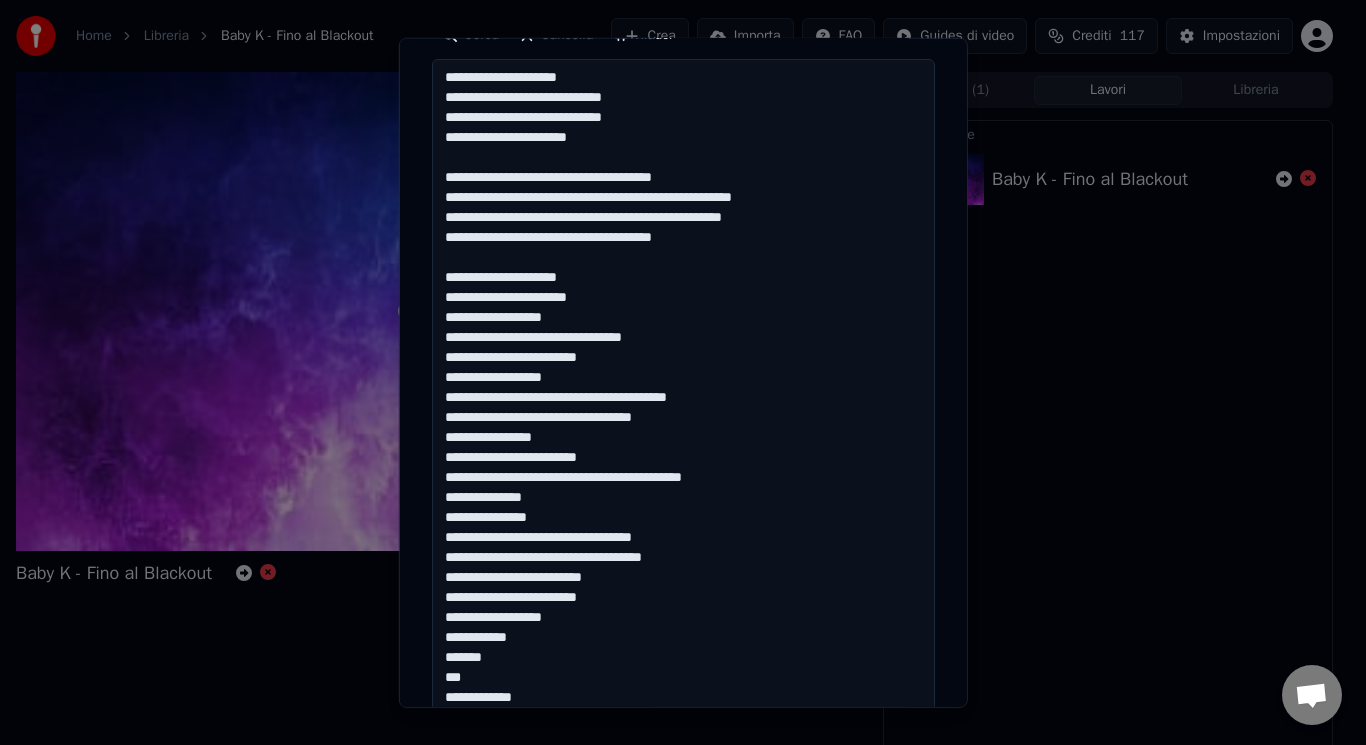 drag, startPoint x: 683, startPoint y: 556, endPoint x: 635, endPoint y: 559, distance: 48.09366 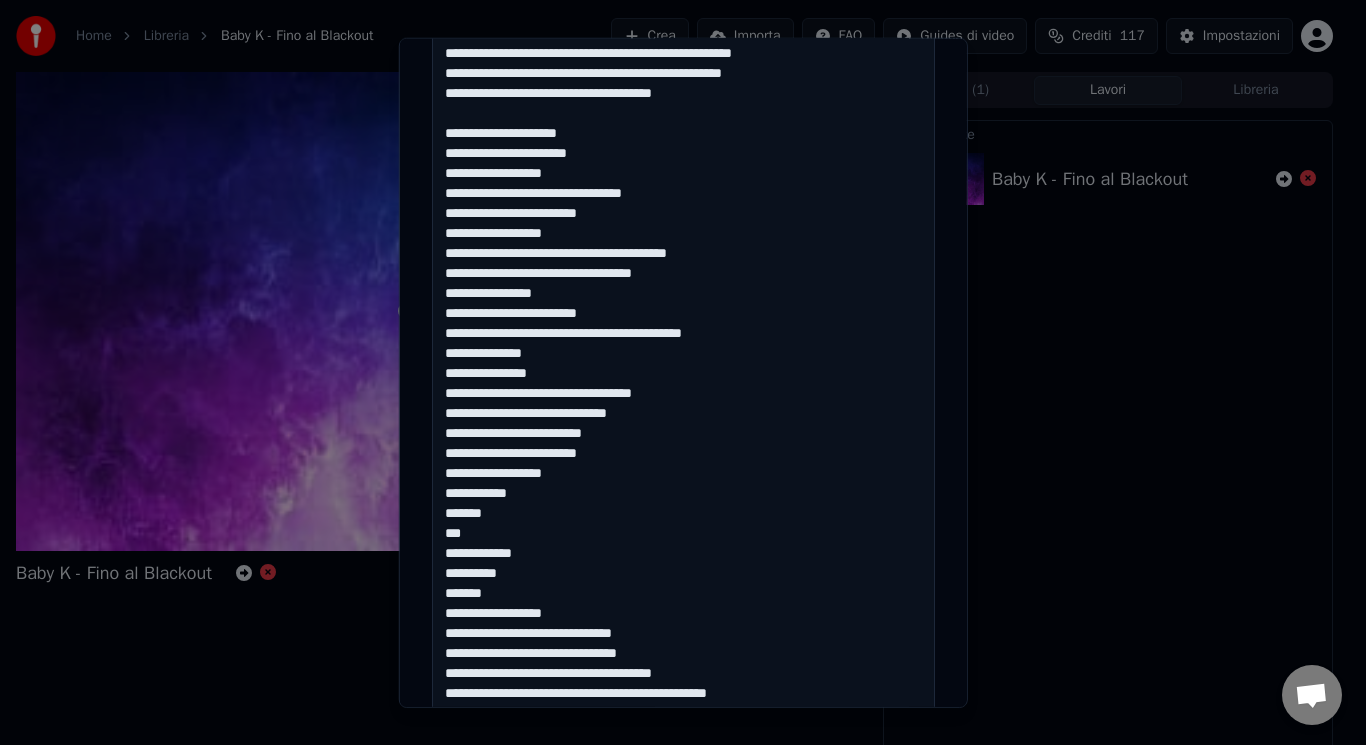 scroll, scrollTop: 562, scrollLeft: 0, axis: vertical 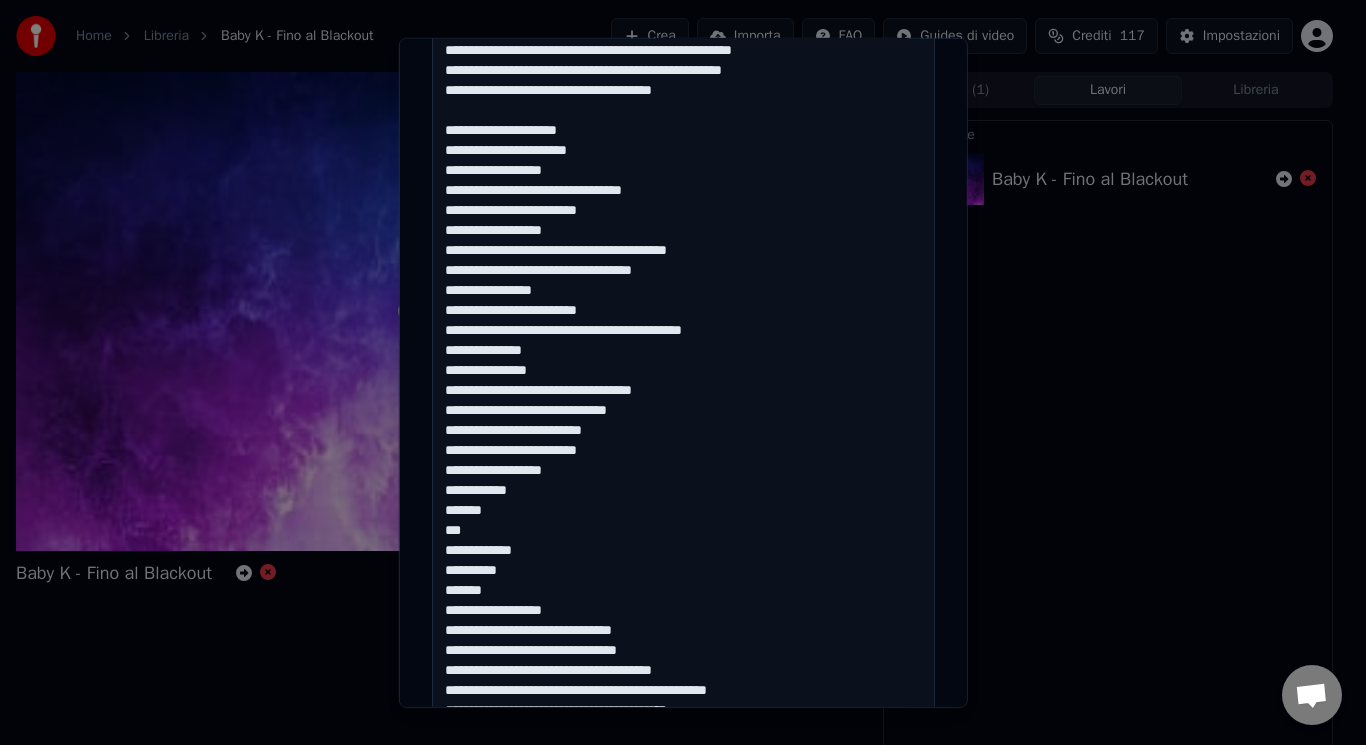 drag, startPoint x: 432, startPoint y: 584, endPoint x: 604, endPoint y: 614, distance: 174.59668 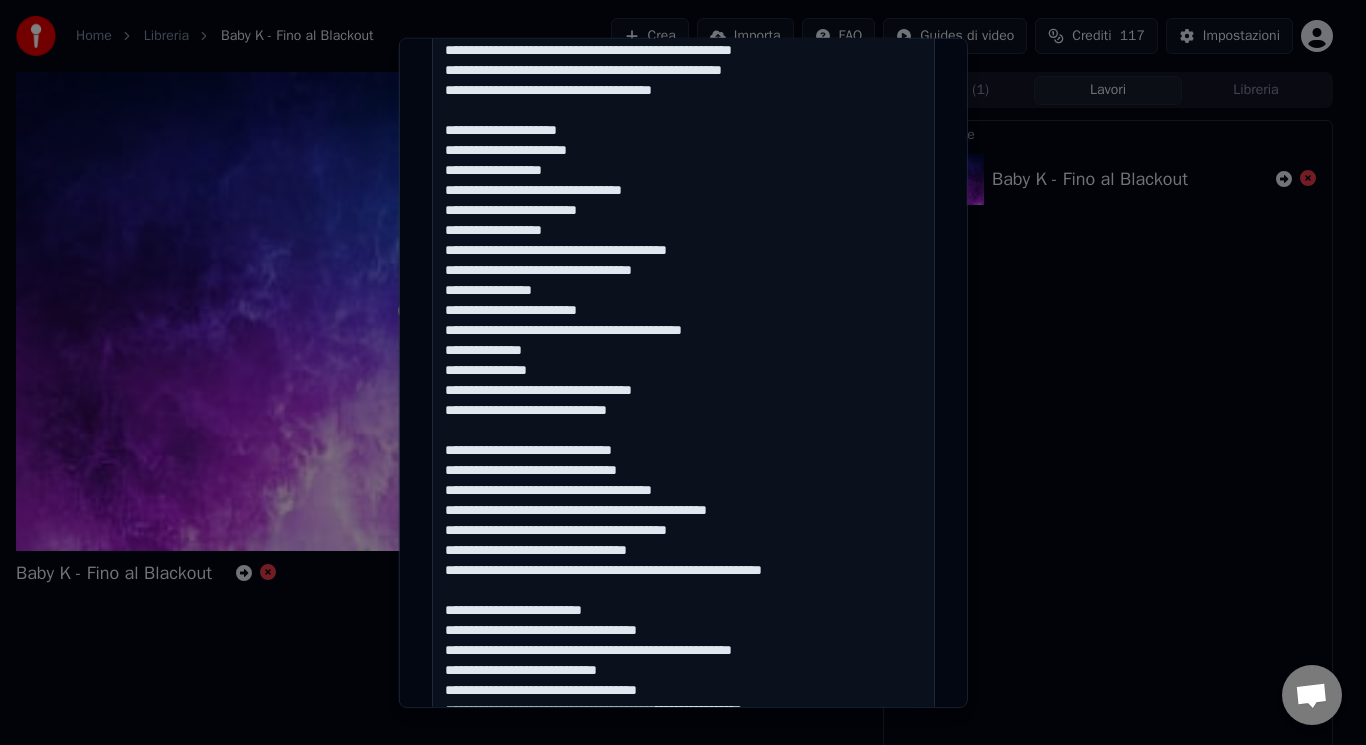 click at bounding box center (683, 789) 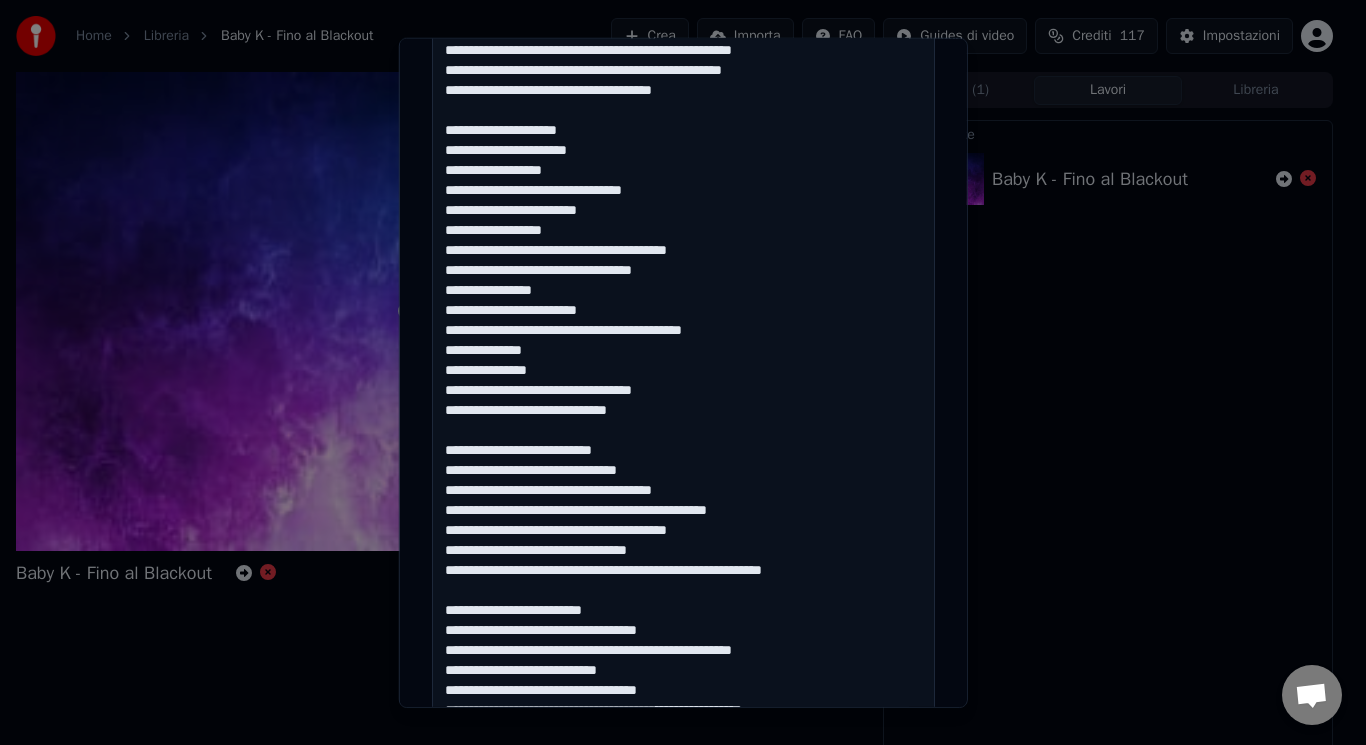 click at bounding box center (683, 789) 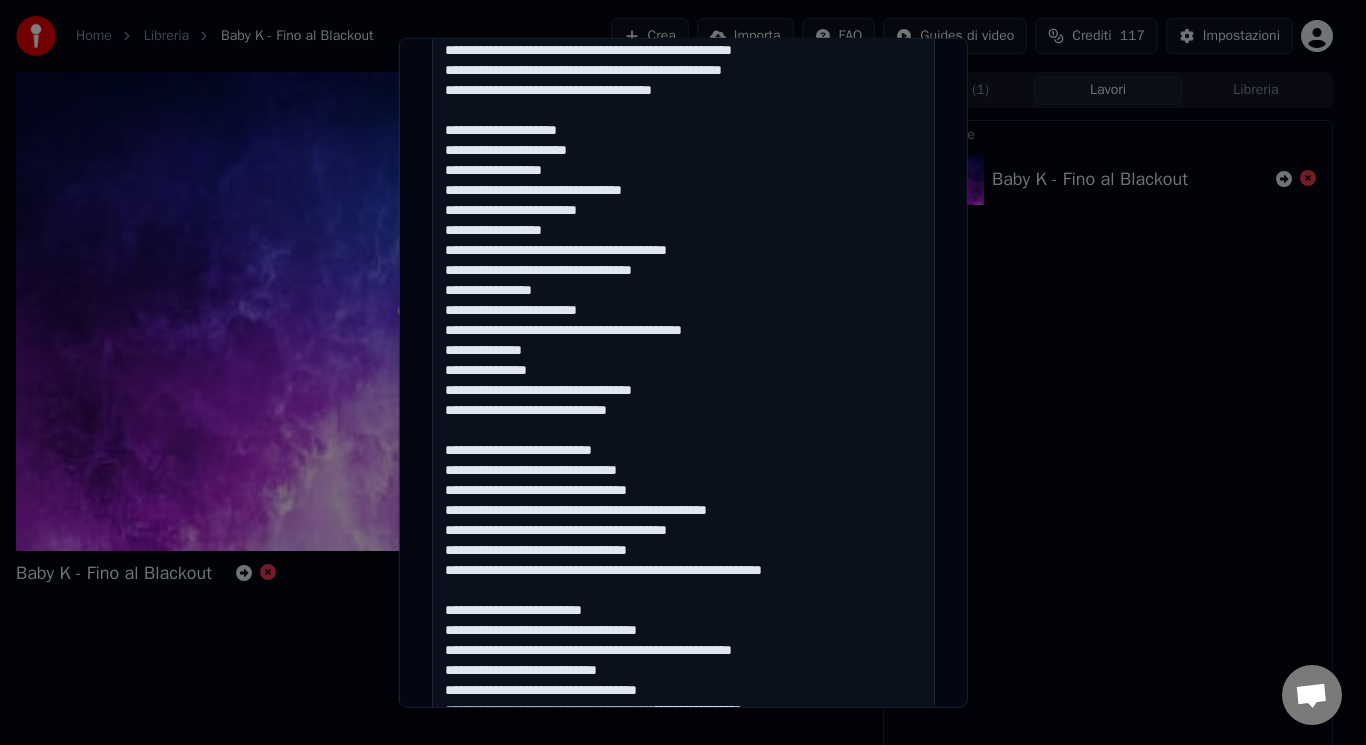 click at bounding box center (683, 789) 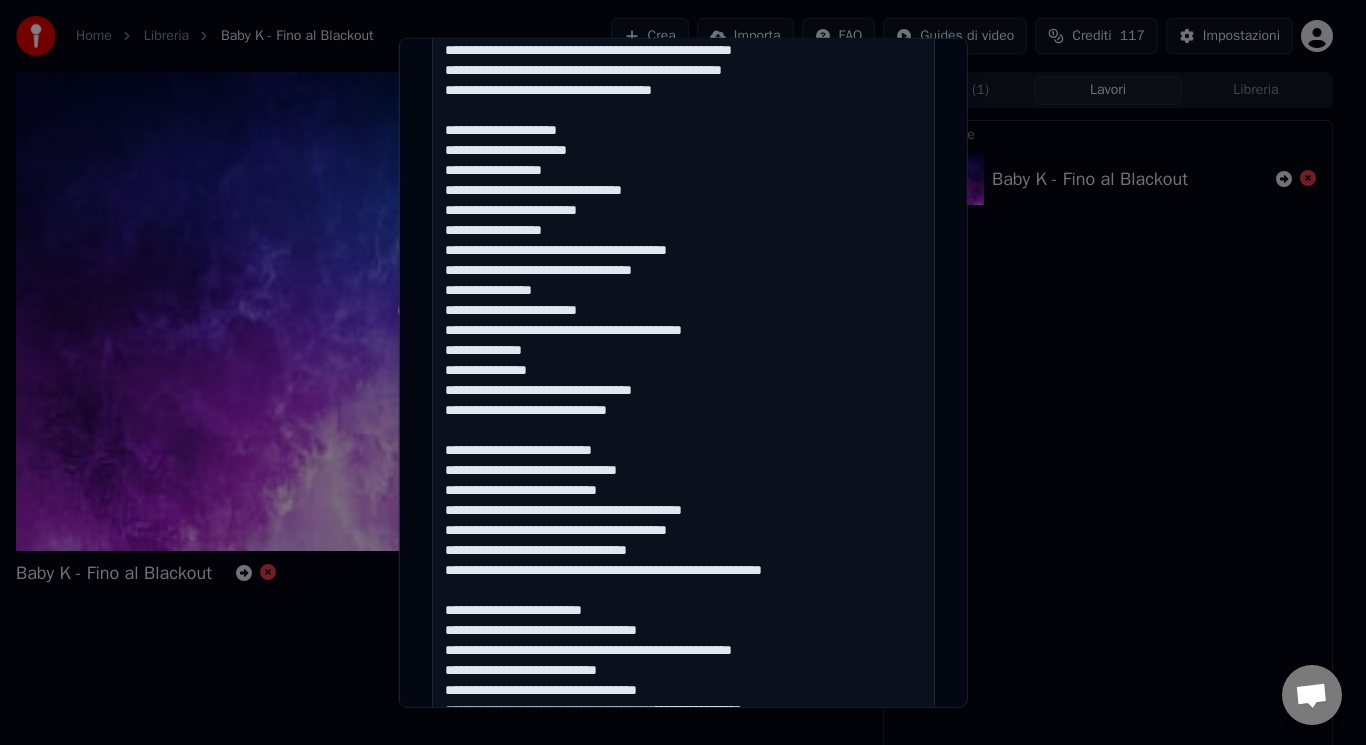 drag, startPoint x: 717, startPoint y: 531, endPoint x: 640, endPoint y: 534, distance: 77.05842 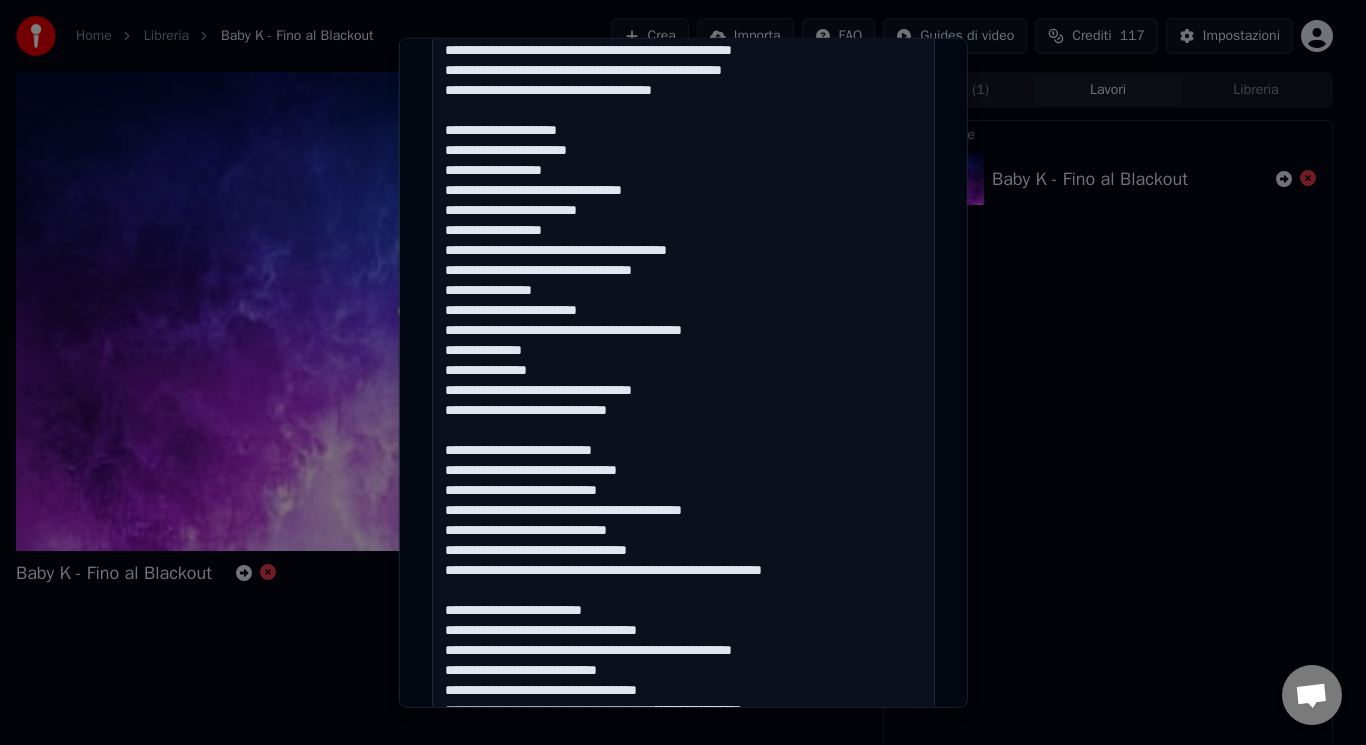 drag, startPoint x: 683, startPoint y: 552, endPoint x: 630, endPoint y: 557, distance: 53.235325 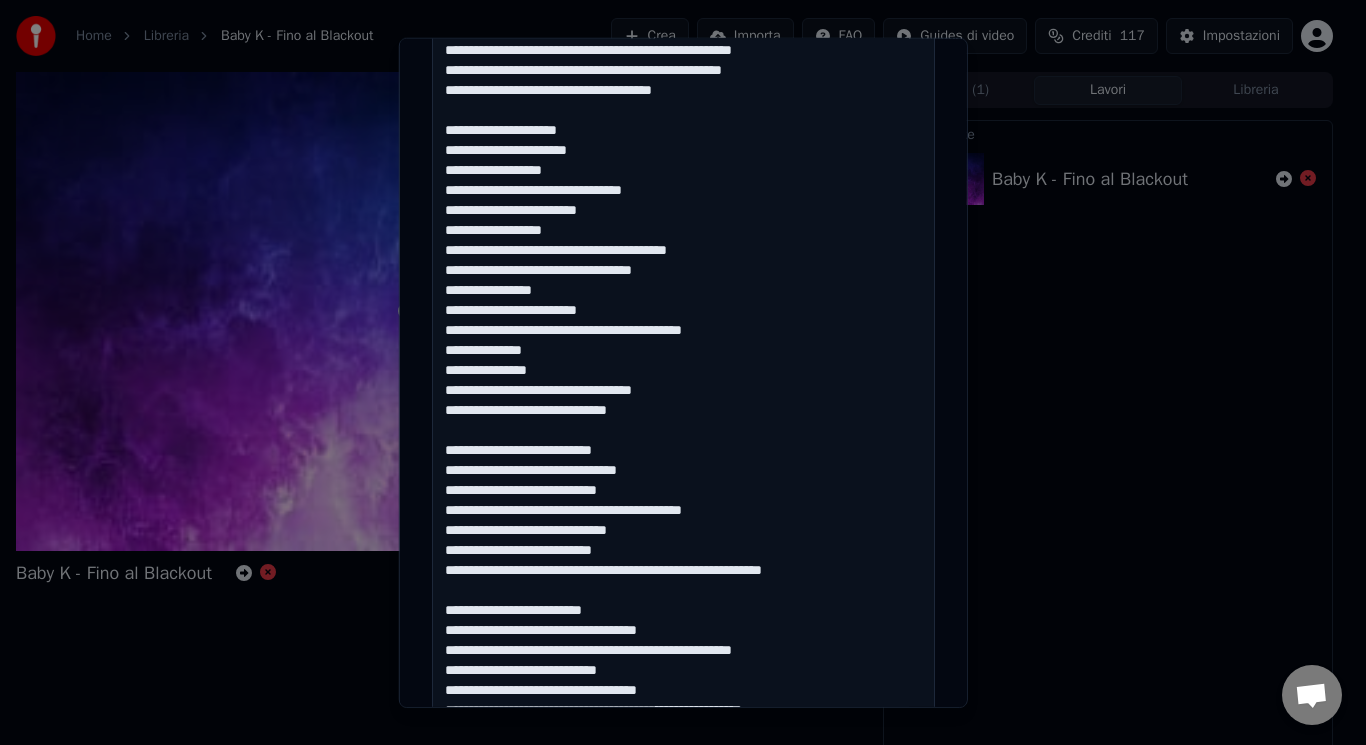 click at bounding box center (683, 789) 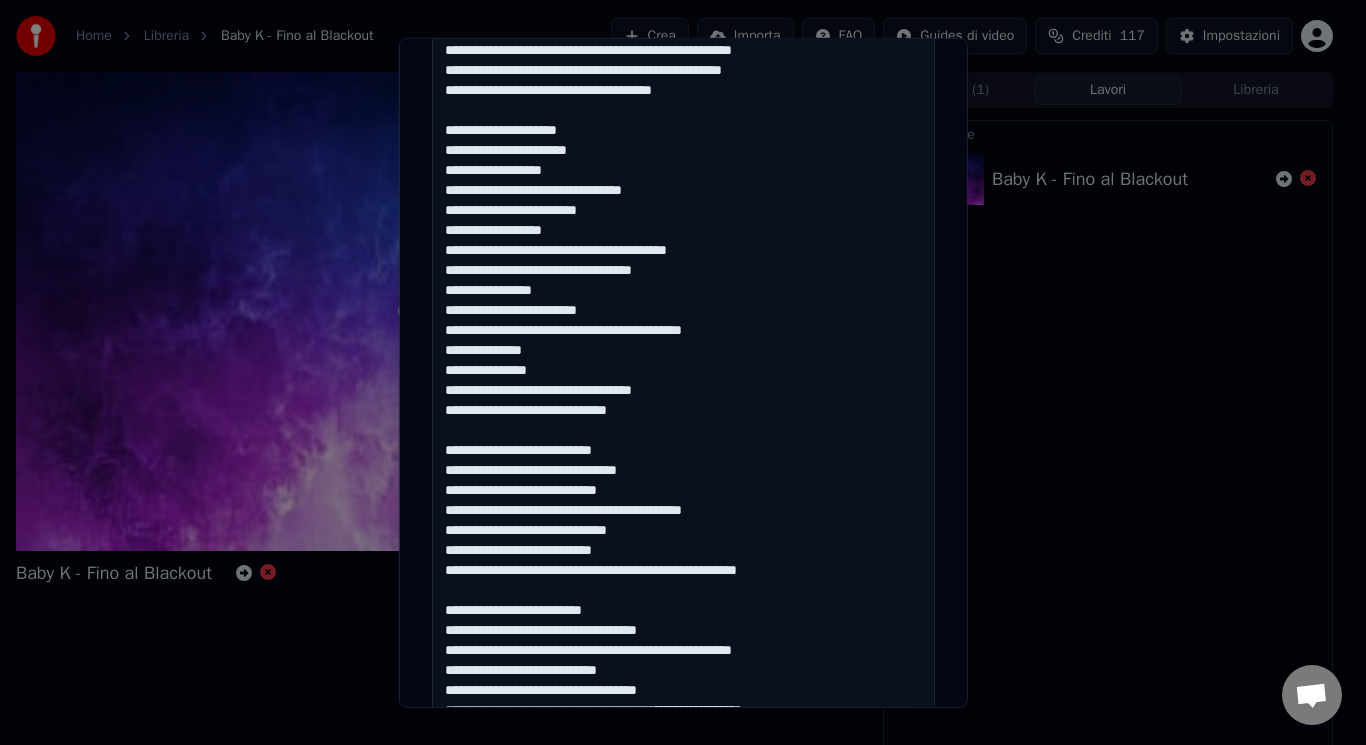 drag, startPoint x: 794, startPoint y: 567, endPoint x: 735, endPoint y: 576, distance: 59.682495 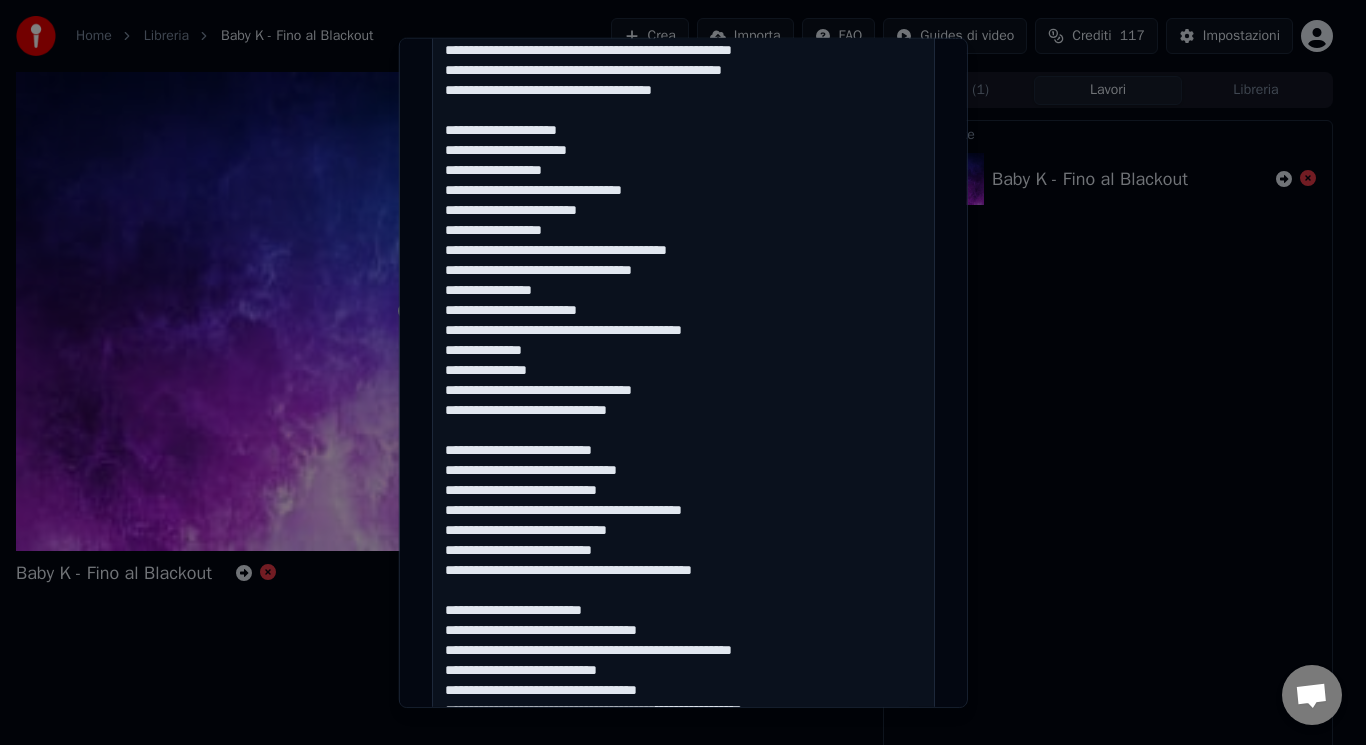 drag, startPoint x: 637, startPoint y: 608, endPoint x: 506, endPoint y: 586, distance: 132.83449 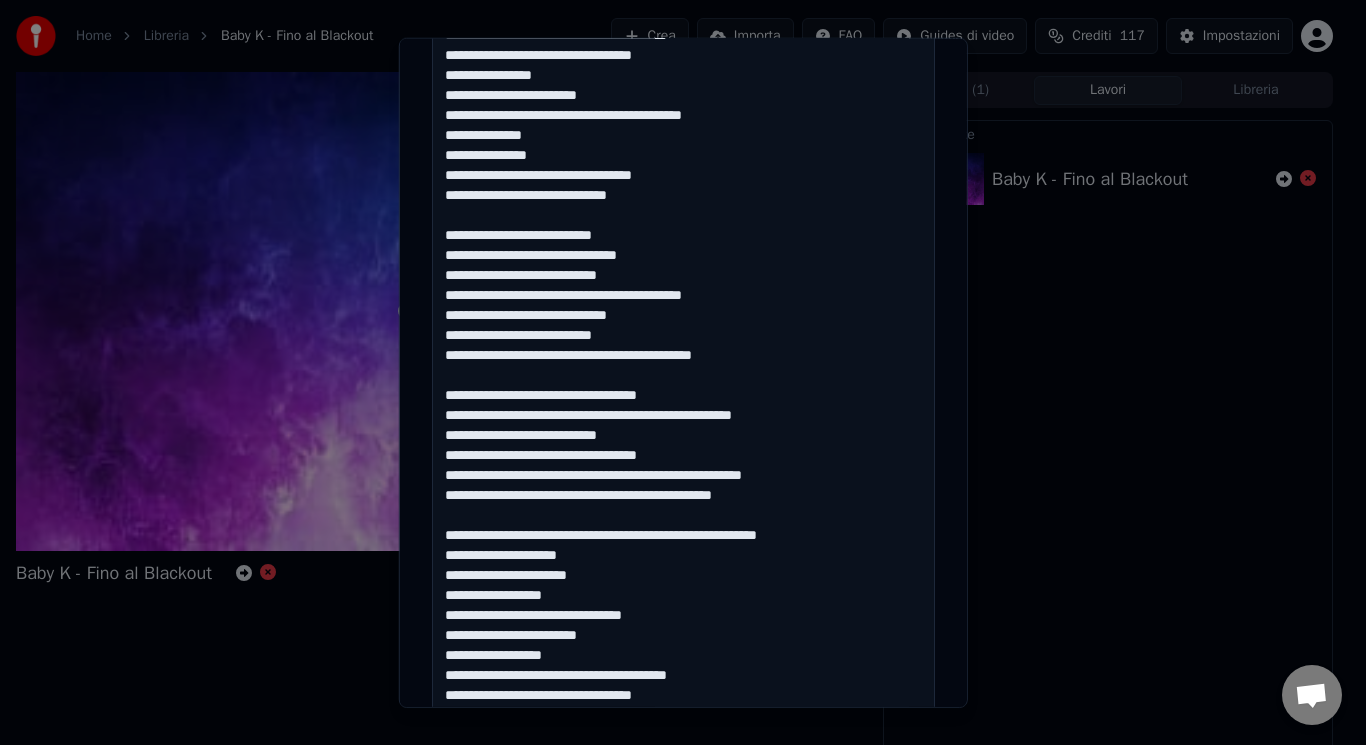 scroll, scrollTop: 789, scrollLeft: 0, axis: vertical 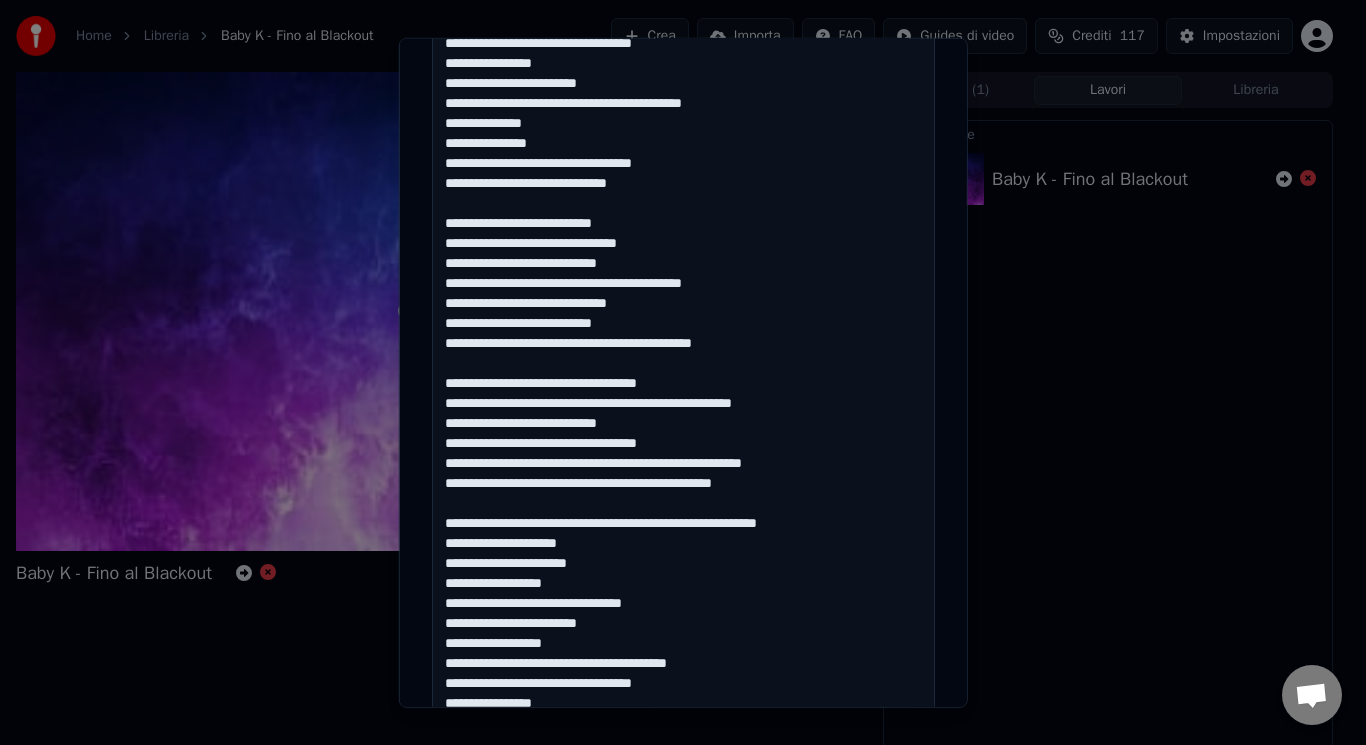 drag, startPoint x: 762, startPoint y: 485, endPoint x: 627, endPoint y: 484, distance: 135.00371 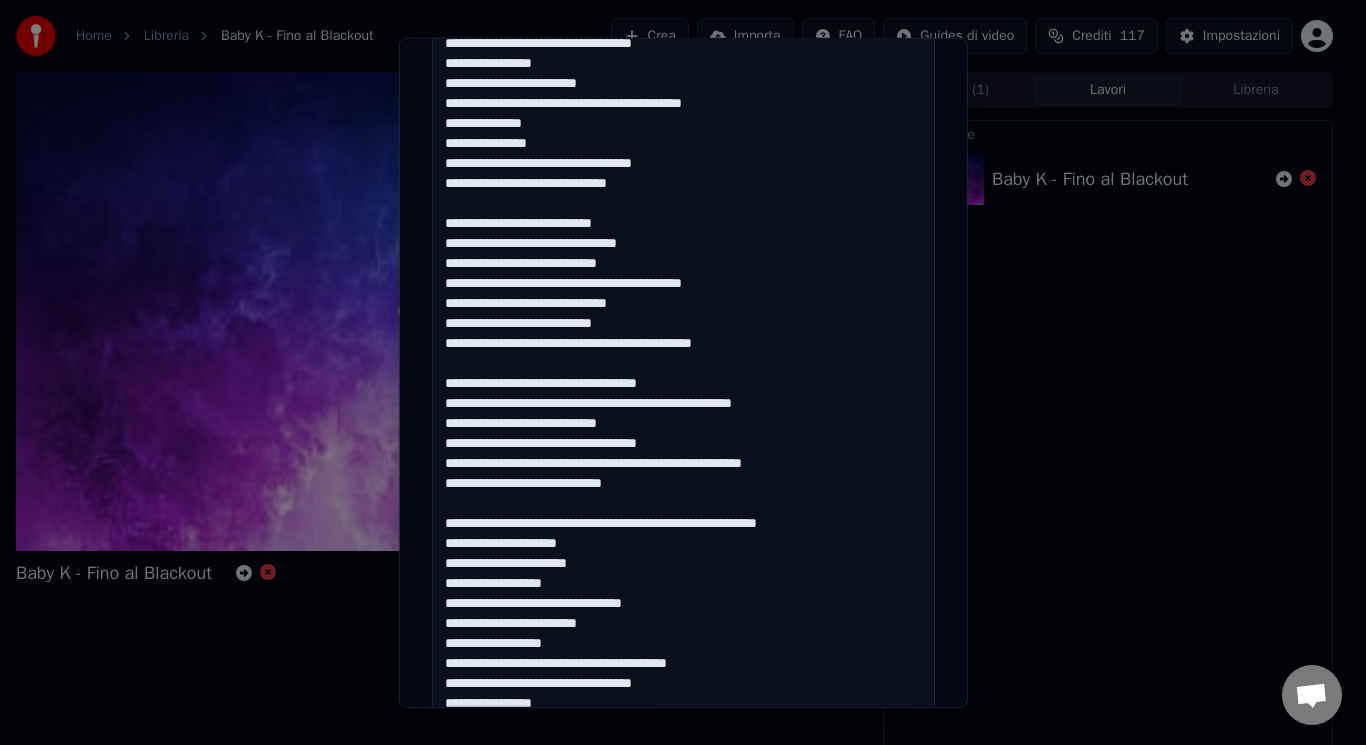 drag, startPoint x: 778, startPoint y: 393, endPoint x: 746, endPoint y: 403, distance: 33.526108 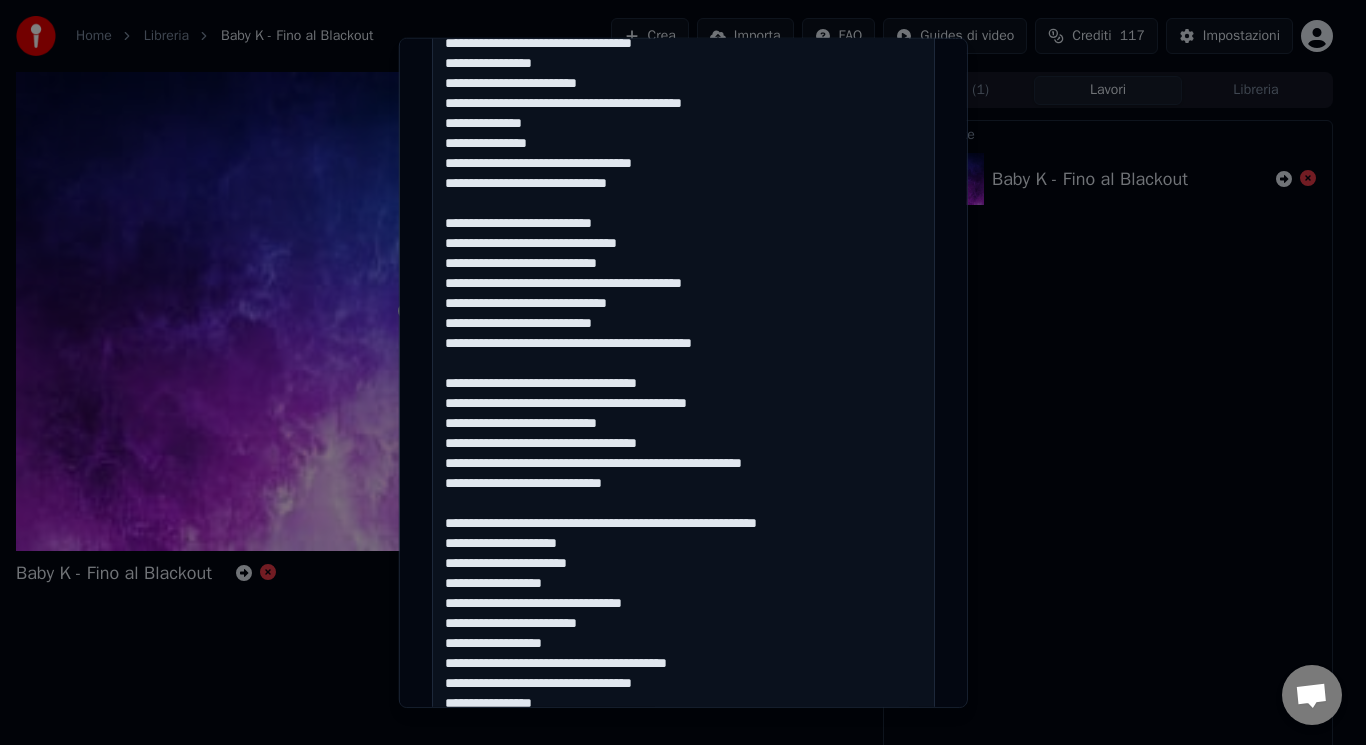 click at bounding box center [683, 562] 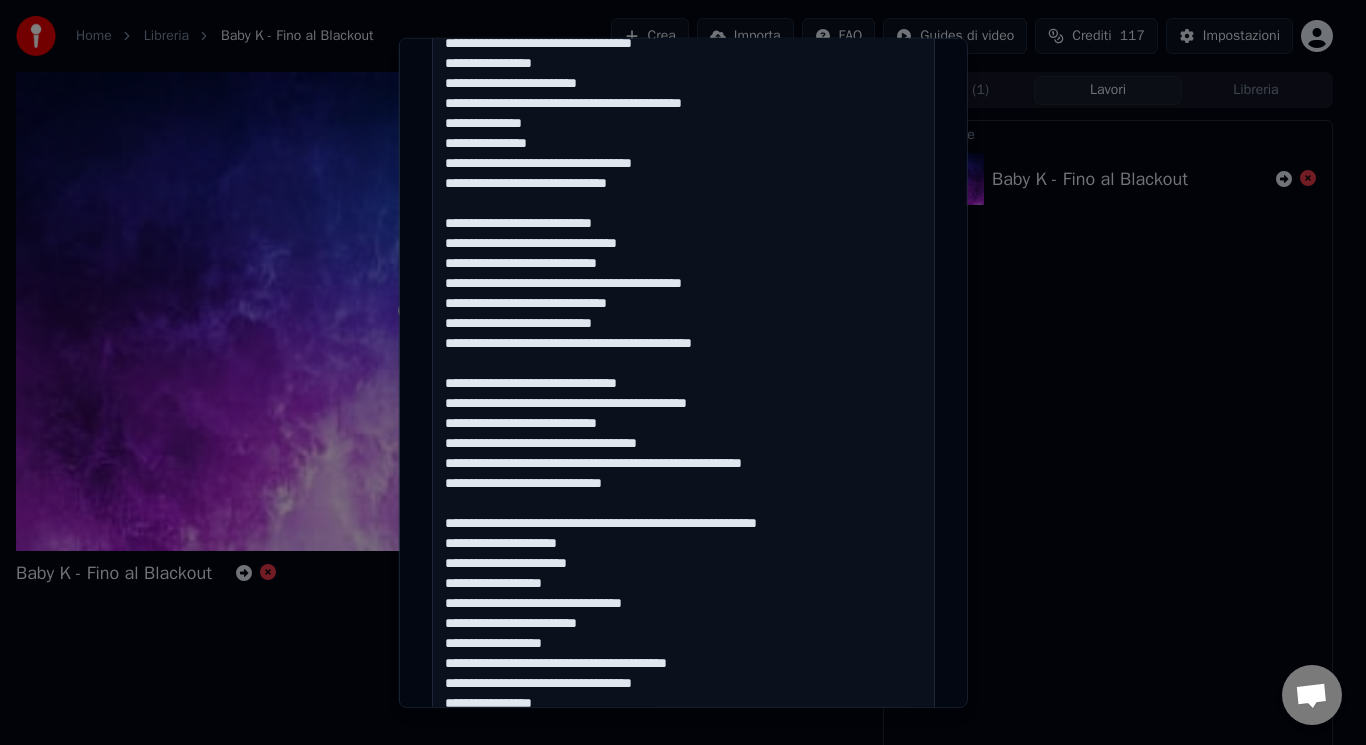 drag, startPoint x: 860, startPoint y: 521, endPoint x: 692, endPoint y: 509, distance: 168.42802 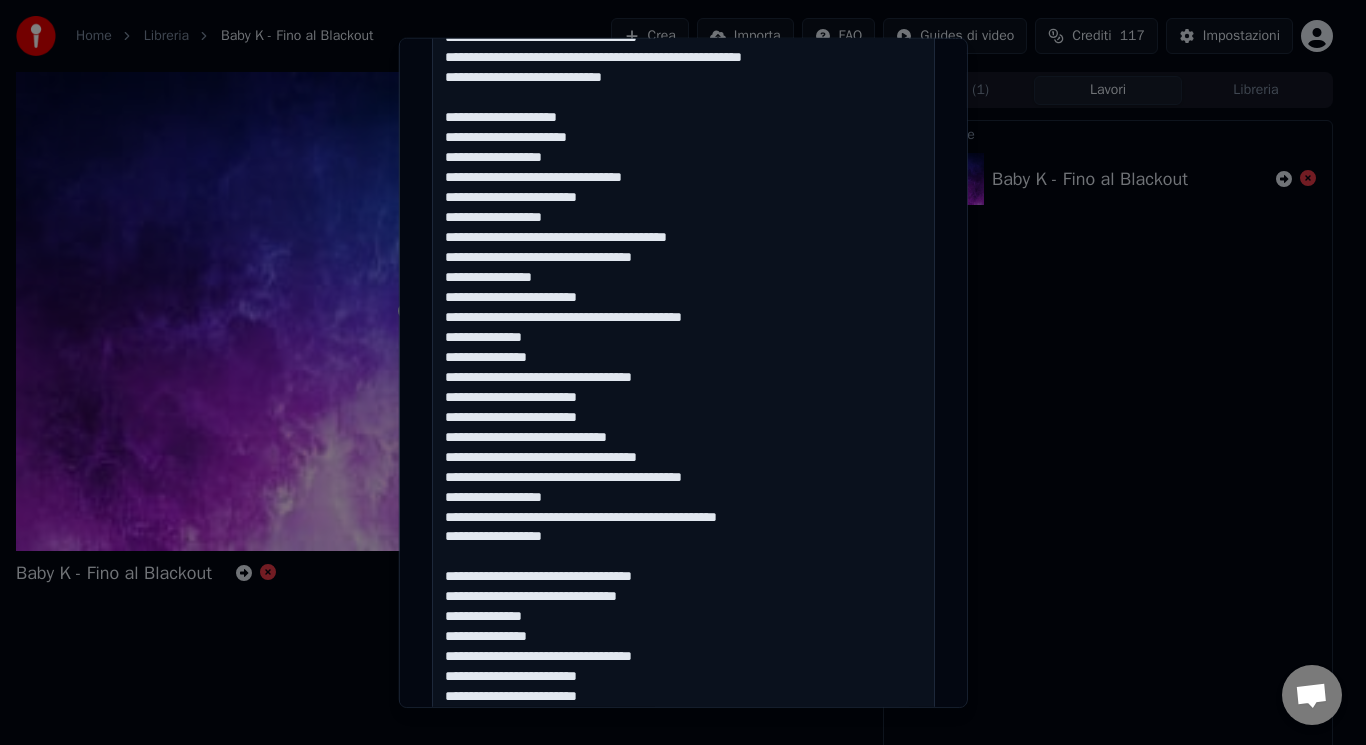 scroll, scrollTop: 1215, scrollLeft: 0, axis: vertical 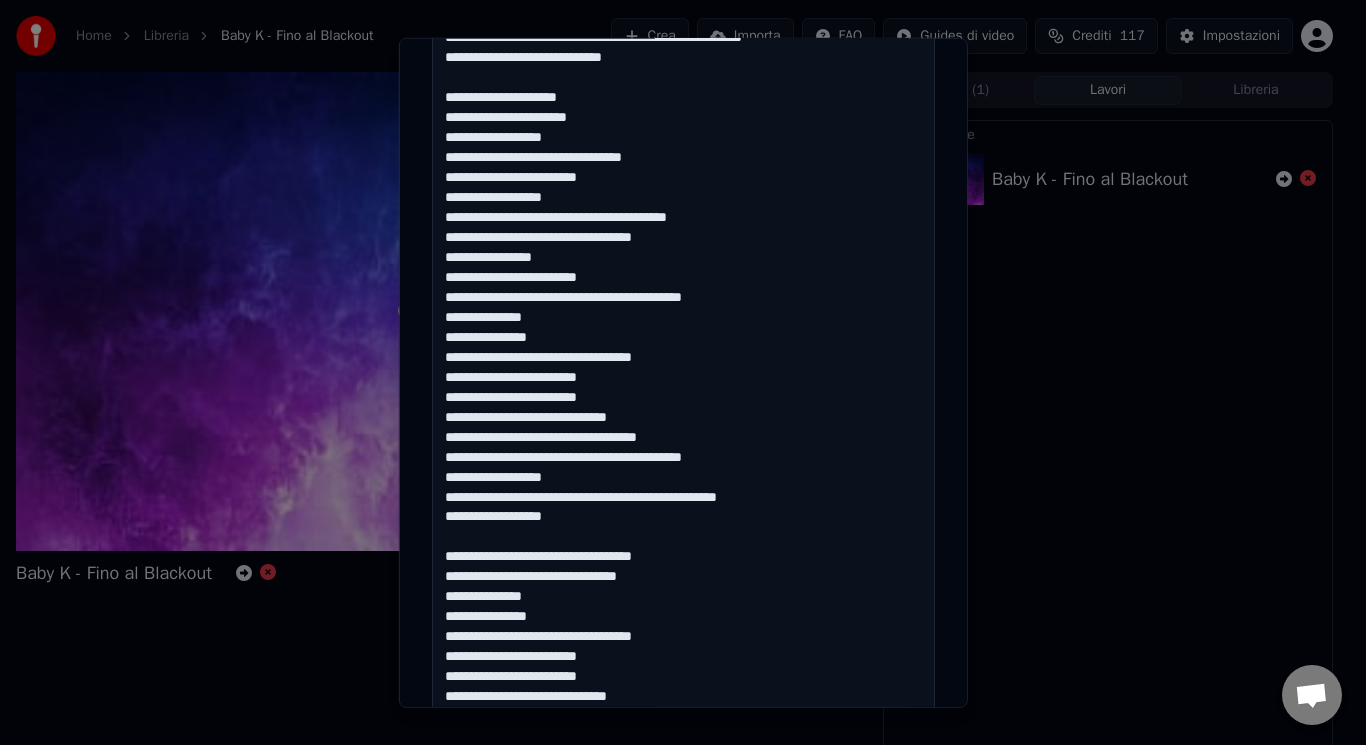 drag, startPoint x: 709, startPoint y: 560, endPoint x: 609, endPoint y: 540, distance: 101.98039 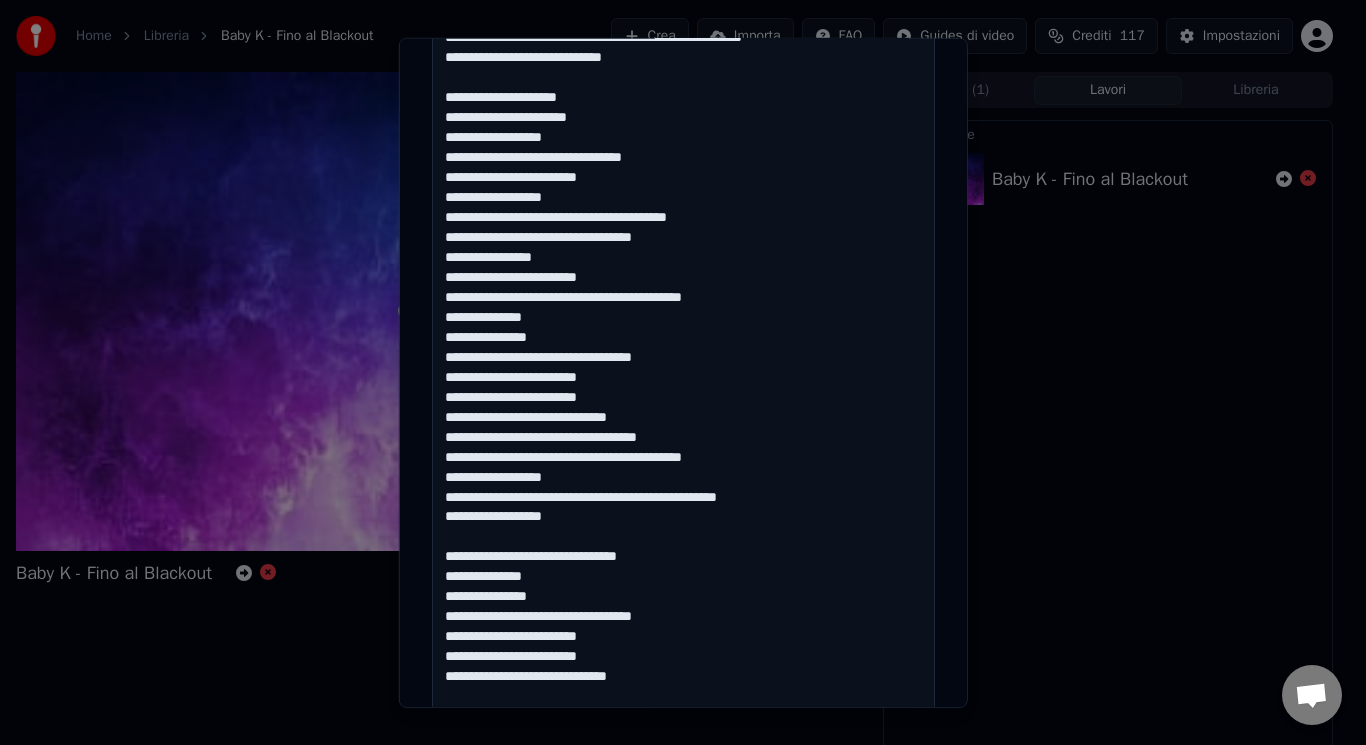 drag, startPoint x: 708, startPoint y: 437, endPoint x: 436, endPoint y: 441, distance: 272.02942 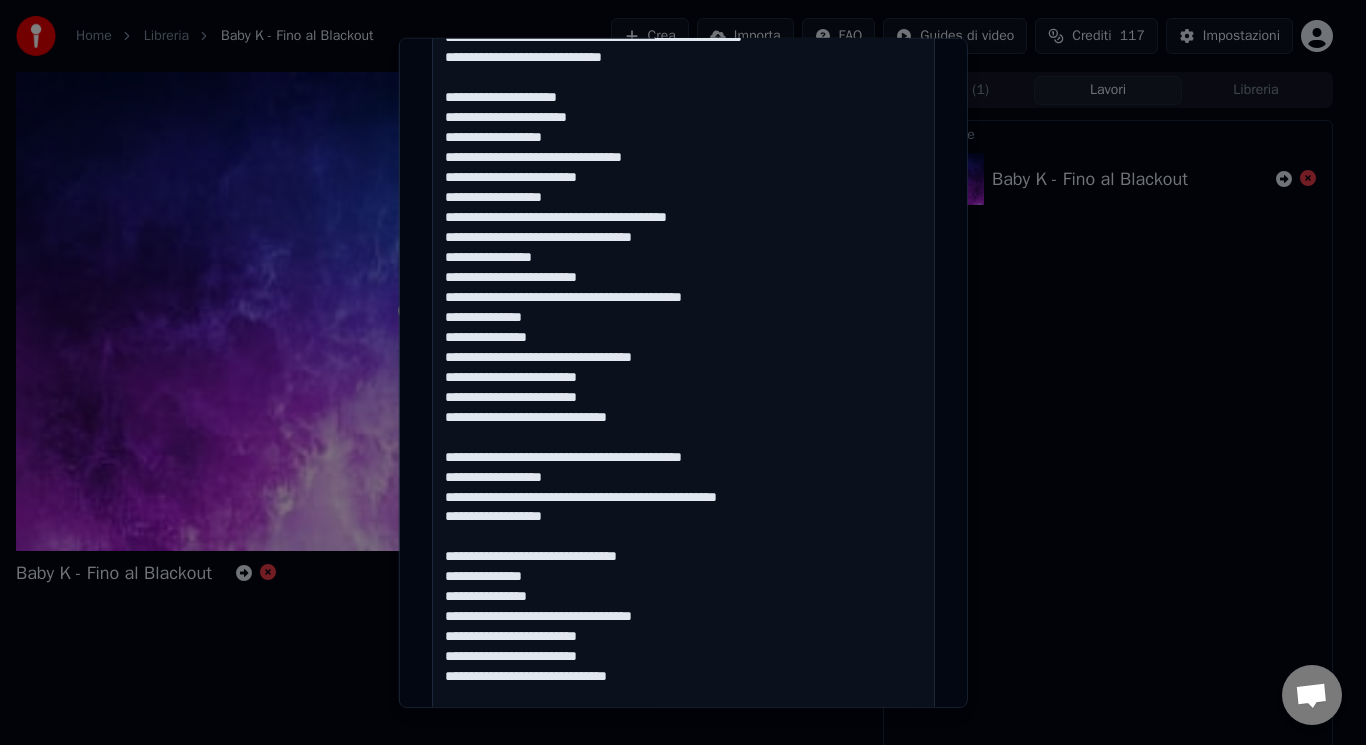 type on "**********" 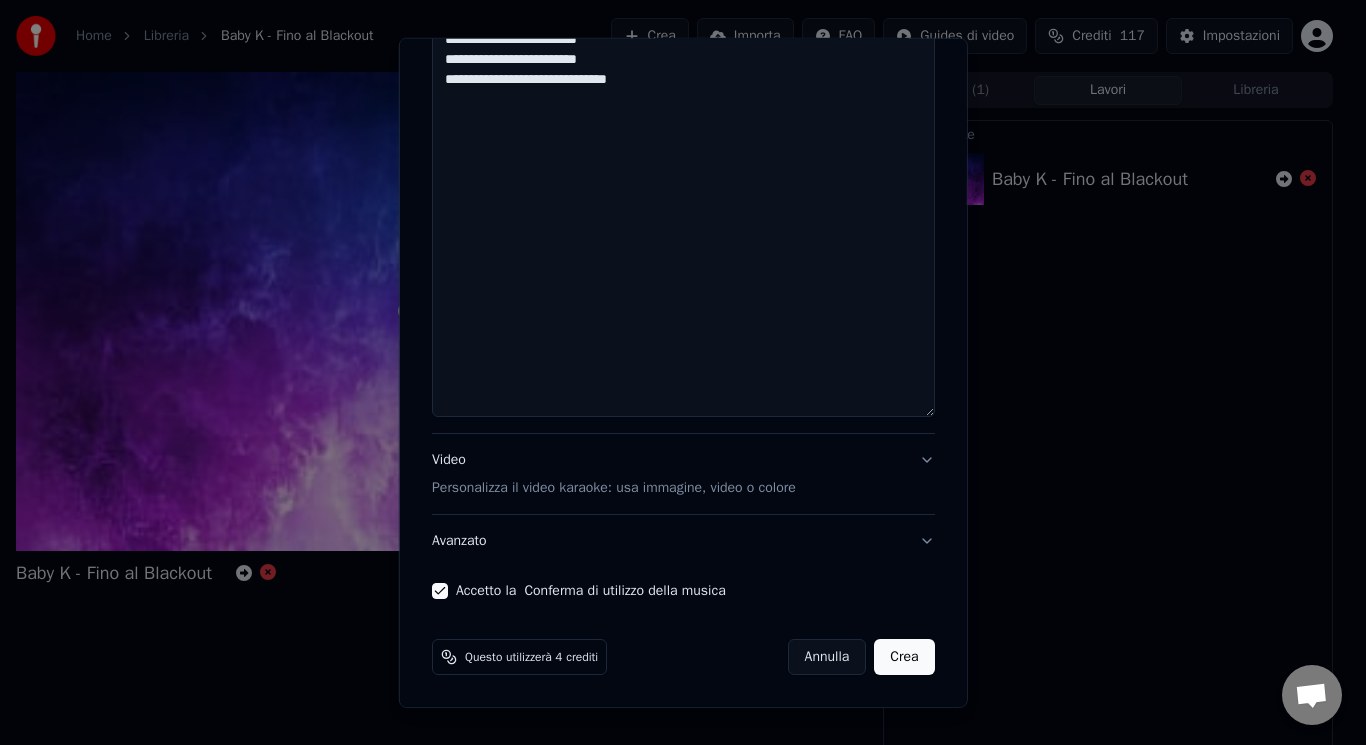 click on "Video Personalizza il video karaoke: usa immagine, video o colore" at bounding box center (683, 474) 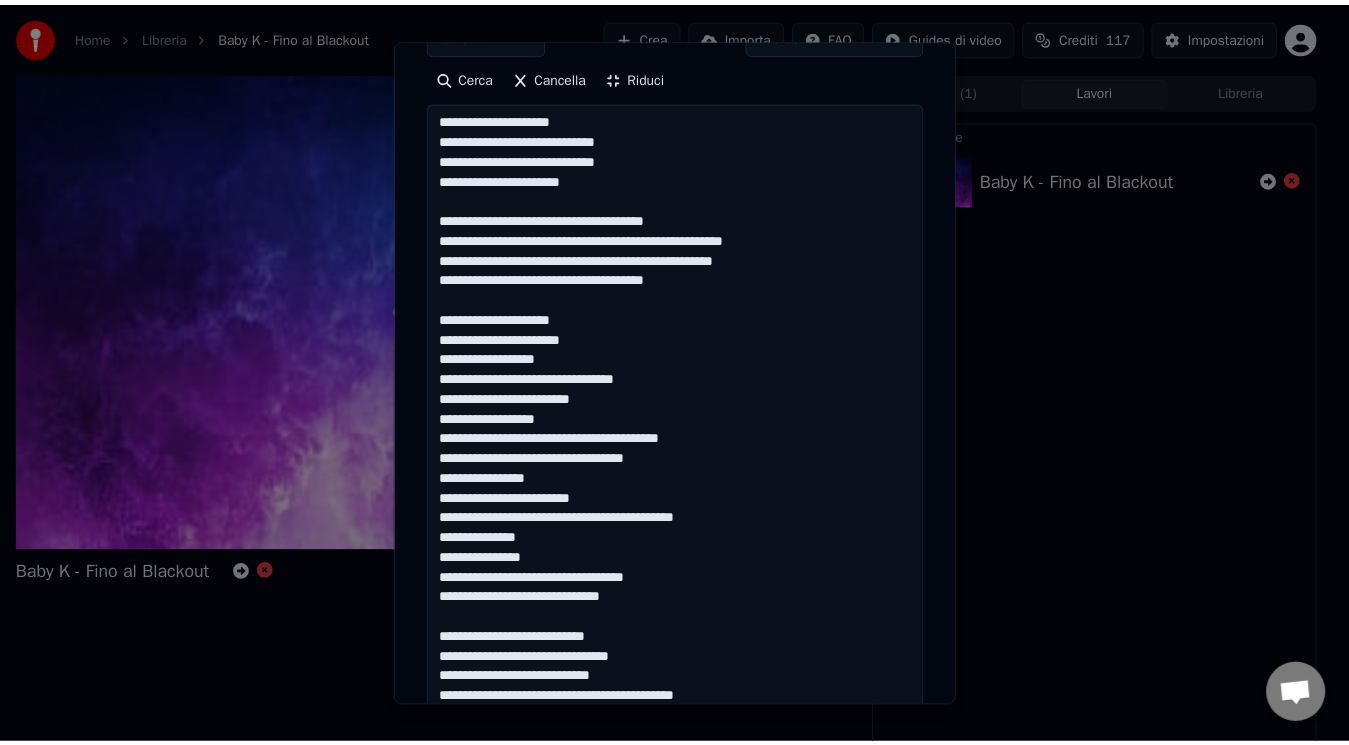 scroll, scrollTop: 187, scrollLeft: 0, axis: vertical 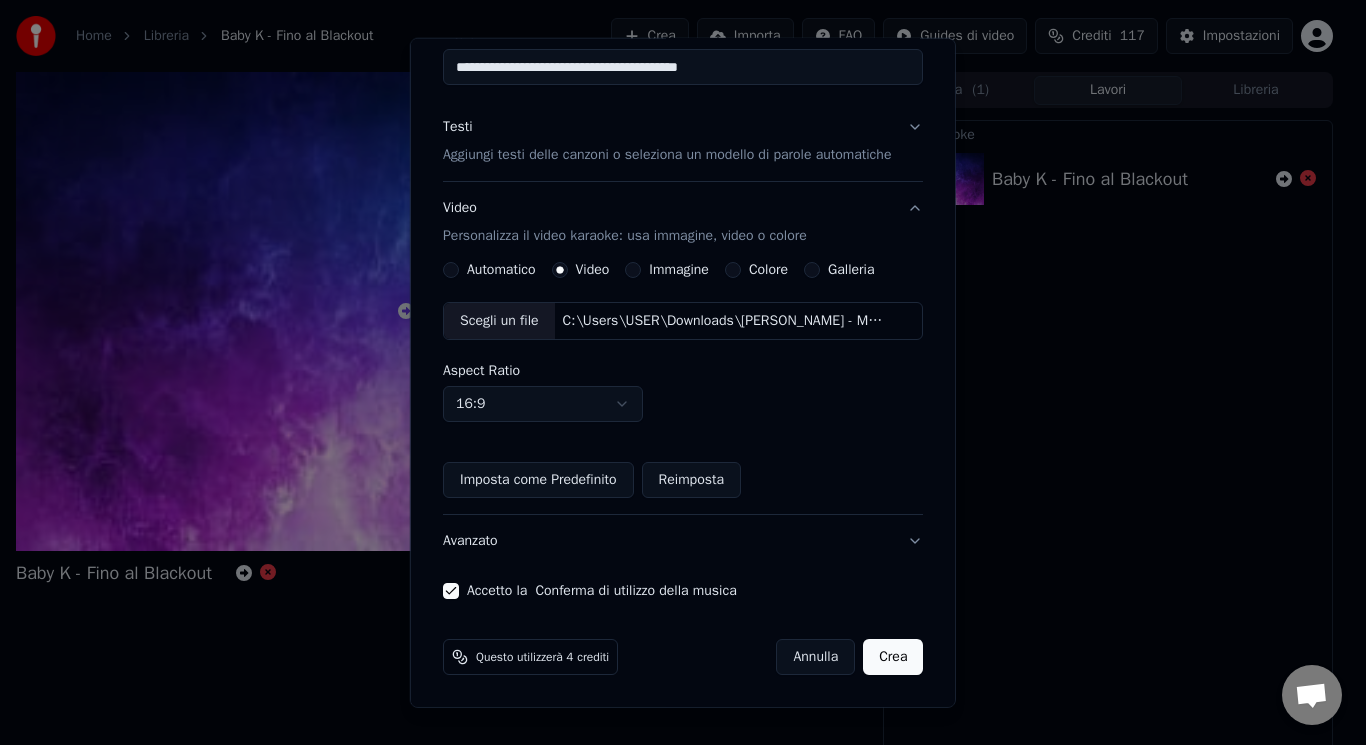 click on "Crea" at bounding box center [893, 657] 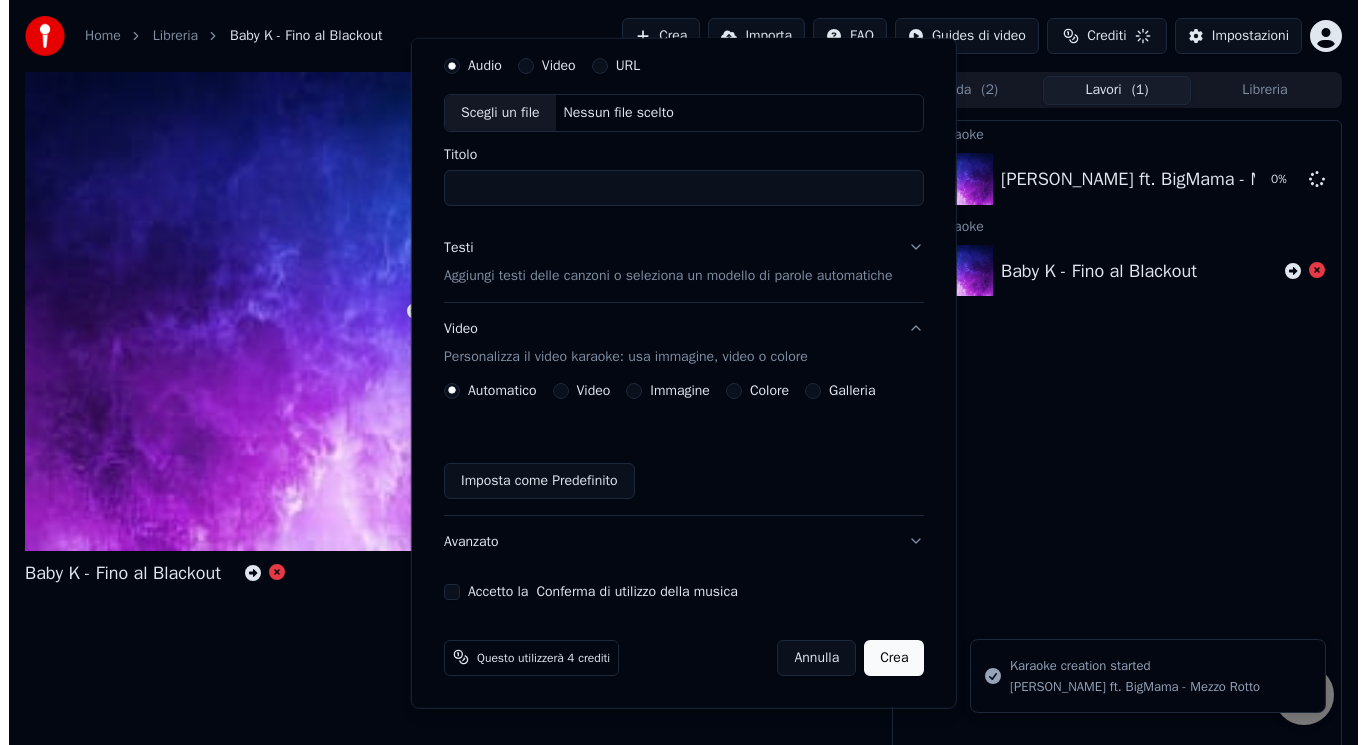 scroll, scrollTop: 0, scrollLeft: 0, axis: both 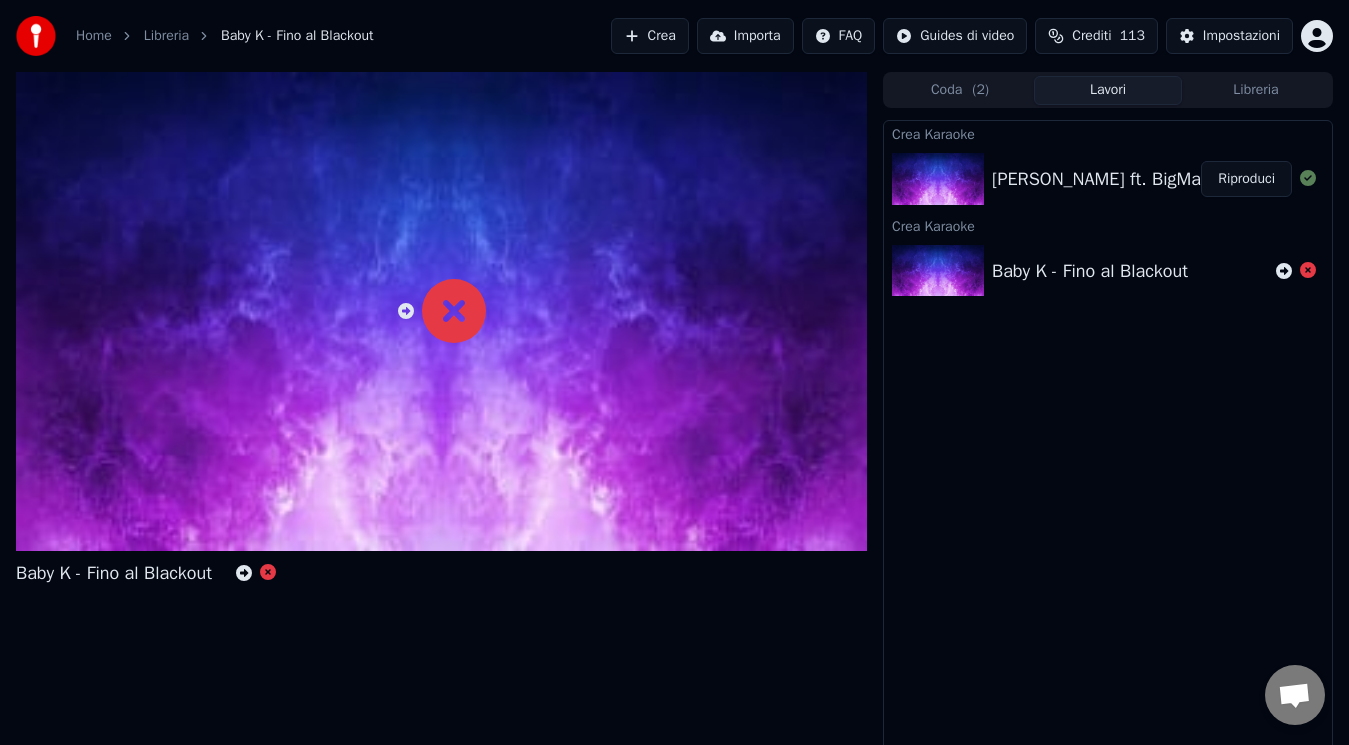 click on "Riproduci" at bounding box center (1246, 179) 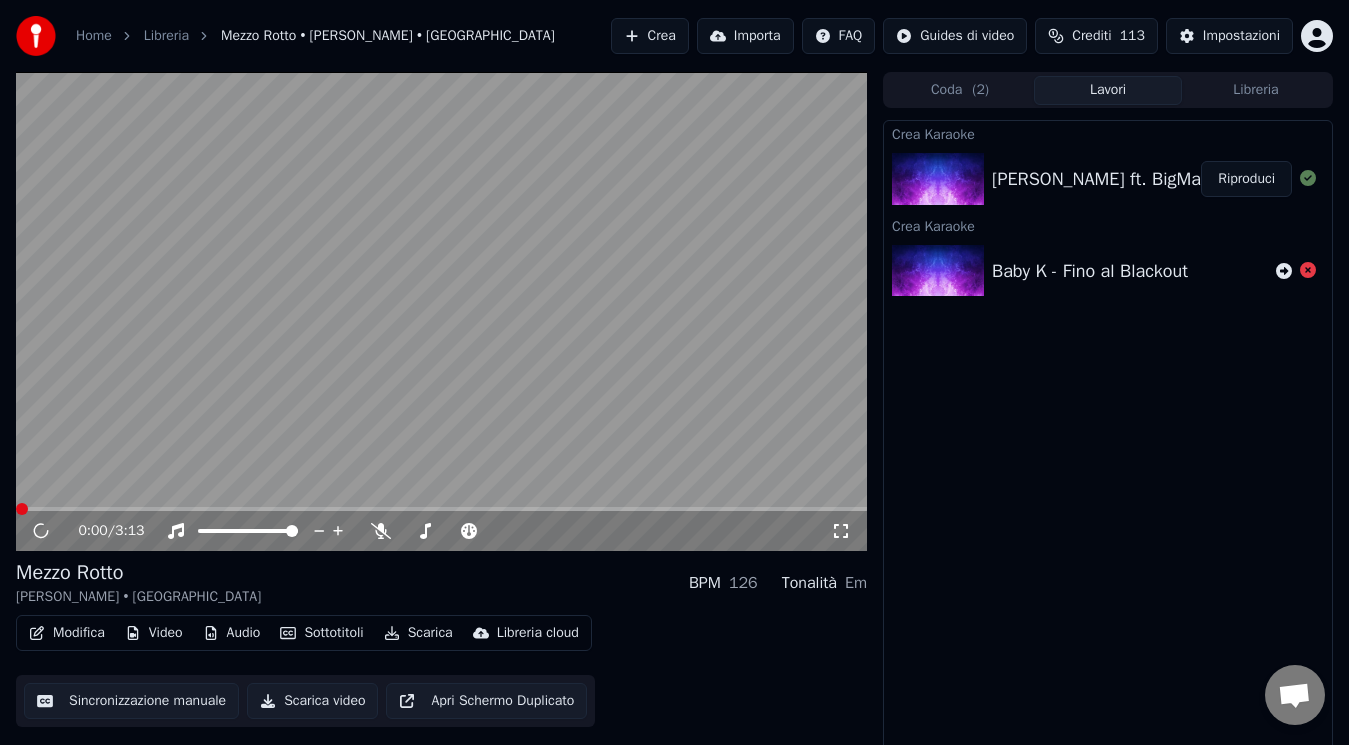 click on "Scarica video" at bounding box center (312, 701) 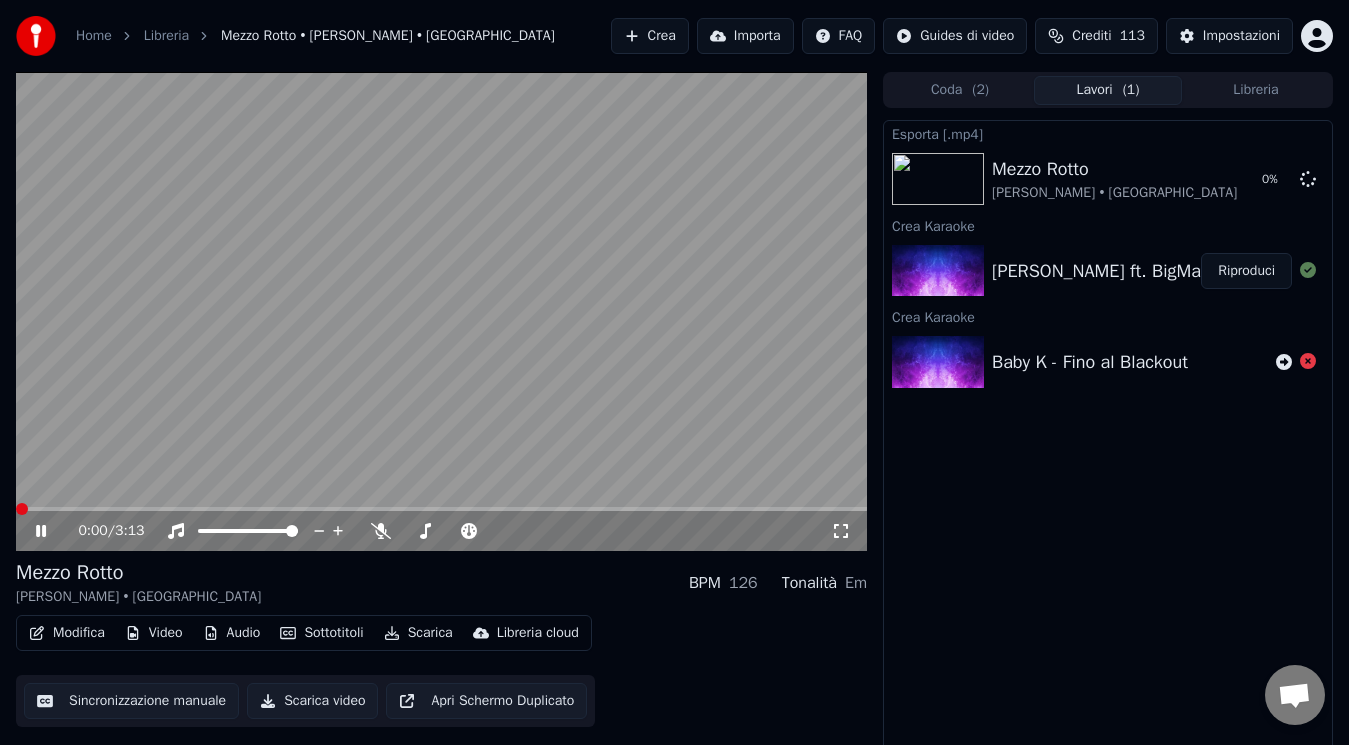 click at bounding box center [22, 509] 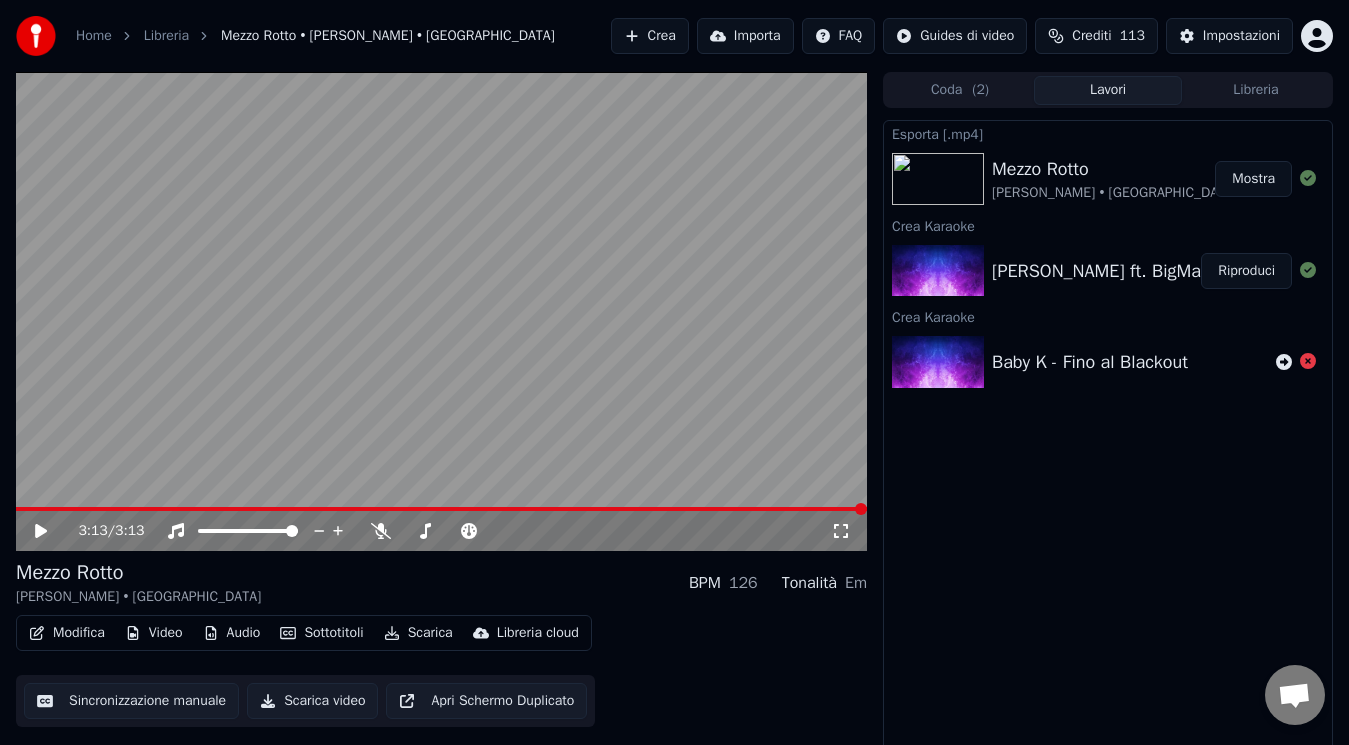 click on "Mostra" at bounding box center [1253, 179] 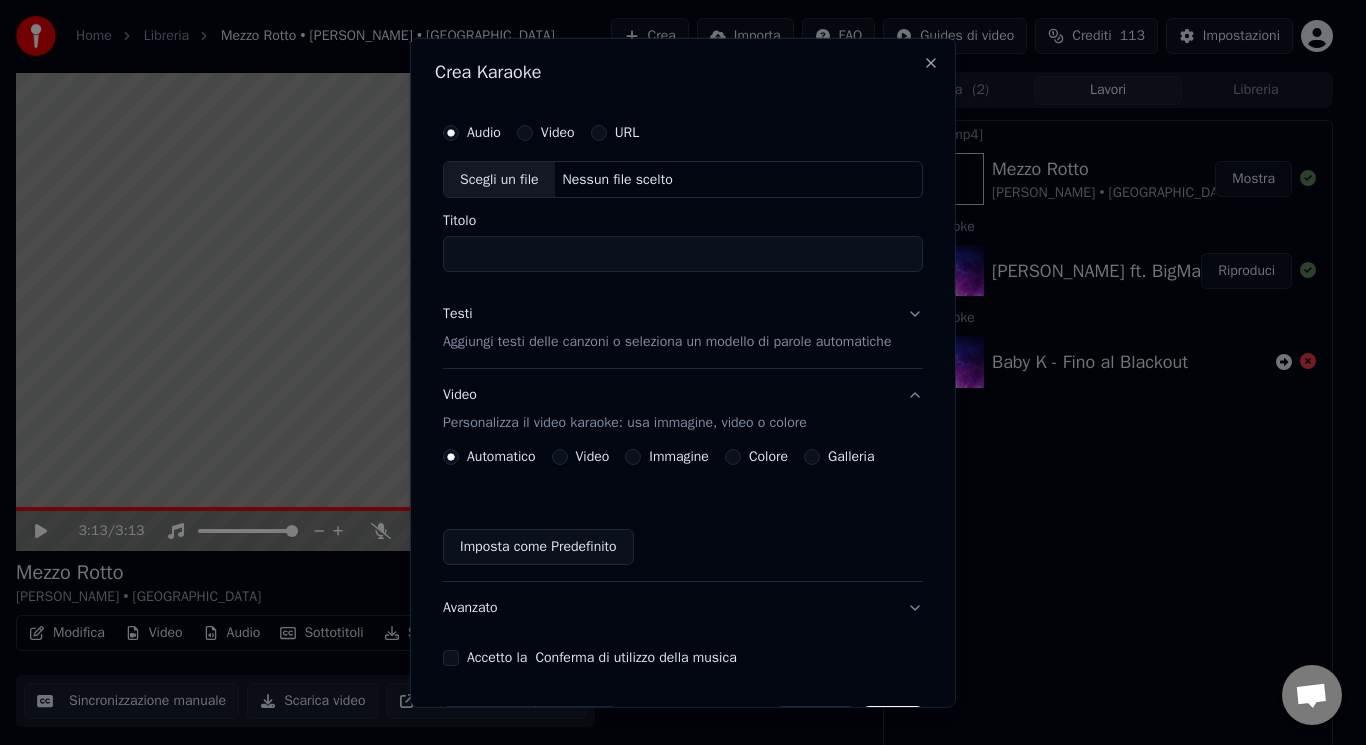 click on "Scegli un file" at bounding box center [499, 179] 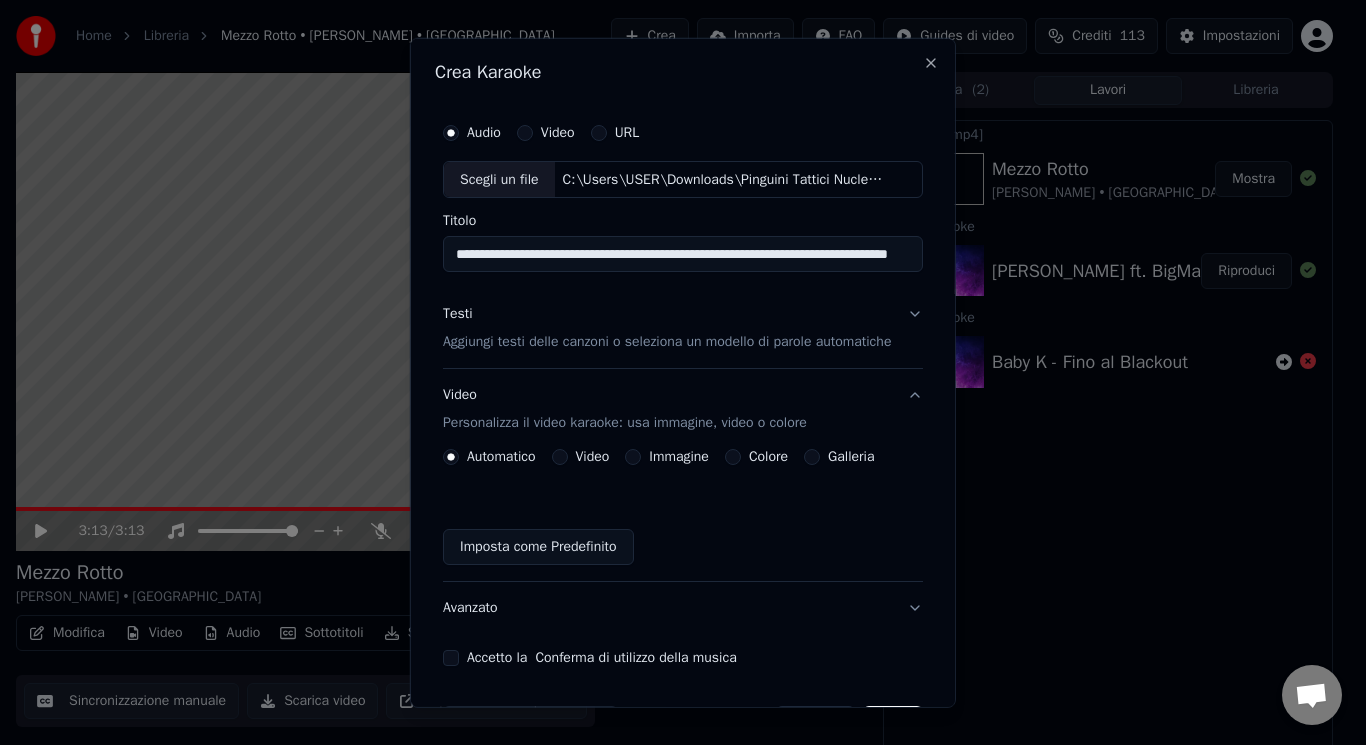 drag, startPoint x: 702, startPoint y: 251, endPoint x: 1184, endPoint y: 208, distance: 483.91425 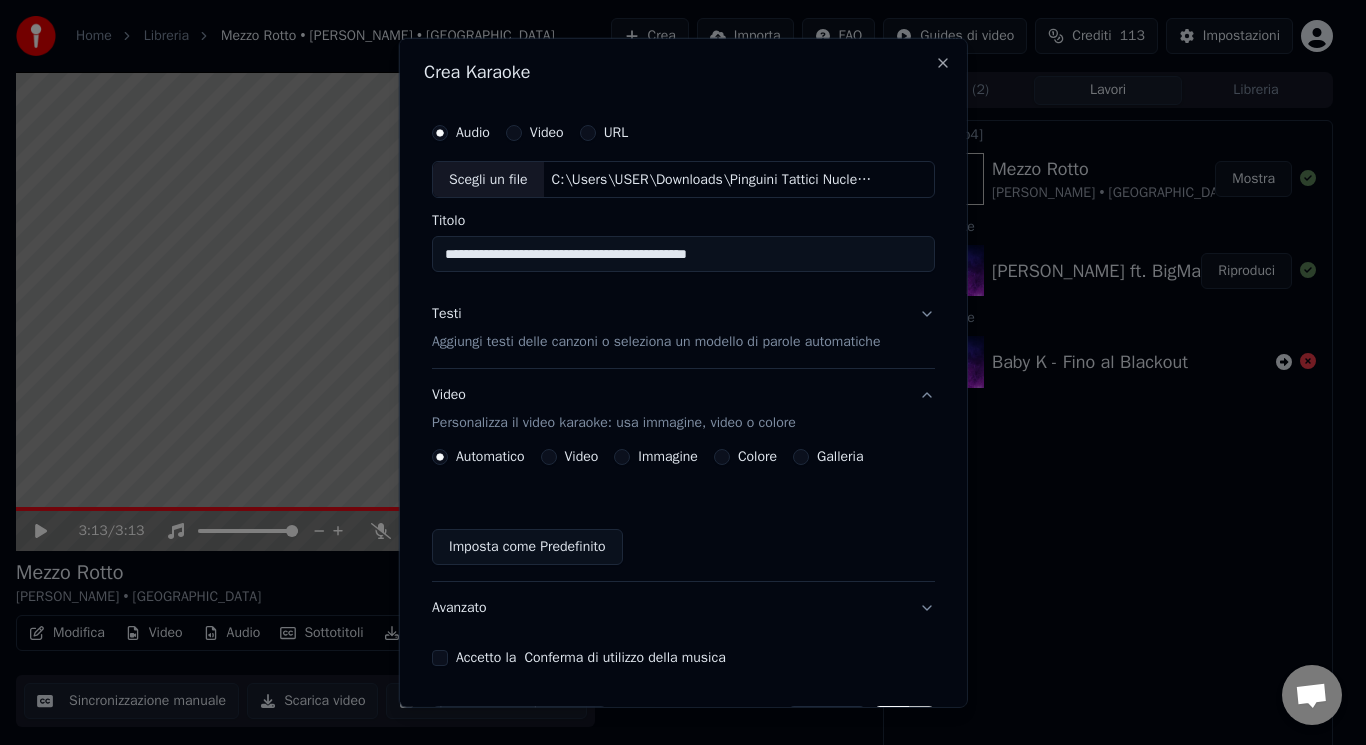 scroll, scrollTop: 0, scrollLeft: 0, axis: both 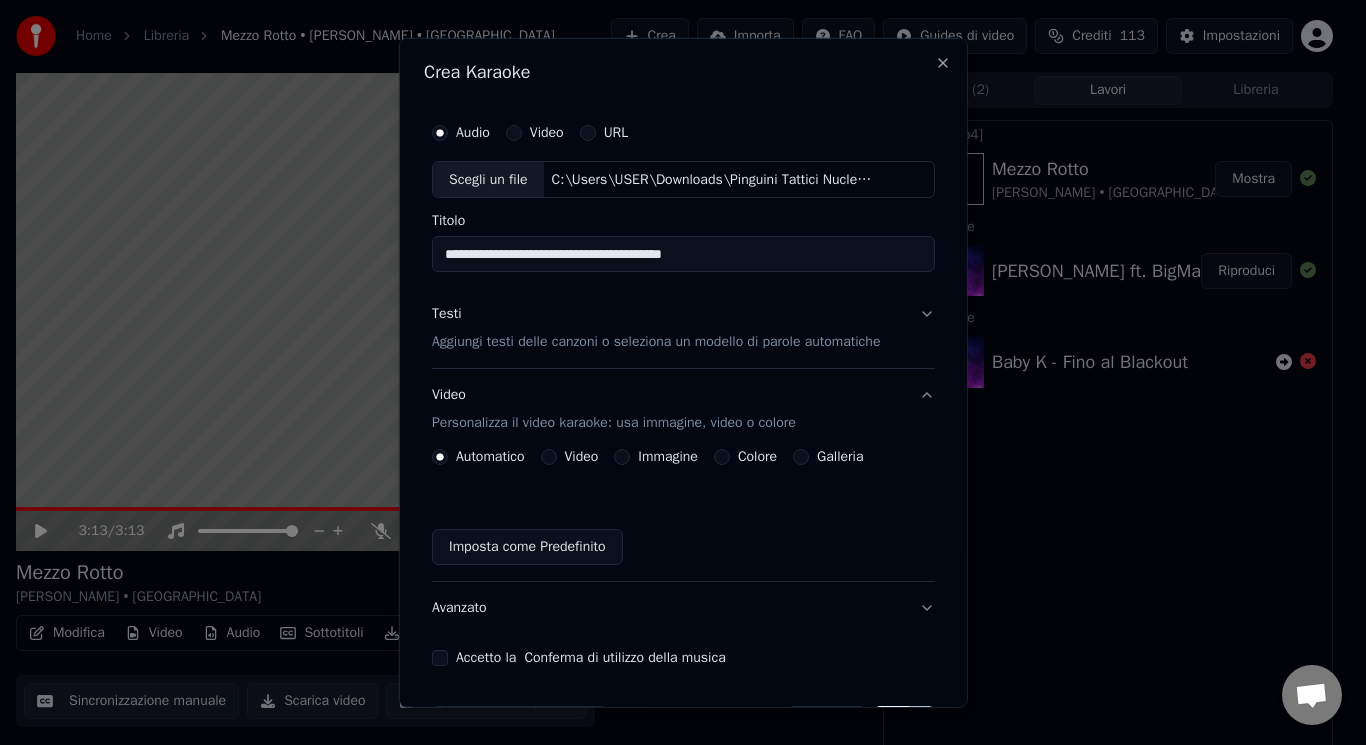 type on "**********" 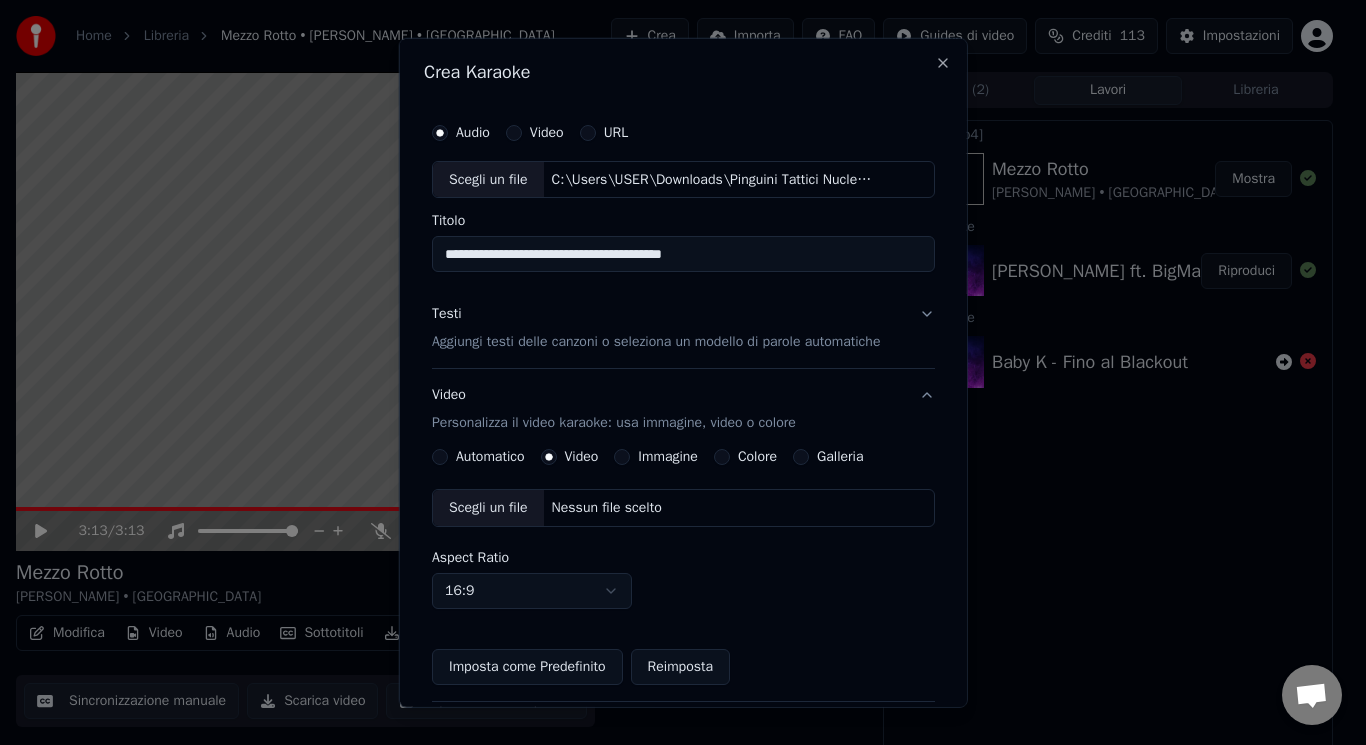 click on "Scegli un file" at bounding box center (488, 508) 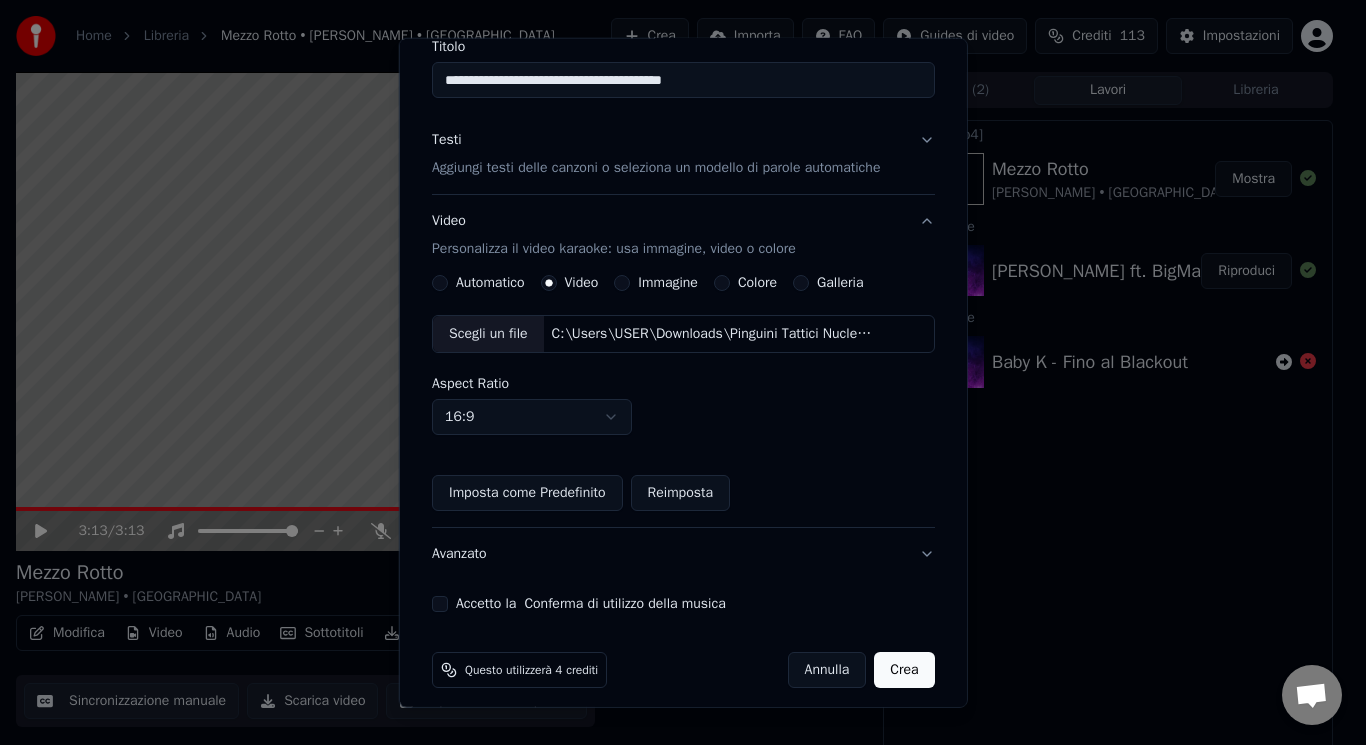 scroll, scrollTop: 187, scrollLeft: 0, axis: vertical 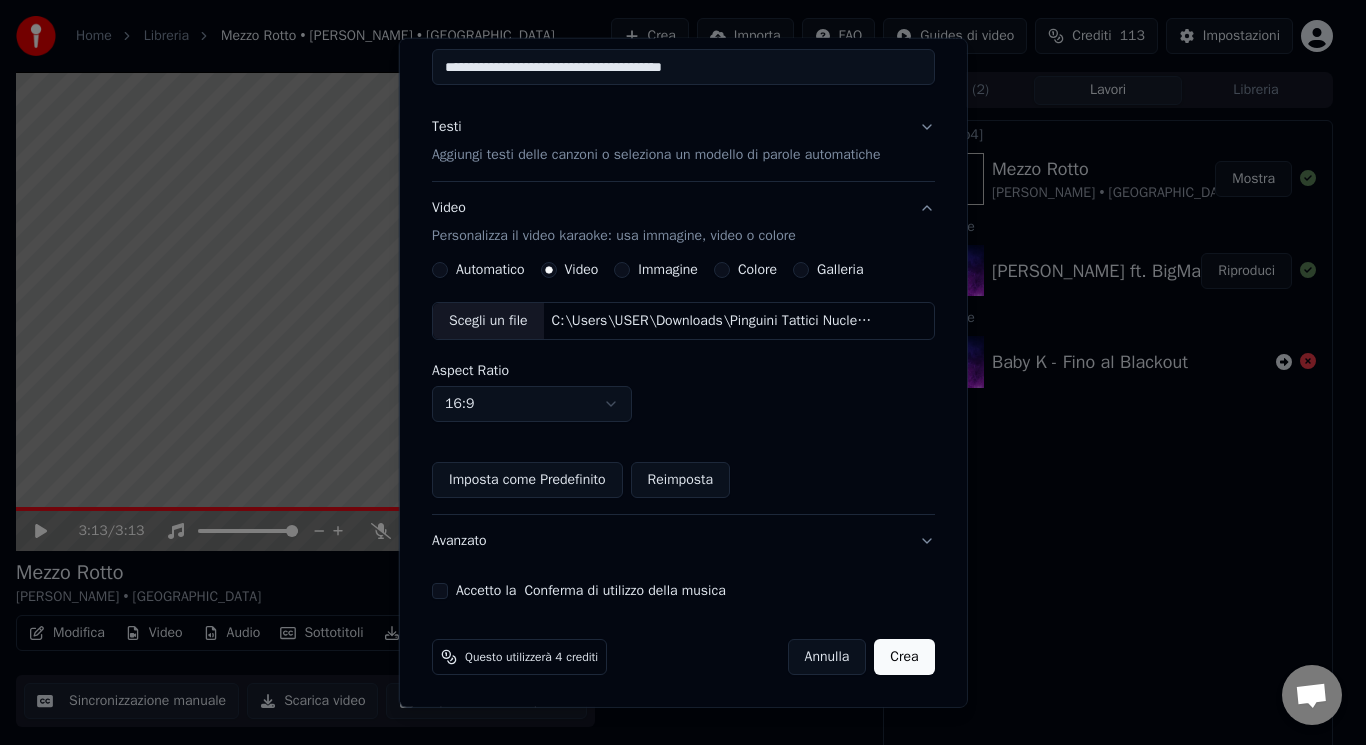 click on "Accetto la   Conferma di utilizzo della musica" at bounding box center (440, 591) 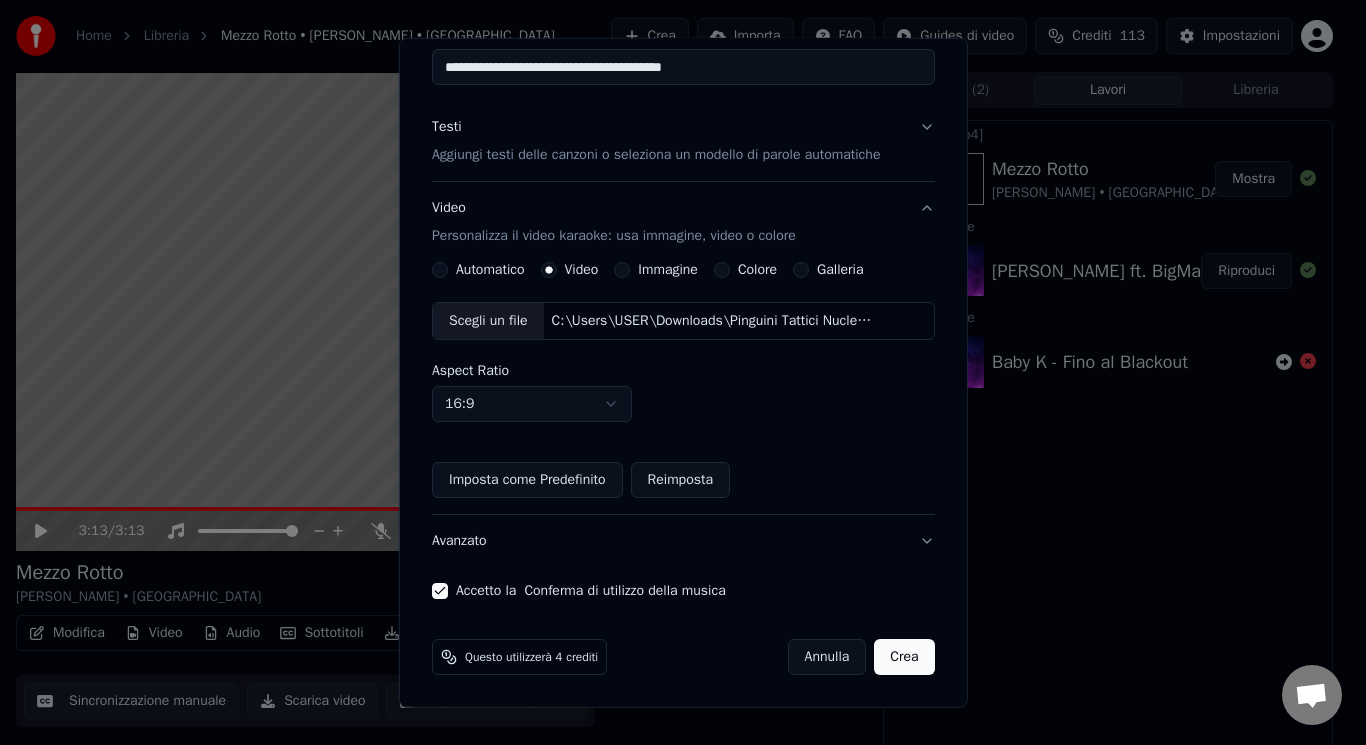 click on "Aggiungi testi delle canzoni o seleziona un modello di parole automatiche" at bounding box center [656, 155] 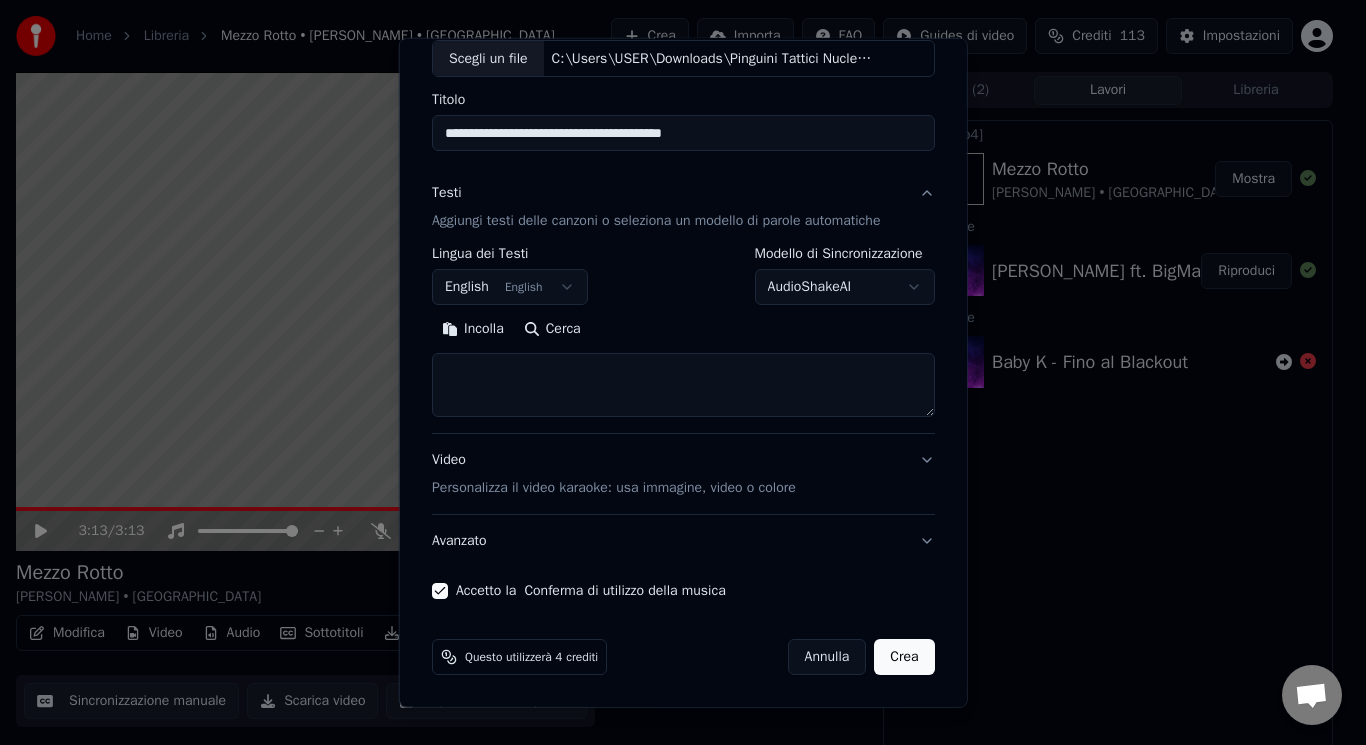 scroll, scrollTop: 121, scrollLeft: 0, axis: vertical 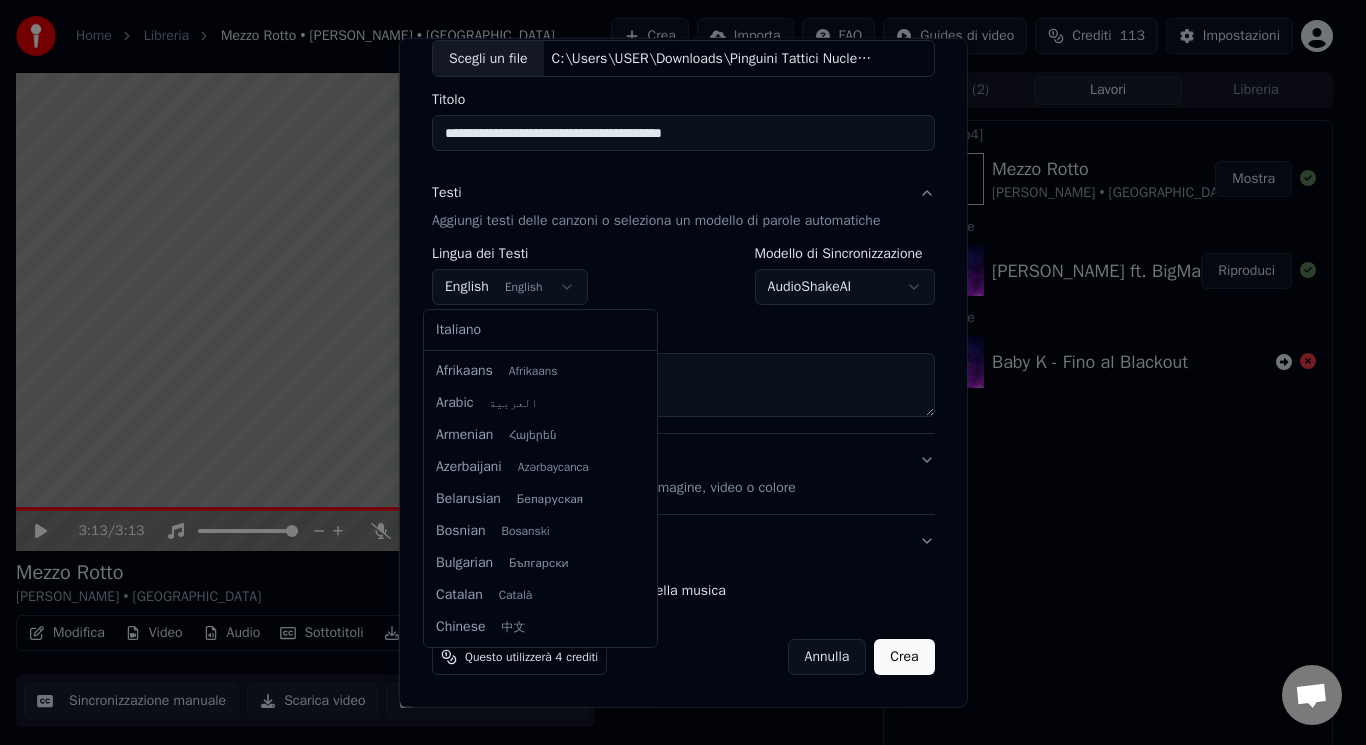 click on "Home Libreria Mezzo Rotto • [PERSON_NAME] • BigMama Crea Importa FAQ Guides di video Crediti 113 Impostazioni 3:13  /  3:13 Mezzo Rotto [PERSON_NAME] • BigMama BPM 126 Tonalità Em Modifica Video Audio Sottotitoli Scarica Libreria cloud Sincronizzazione manuale Scarica video Apri Schermo Duplicato Coda ( 2 ) Lavori Libreria Esporta [.mp4] Mezzo Rotto [PERSON_NAME] • BigMama Mostra Crea Karaoke [PERSON_NAME] ft. BigMama - Mezzo Rotto Riproduci Crea Karaoke Baby K - Fino al Blackout  Conversazione [PERSON_NAME] da Youka Desktop Altri canali Continua su Email Offline. Sei stato inattivo per qualche tempo. Invia un messaggio per ricollegarti alla chat. Youka Desktop Ciao! Come posso aiutarti?  [DATE][PERSON_NAME] non funziona [DATE] ci mette troppo a caricare e si blocca [DATE] fate immediatamente qualcosa [DATE] [PERSON_NAME] [DATE] come non esiste [DATE] Letto [PERSON_NAME] cambiato lo sfondo predefinito del video? [DATE] no [DATE] secondo me avete problemi [DATE] [DATE] Crisp" at bounding box center (674, 372) 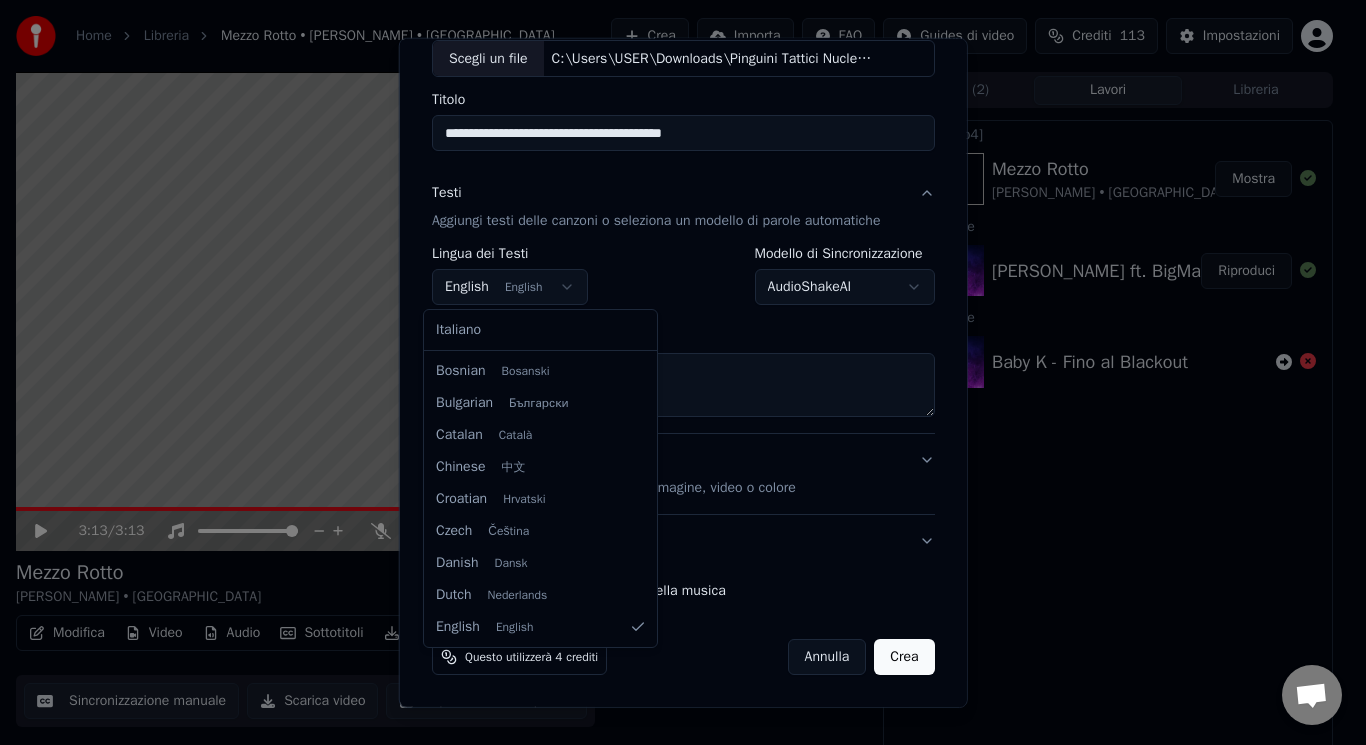 select on "**" 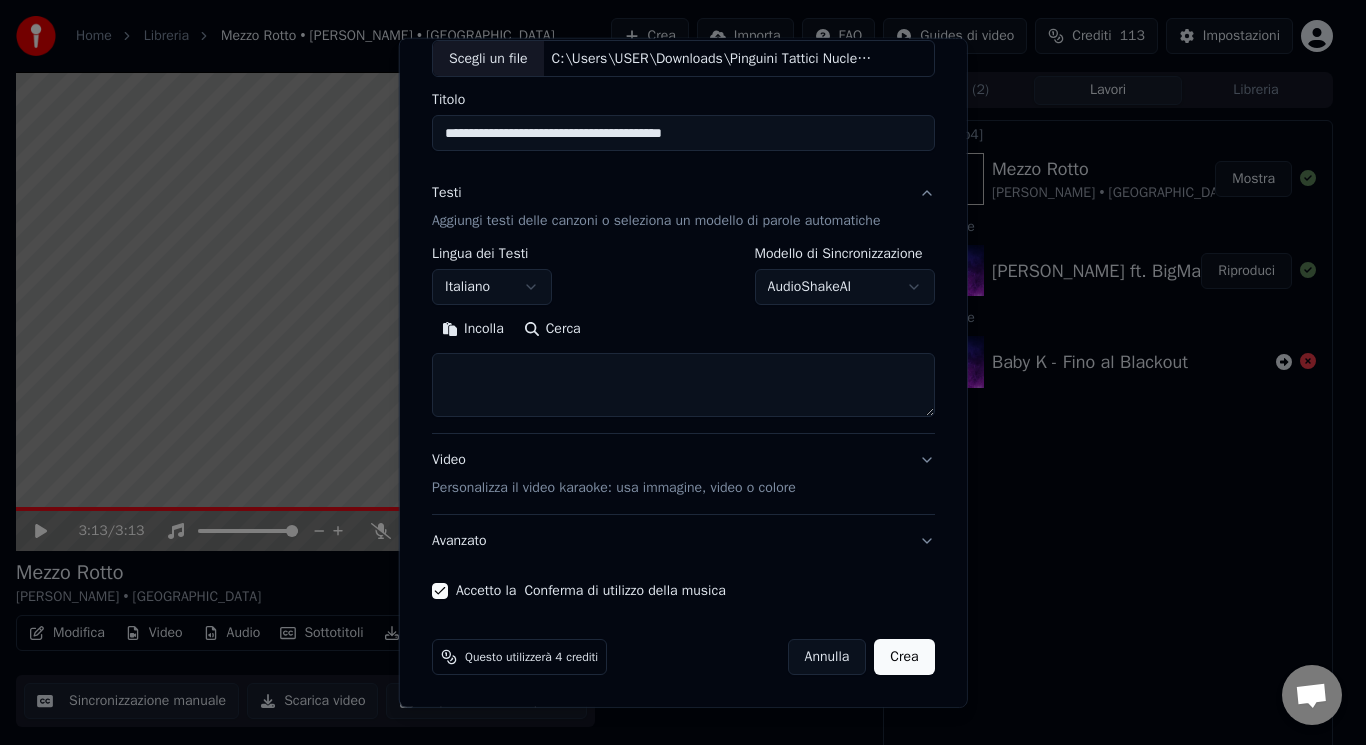 click at bounding box center (683, 385) 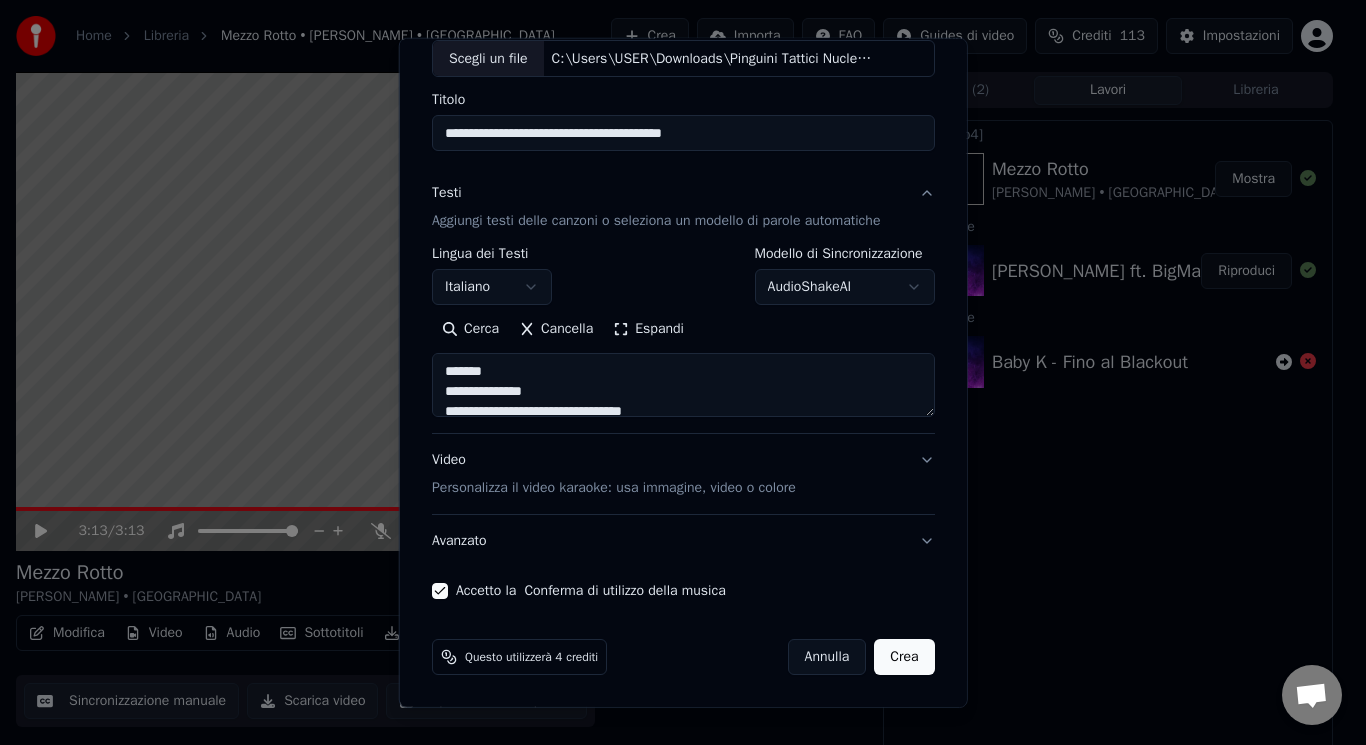 click on "Espandi" at bounding box center [648, 329] 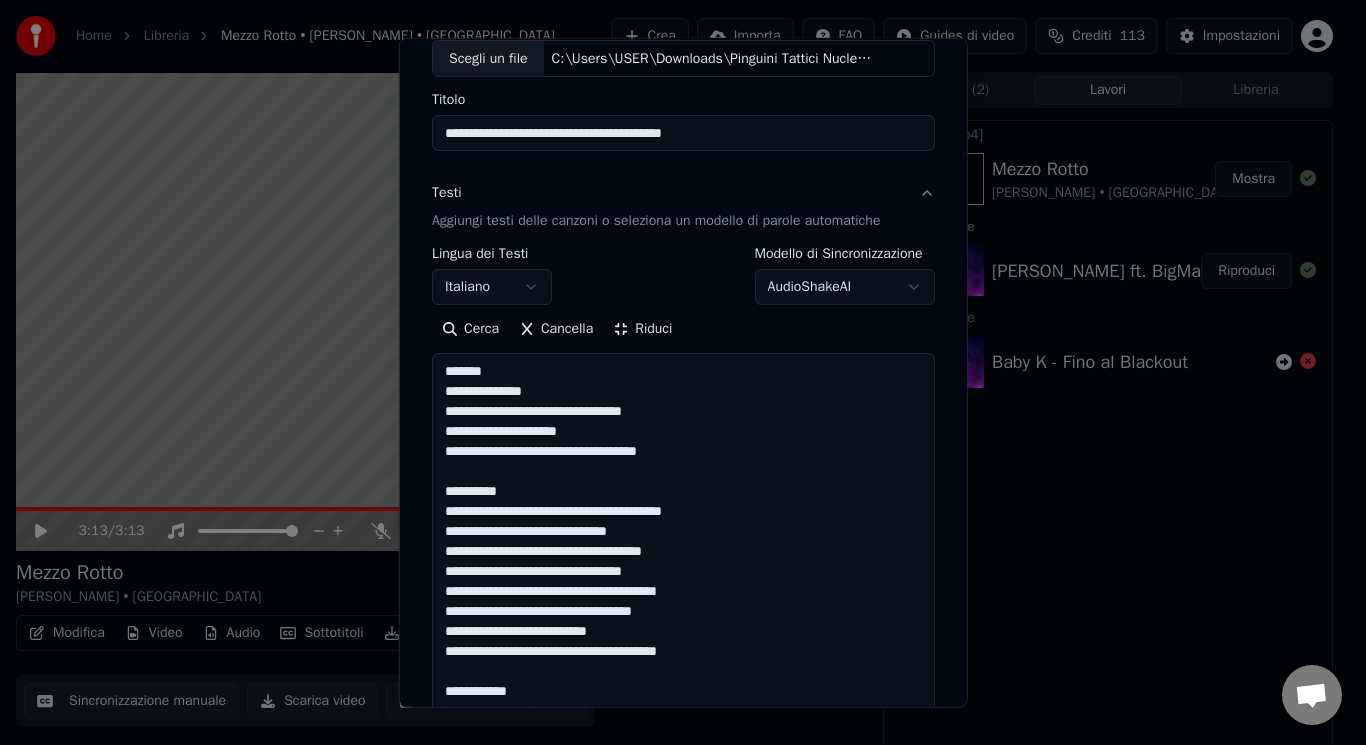 drag, startPoint x: 521, startPoint y: 376, endPoint x: 424, endPoint y: 373, distance: 97.04638 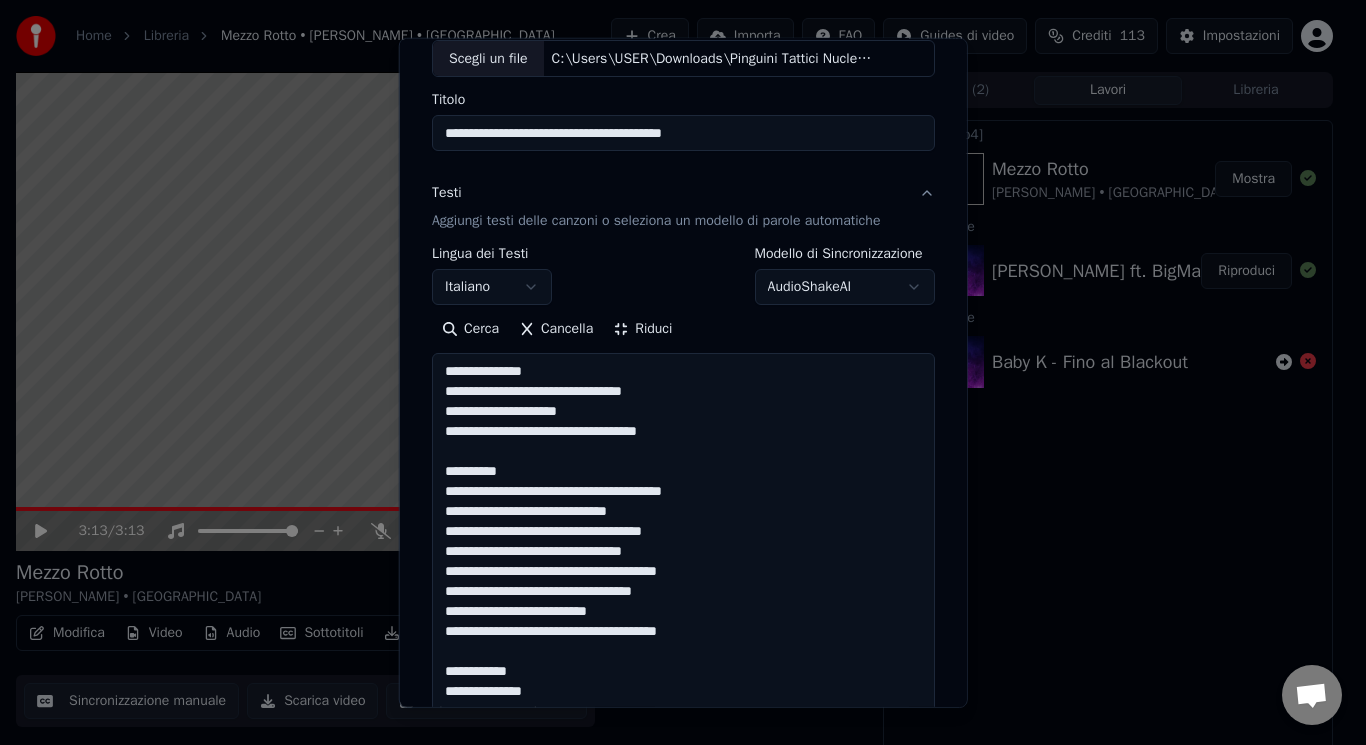 drag, startPoint x: 545, startPoint y: 476, endPoint x: 473, endPoint y: 448, distance: 77.25283 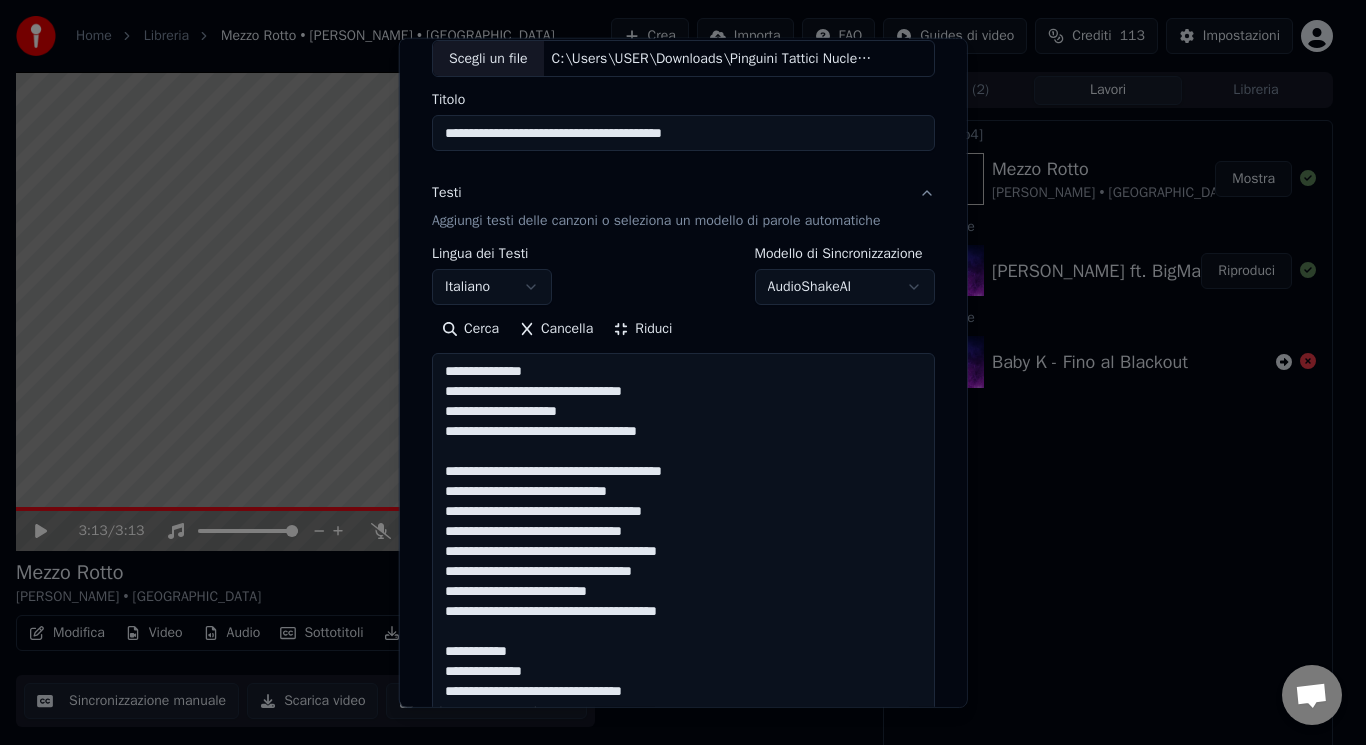 drag, startPoint x: 530, startPoint y: 653, endPoint x: 472, endPoint y: 636, distance: 60.440052 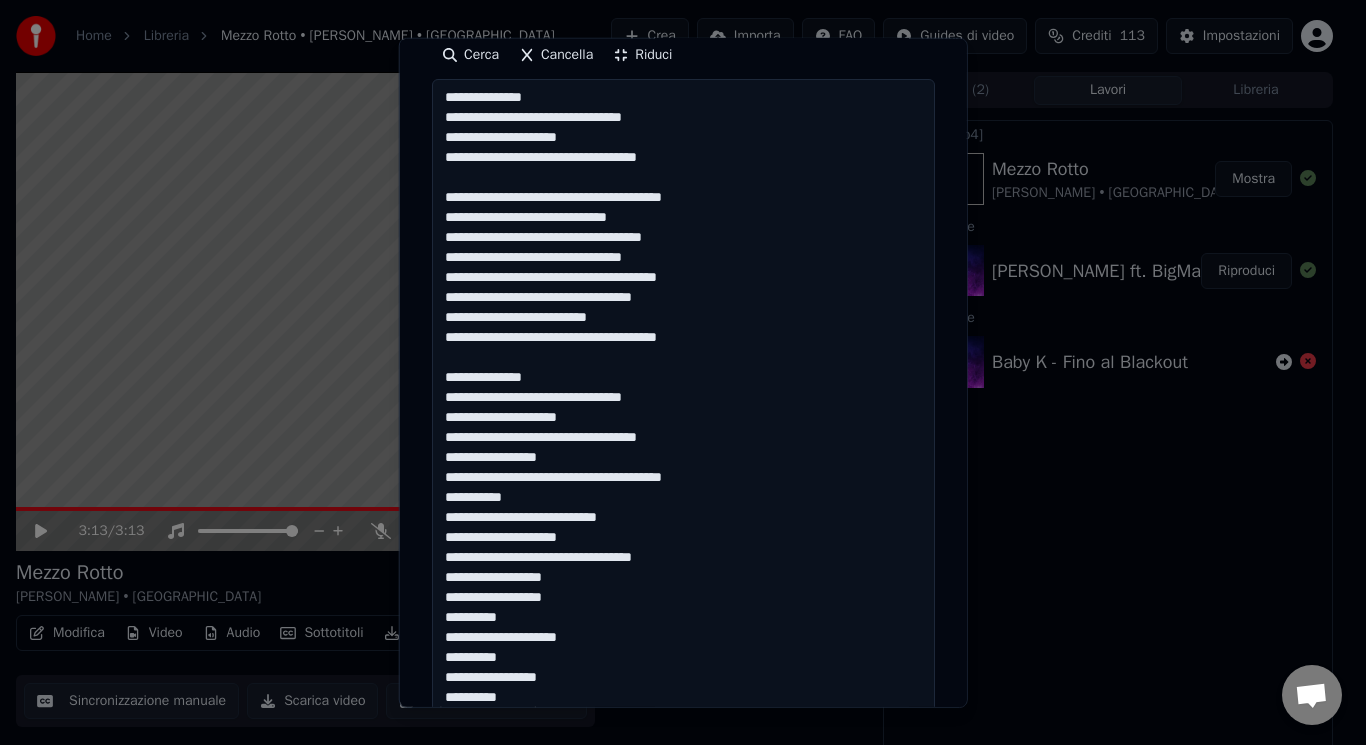 scroll, scrollTop: 555, scrollLeft: 0, axis: vertical 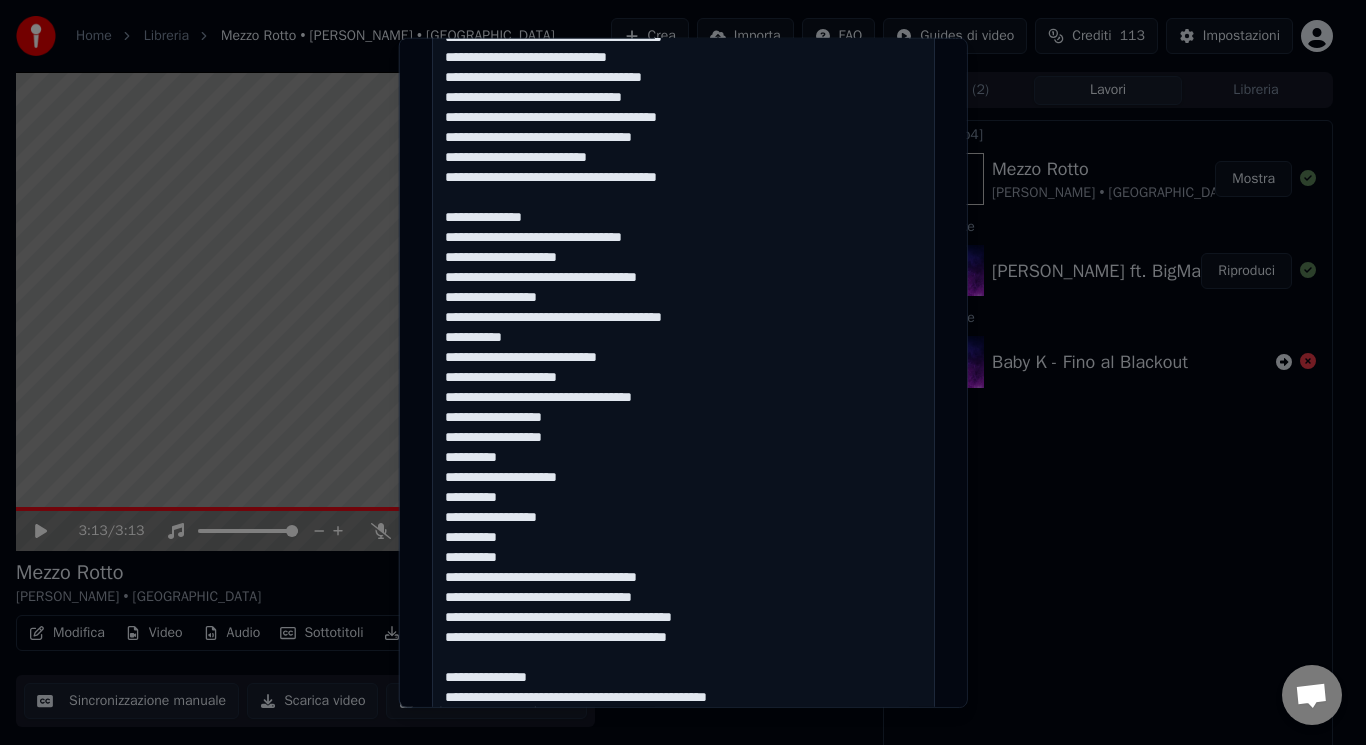 click at bounding box center [683, 676] 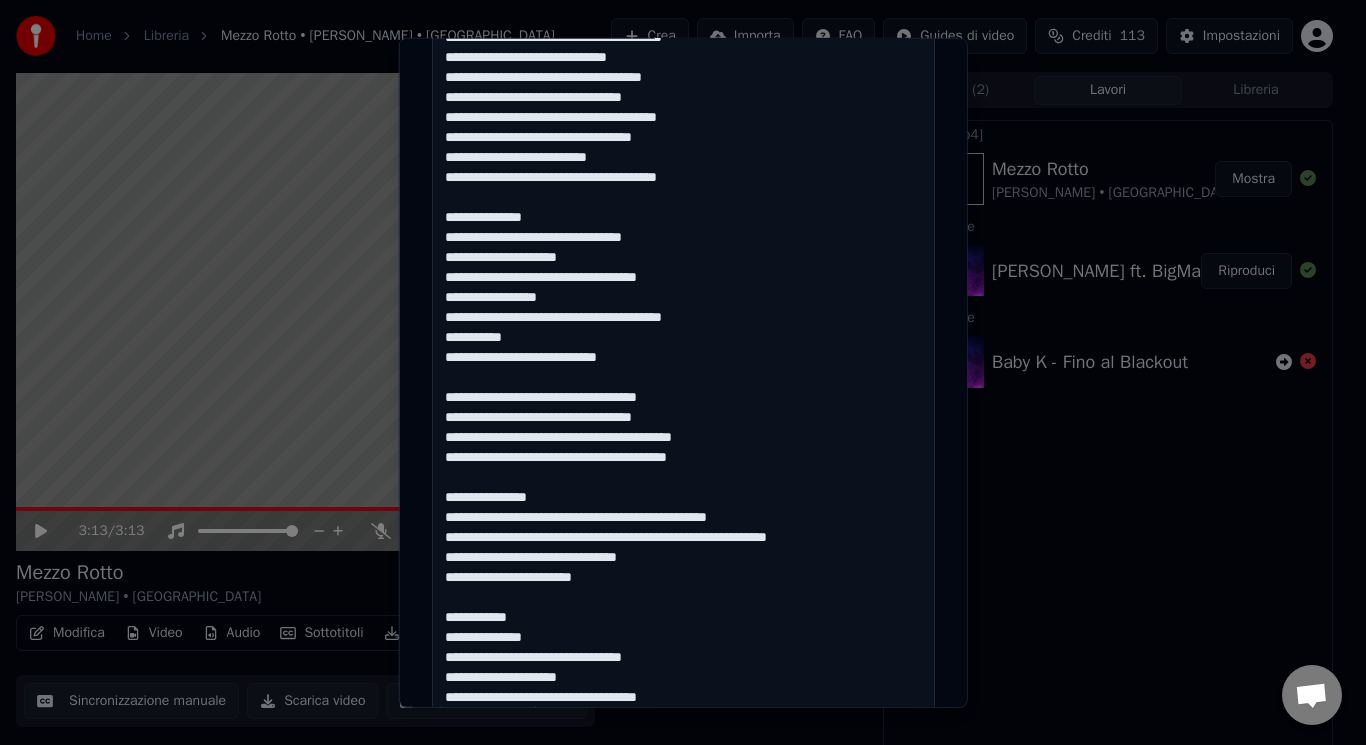 drag, startPoint x: 561, startPoint y: 498, endPoint x: 504, endPoint y: 479, distance: 60.083275 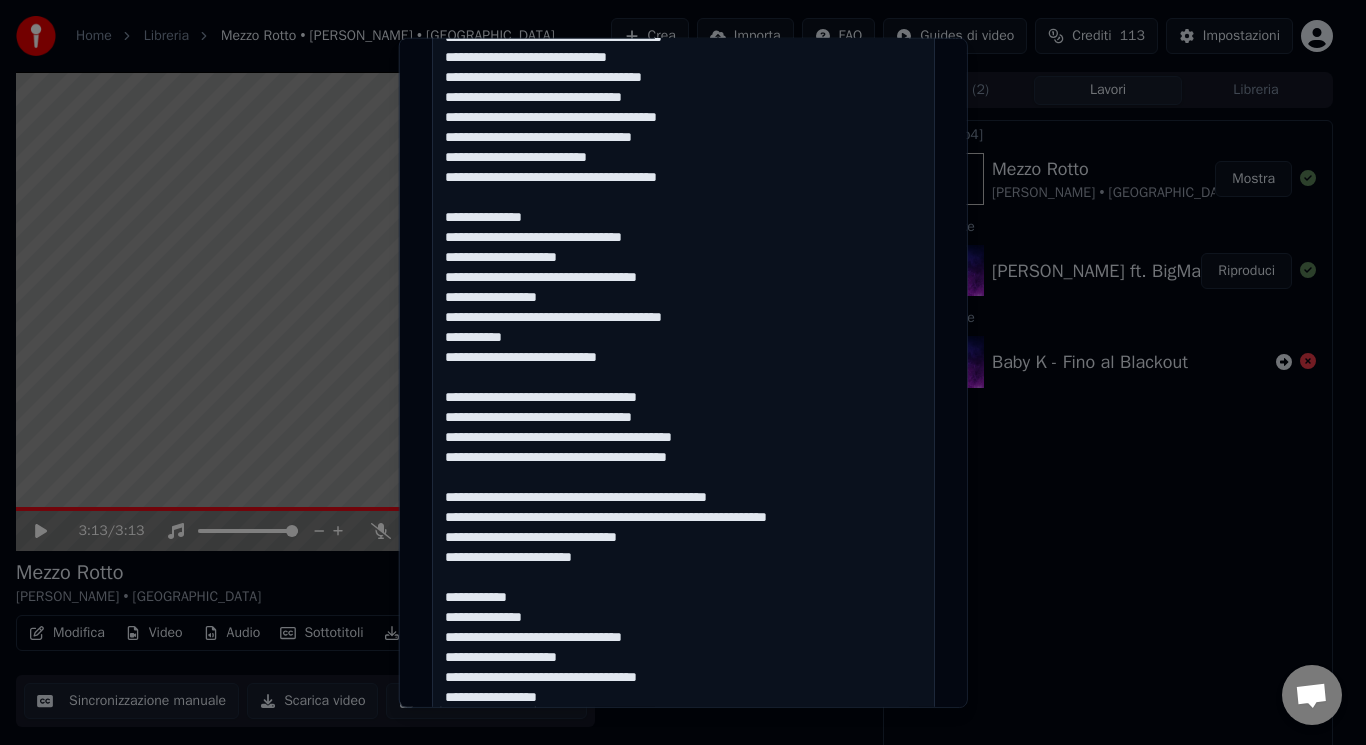 click at bounding box center [683, 676] 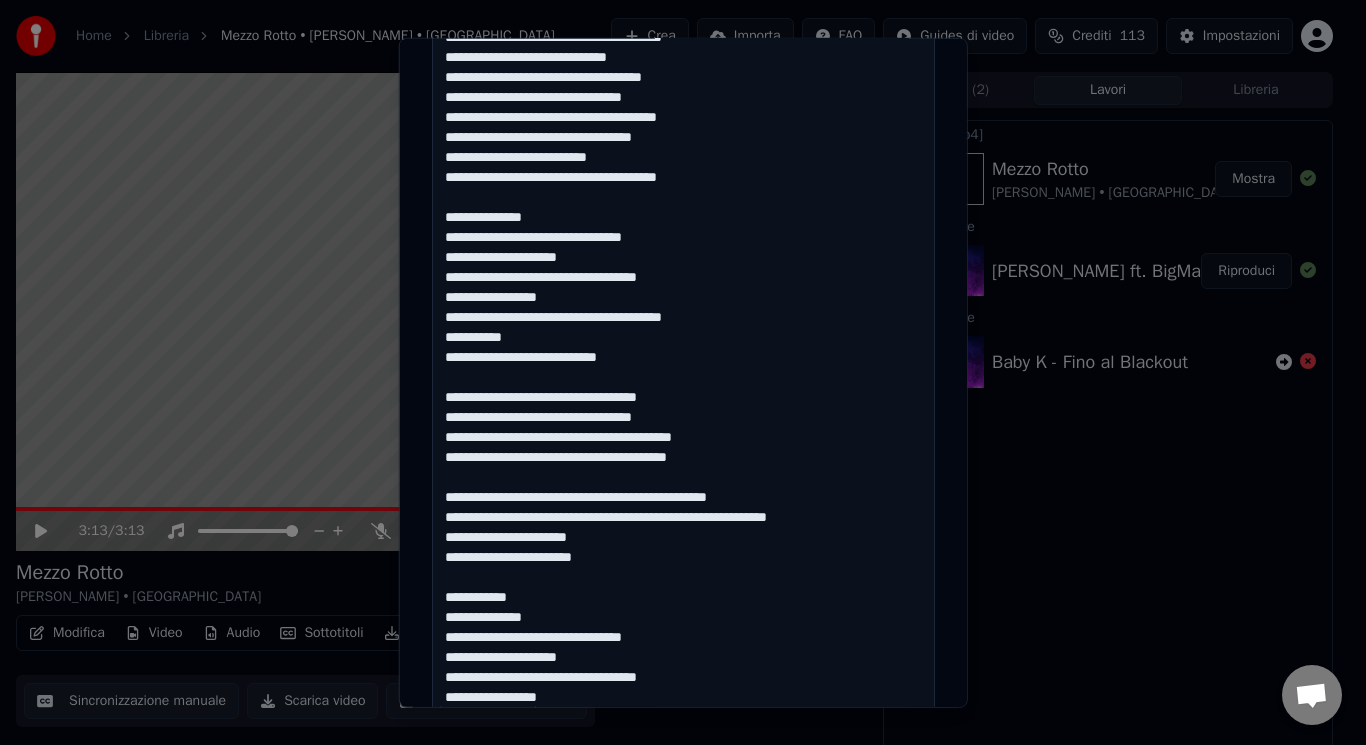 scroll, scrollTop: 1064, scrollLeft: 0, axis: vertical 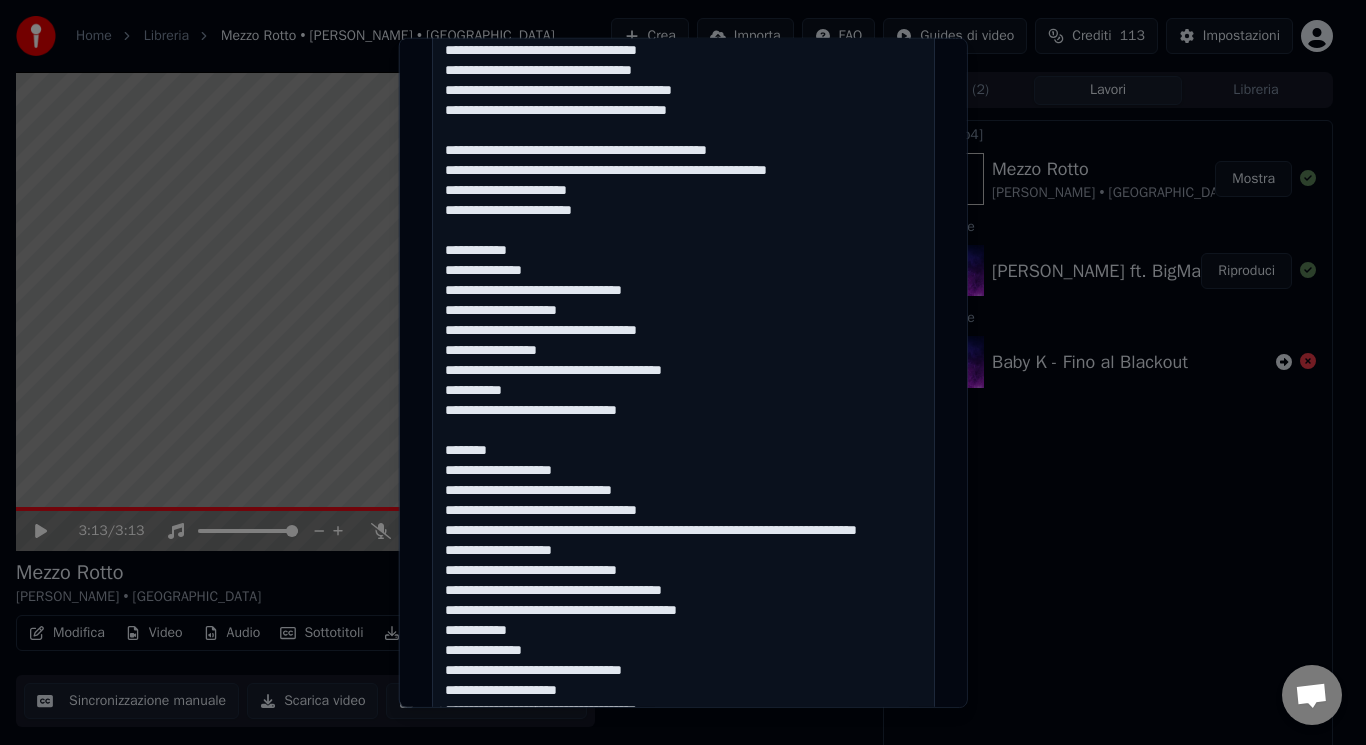 drag, startPoint x: 526, startPoint y: 247, endPoint x: 503, endPoint y: 232, distance: 27.45906 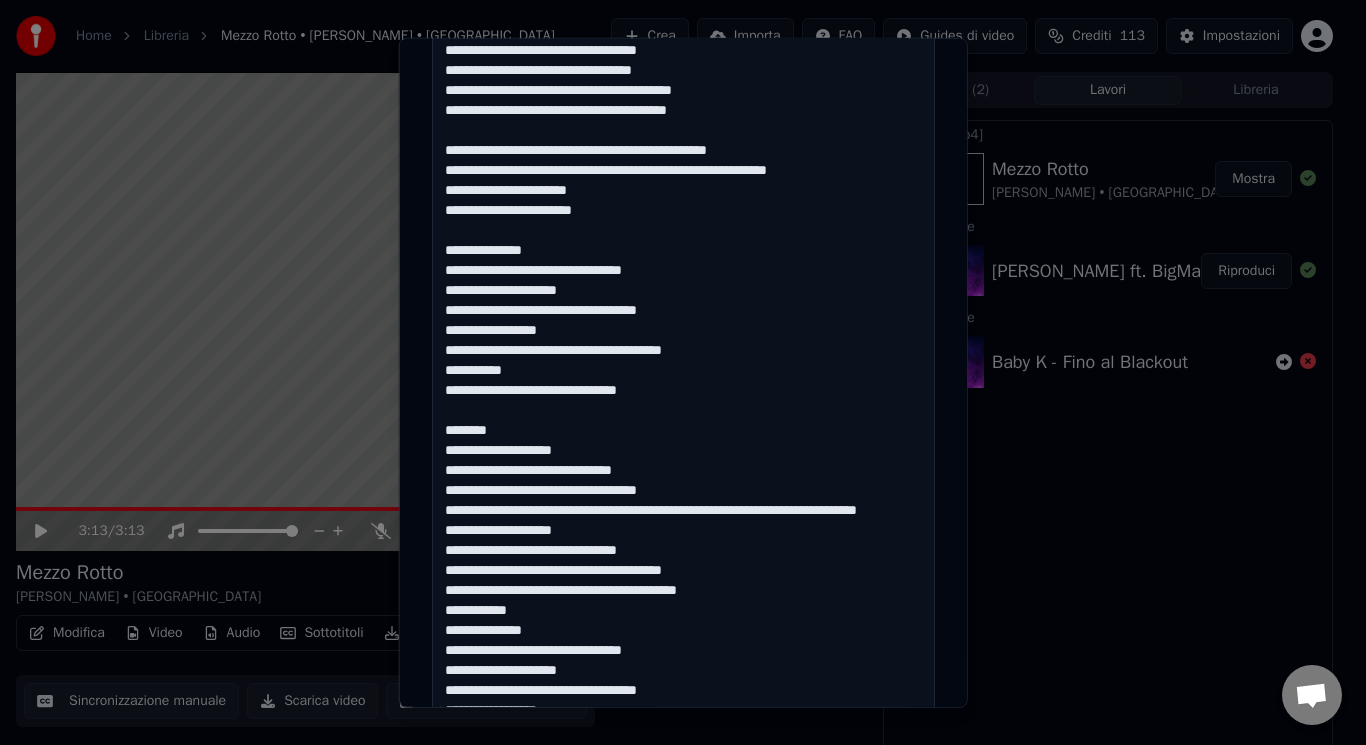 drag, startPoint x: 482, startPoint y: 532, endPoint x: 747, endPoint y: 514, distance: 265.61063 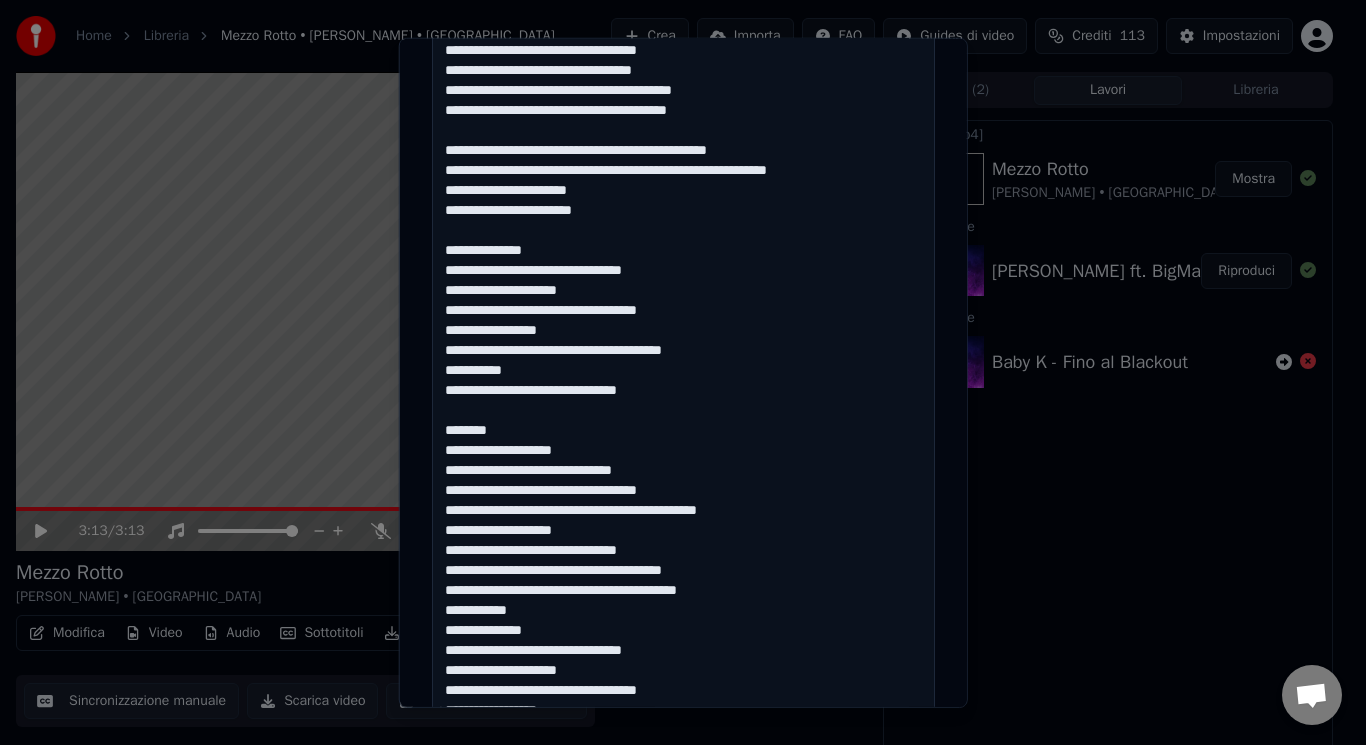 drag, startPoint x: 500, startPoint y: 432, endPoint x: 459, endPoint y: 414, distance: 44.777225 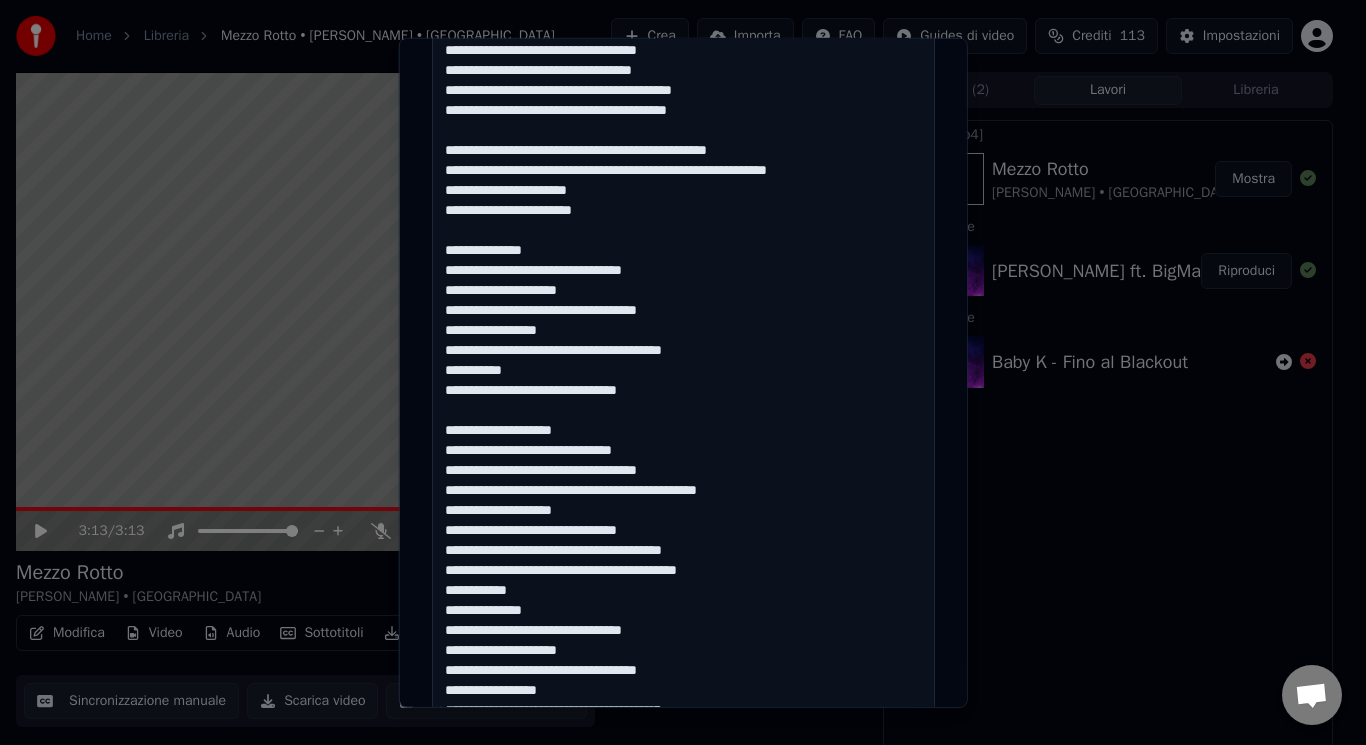 drag, startPoint x: 533, startPoint y: 593, endPoint x: 427, endPoint y: 595, distance: 106.01887 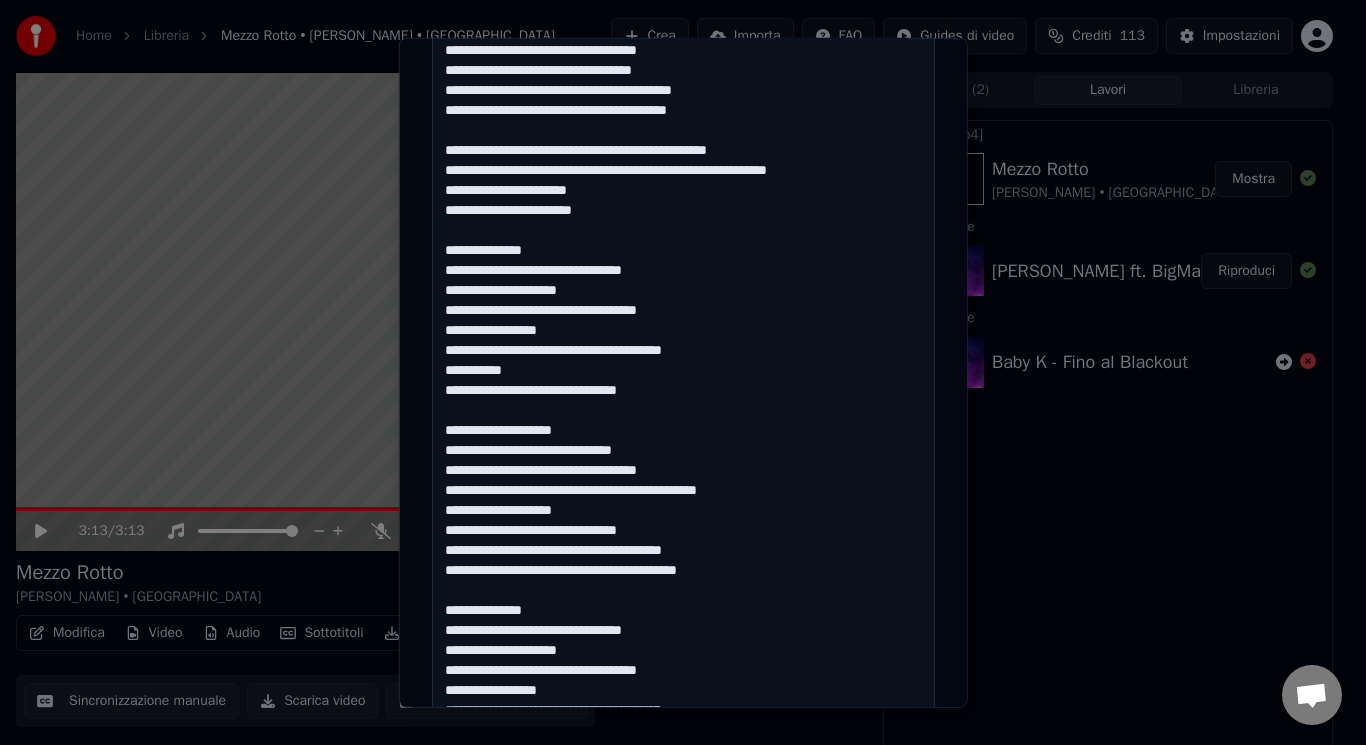 scroll, scrollTop: 955, scrollLeft: 0, axis: vertical 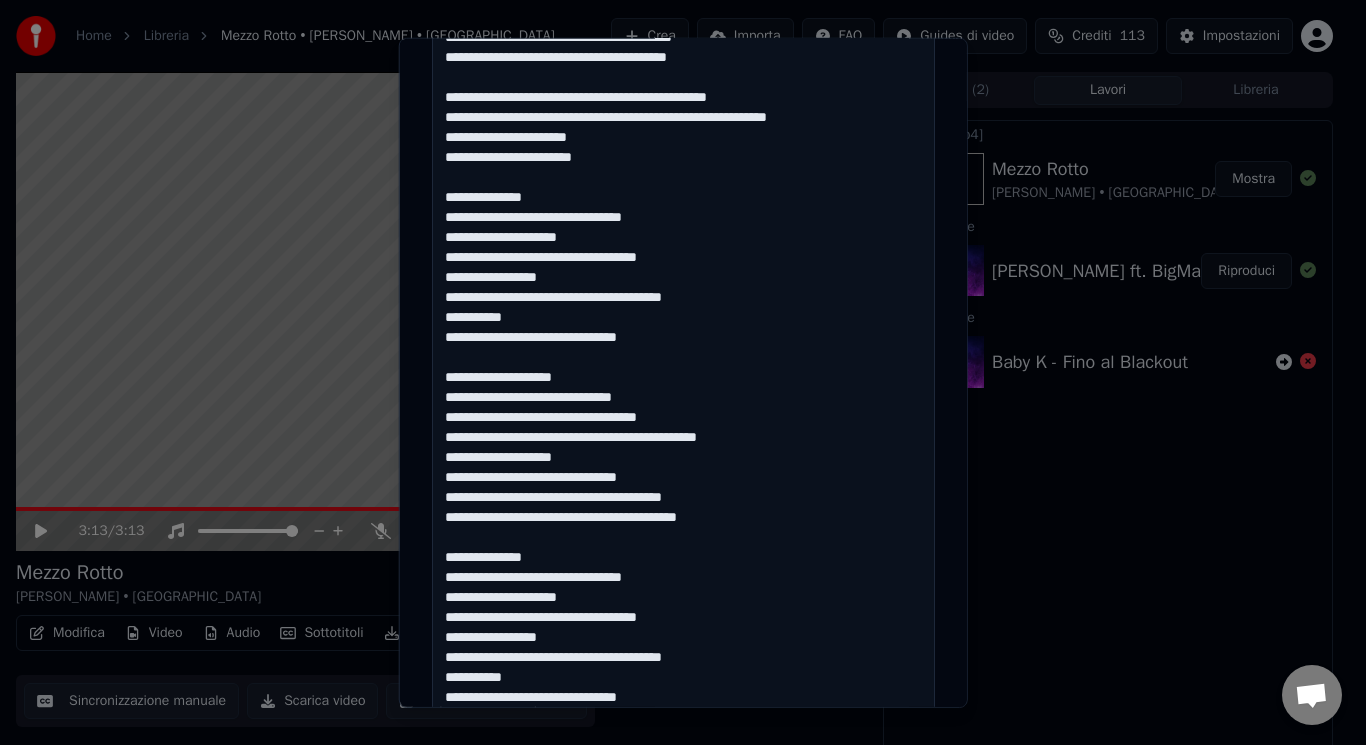 type on "**********" 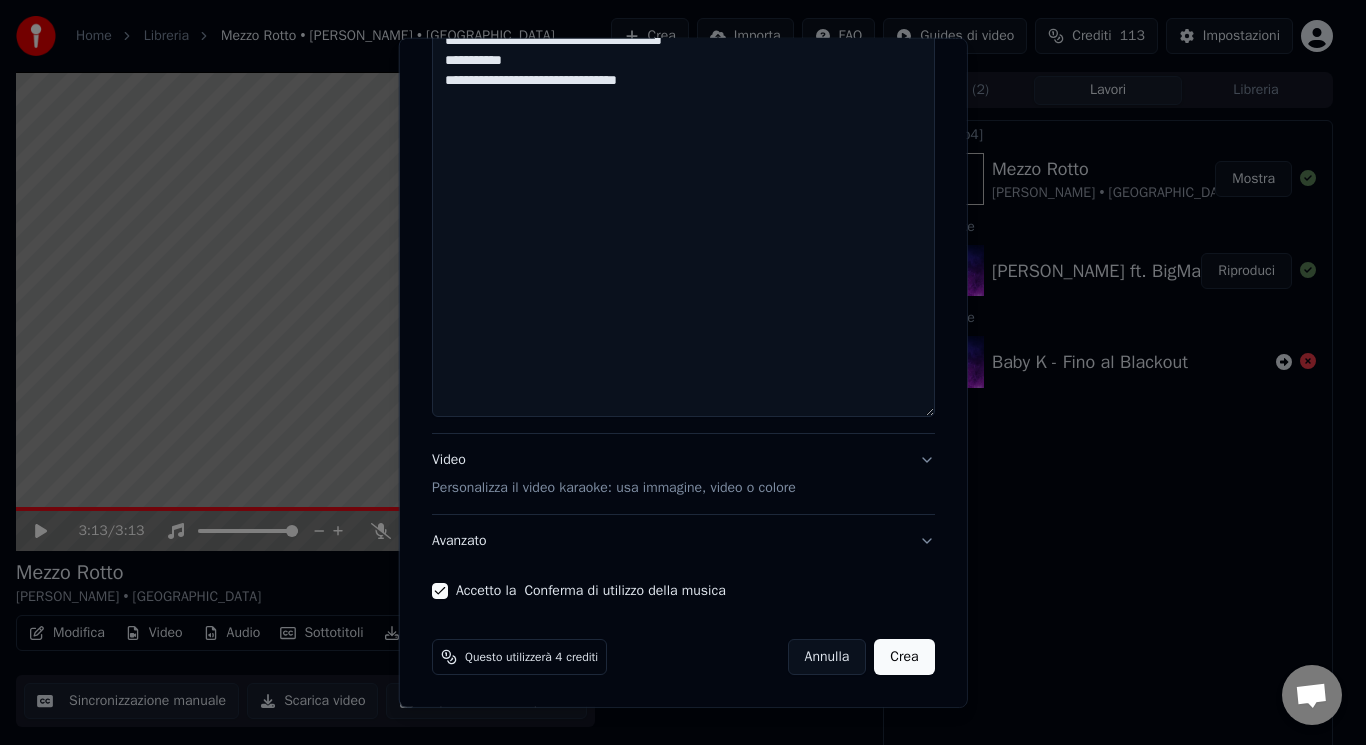 click on "Crea" at bounding box center (904, 657) 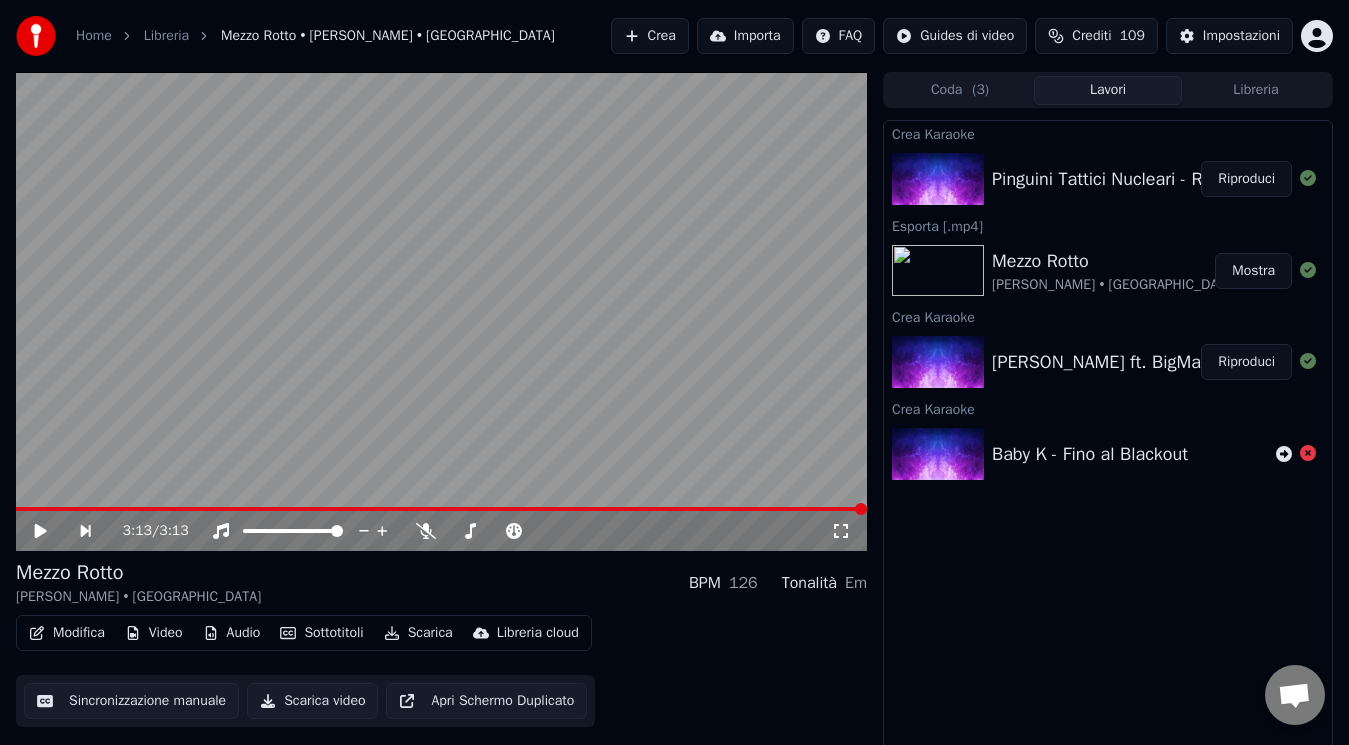click on "Riproduci" at bounding box center (1246, 179) 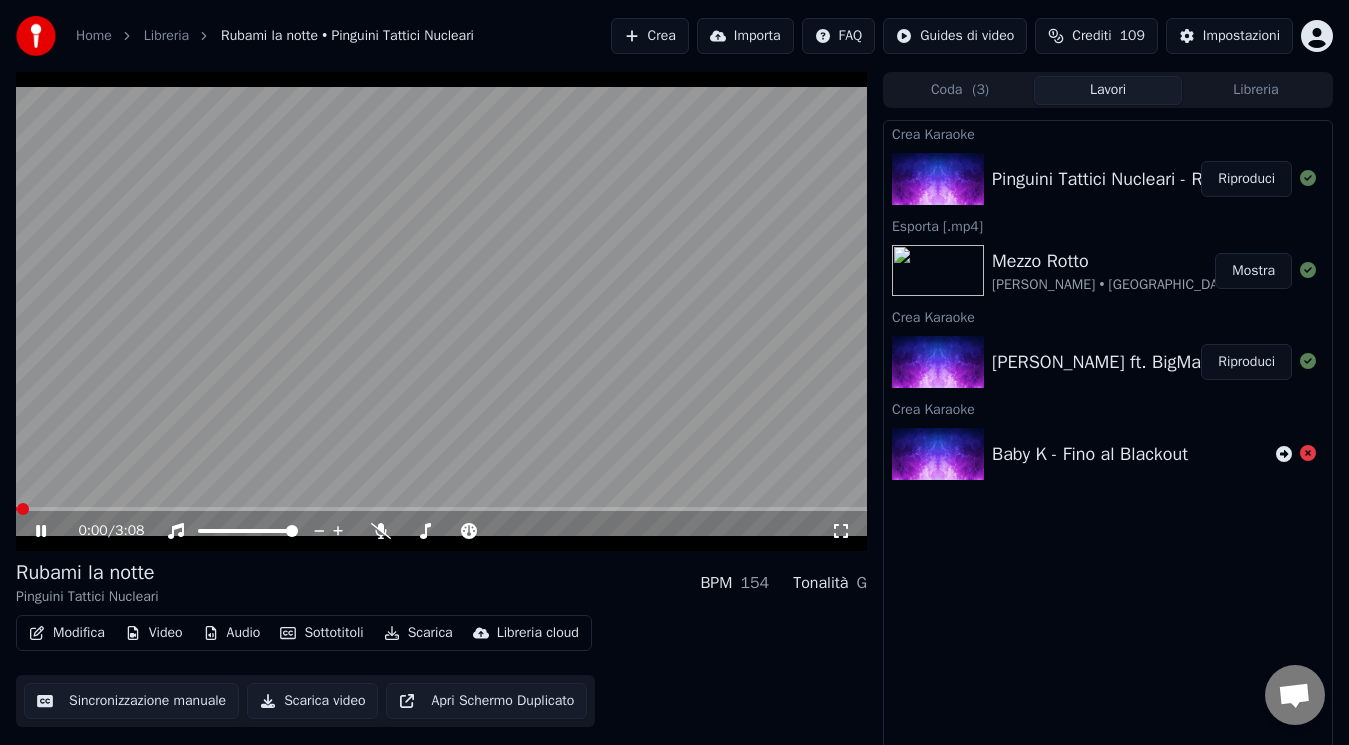 click 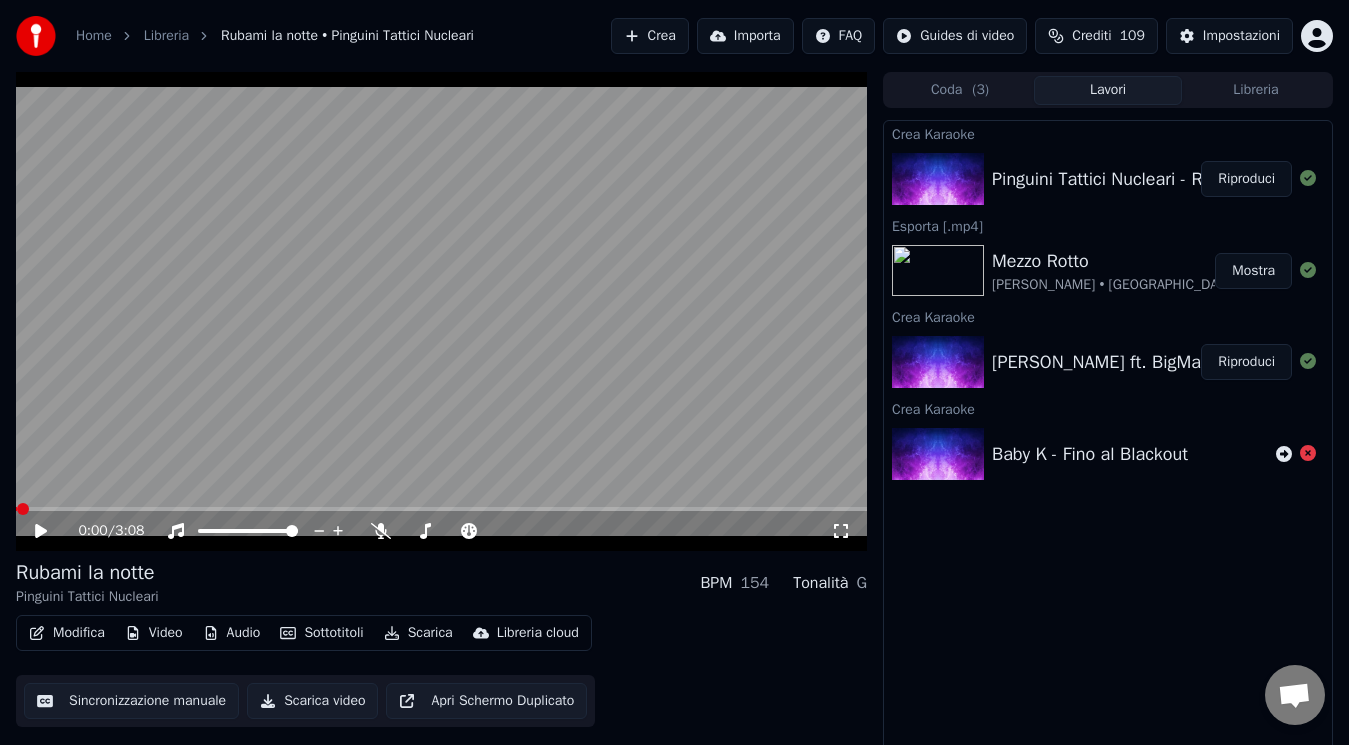 click on "0:00  /  3:08" at bounding box center [441, 529] 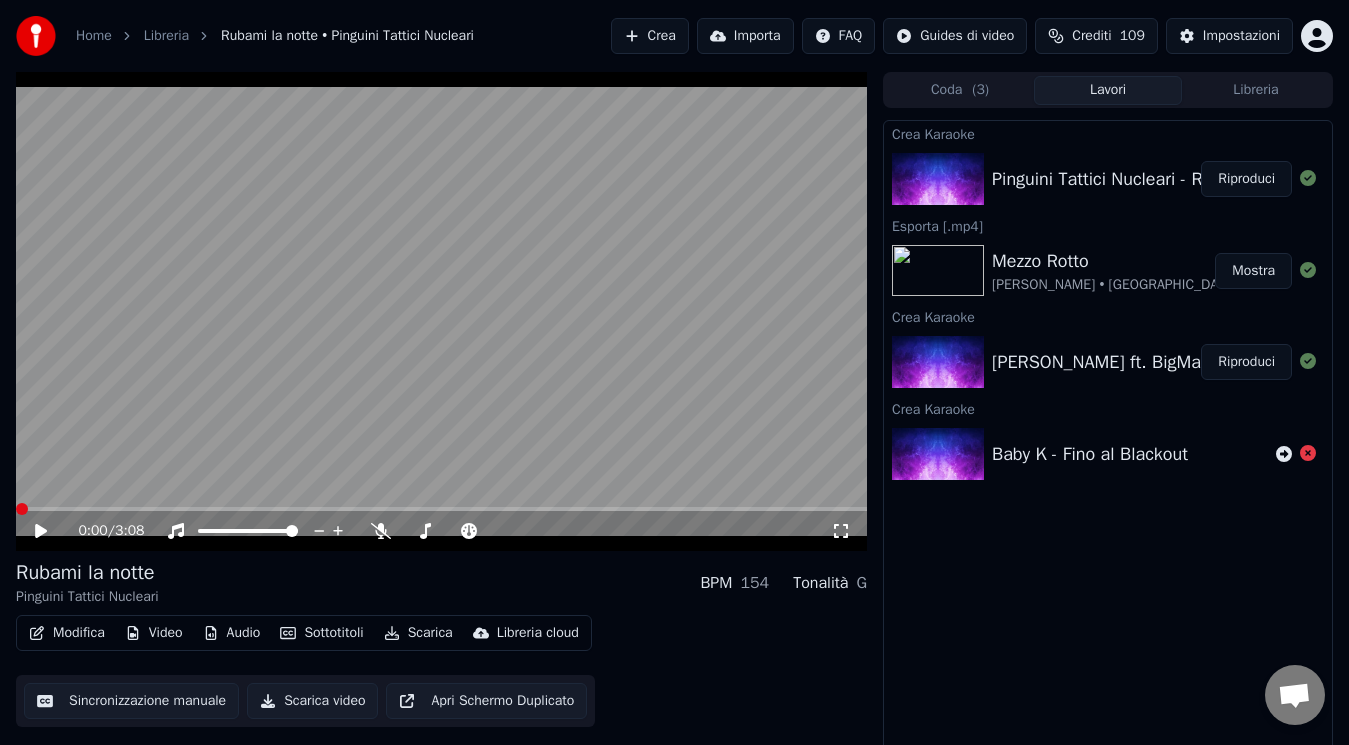 click at bounding box center (22, 509) 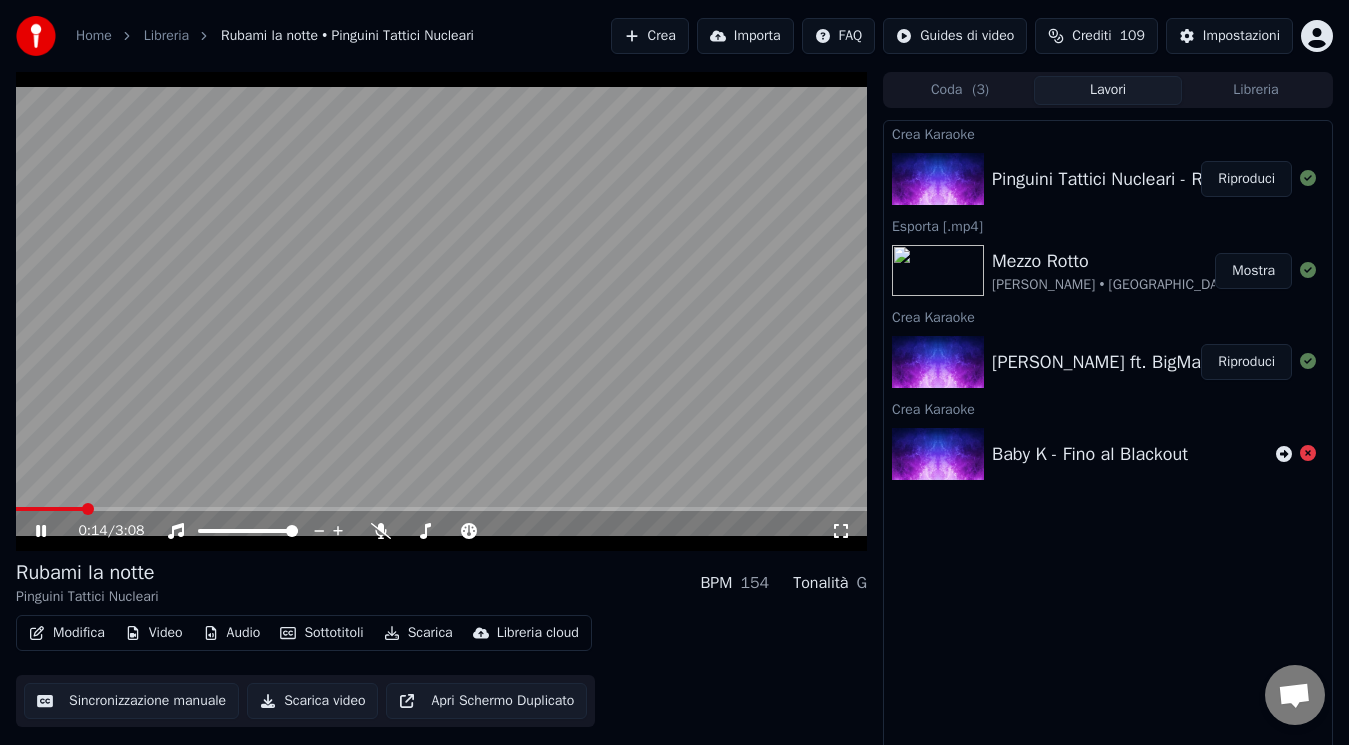 click on "0:14  /  3:08 Rubami la notte Pinguini Tattici Nucleari BPM 154 Tonalità G Modifica Video Audio Sottotitoli Scarica Libreria cloud Sincronizzazione manuale Scarica video Apri Schermo Duplicato Coda ( 3 ) Lavori Libreria Crea Karaoke Pinguini Tattici Nucleari - Rubami la notte Riproduci Esporta [.mp4] Mezzo Rotto [PERSON_NAME] • BigMama Mostra Crea Karaoke [PERSON_NAME] ft. BigMama - Mezzo Rotto Riproduci Crea Karaoke Baby K - Fino al Blackout" at bounding box center [674, 412] 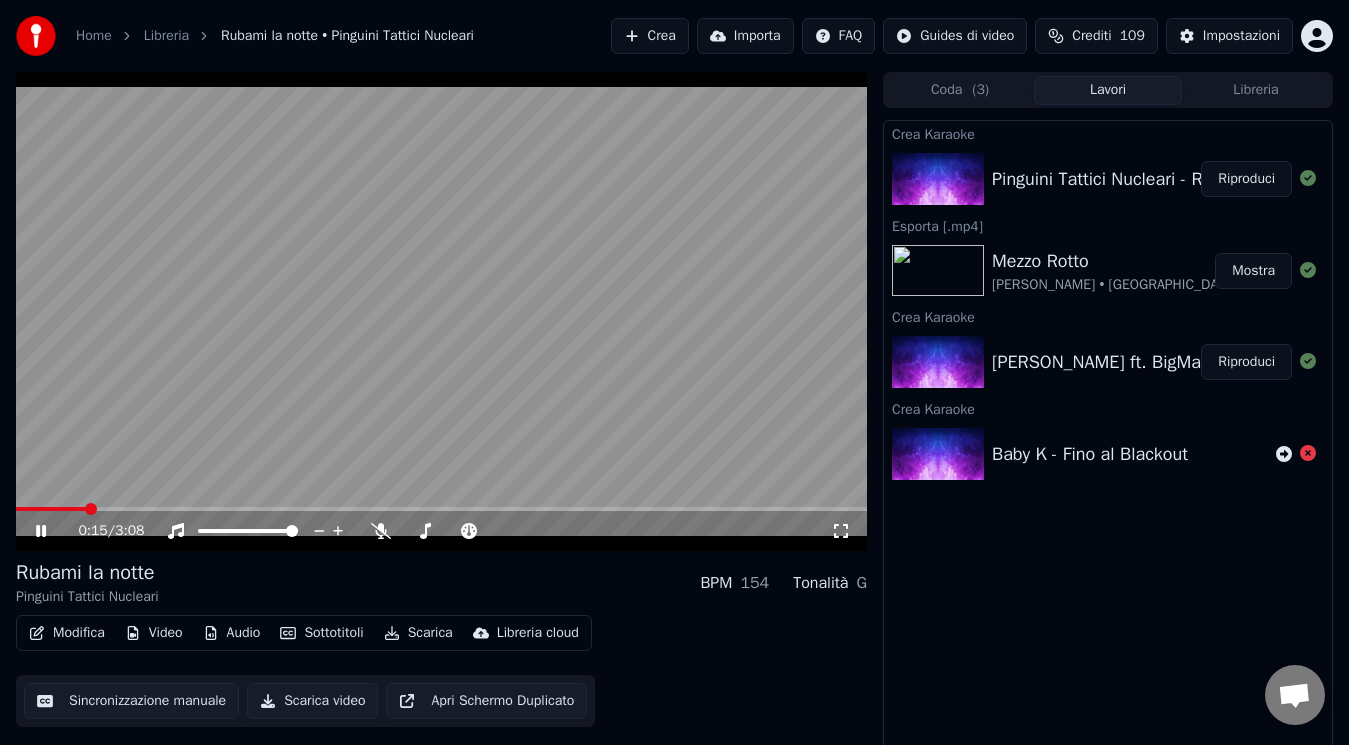 click on "0:15  /  3:08" at bounding box center [441, 531] 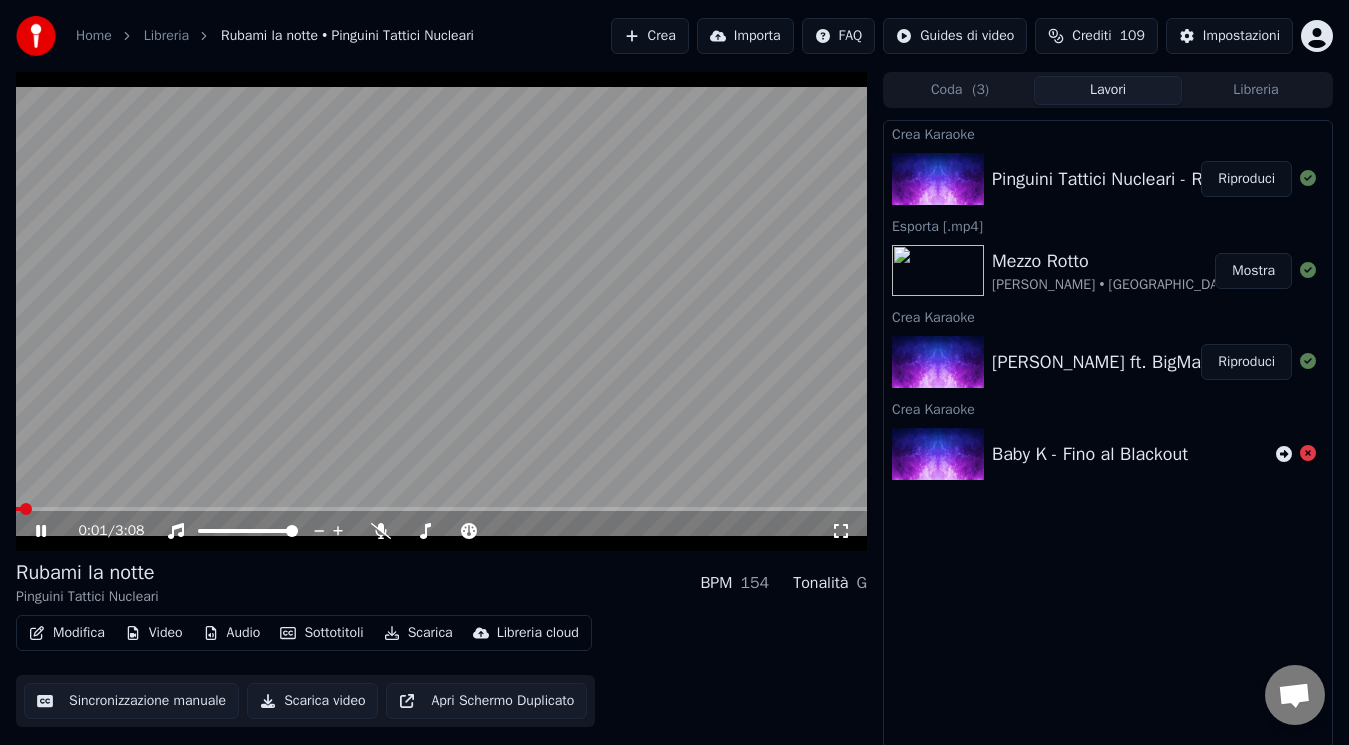 click at bounding box center [18, 509] 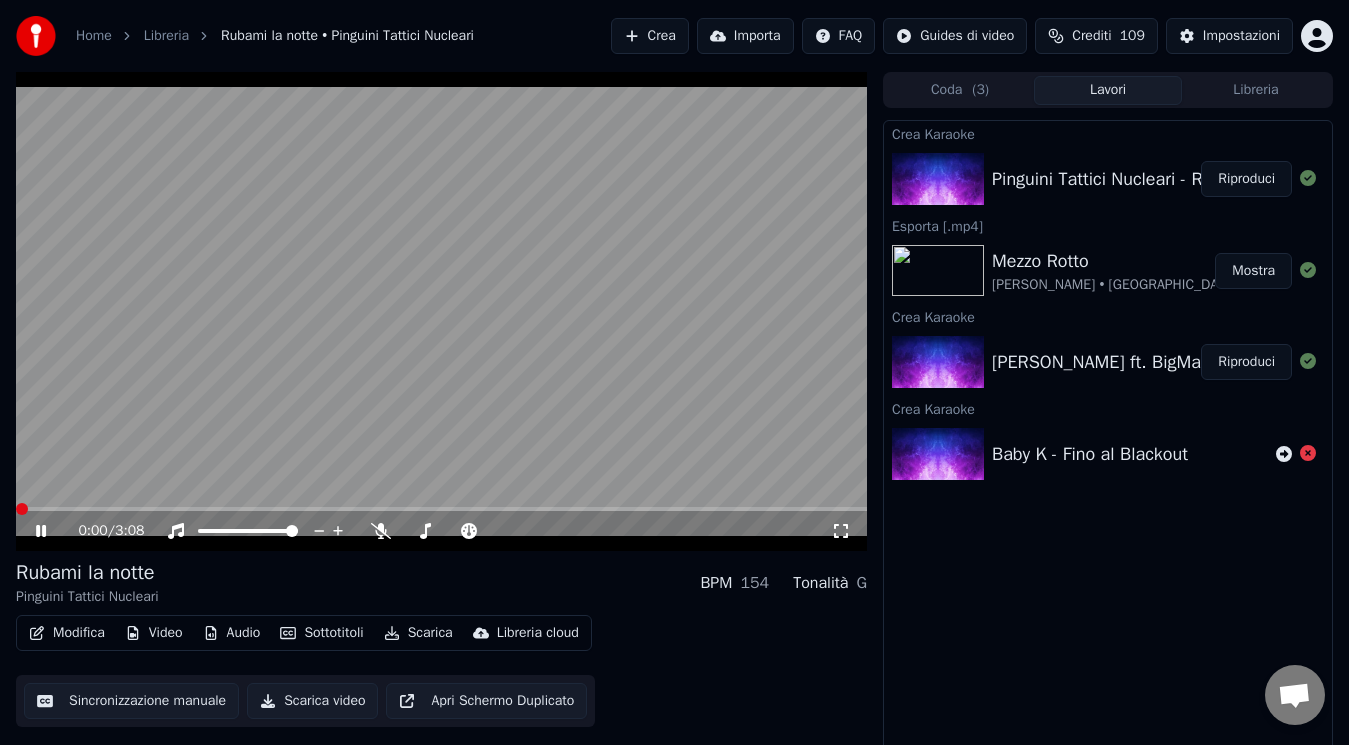 click at bounding box center (22, 509) 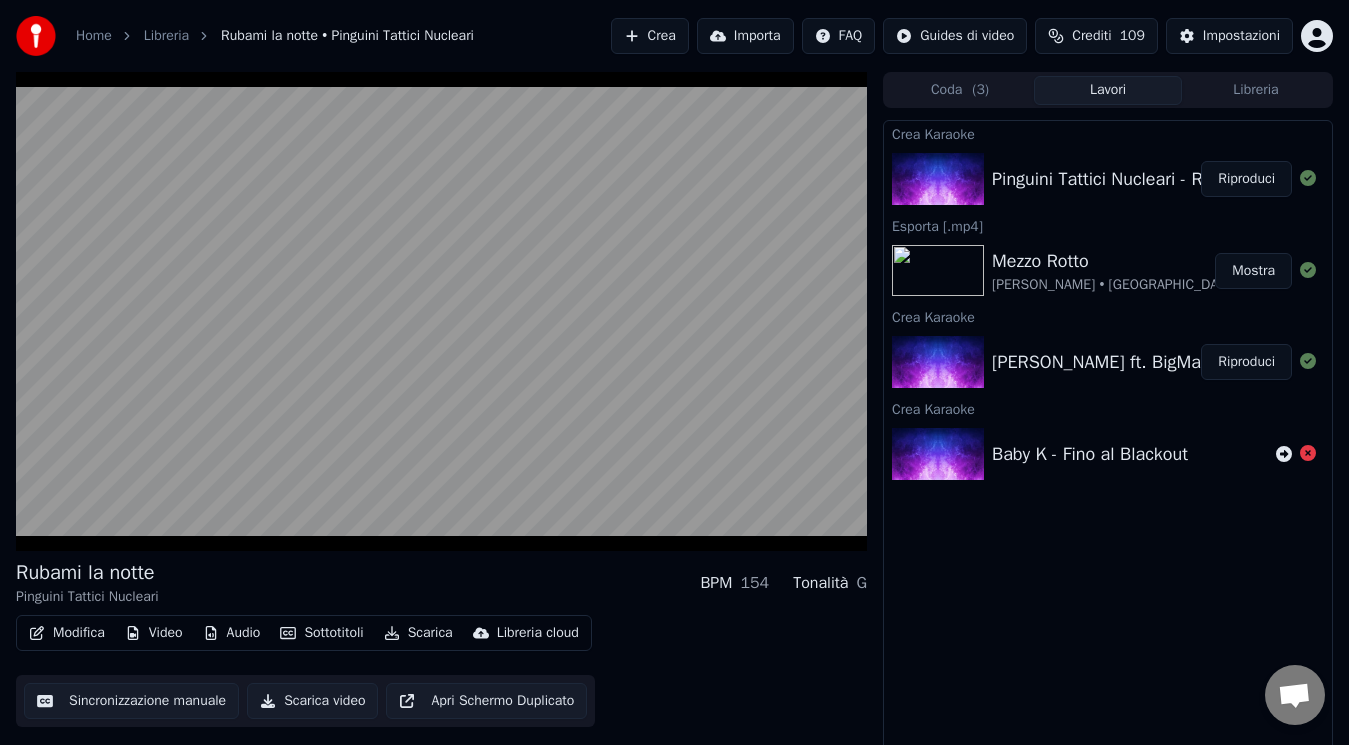 click on "Scarica video" at bounding box center [312, 701] 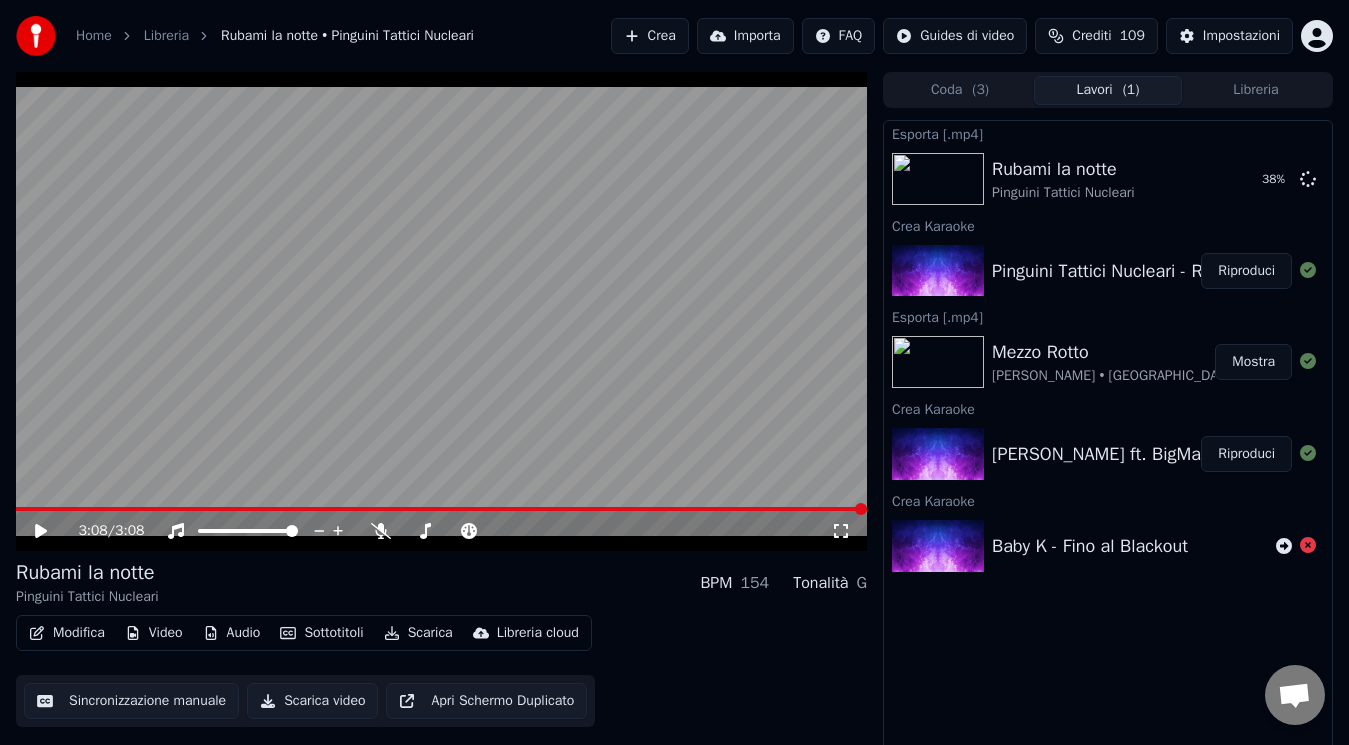 click on "Esporta [.mp4] Rubami la notte Pinguini Tattici Nucleari 38 % Crea Karaoke Pinguini Tattici Nucleari - Rubami la notte Riproduci Esporta [.mp4] Mezzo Rotto [PERSON_NAME] • BigMama Mostra Crea Karaoke [PERSON_NAME] ft. BigMama - Mezzo Rotto Riproduci Crea Karaoke Baby K - Fino al Blackout" at bounding box center [1108, 436] 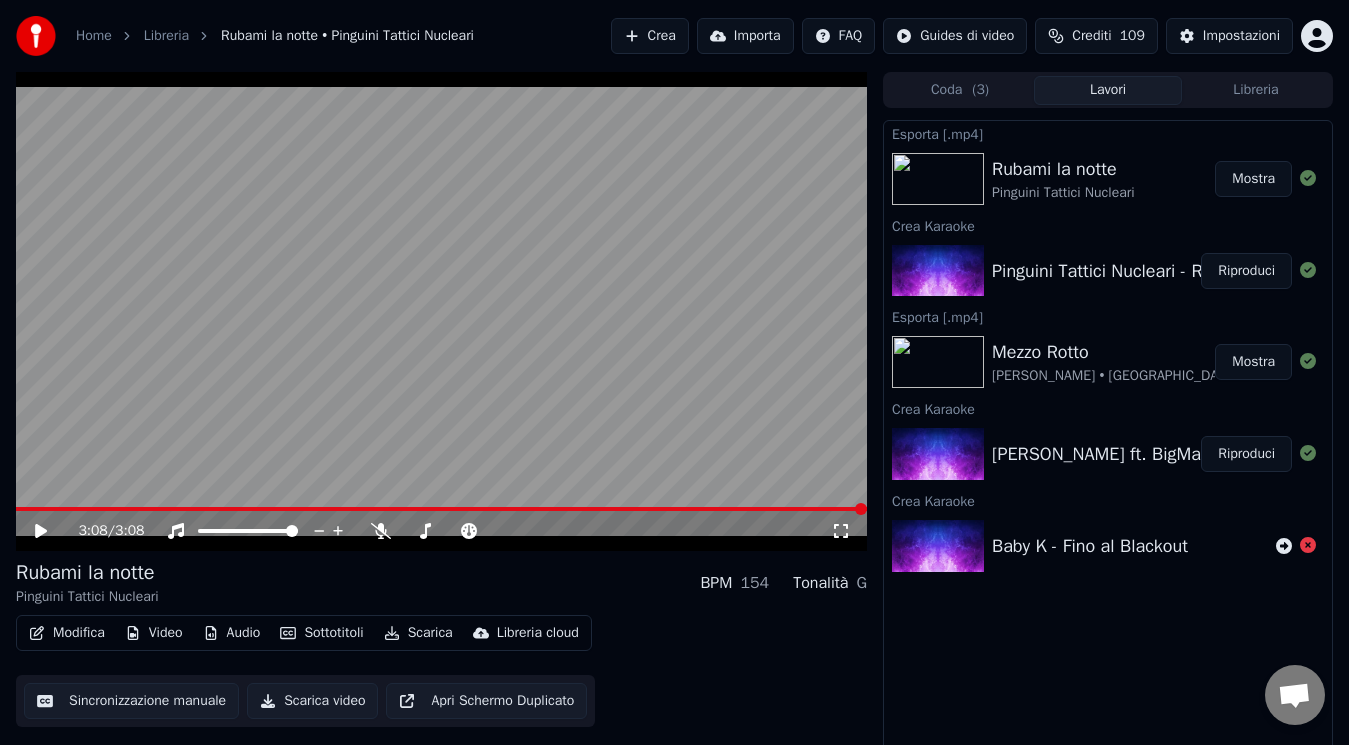 click on "Mostra" at bounding box center [1253, 179] 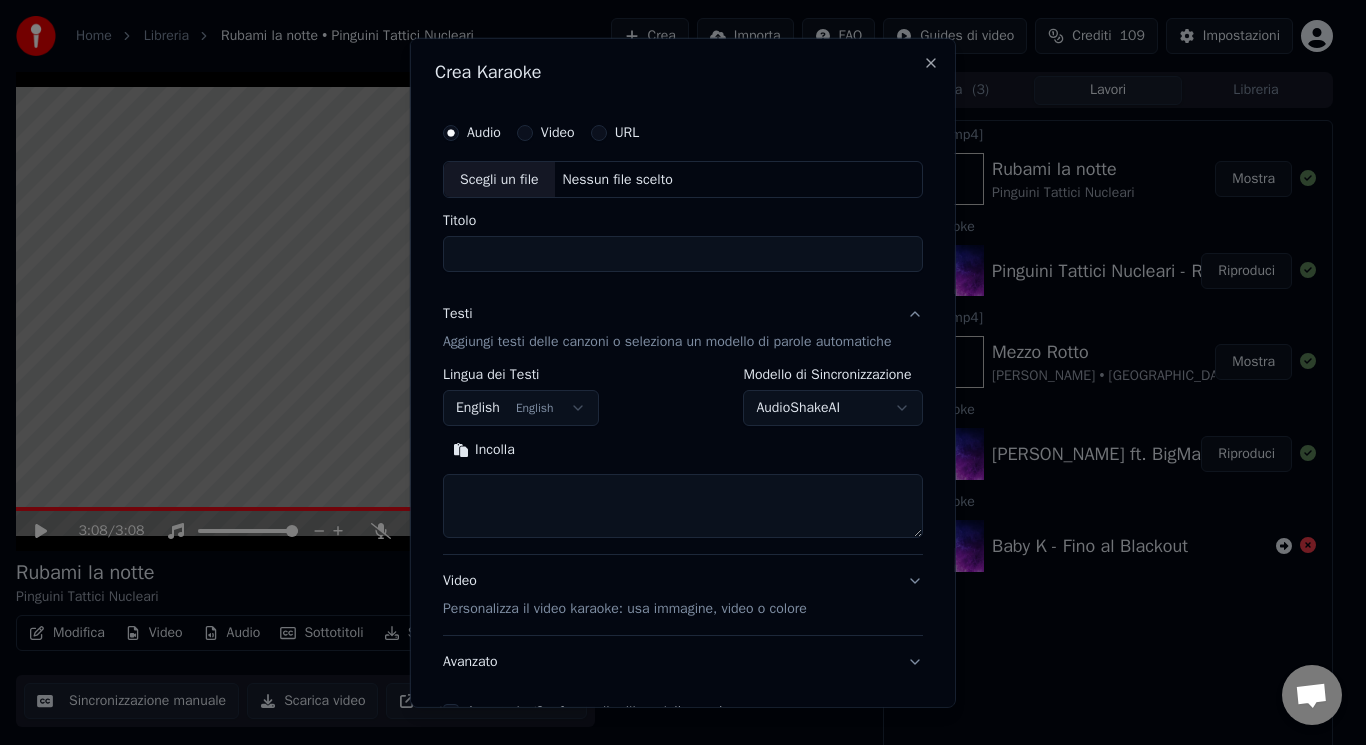 click on "Personalizza il video karaoke: usa immagine, video o colore" at bounding box center [625, 609] 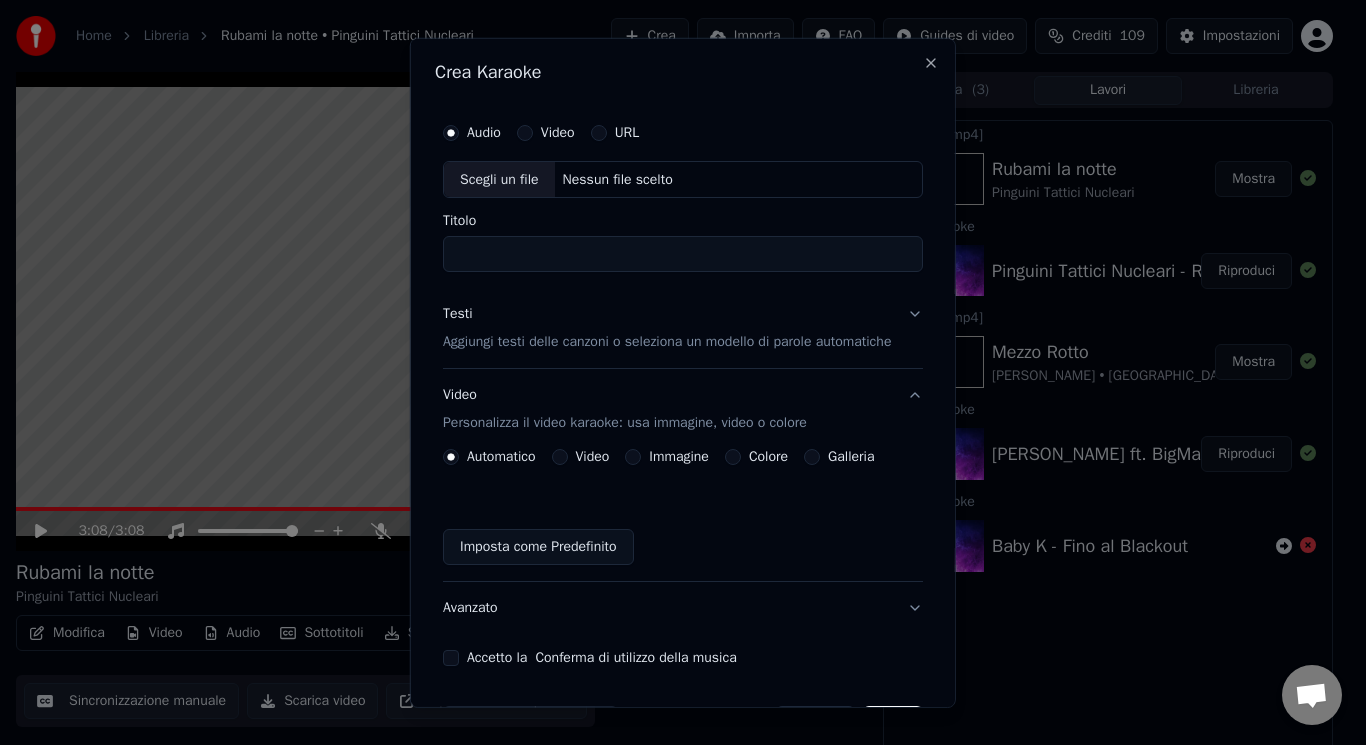 click on "Video" at bounding box center [559, 457] 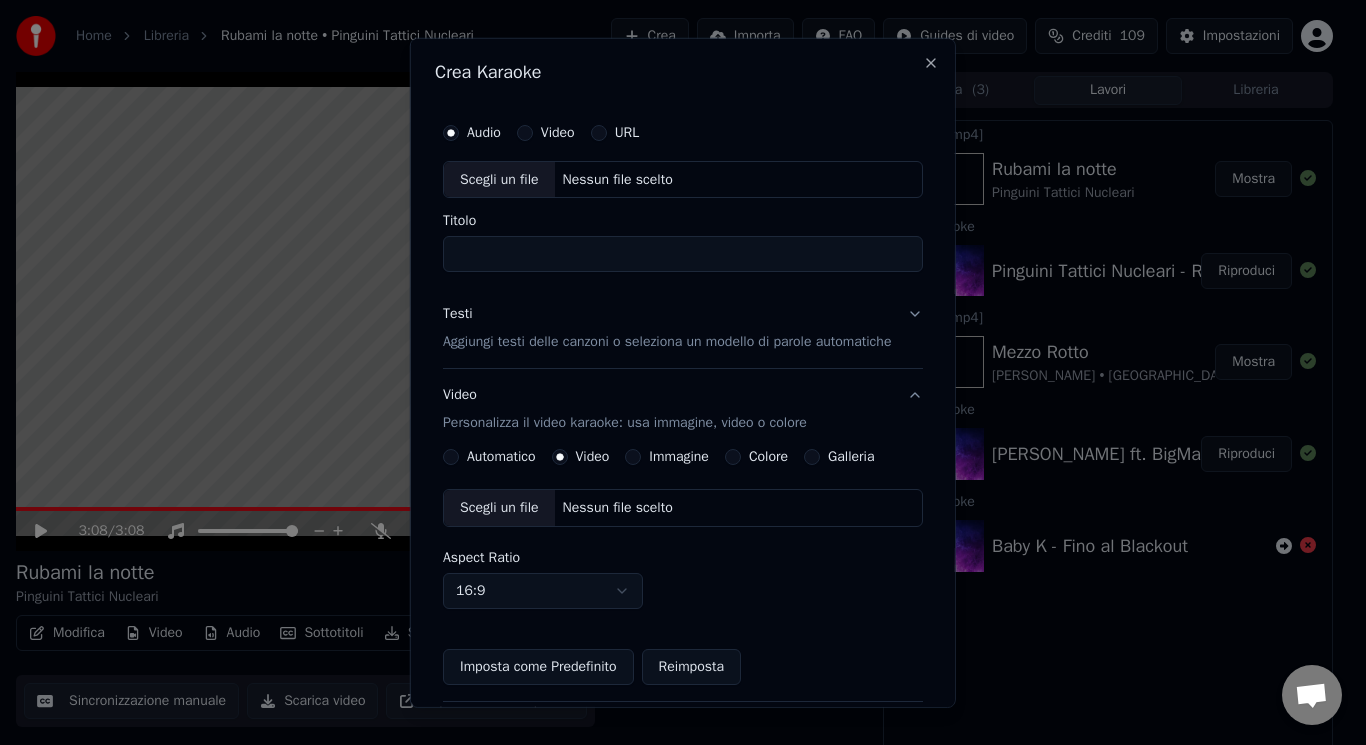 click on "Scegli un file" at bounding box center (499, 508) 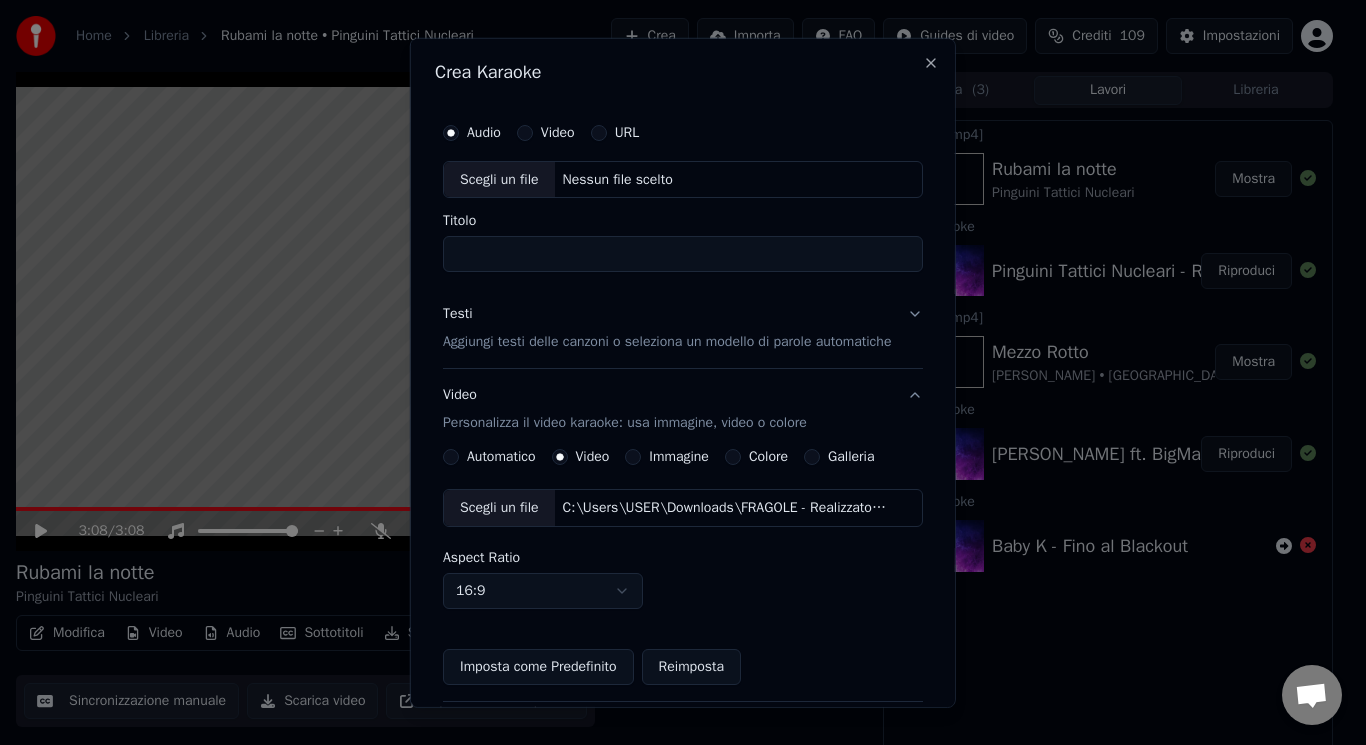 click on "Scegli un file" at bounding box center (499, 179) 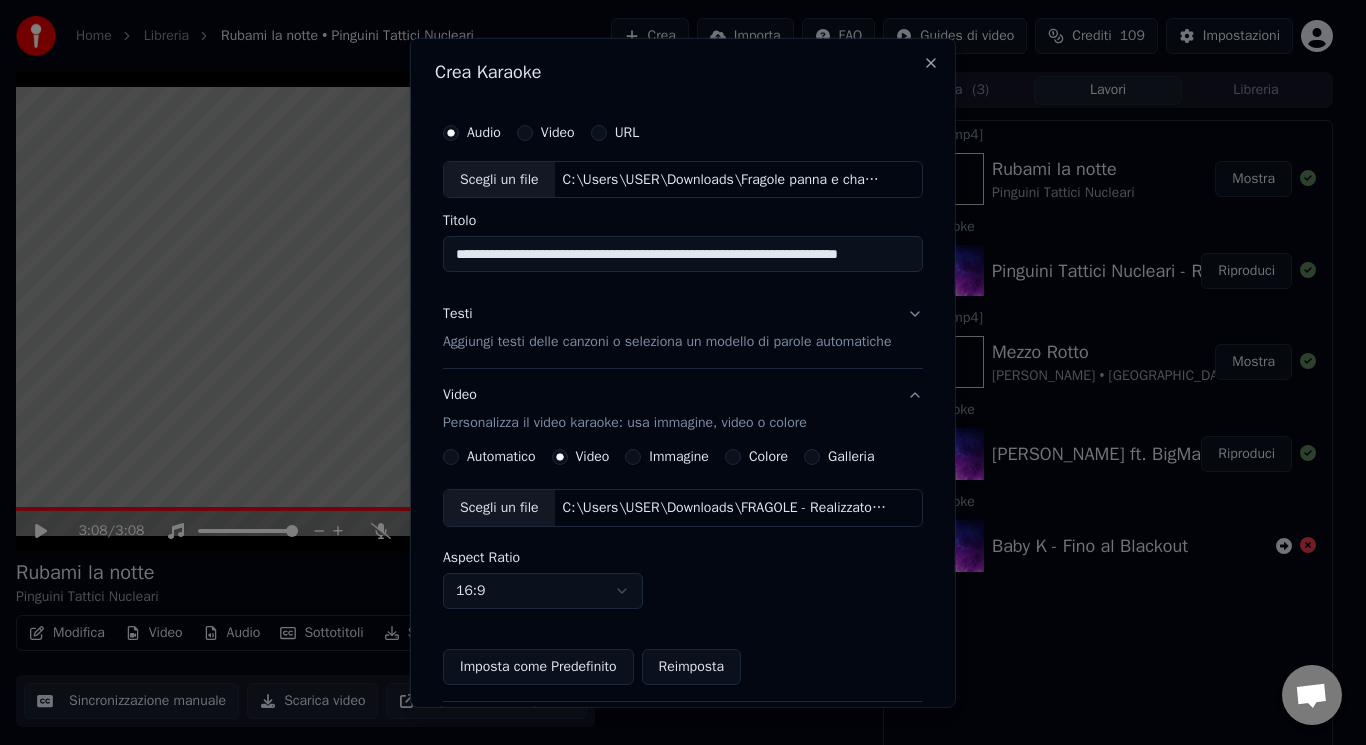 drag, startPoint x: 622, startPoint y: 255, endPoint x: 315, endPoint y: 270, distance: 307.36624 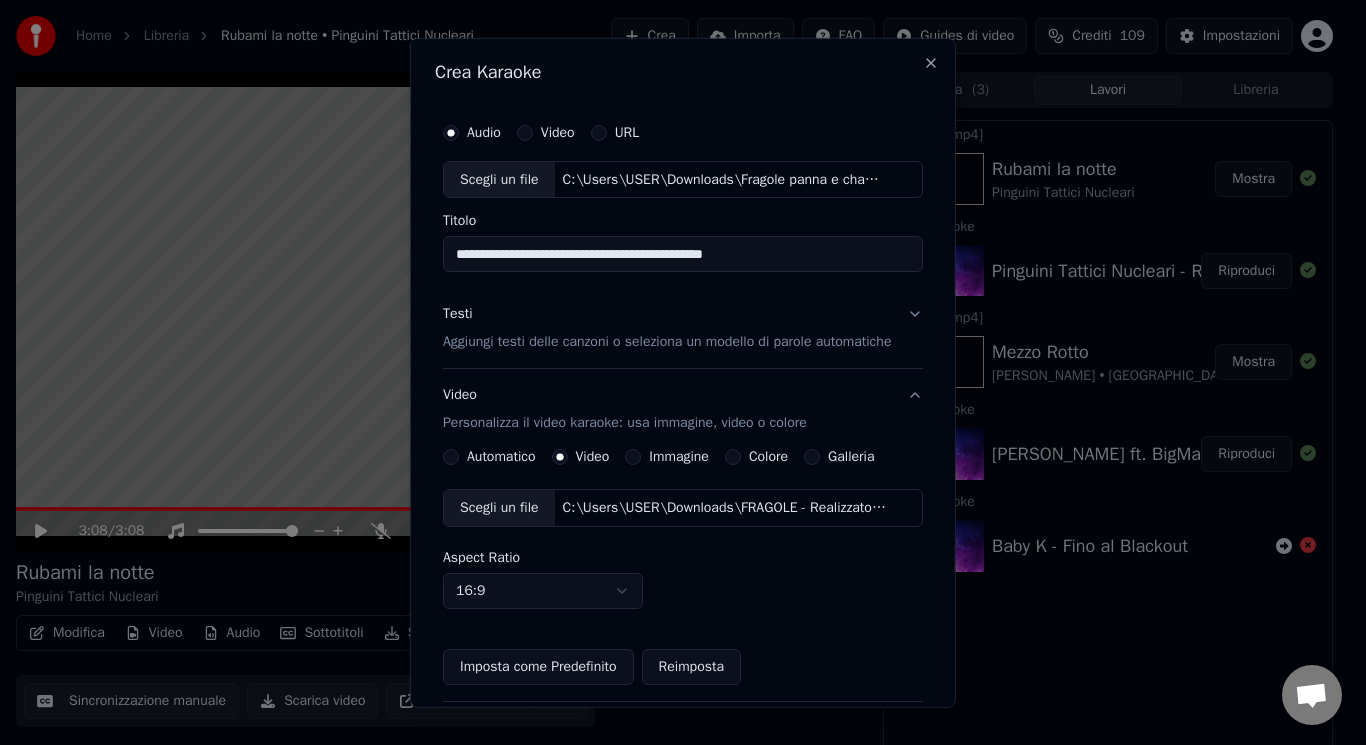 drag, startPoint x: 637, startPoint y: 254, endPoint x: 522, endPoint y: 250, distance: 115.06954 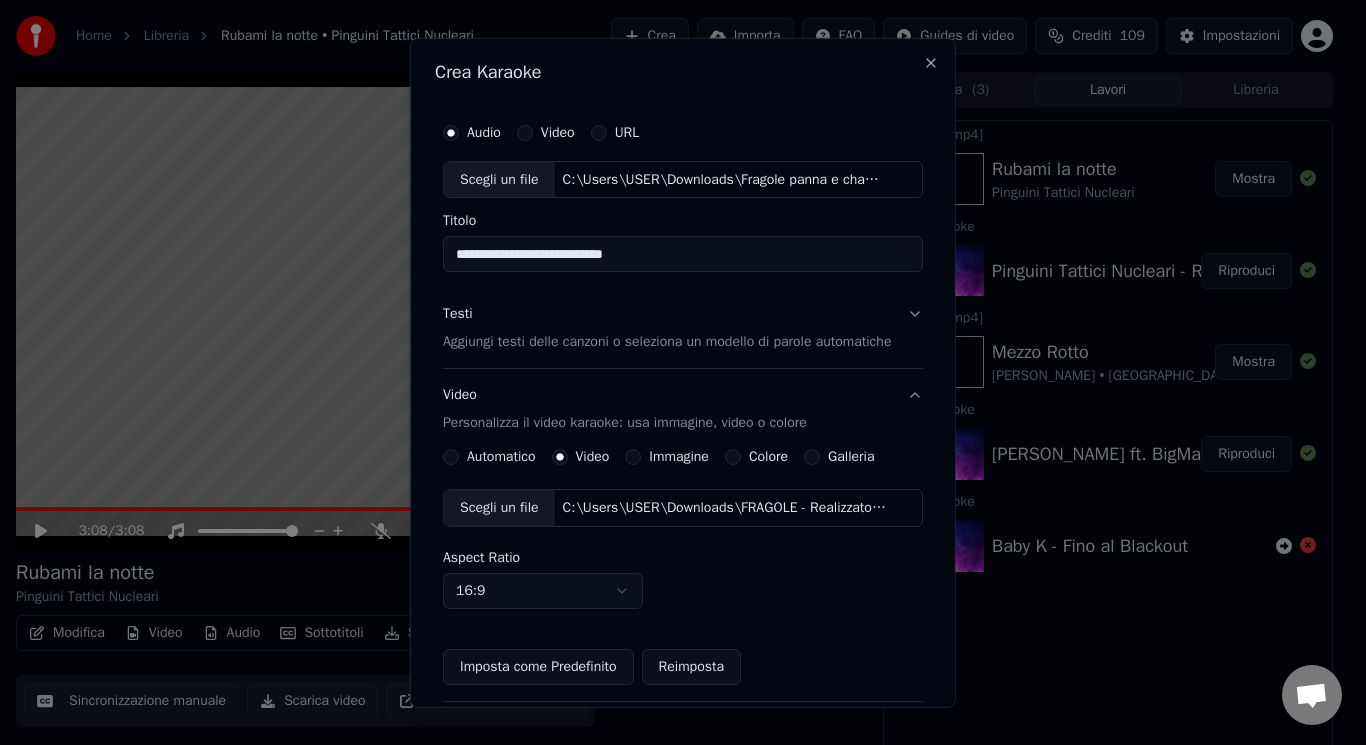 click on "**********" at bounding box center [683, 254] 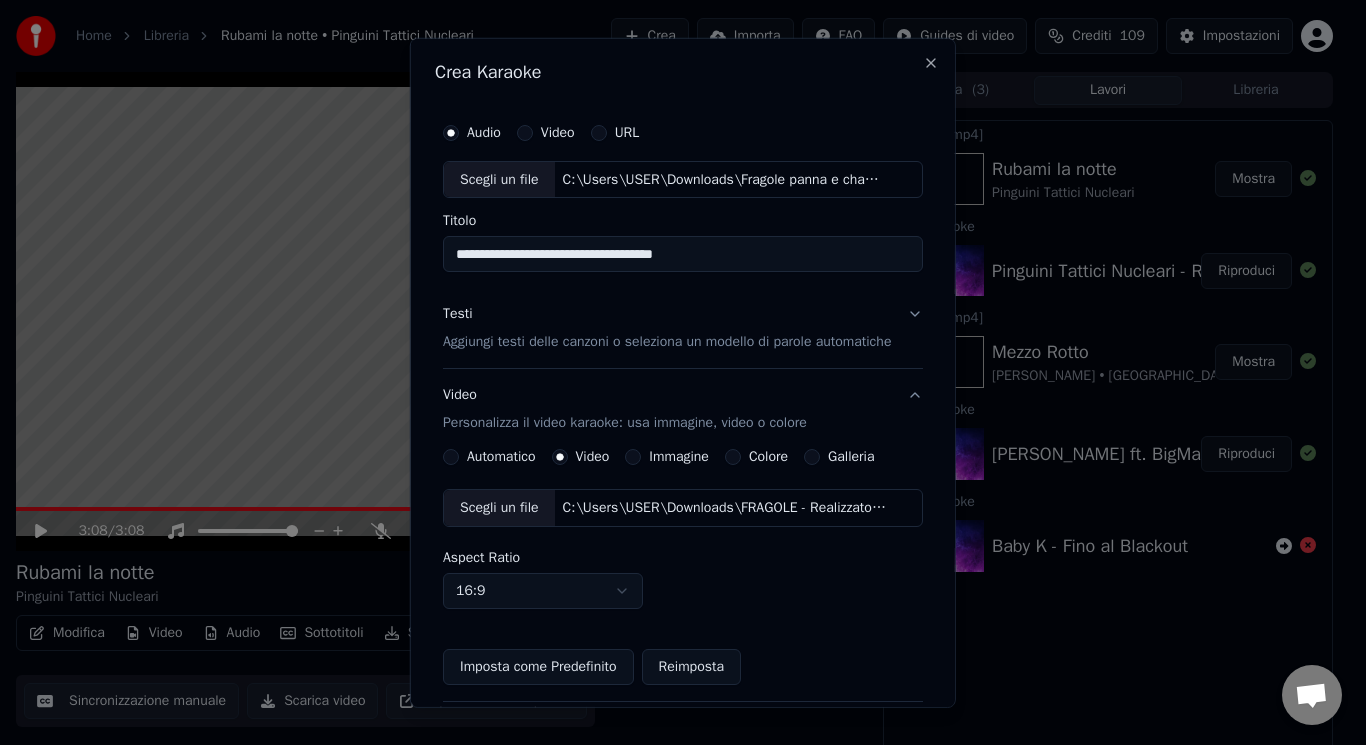 type on "**********" 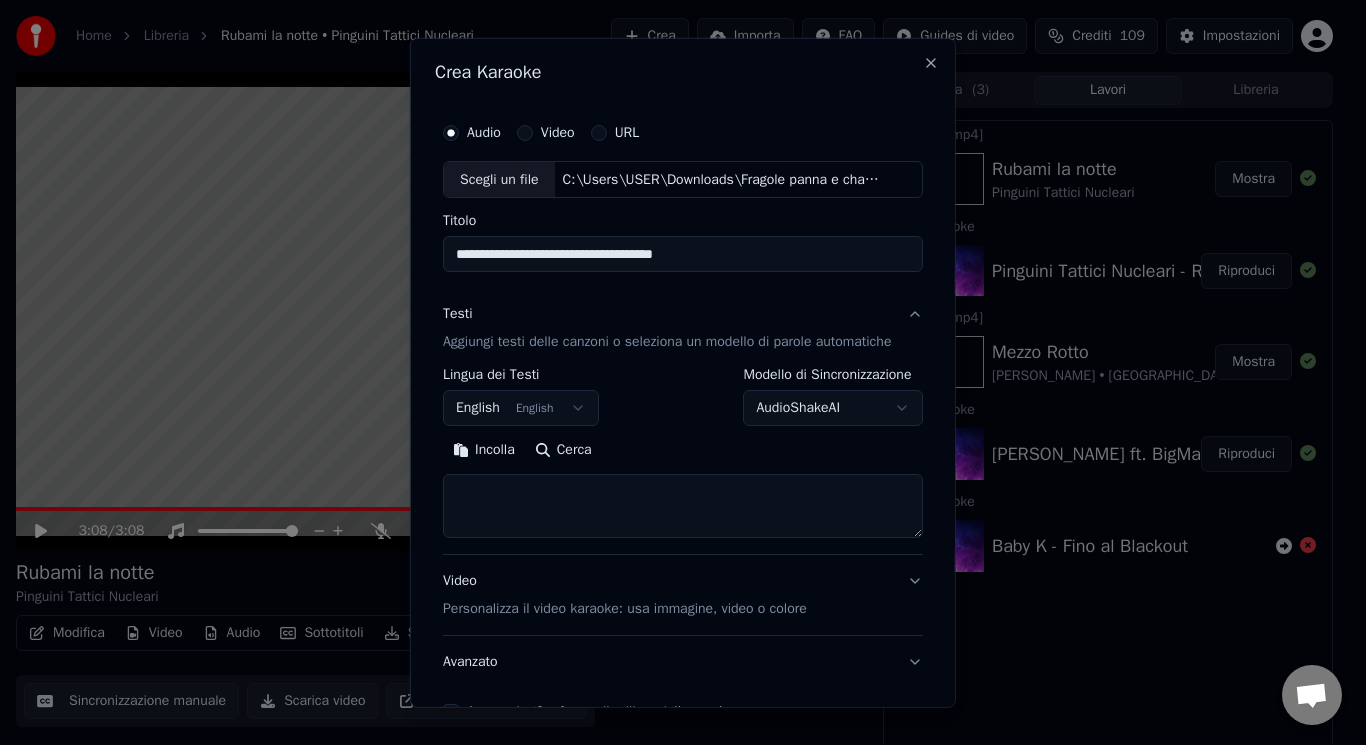 click on "Home Libreria Rubami la notte • Pinguini Tattici Nucleari Crea Importa FAQ Guides di video Crediti 109 Impostazioni 3:08  /  3:08 Rubami la notte Pinguini Tattici Nucleari BPM 154 Tonalità G Modifica Video Audio Sottotitoli Scarica Libreria cloud Sincronizzazione manuale Scarica video Apri Schermo Duplicato Coda ( 3 ) Lavori Libreria Esporta [.mp4] Rubami la notte Pinguini Tattici Nucleari Mostra Crea Karaoke Pinguini Tattici Nucleari - Rubami la notte Riproduci Esporta [.mp4] Mezzo Rotto [PERSON_NAME] • BigMama Mostra Crea Karaoke [PERSON_NAME] ft. BigMama - Mezzo Rotto Riproduci Crea Karaoke Baby K - Fino al Blackout  Conversazione [PERSON_NAME] da Youka Desktop Altri canali Continua su Email Offline. Sei stato inattivo per qualche tempo. Invia un messaggio per ricollegarti alla chat. Youka Desktop Ciao! Come posso aiutarti?  [DATE][PERSON_NAME] non funziona [DATE] ci mette troppo a caricare e si blocca [DATE] fate immediatamente qualcosa [DATE] [PERSON_NAME] [DATE] come non esiste [DATE] Letto" at bounding box center (674, 372) 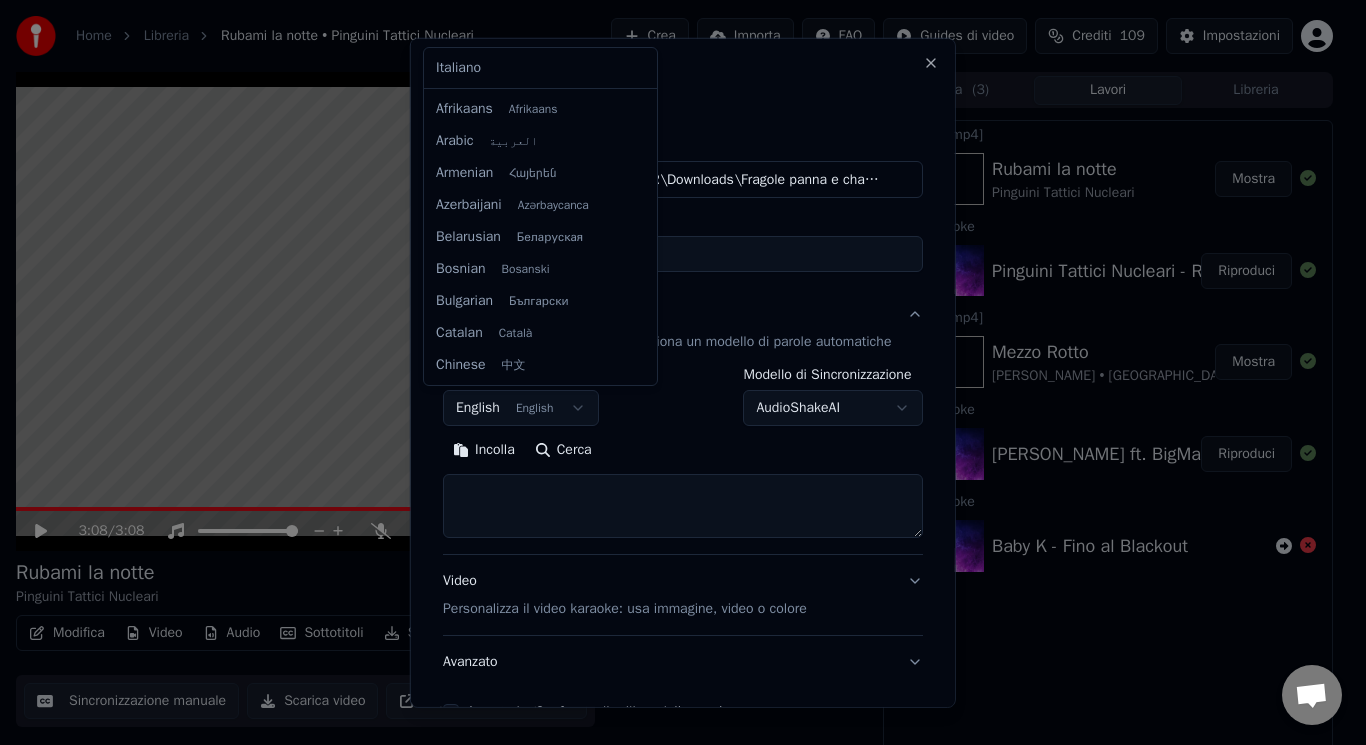 scroll, scrollTop: 160, scrollLeft: 0, axis: vertical 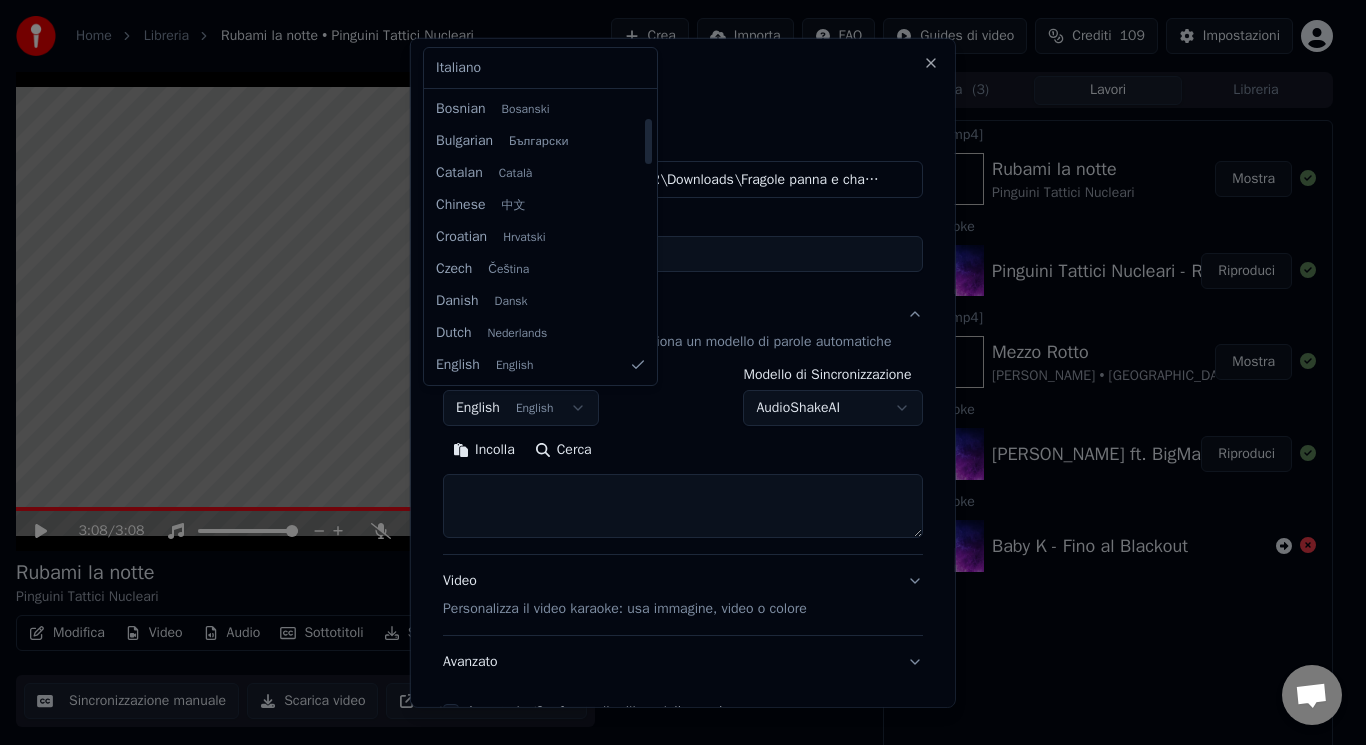 select on "**" 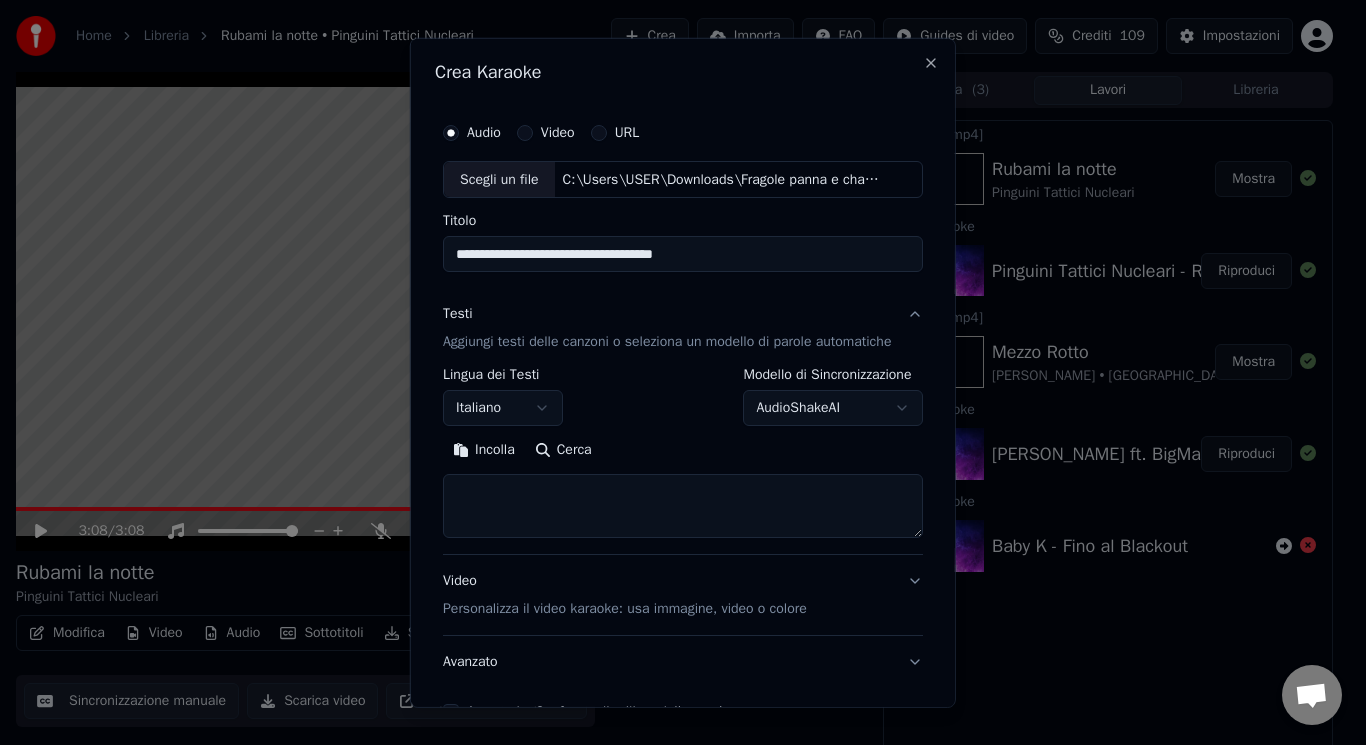click on "Incolla Cerca" at bounding box center [683, 486] 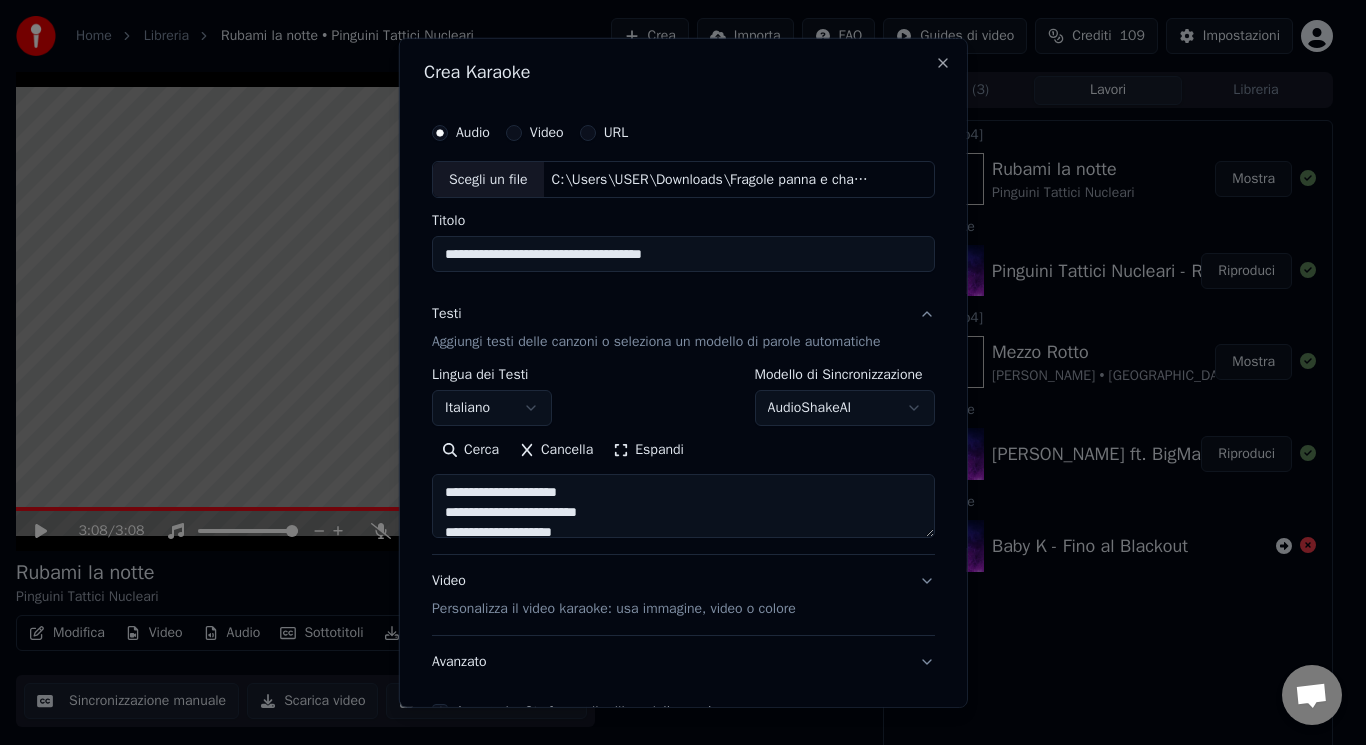 click on "Espandi" at bounding box center [648, 450] 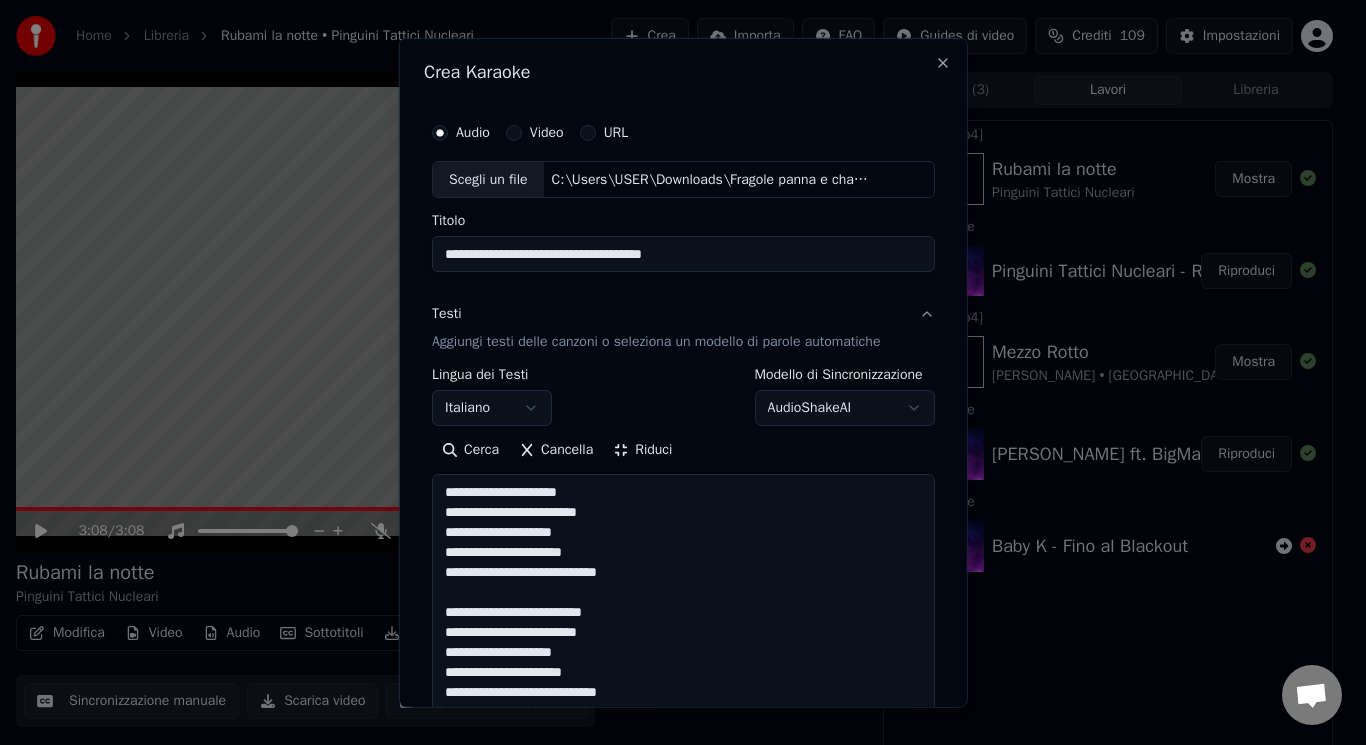 drag, startPoint x: 433, startPoint y: 490, endPoint x: 636, endPoint y: 486, distance: 203.0394 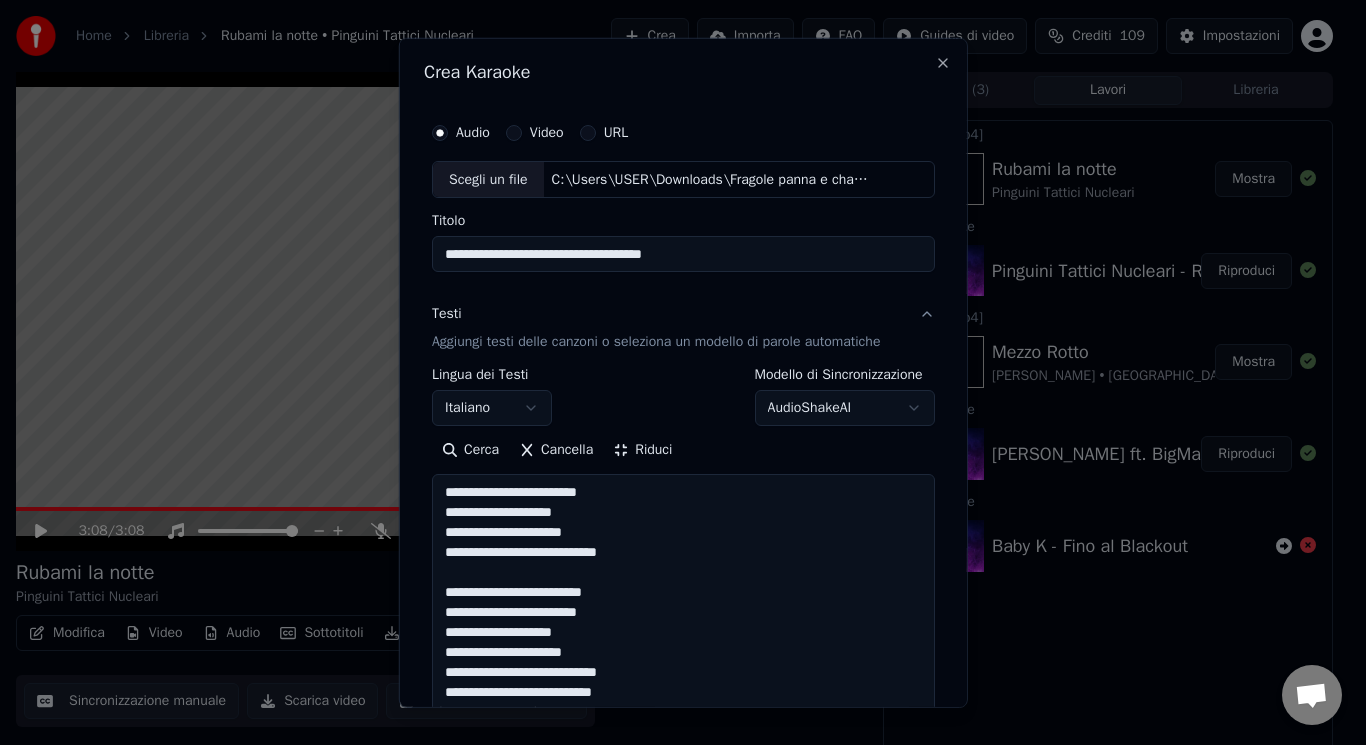 drag, startPoint x: 603, startPoint y: 584, endPoint x: 540, endPoint y: 569, distance: 64.7611 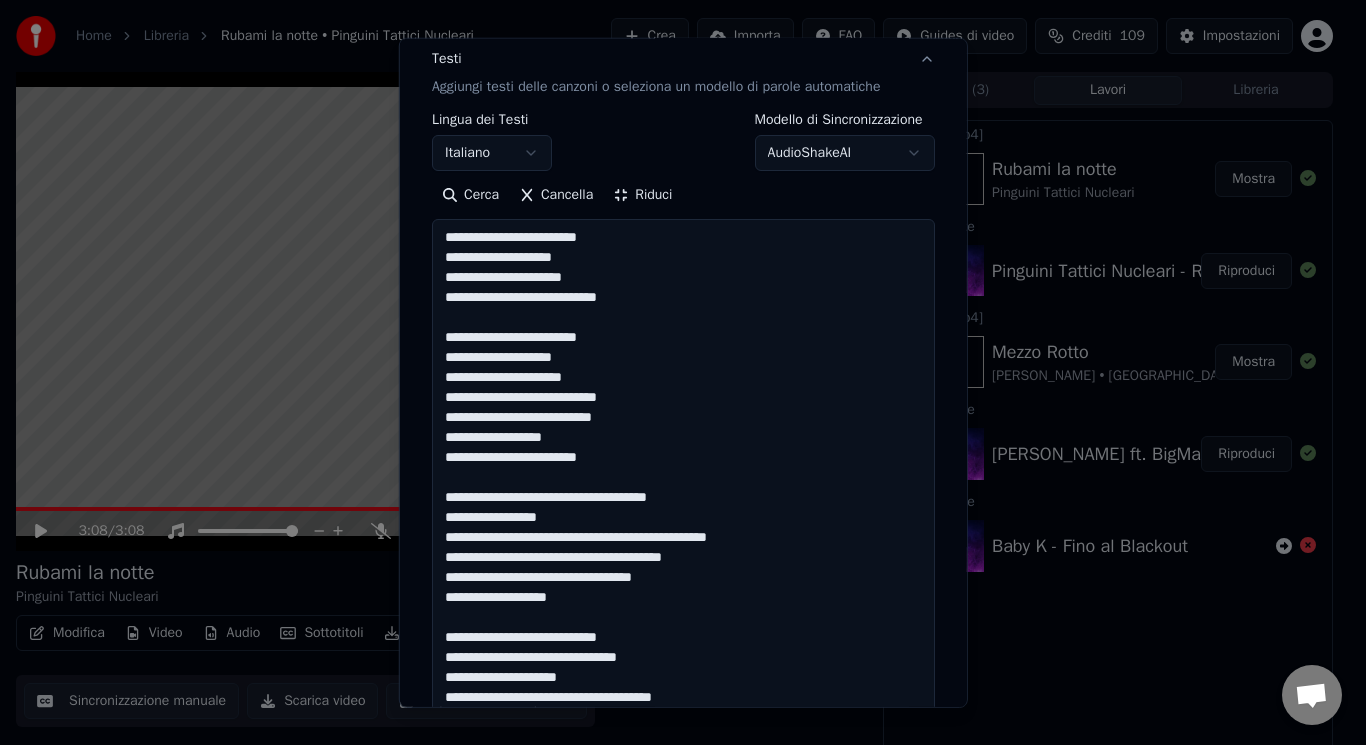 scroll, scrollTop: 275, scrollLeft: 0, axis: vertical 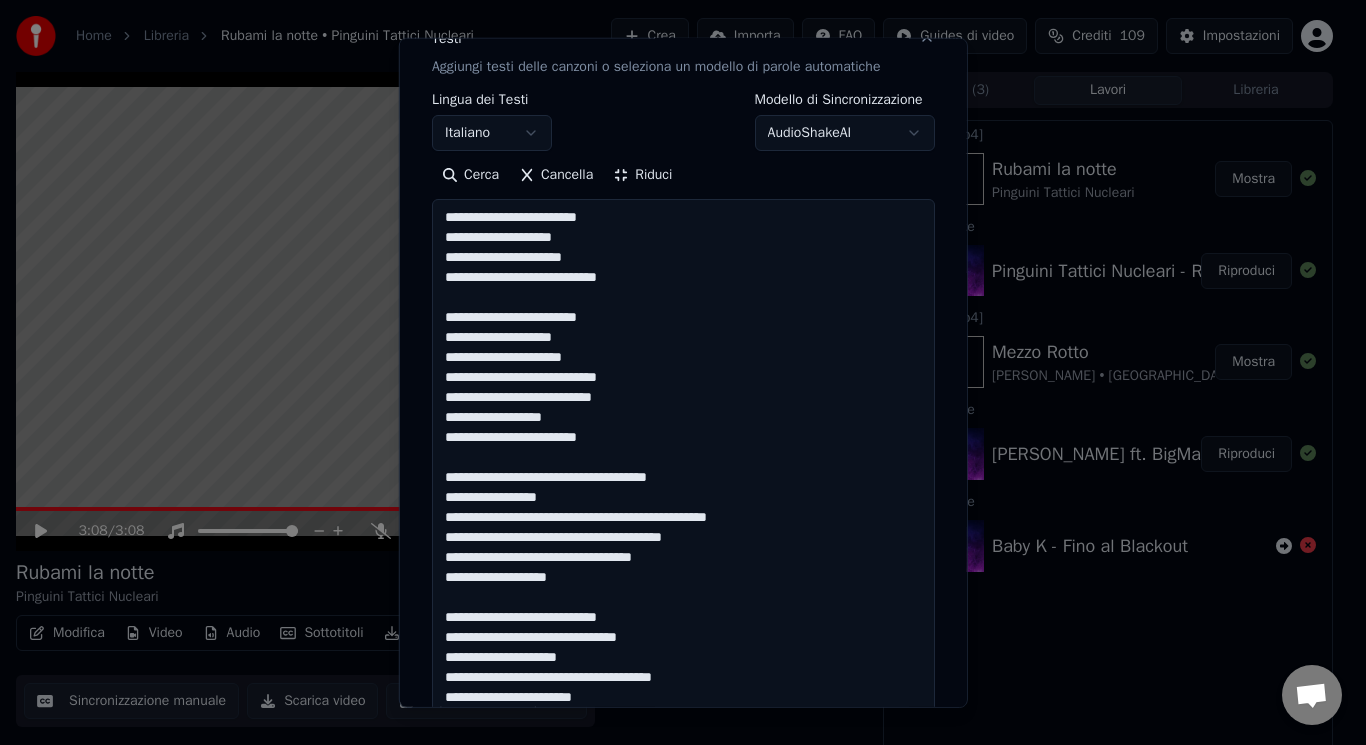 drag, startPoint x: 679, startPoint y: 479, endPoint x: 451, endPoint y: 461, distance: 228.70943 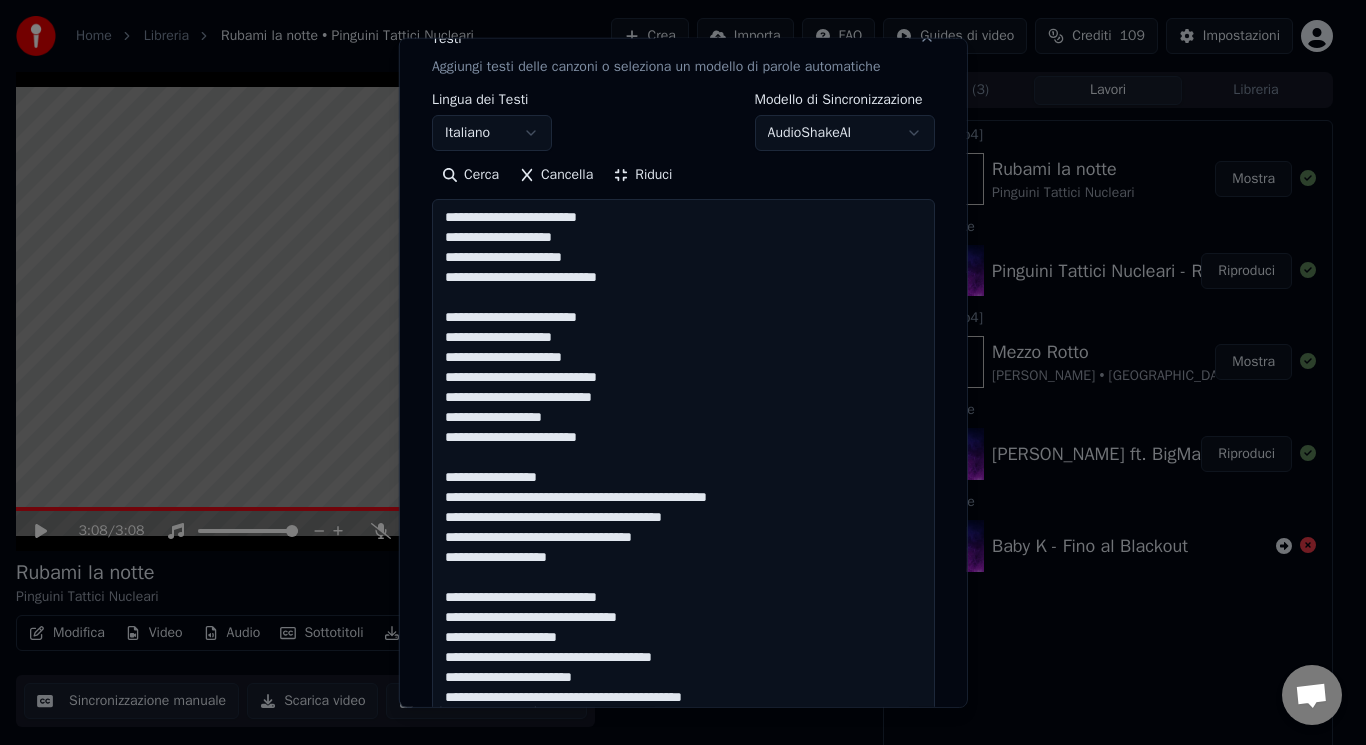 click at bounding box center [683, 1146] 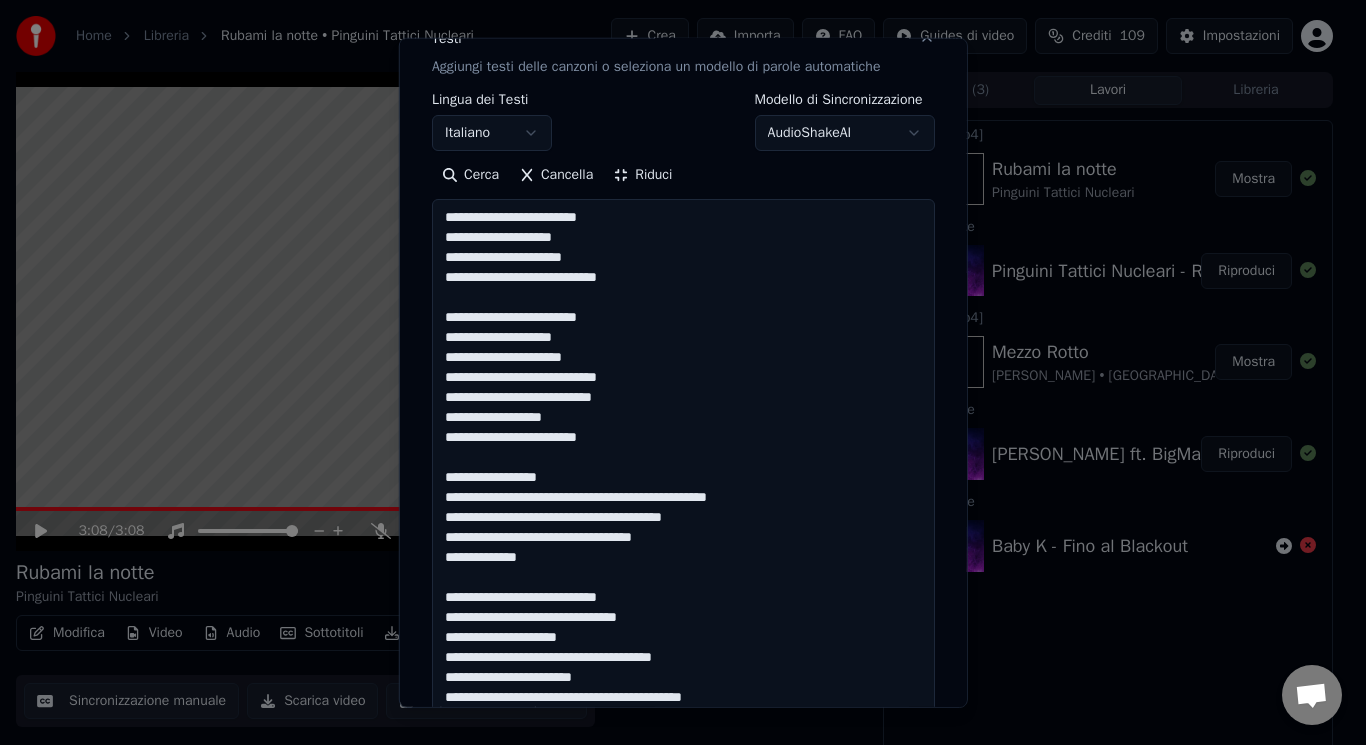 drag, startPoint x: 612, startPoint y: 598, endPoint x: 542, endPoint y: 576, distance: 73.37575 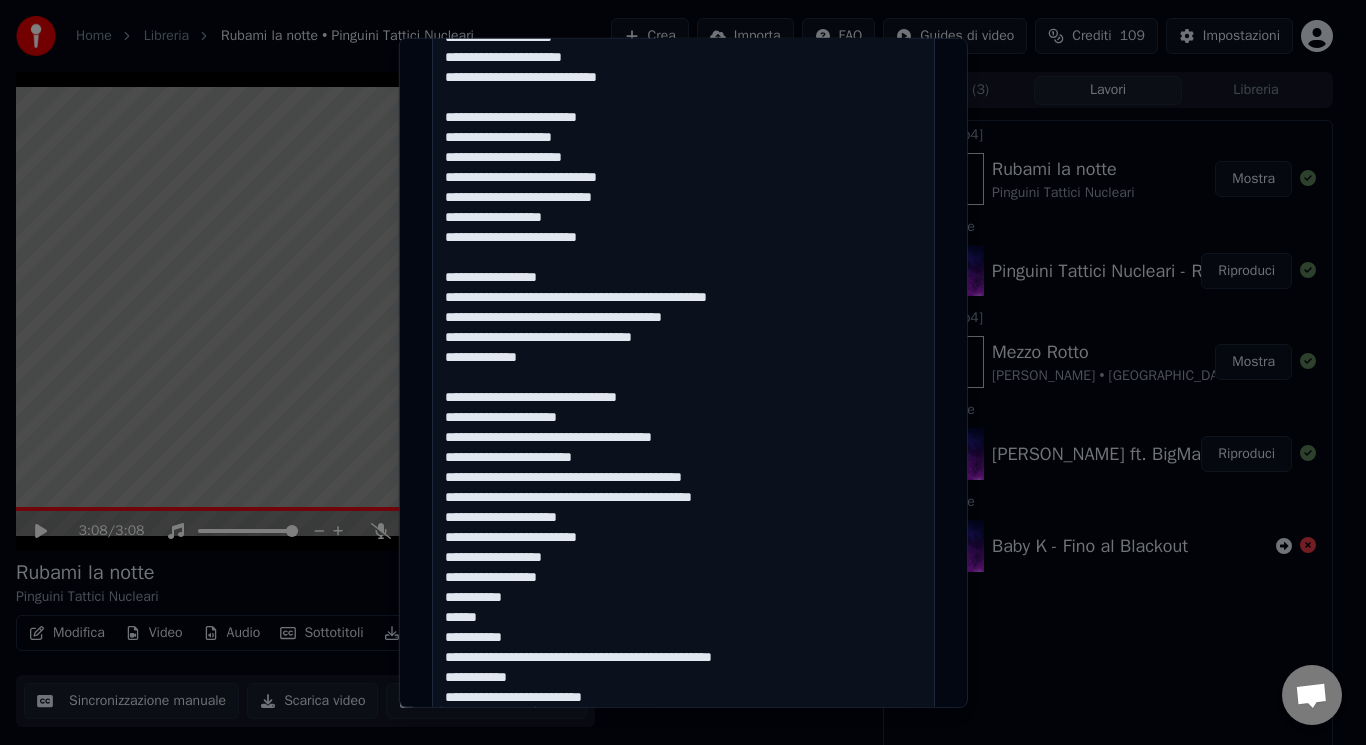scroll, scrollTop: 495, scrollLeft: 0, axis: vertical 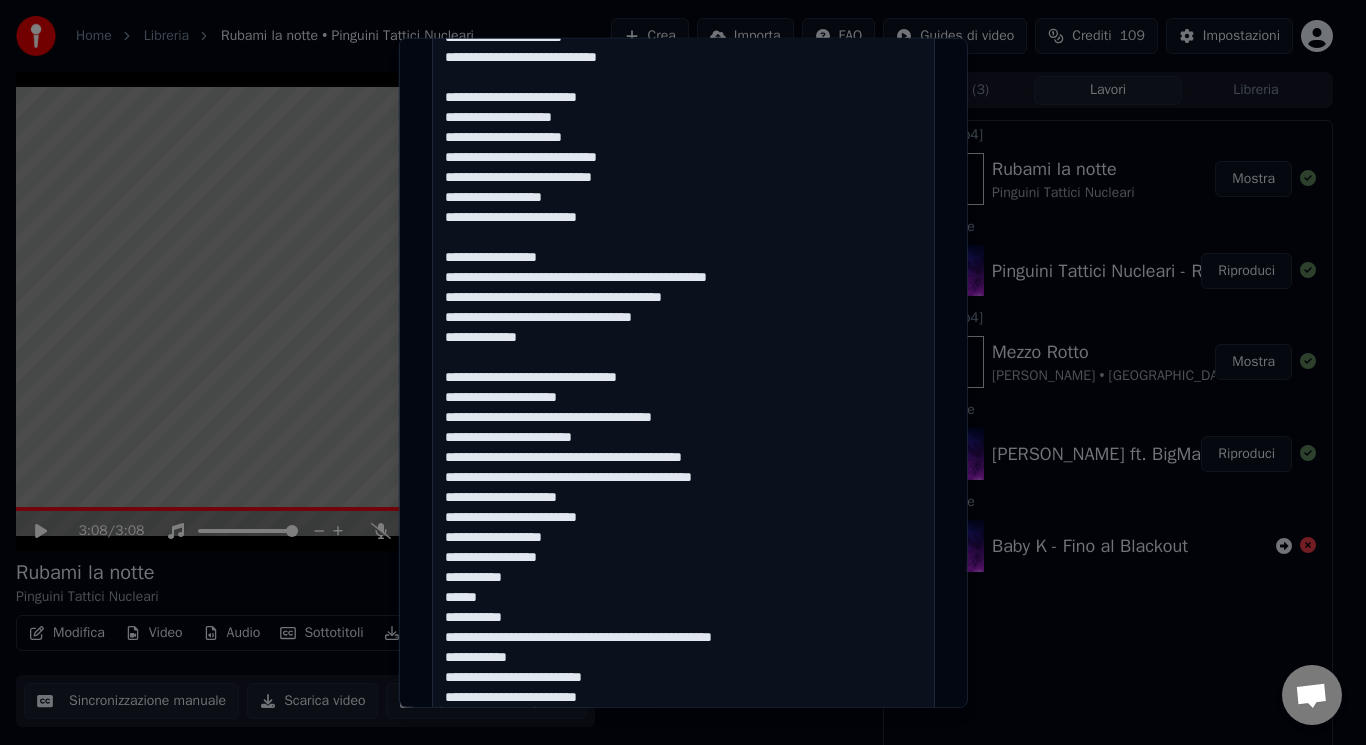drag, startPoint x: 431, startPoint y: 506, endPoint x: 593, endPoint y: 677, distance: 235.55254 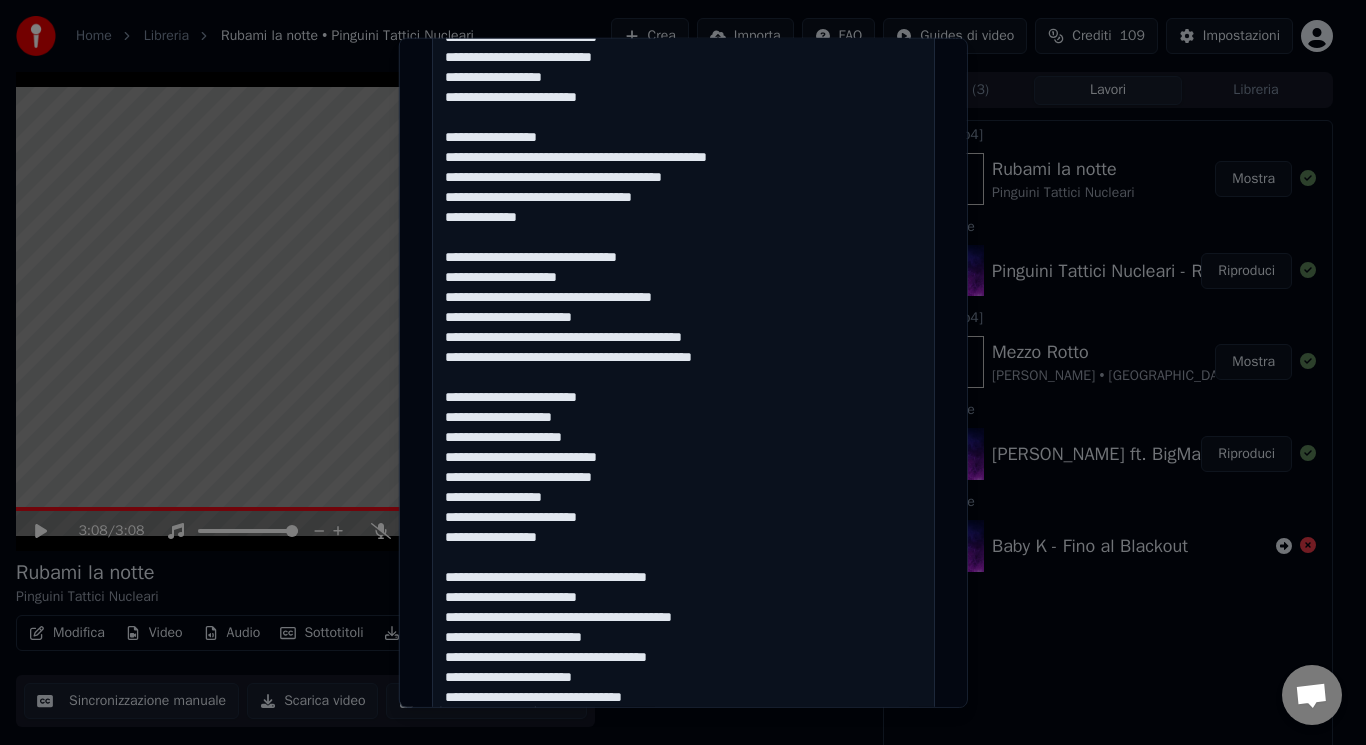 scroll, scrollTop: 675, scrollLeft: 0, axis: vertical 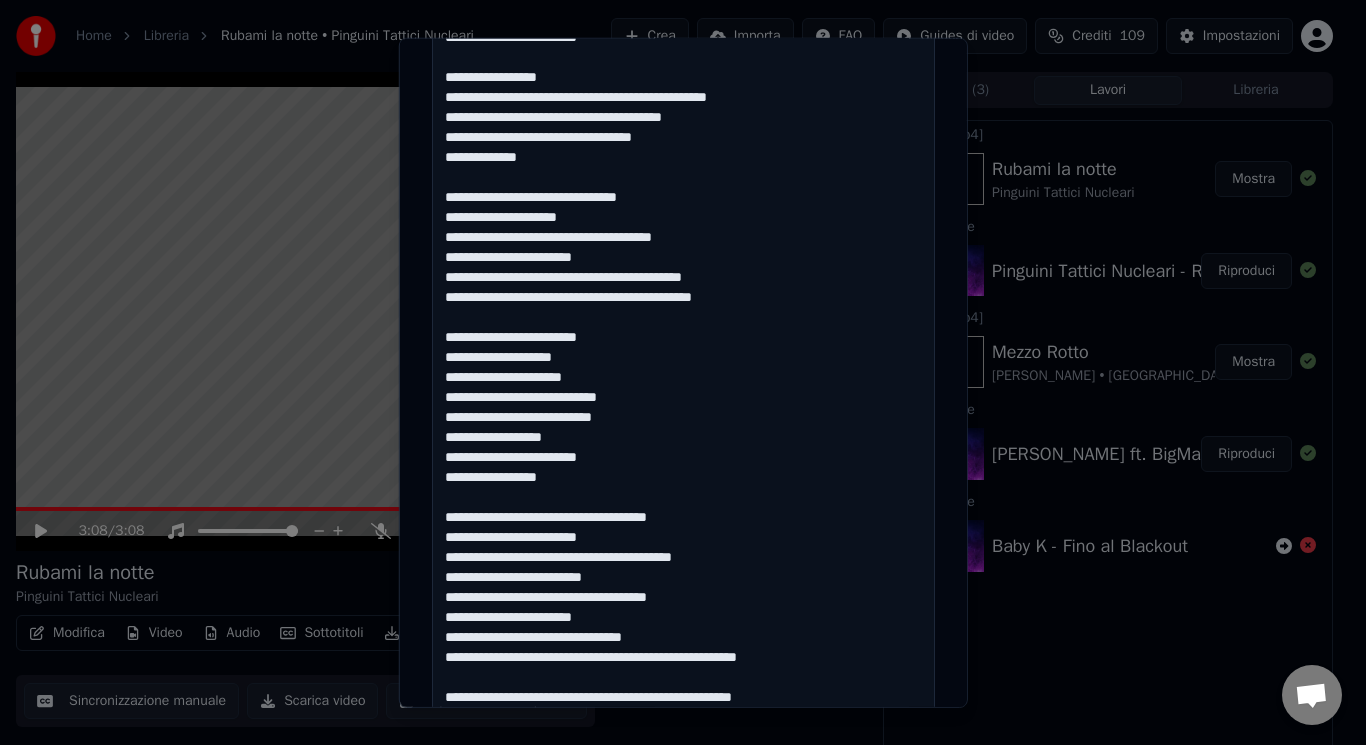 drag, startPoint x: 703, startPoint y: 510, endPoint x: 587, endPoint y: 502, distance: 116.275536 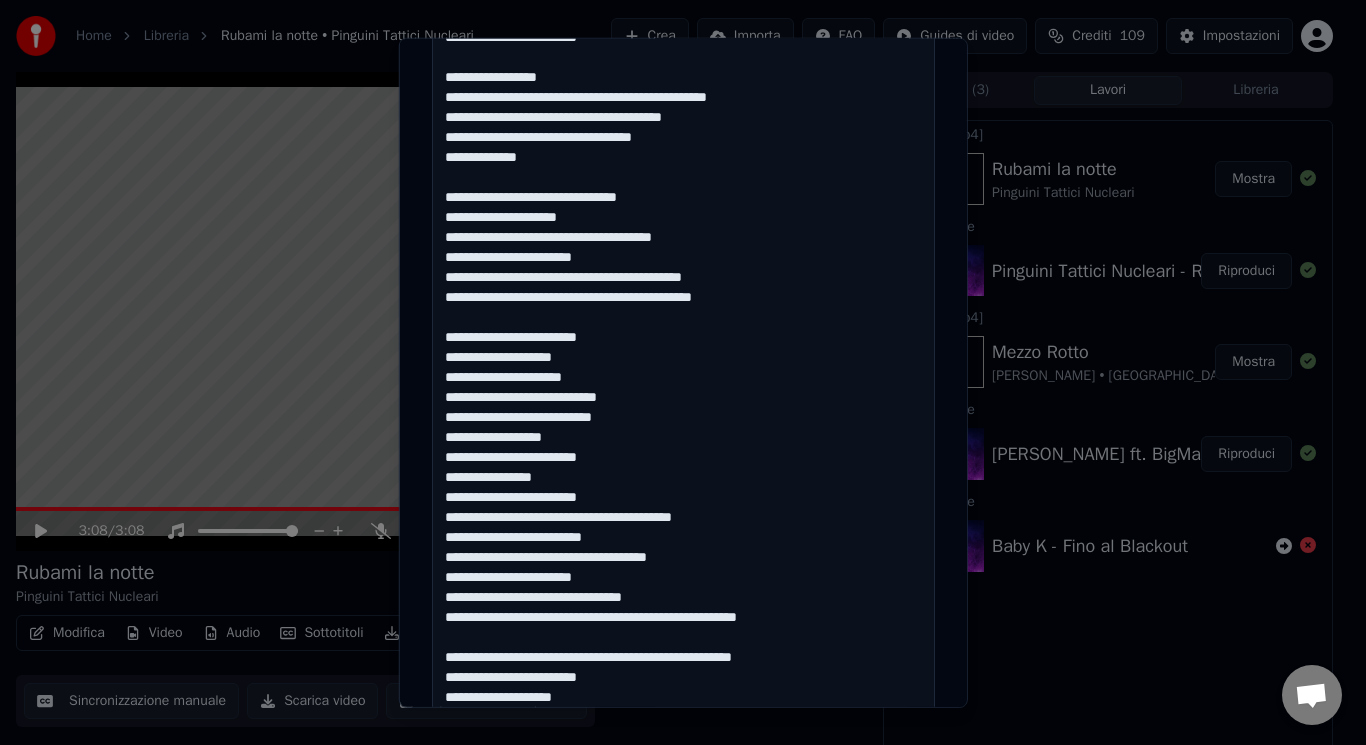 click at bounding box center [683, 746] 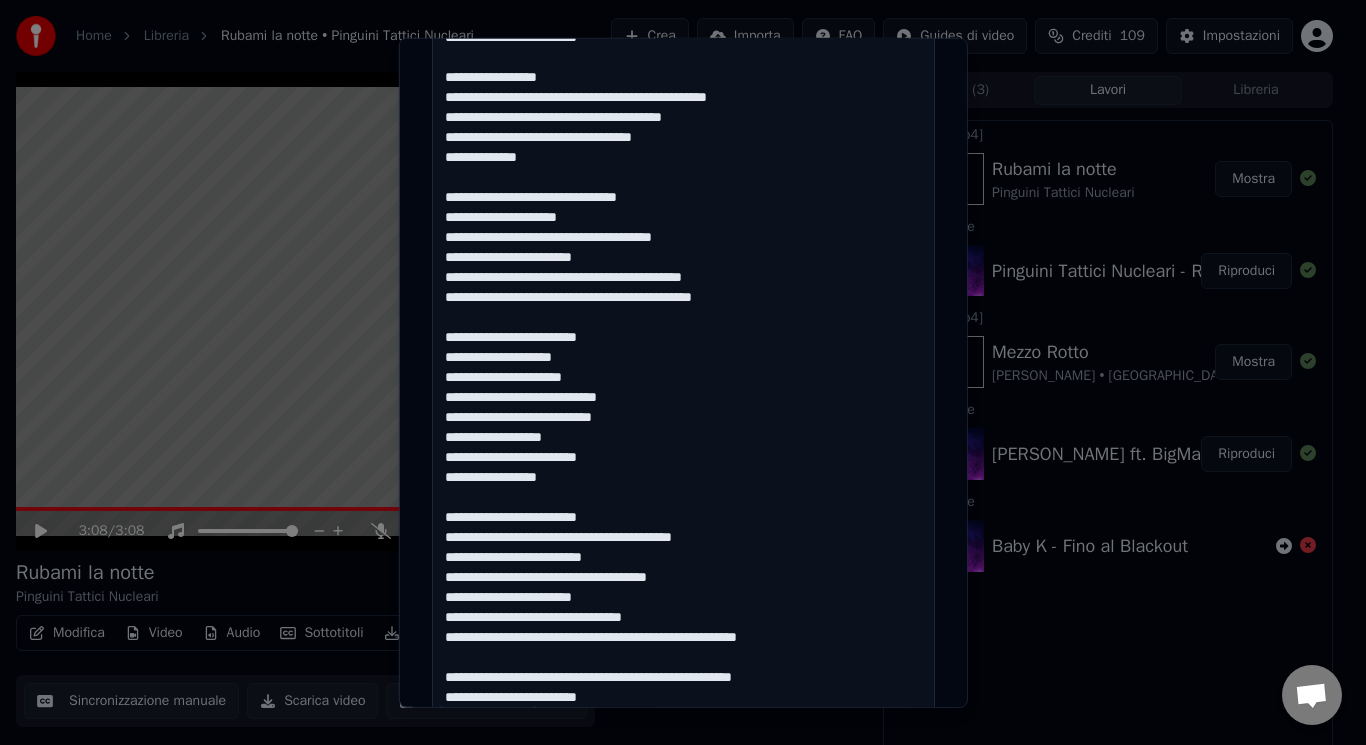 scroll, scrollTop: 1124, scrollLeft: 0, axis: vertical 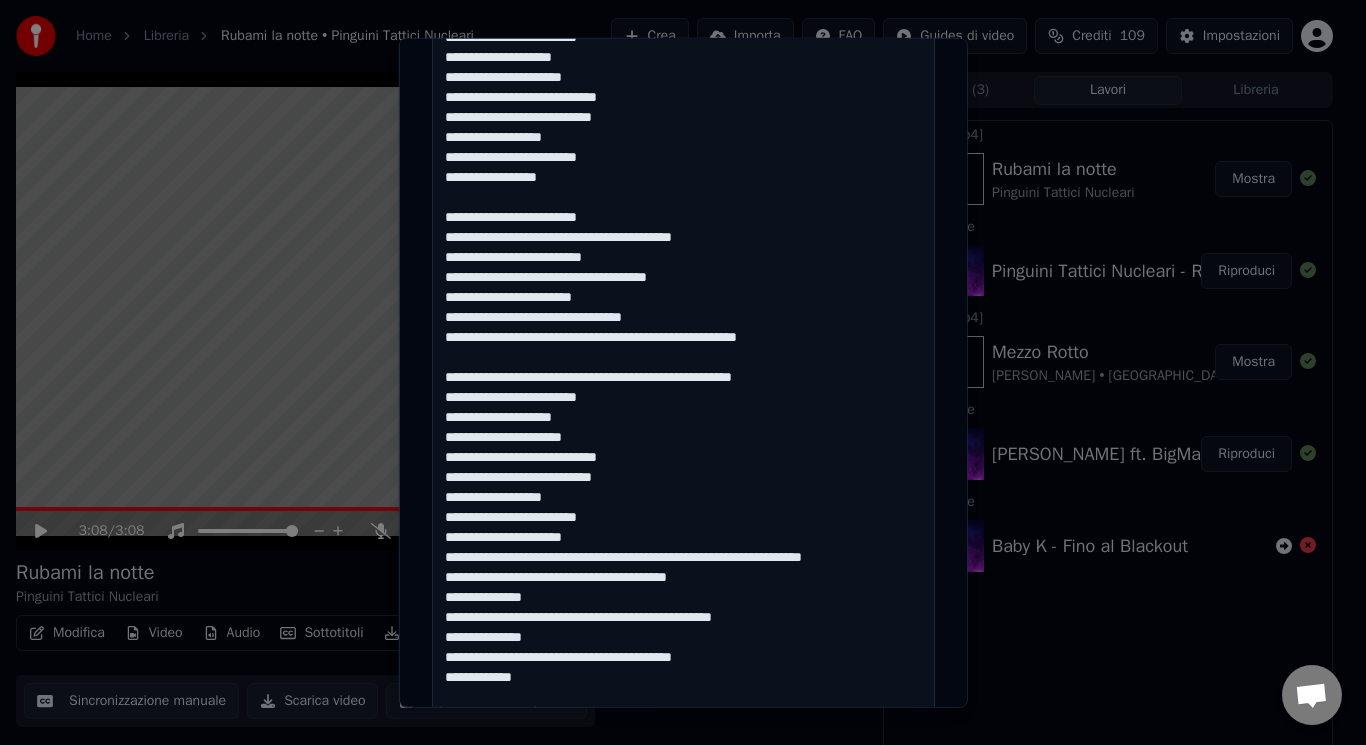 drag, startPoint x: 677, startPoint y: 338, endPoint x: 624, endPoint y: 339, distance: 53.009434 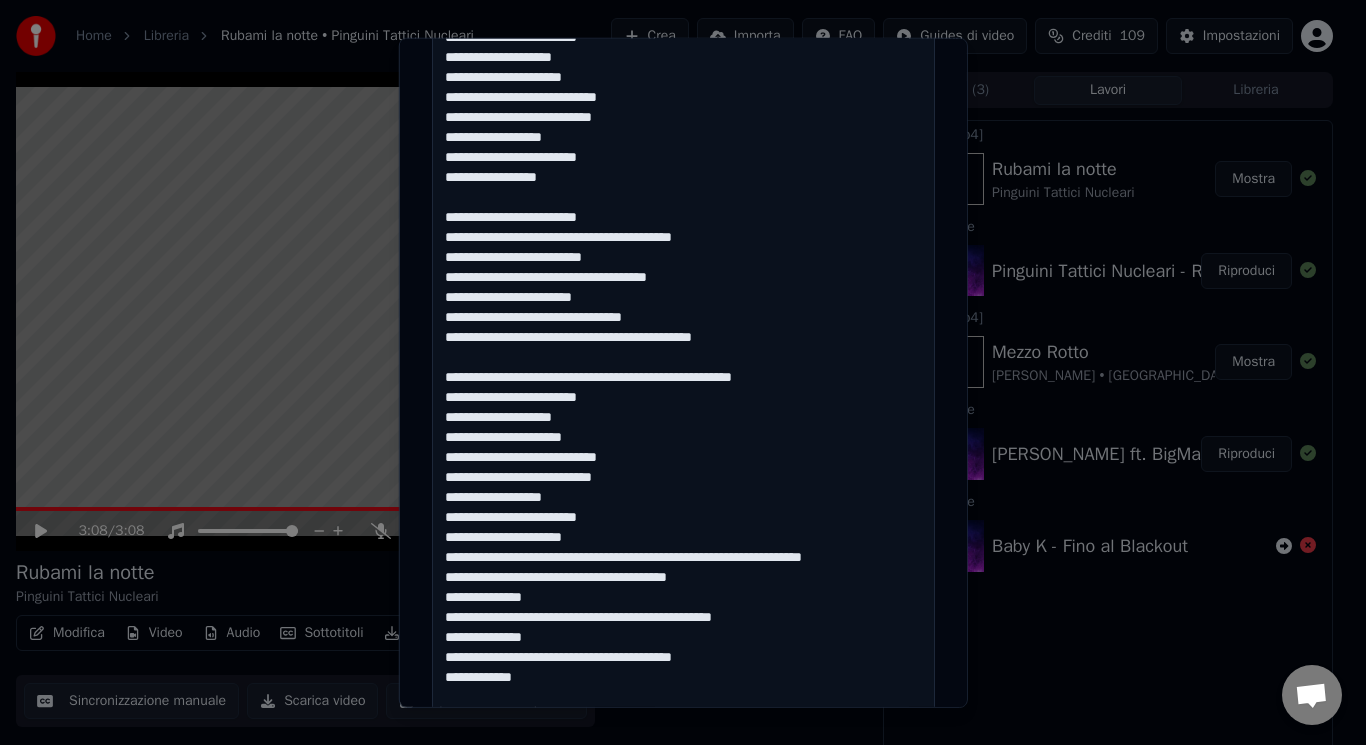 drag, startPoint x: 779, startPoint y: 378, endPoint x: 590, endPoint y: 359, distance: 189.95262 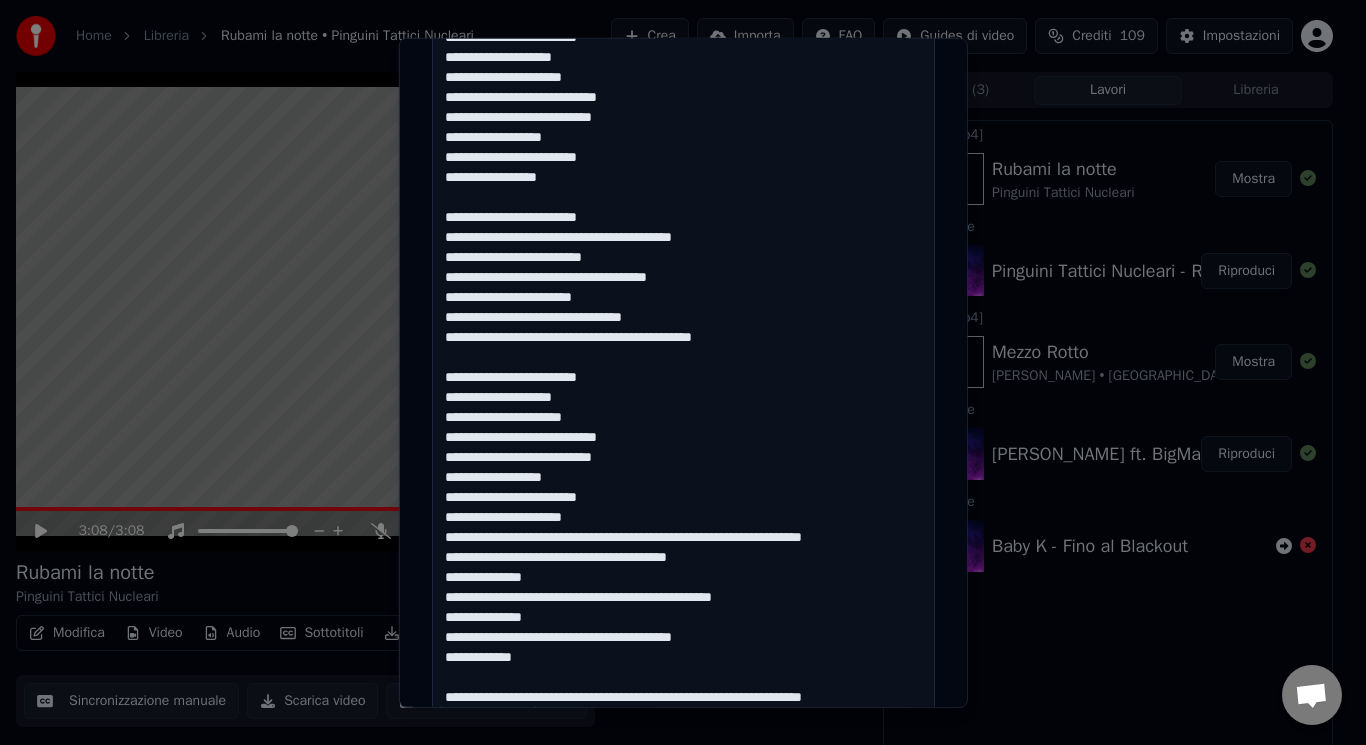 drag, startPoint x: 573, startPoint y: 520, endPoint x: 433, endPoint y: 521, distance: 140.00357 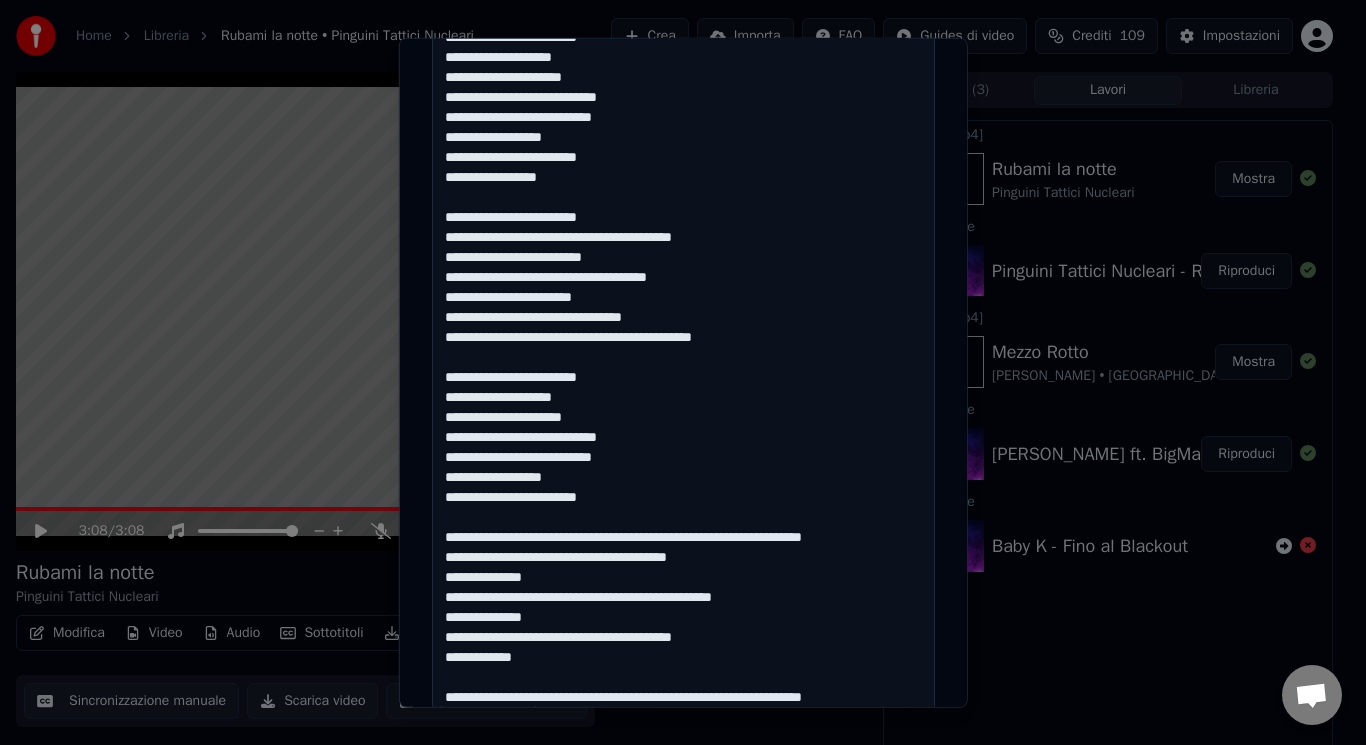 scroll, scrollTop: 1095, scrollLeft: 0, axis: vertical 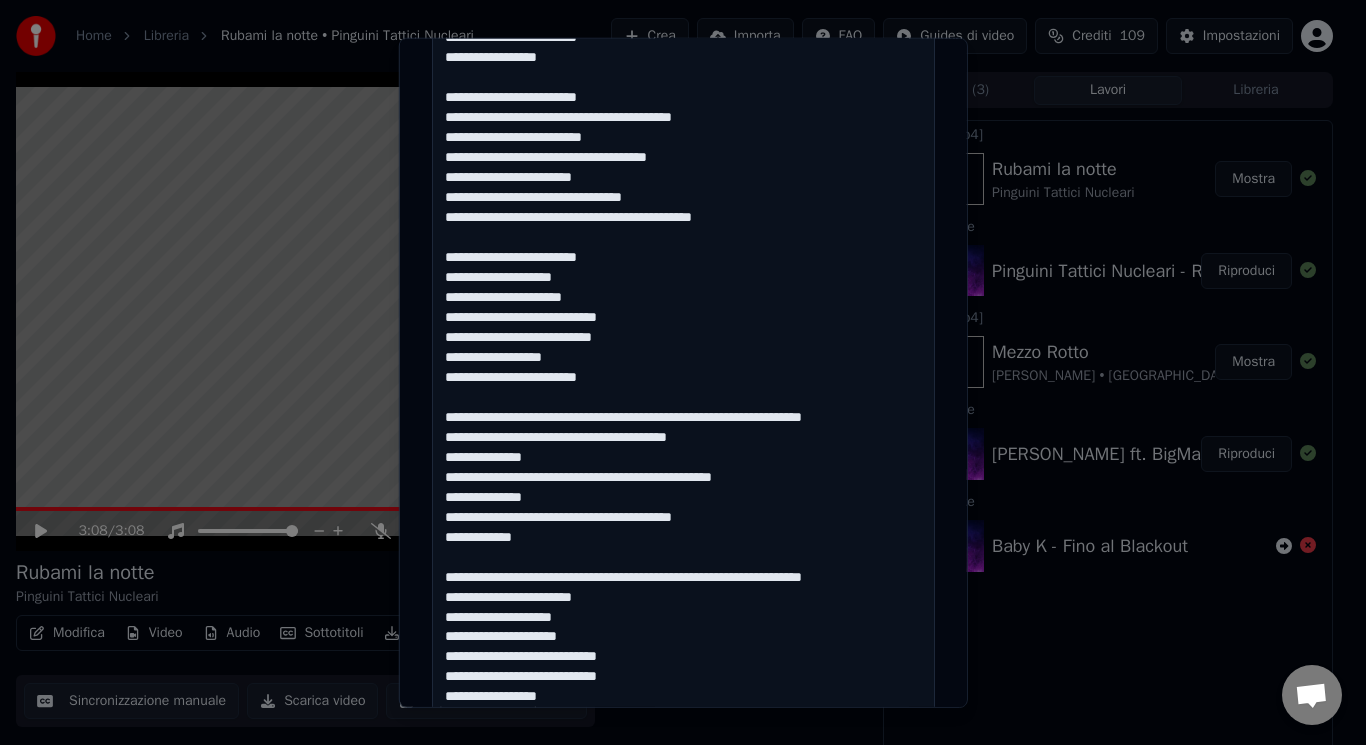 click at bounding box center (683, 326) 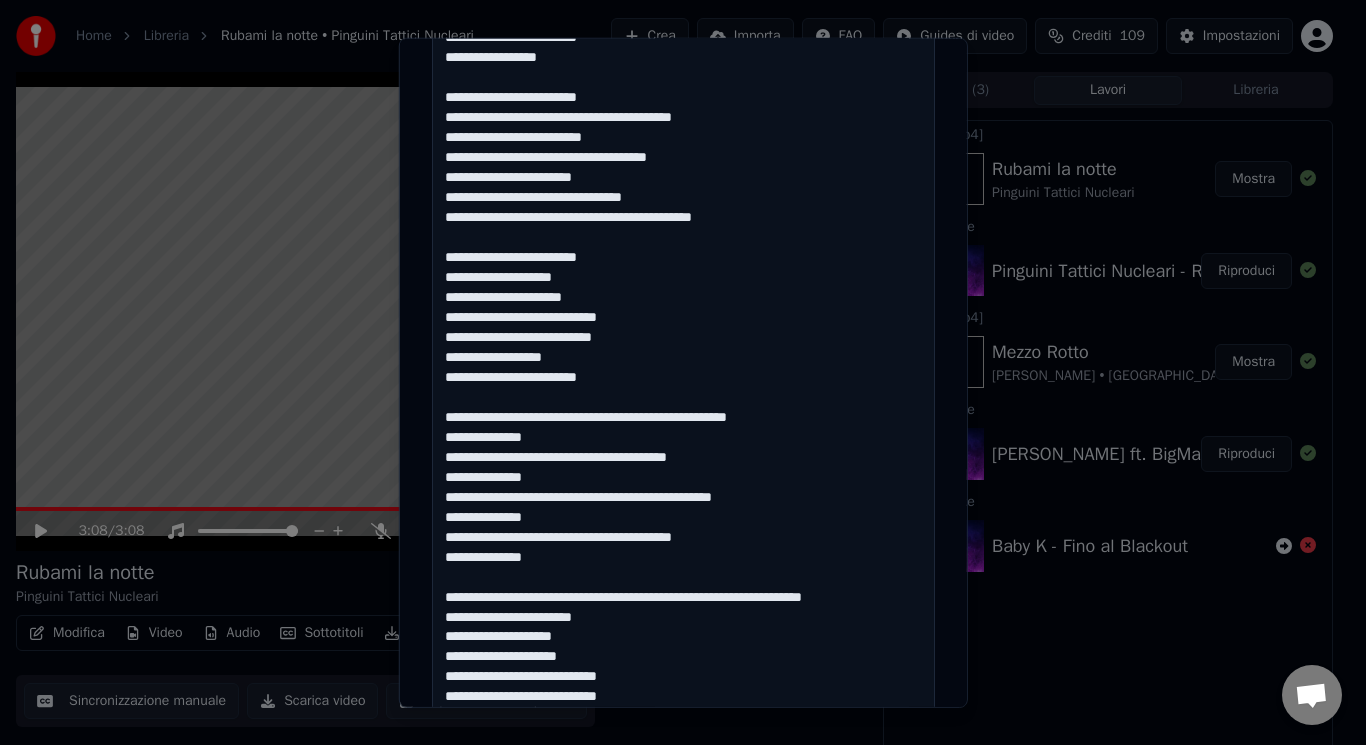 drag, startPoint x: 845, startPoint y: 598, endPoint x: 639, endPoint y: 575, distance: 207.28 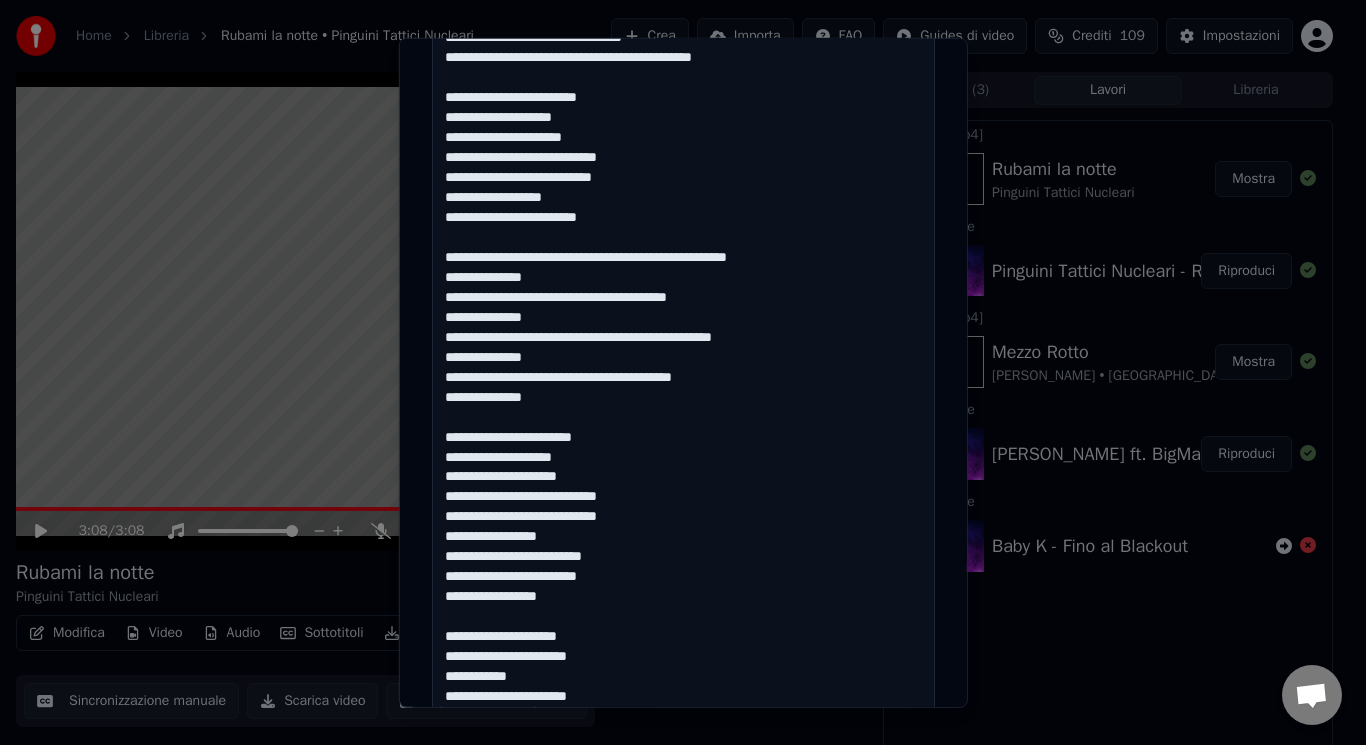 scroll, scrollTop: 1315, scrollLeft: 0, axis: vertical 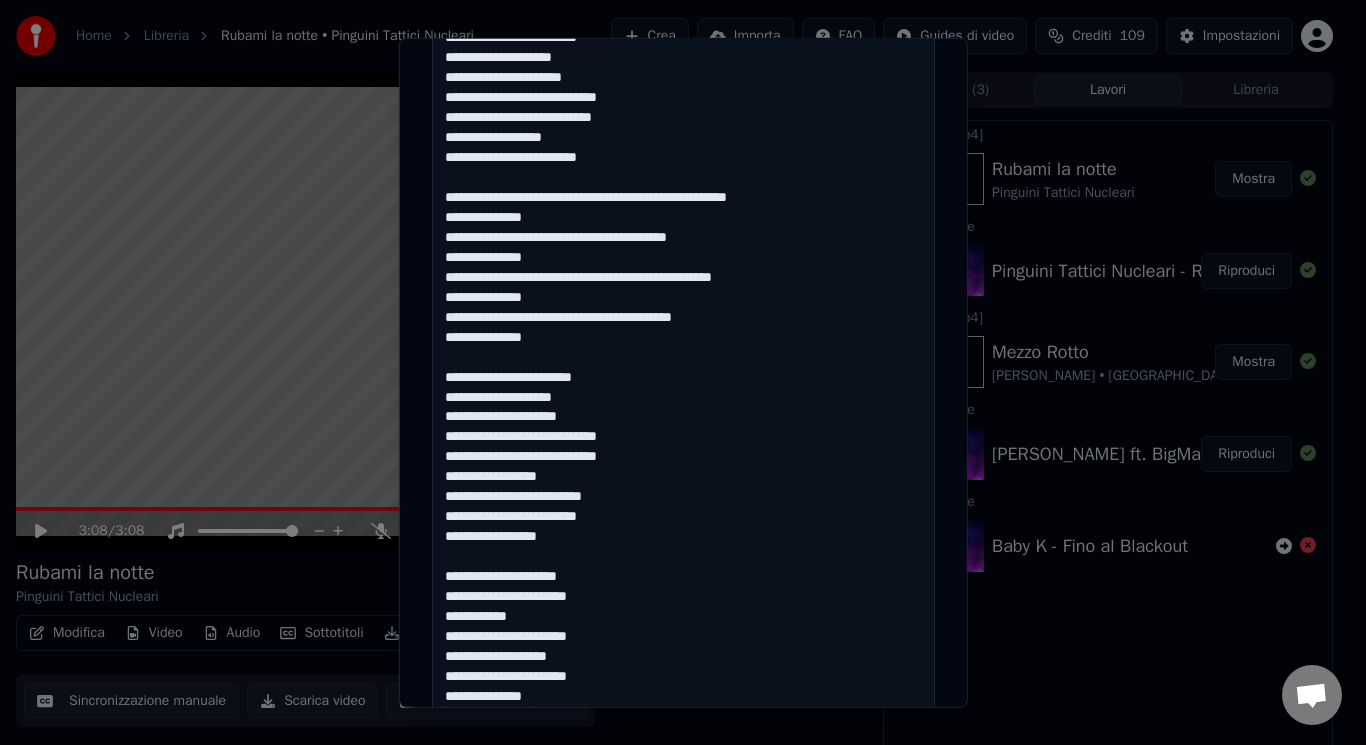 drag, startPoint x: 642, startPoint y: 458, endPoint x: 565, endPoint y: 463, distance: 77.16217 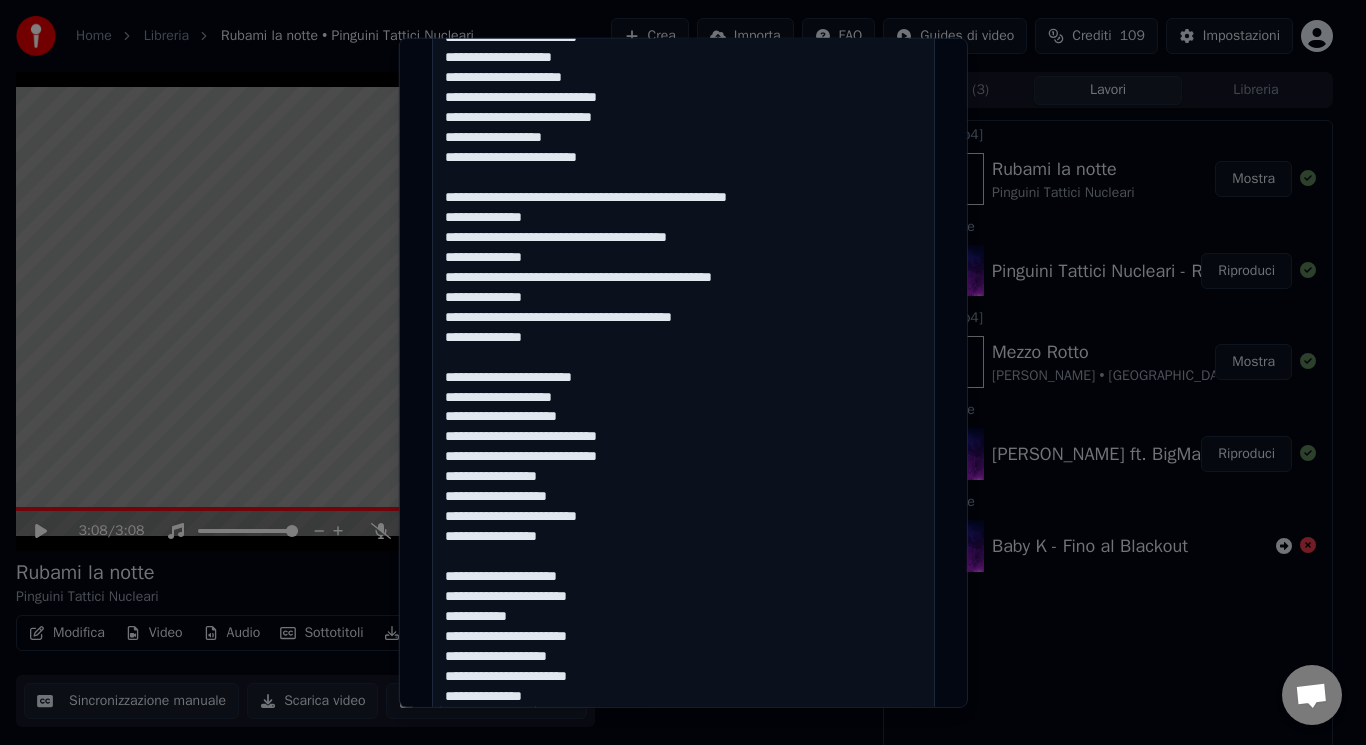 scroll, scrollTop: 1354, scrollLeft: 0, axis: vertical 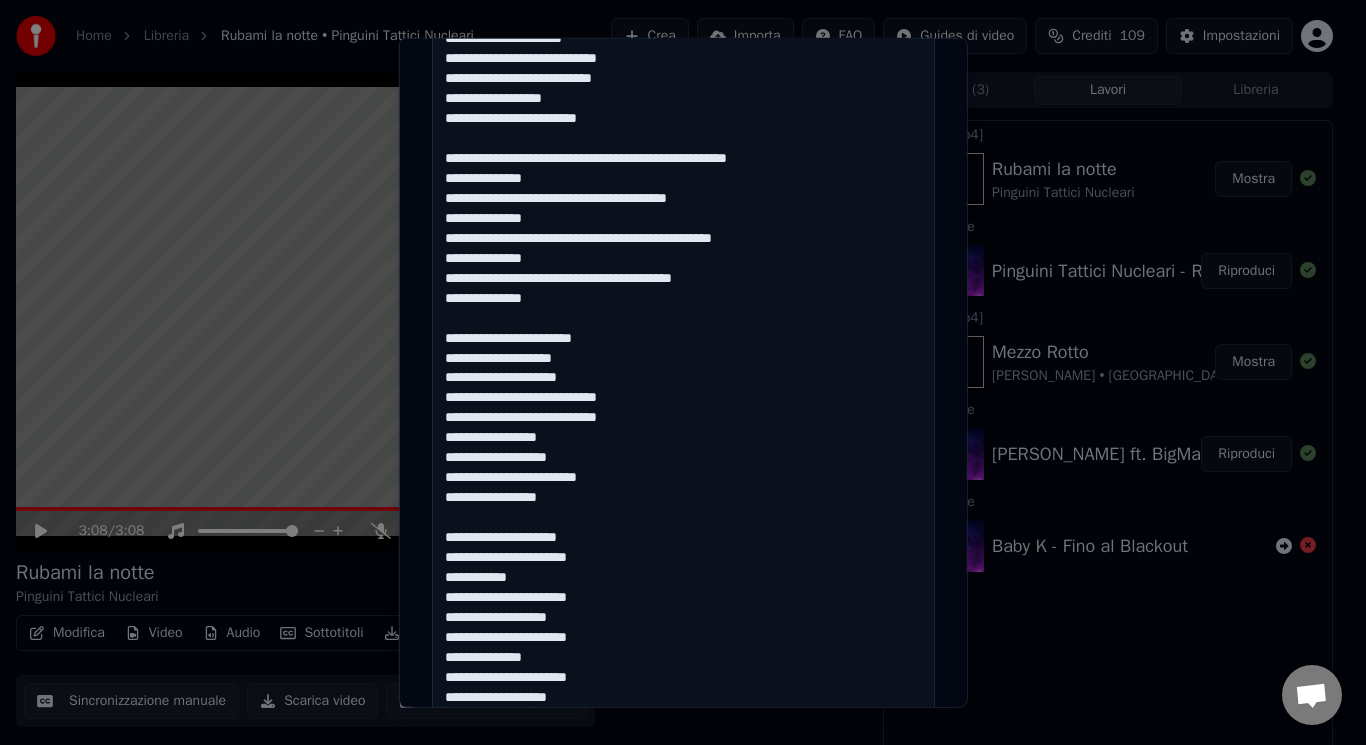 drag, startPoint x: 570, startPoint y: 544, endPoint x: 520, endPoint y: 516, distance: 57.306194 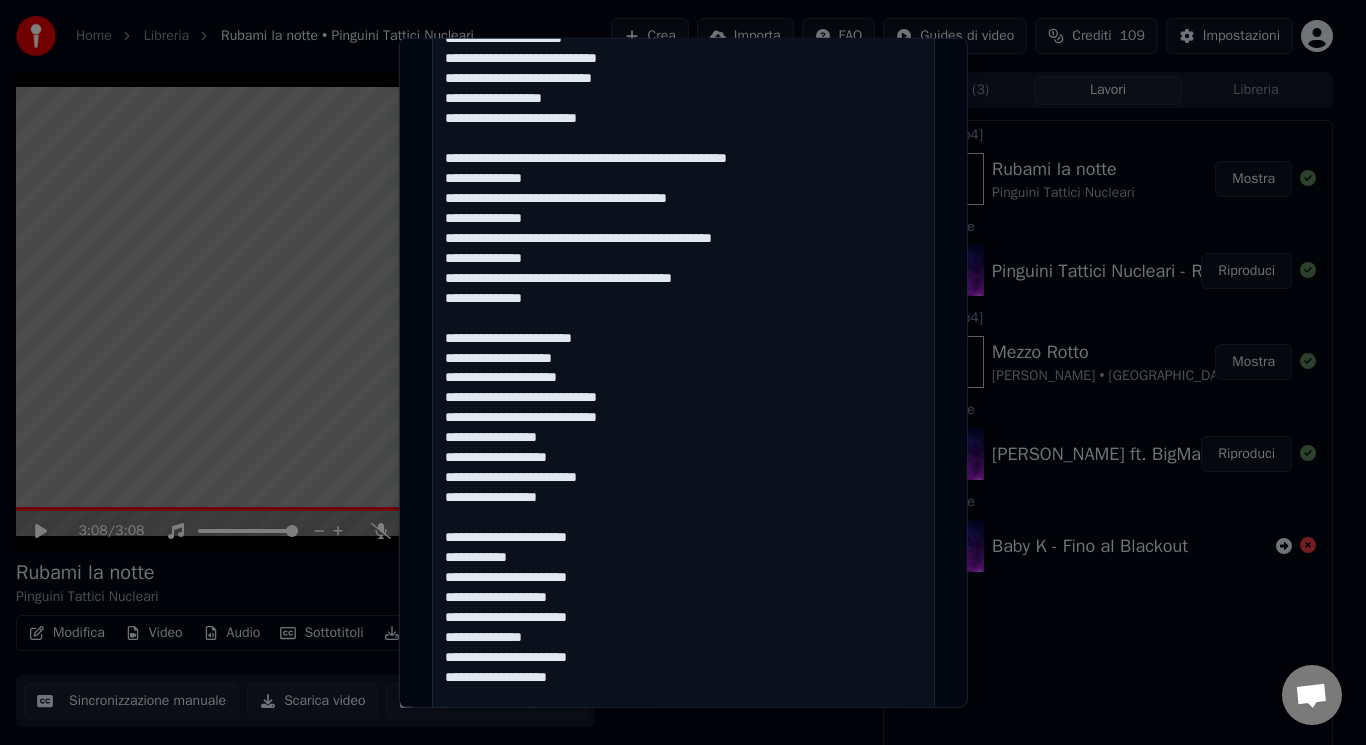drag, startPoint x: 539, startPoint y: 557, endPoint x: 427, endPoint y: 554, distance: 112.04017 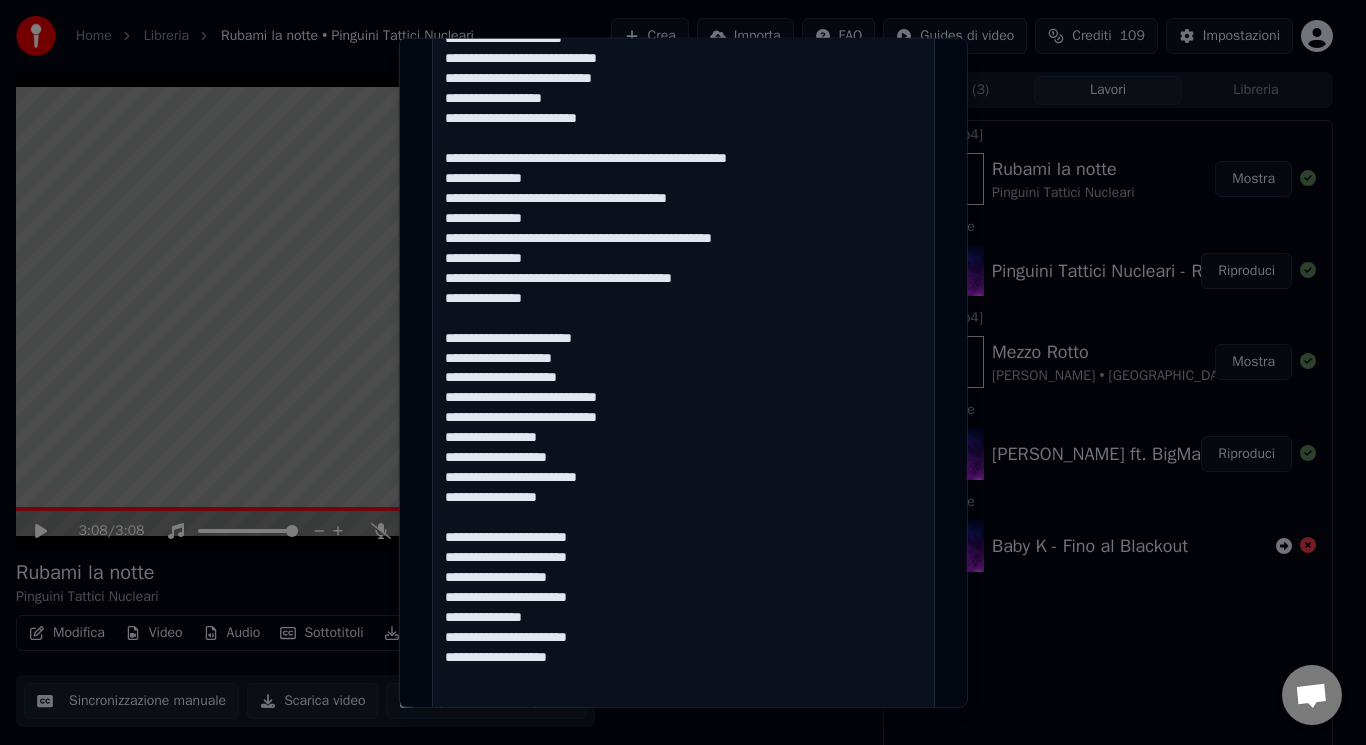 drag, startPoint x: 557, startPoint y: 578, endPoint x: 414, endPoint y: 584, distance: 143.12582 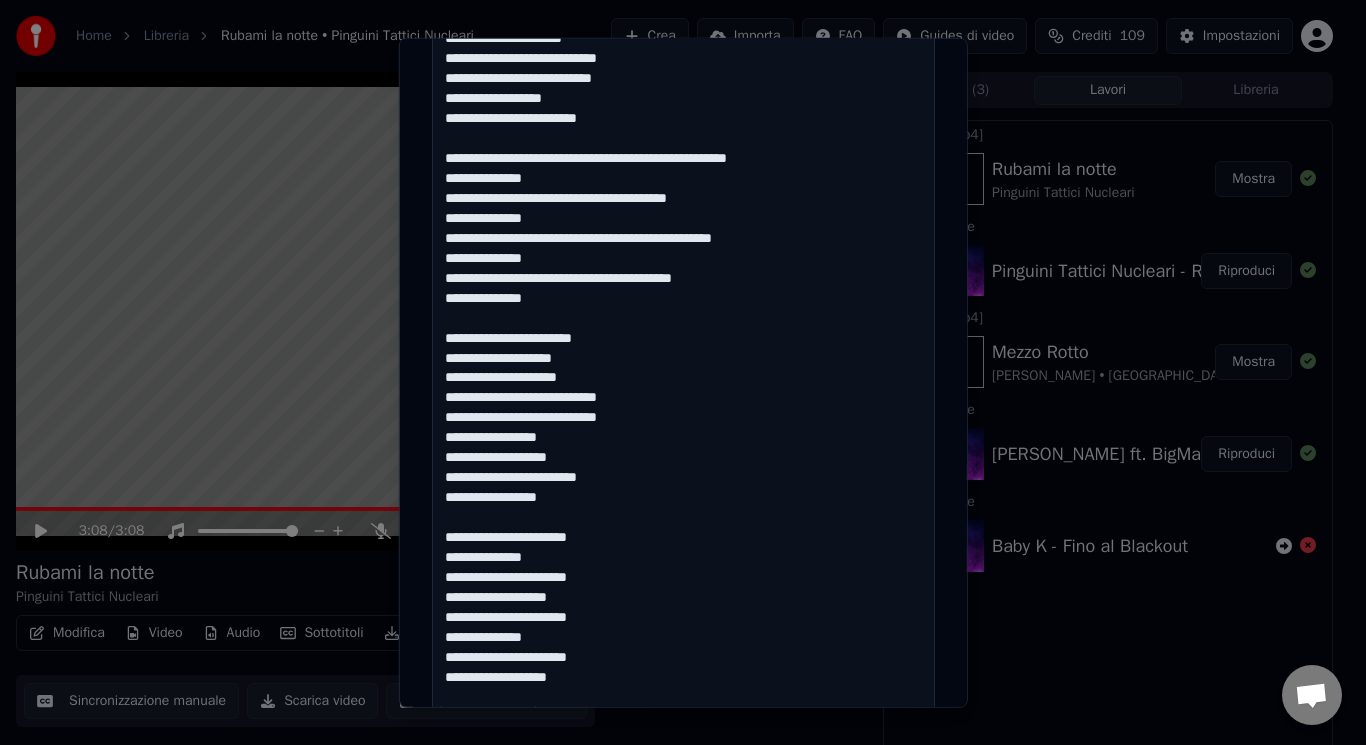 type on "**********" 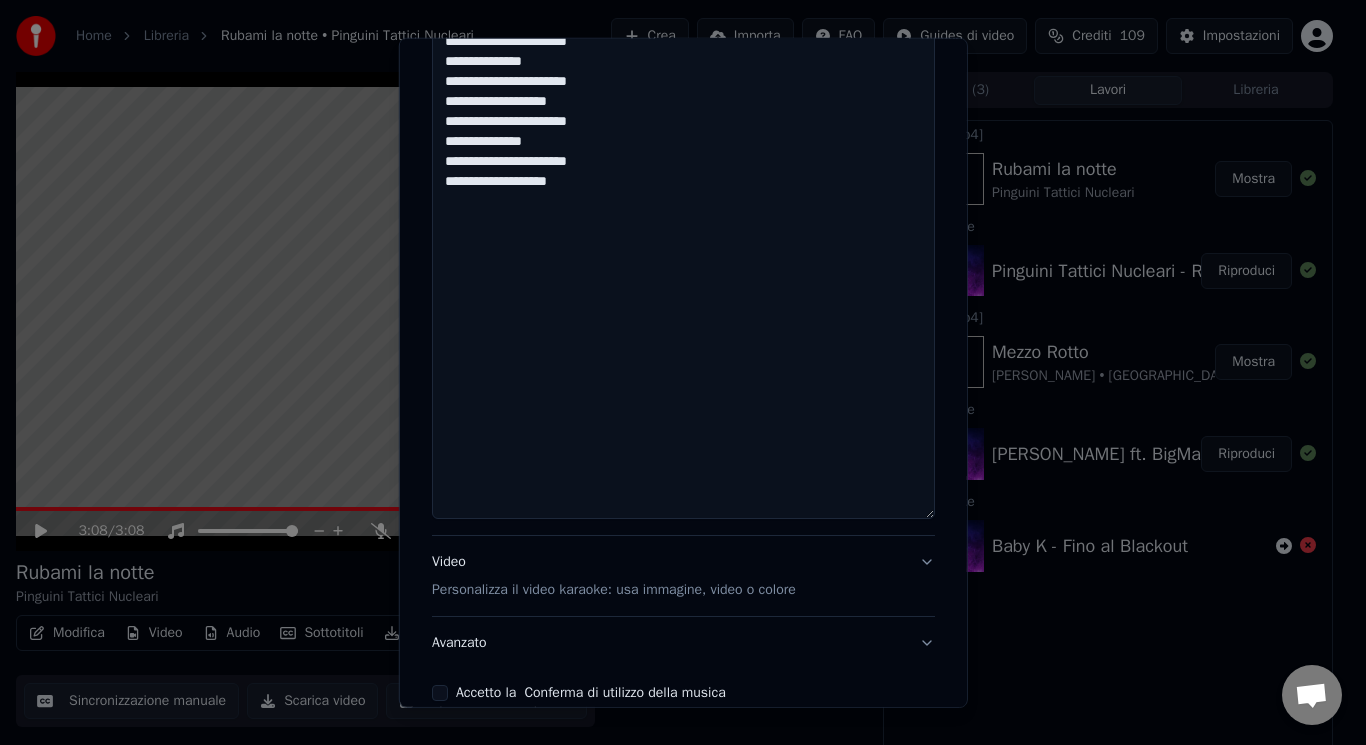 scroll, scrollTop: 1900, scrollLeft: 0, axis: vertical 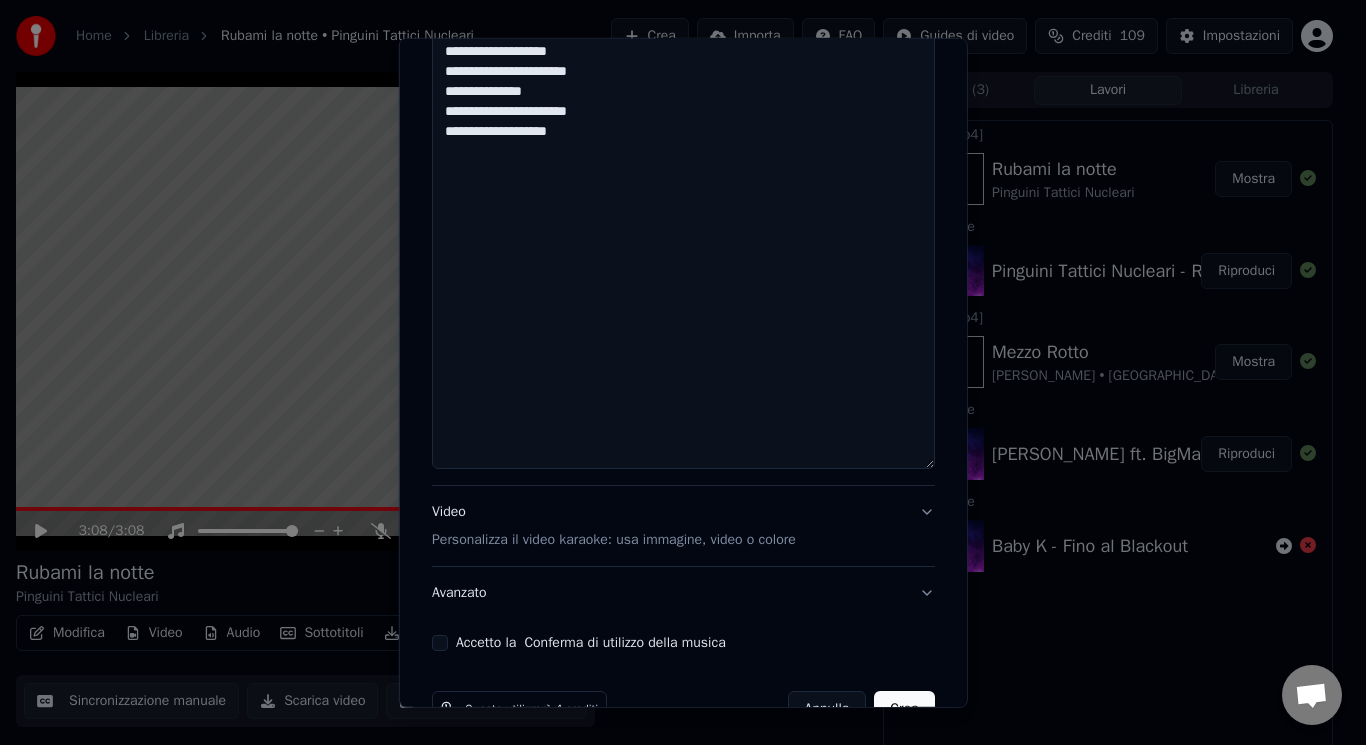 click on "Personalizza il video karaoke: usa immagine, video o colore" at bounding box center [614, 540] 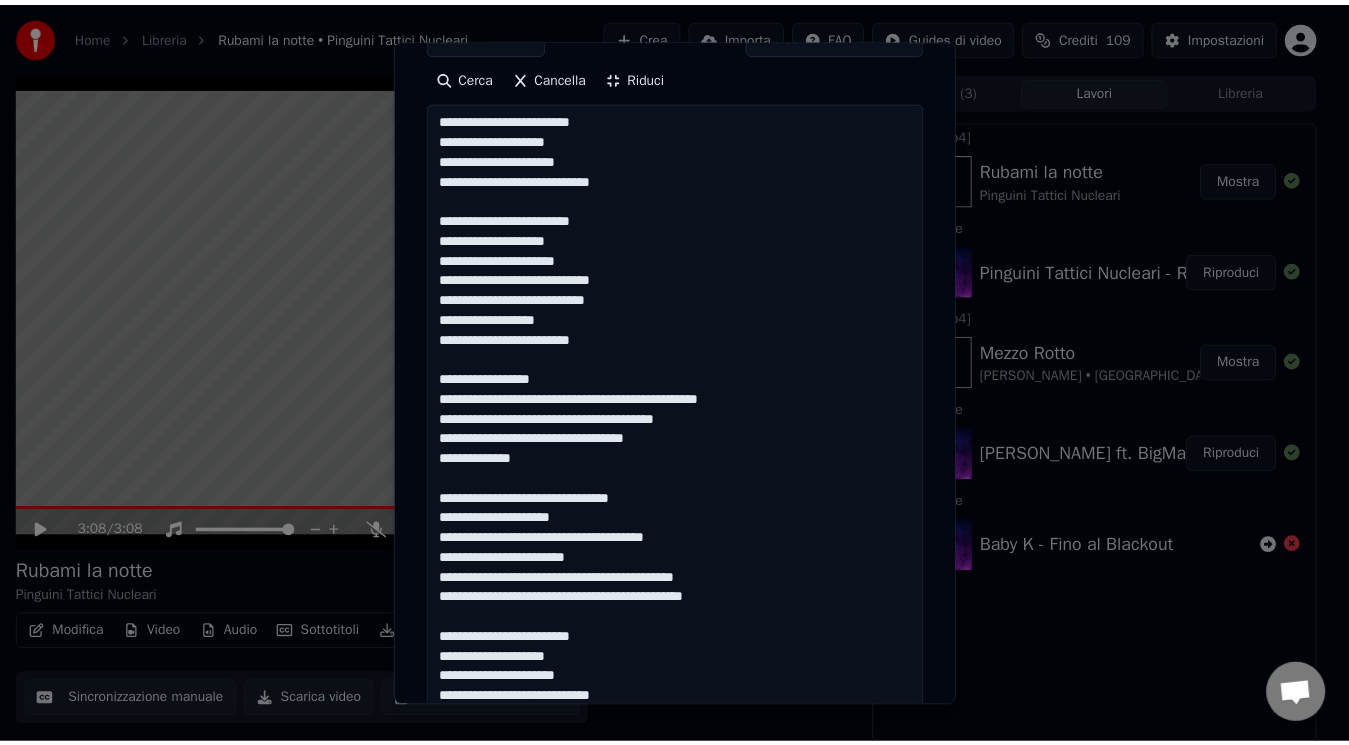 scroll, scrollTop: 187, scrollLeft: 0, axis: vertical 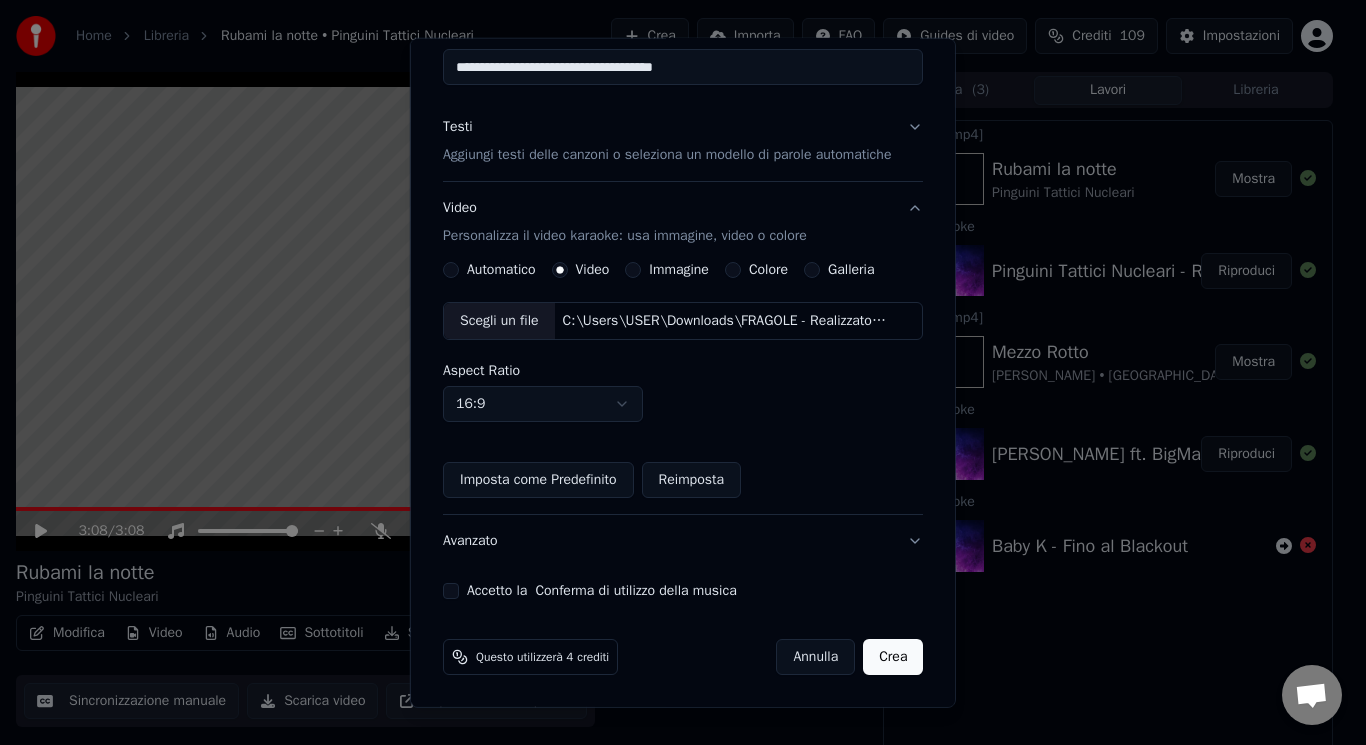 click on "Accetto la   Conferma di utilizzo della musica" at bounding box center [451, 591] 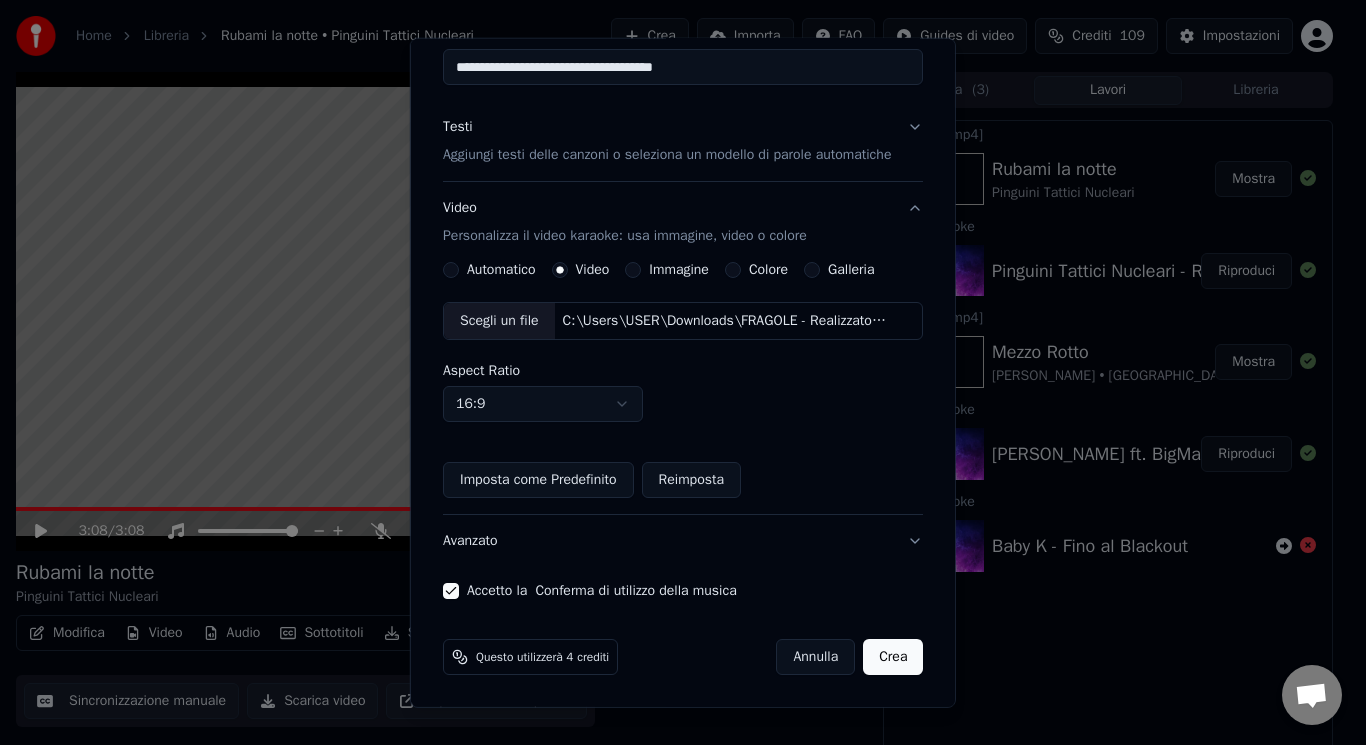 click on "Crea" at bounding box center (893, 657) 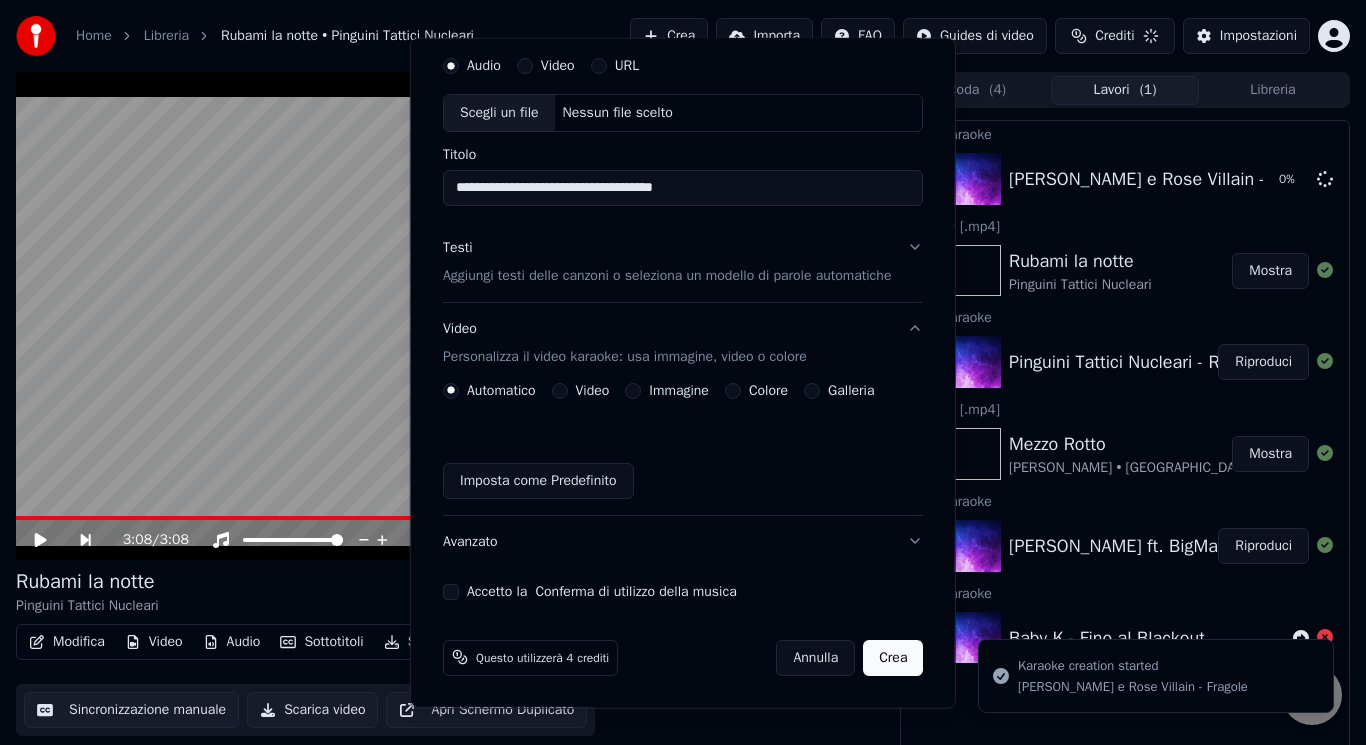 type 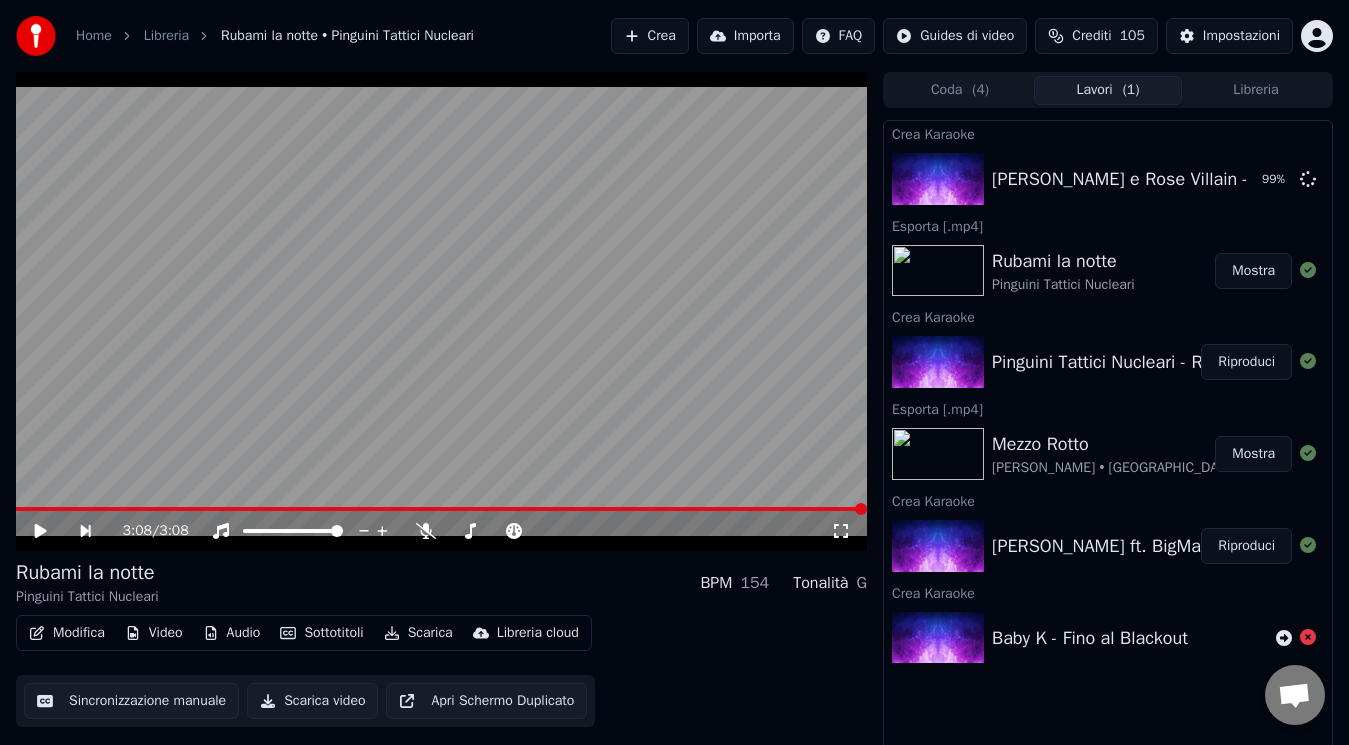 click on "3:08  /  3:08" at bounding box center [441, 531] 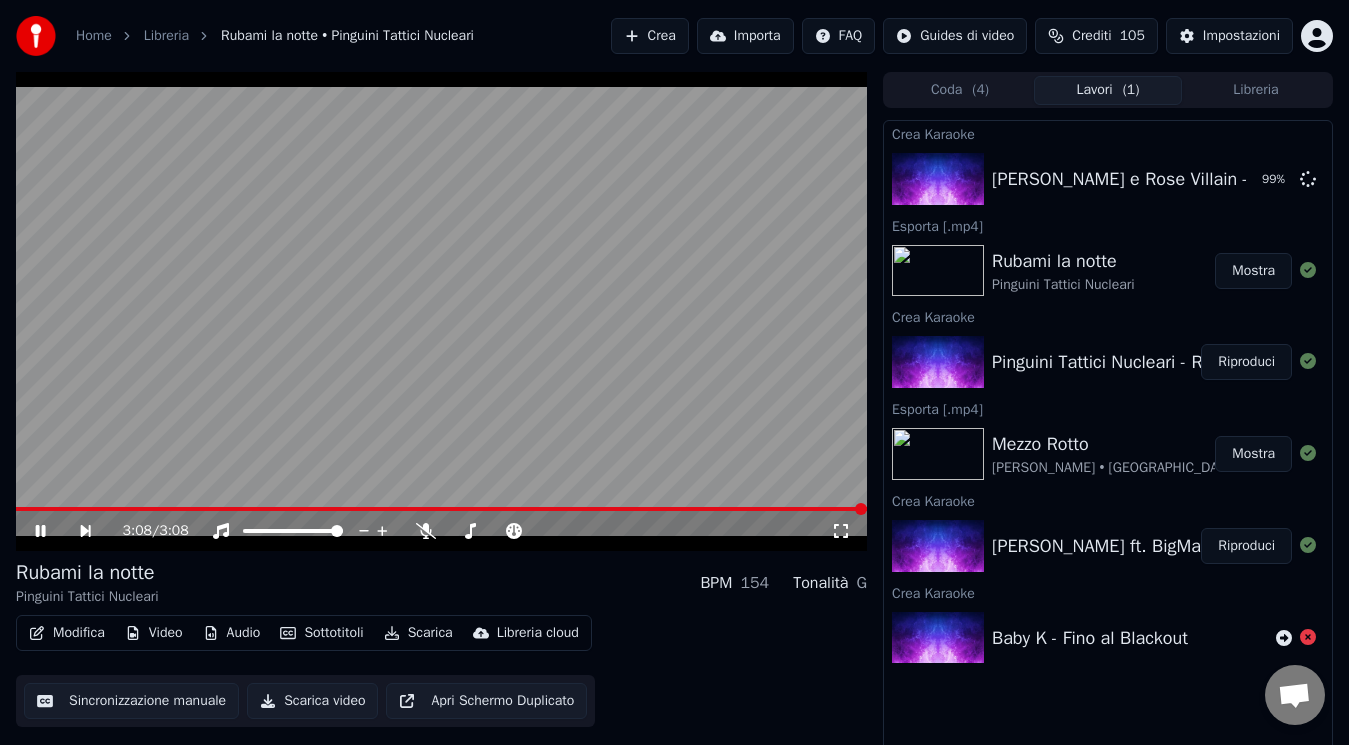 click 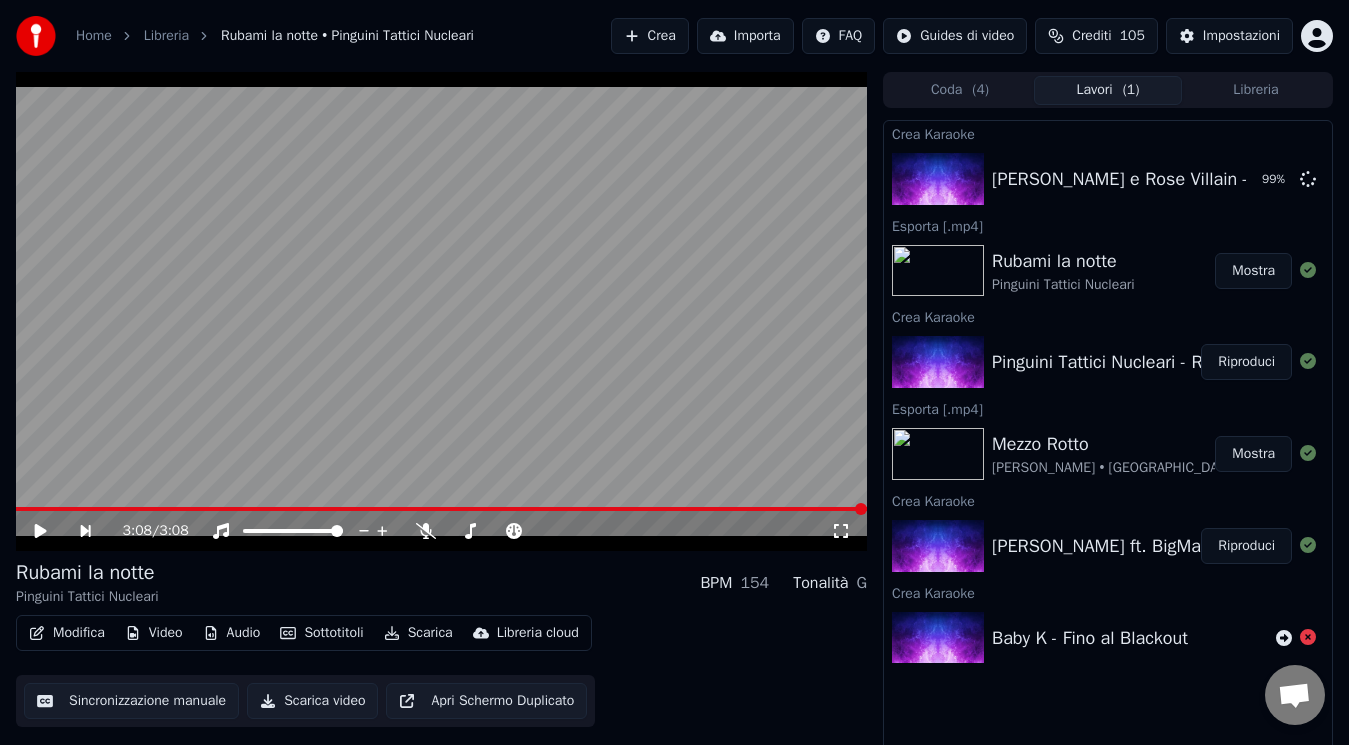 click on "3:08  /  3:08" at bounding box center [441, 311] 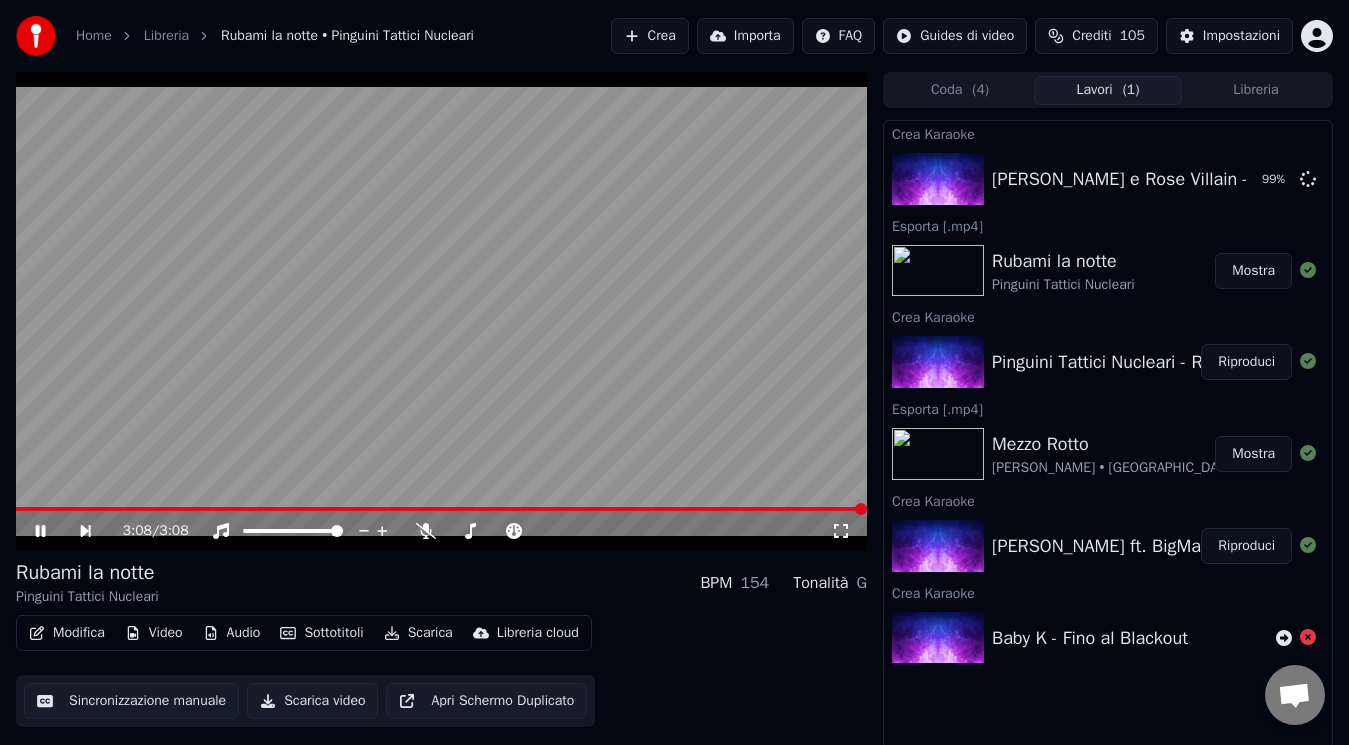 click on "3:08  /  3:08" at bounding box center [441, 311] 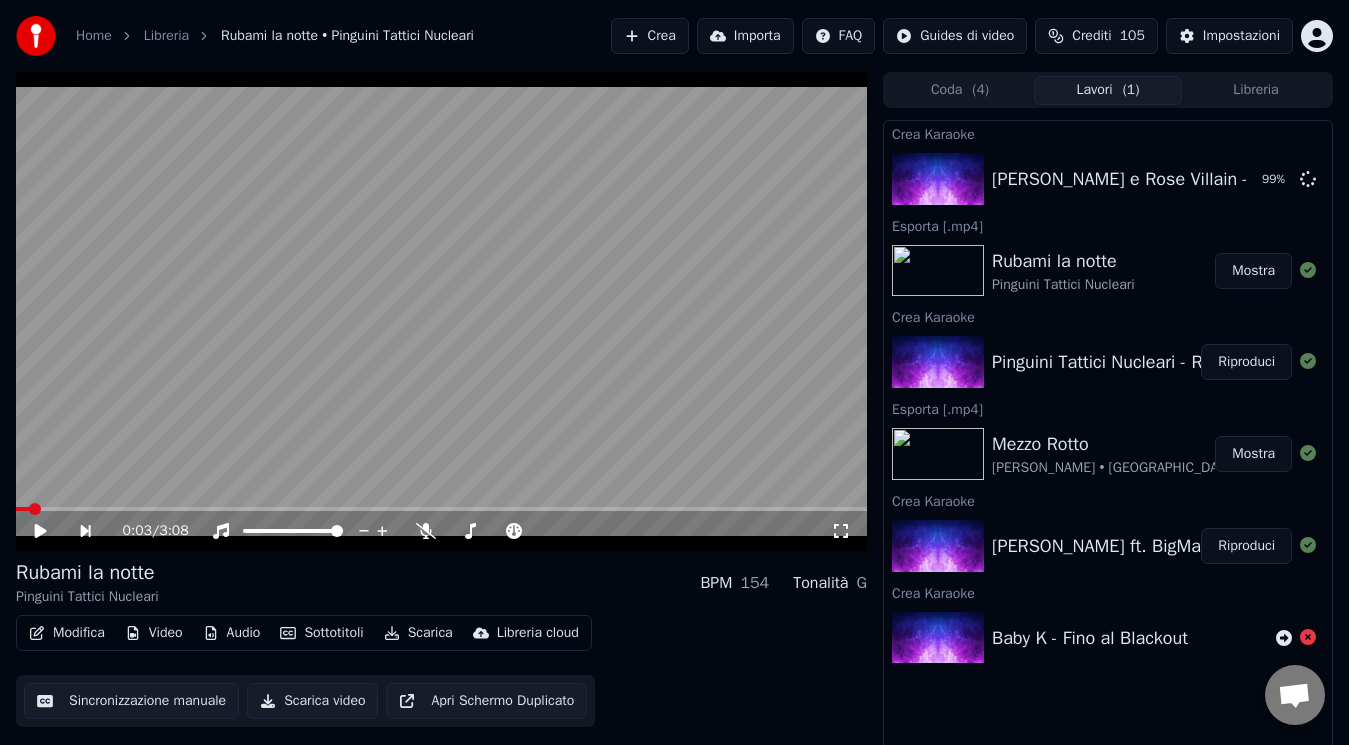 click at bounding box center [23, 509] 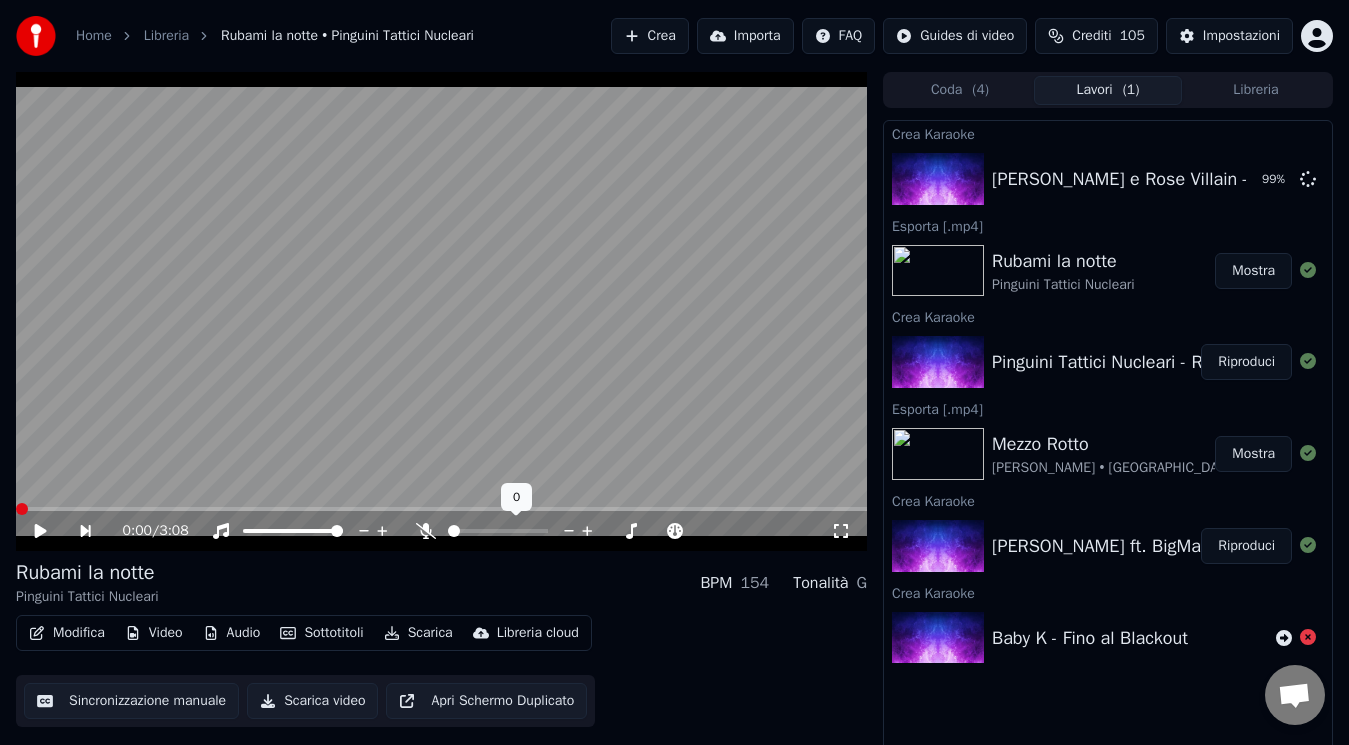 click 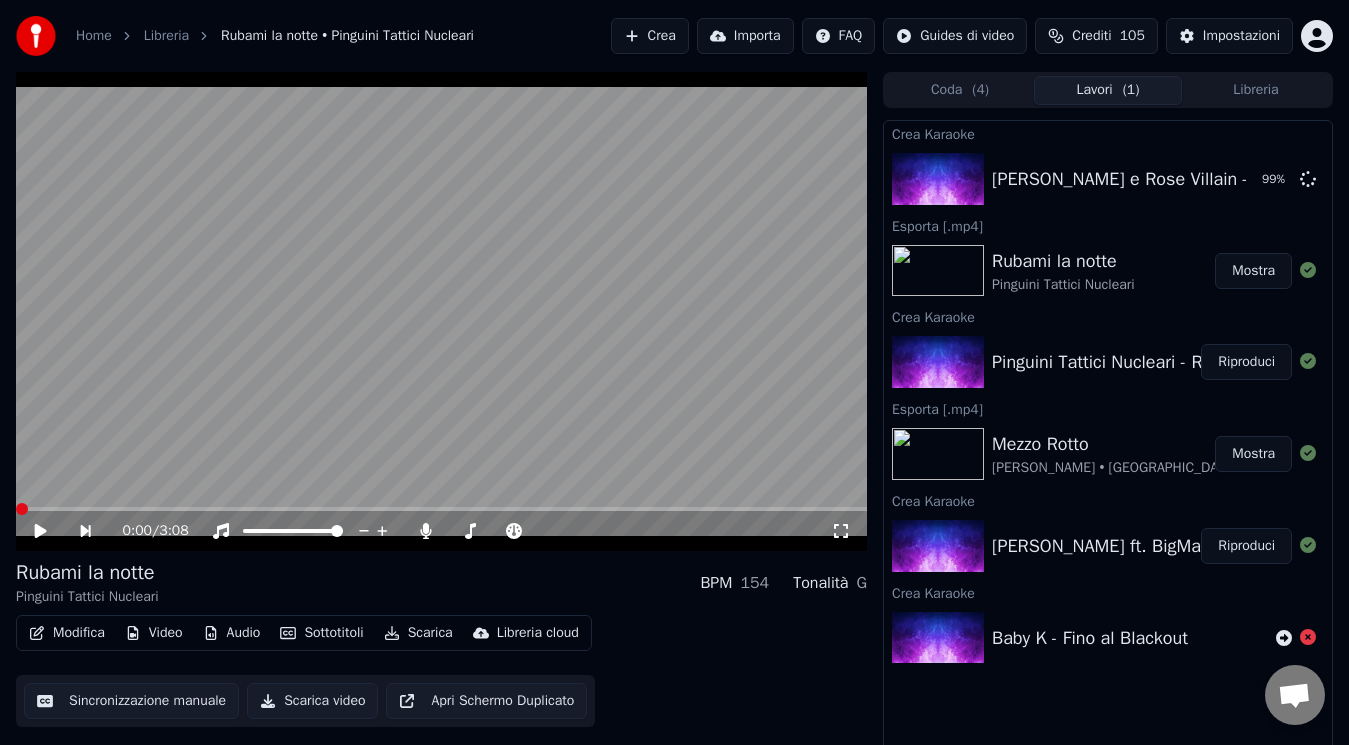click 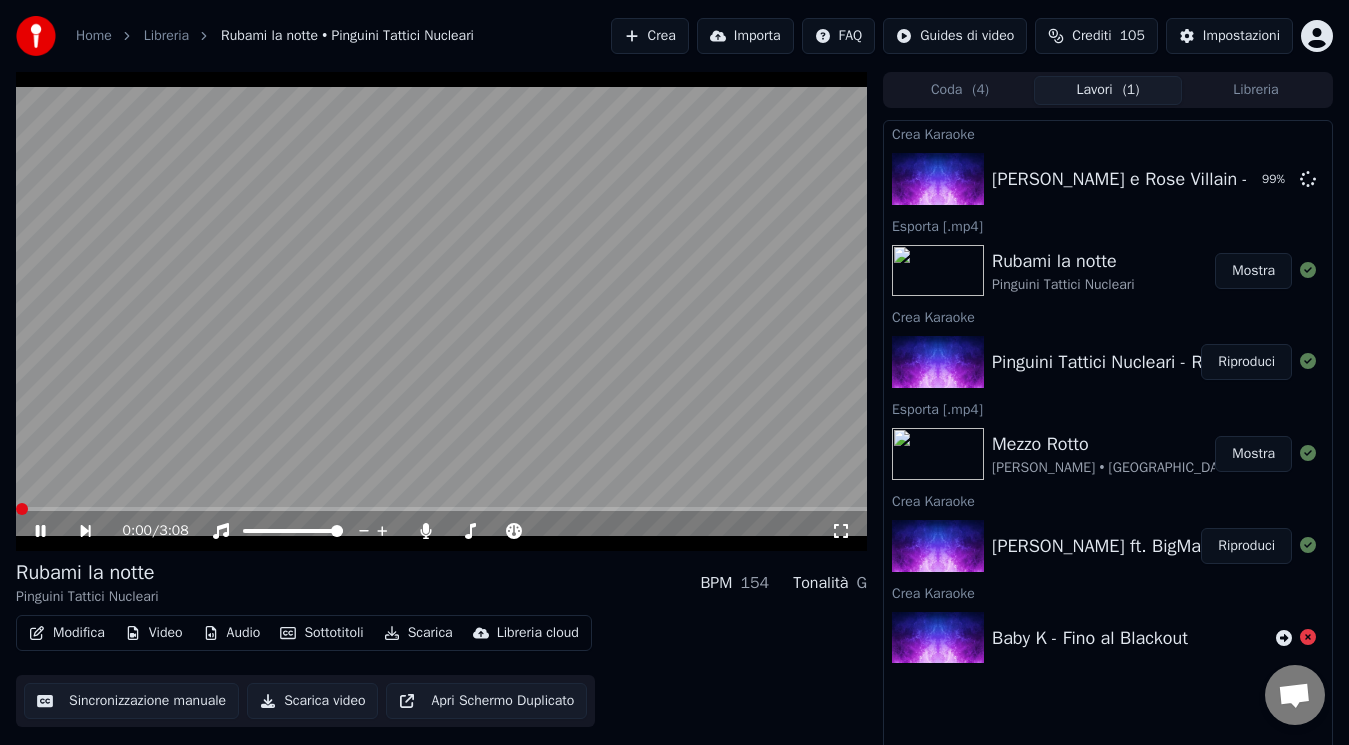 click at bounding box center (16, 509) 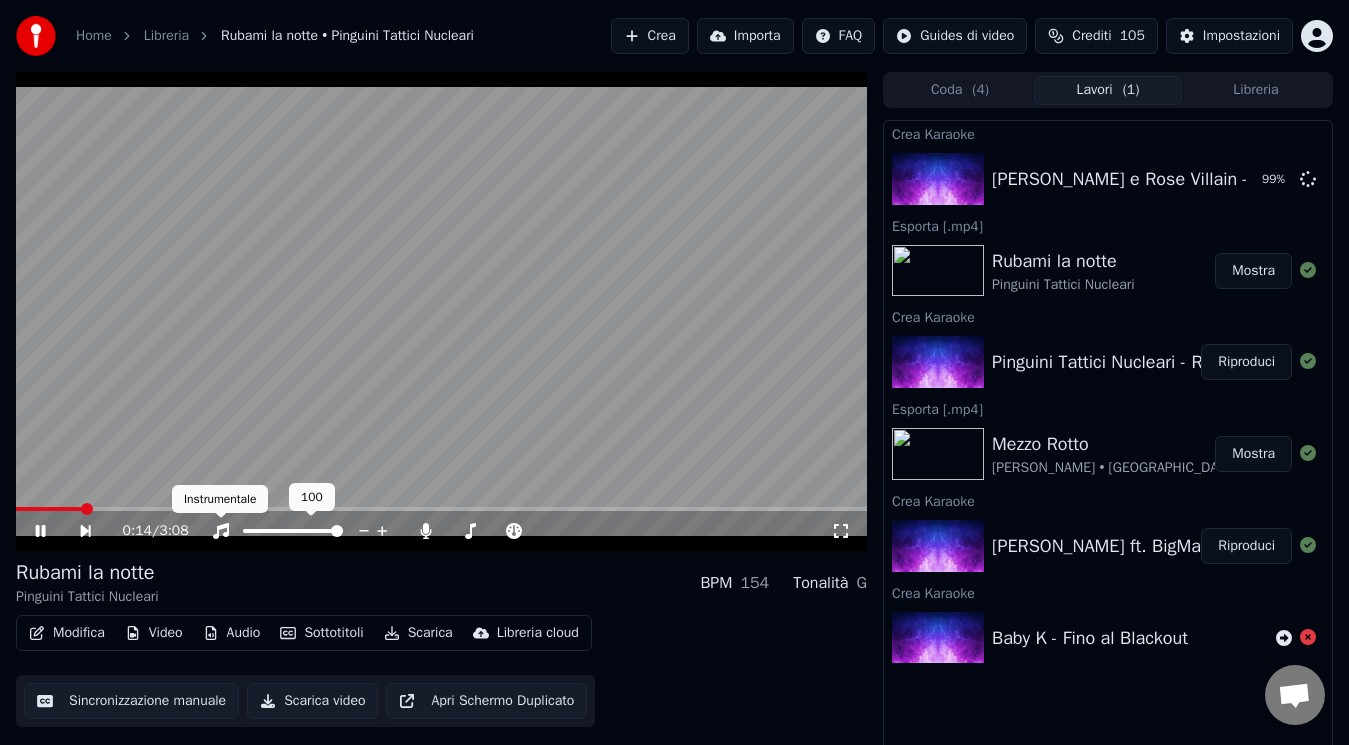 click 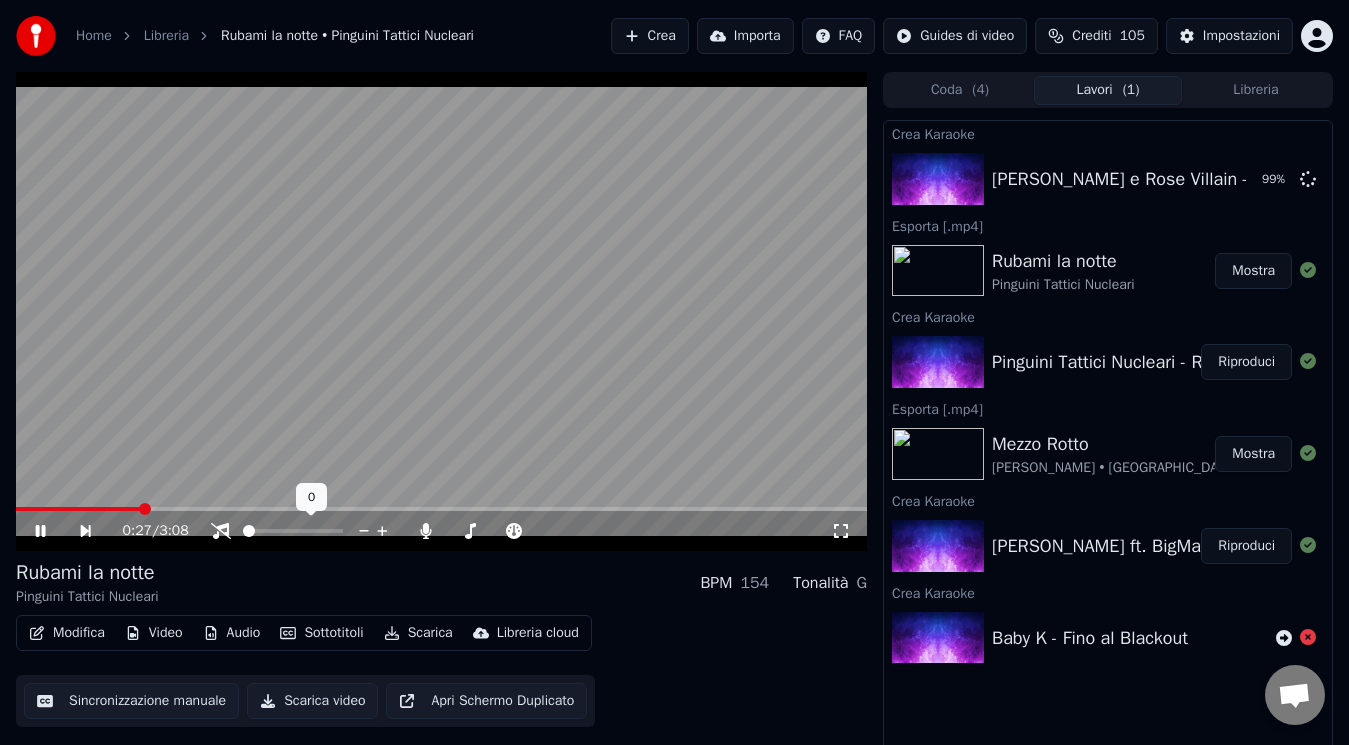 click 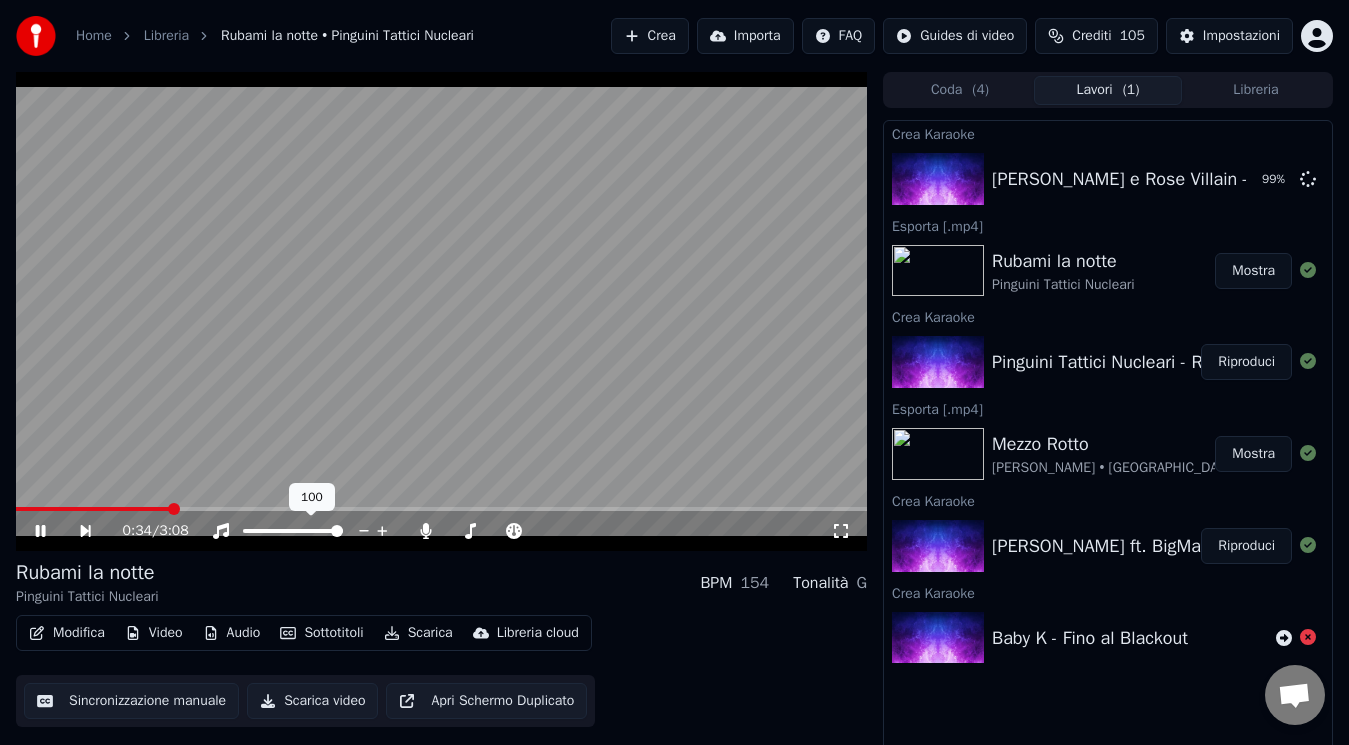 click 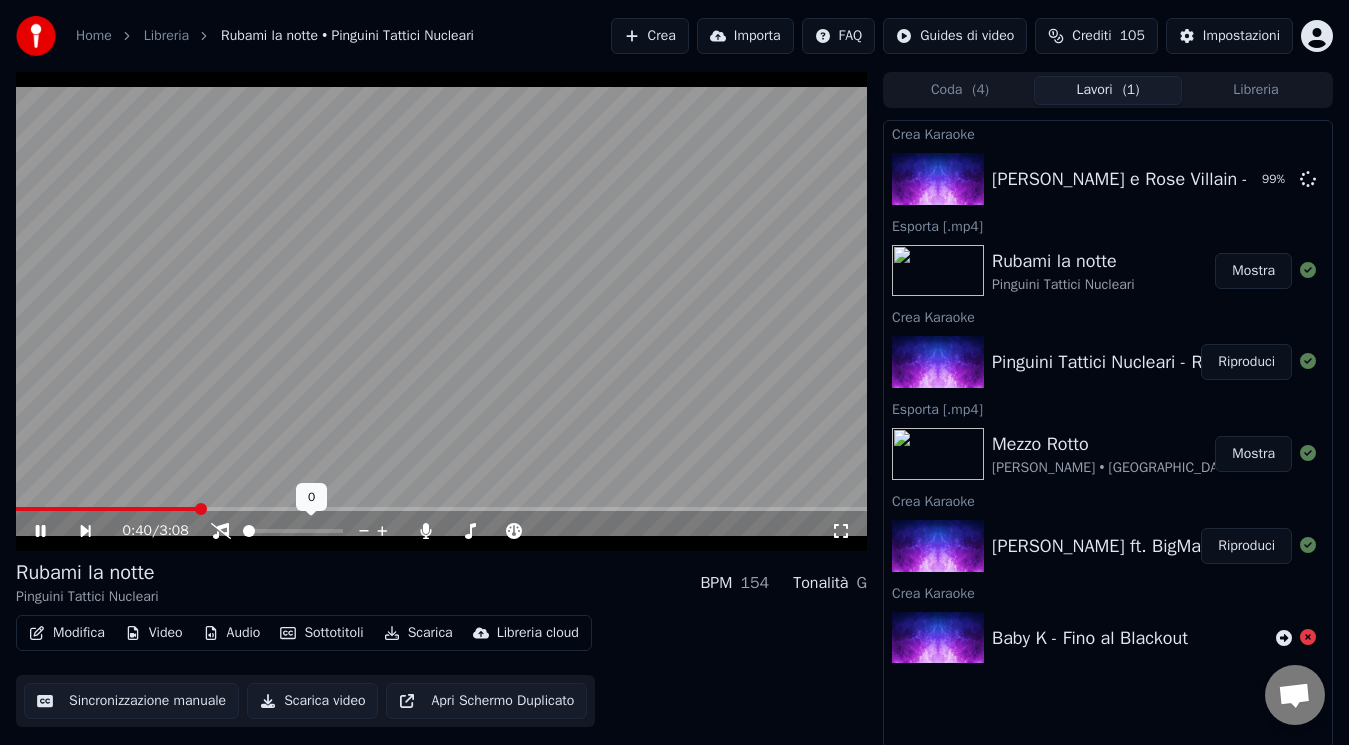 click 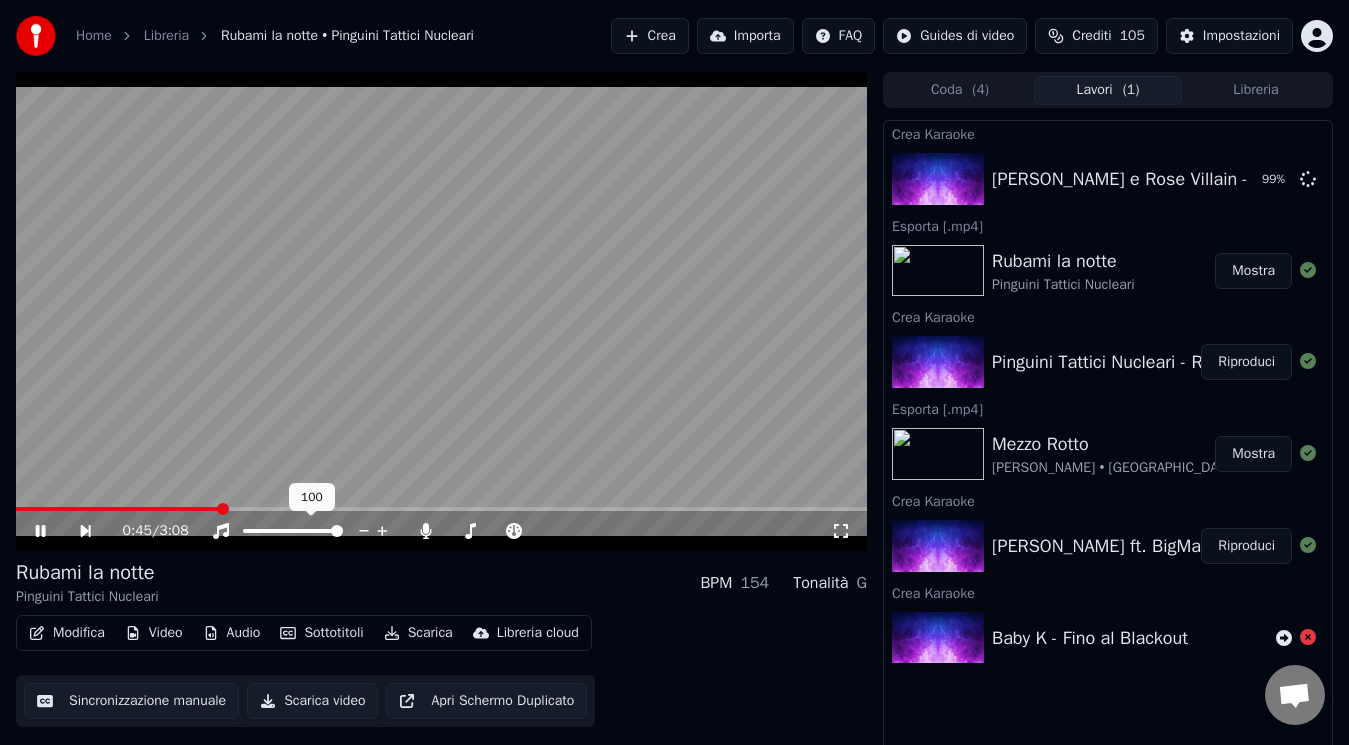 click 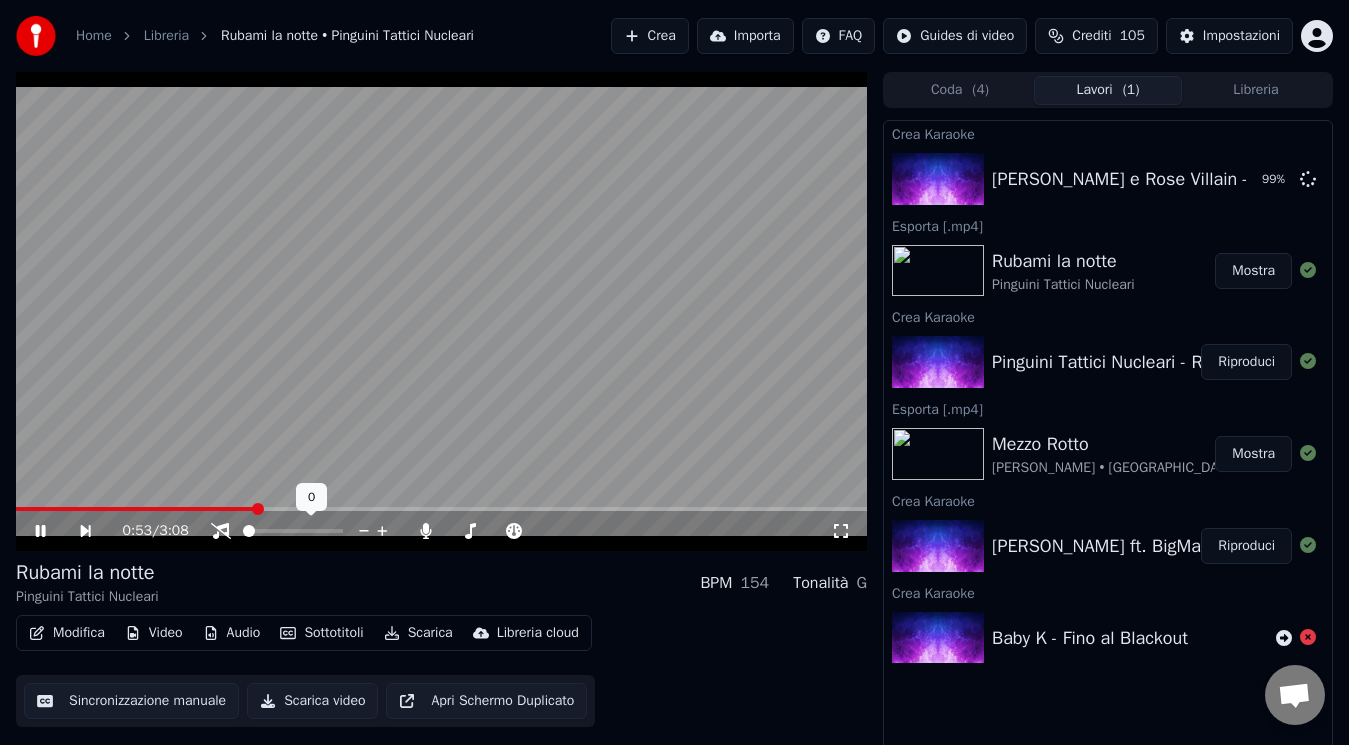 click 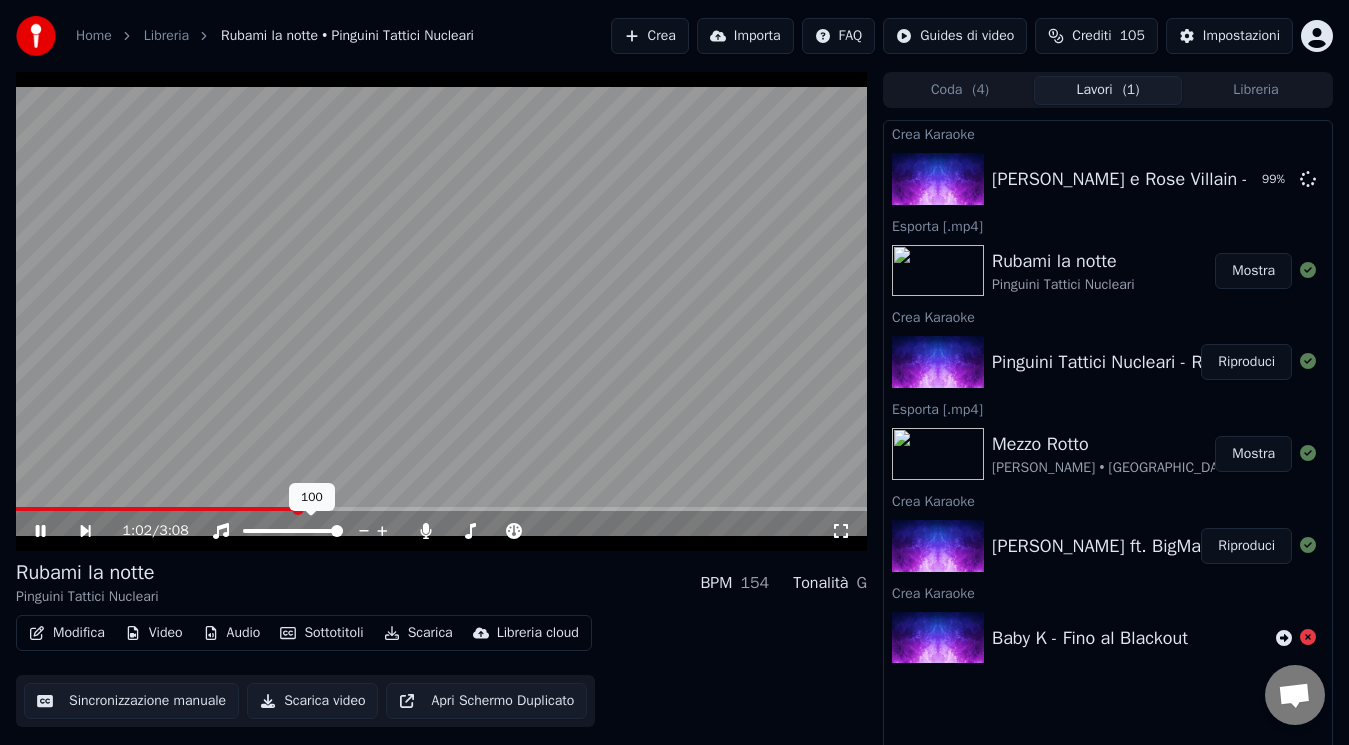 click 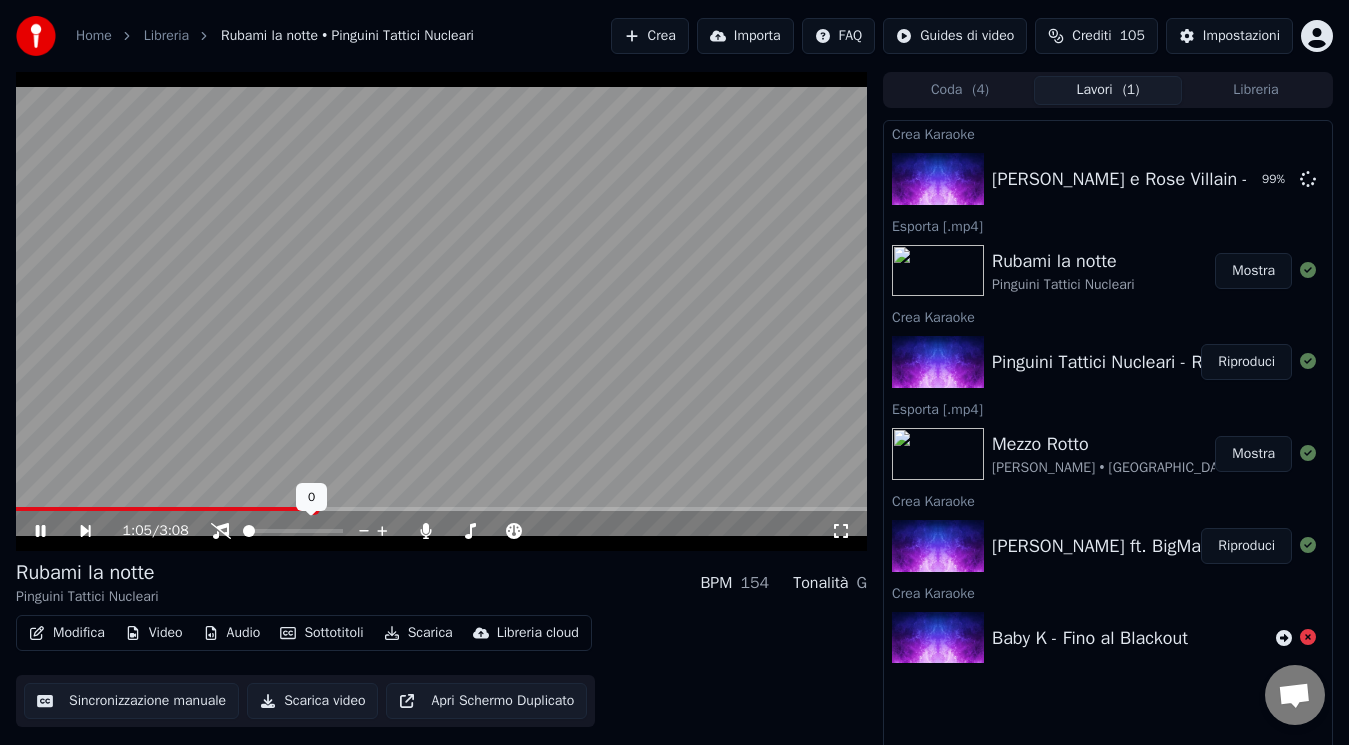 click 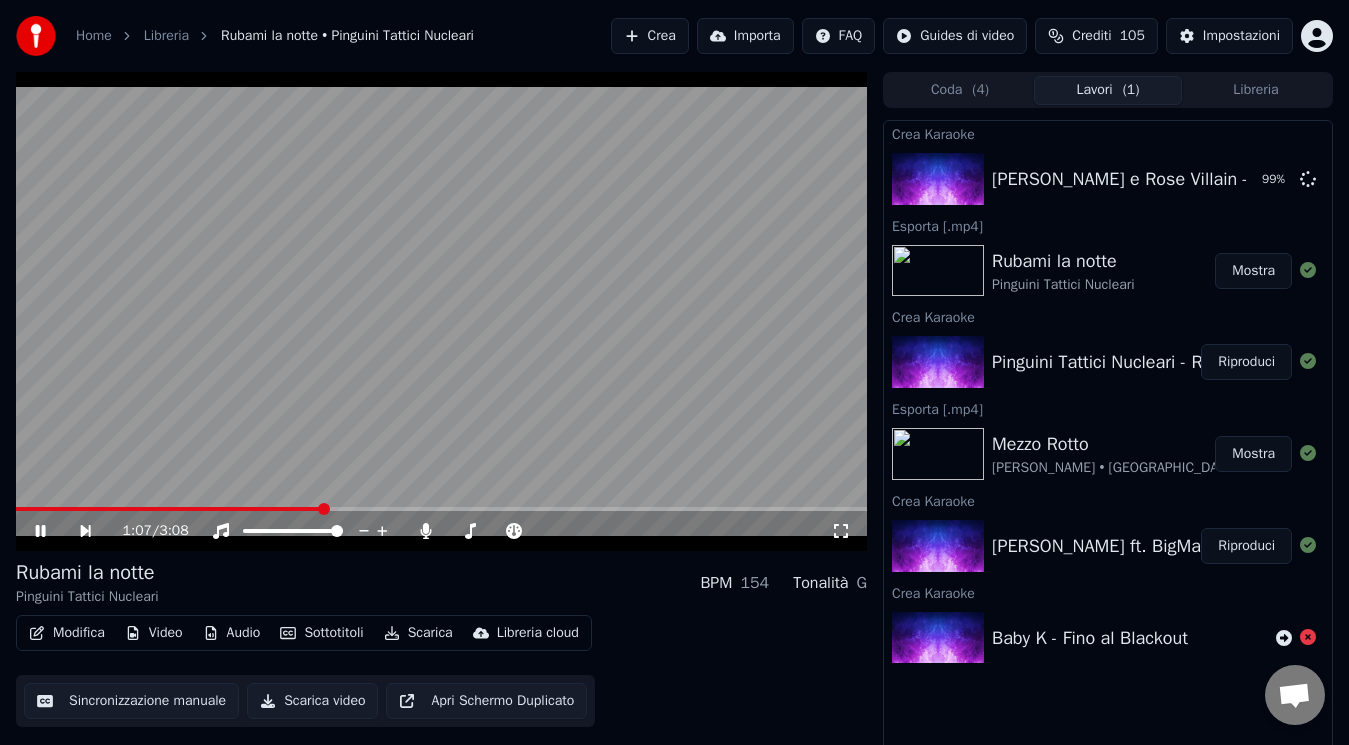 click at bounding box center (169, 509) 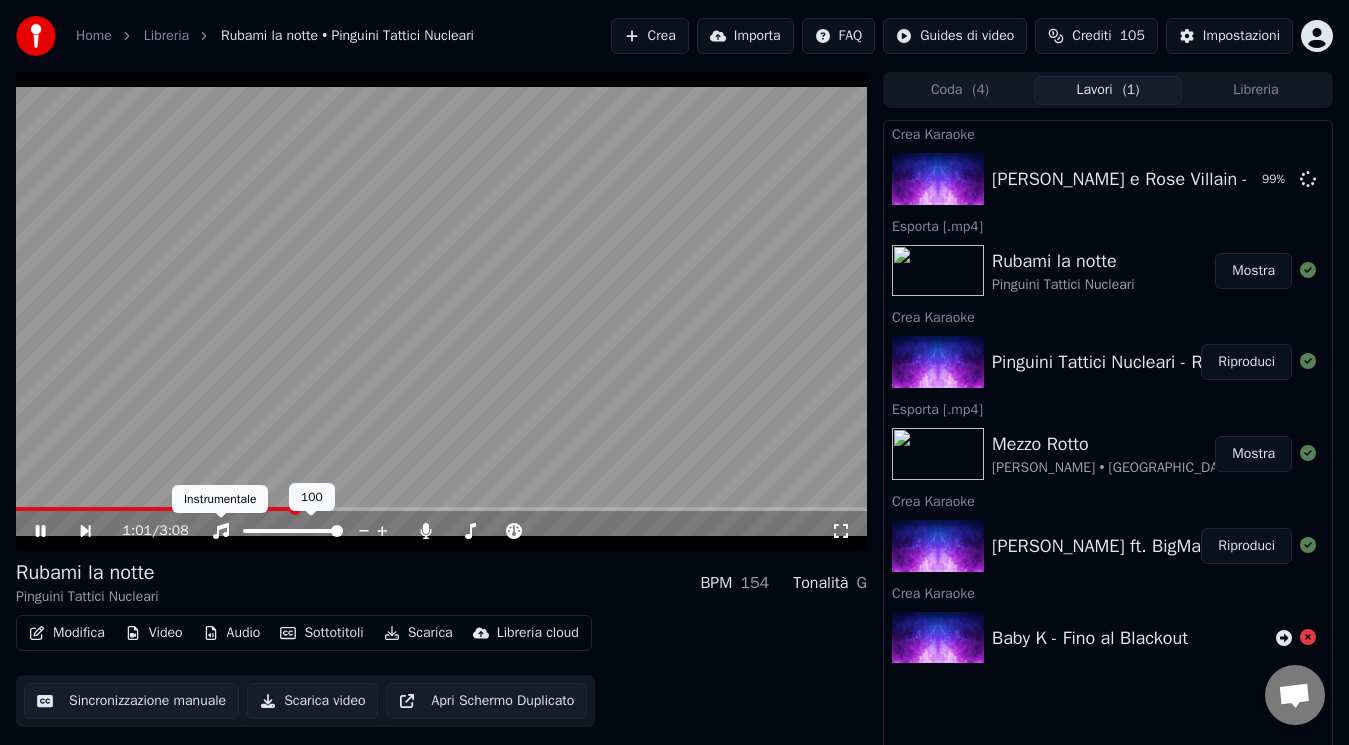 click 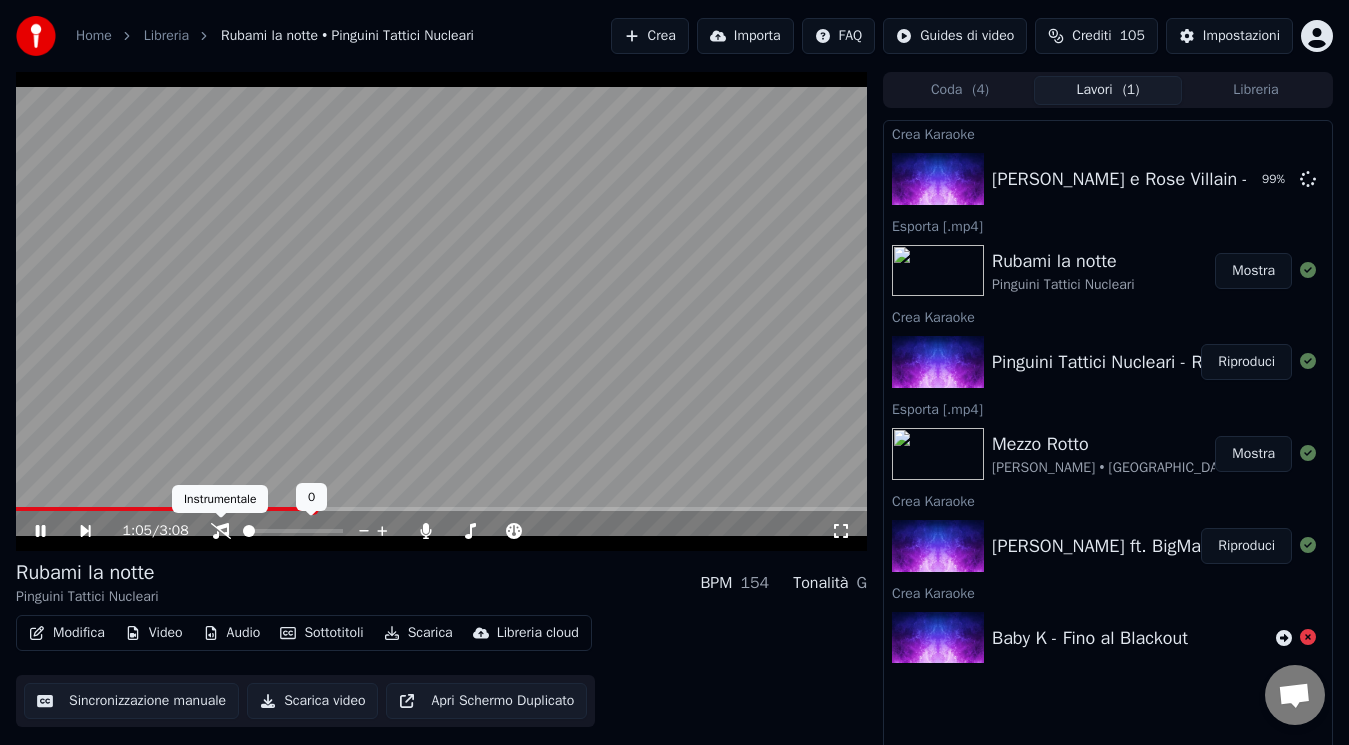 click 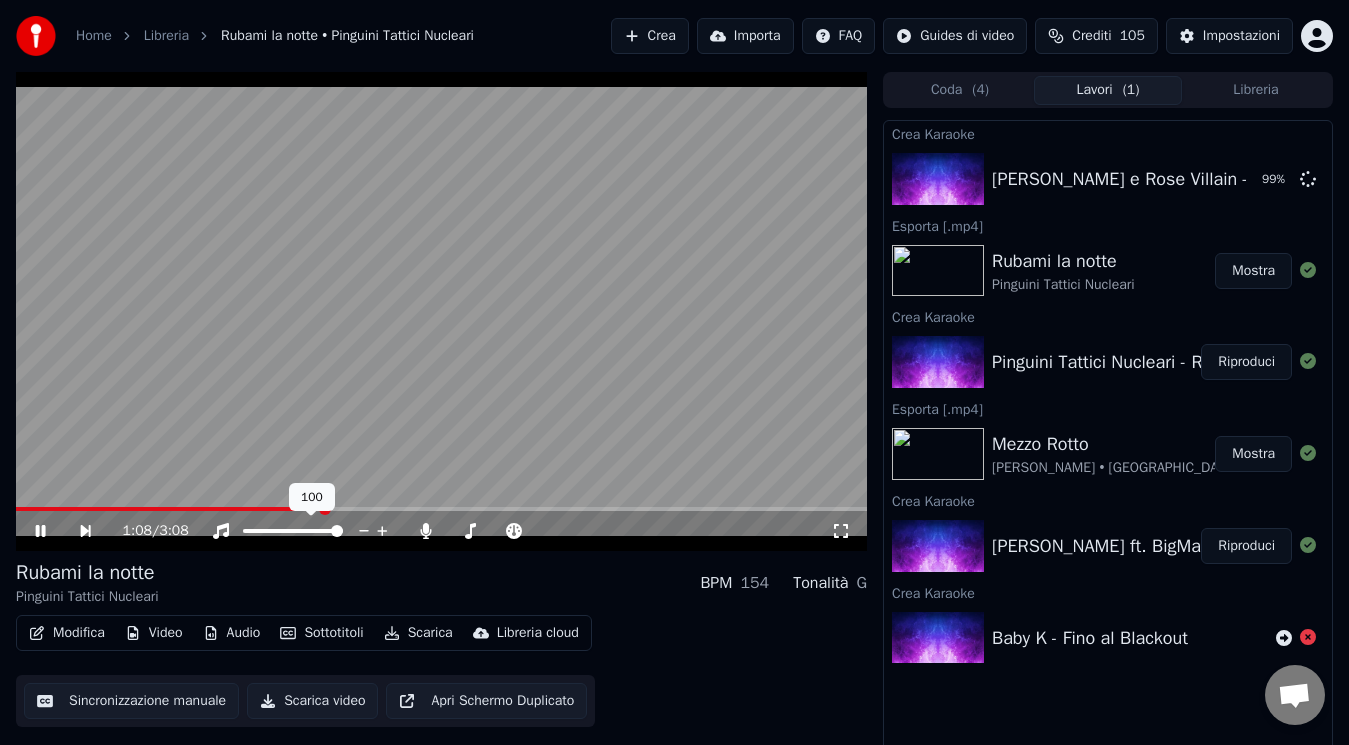 click 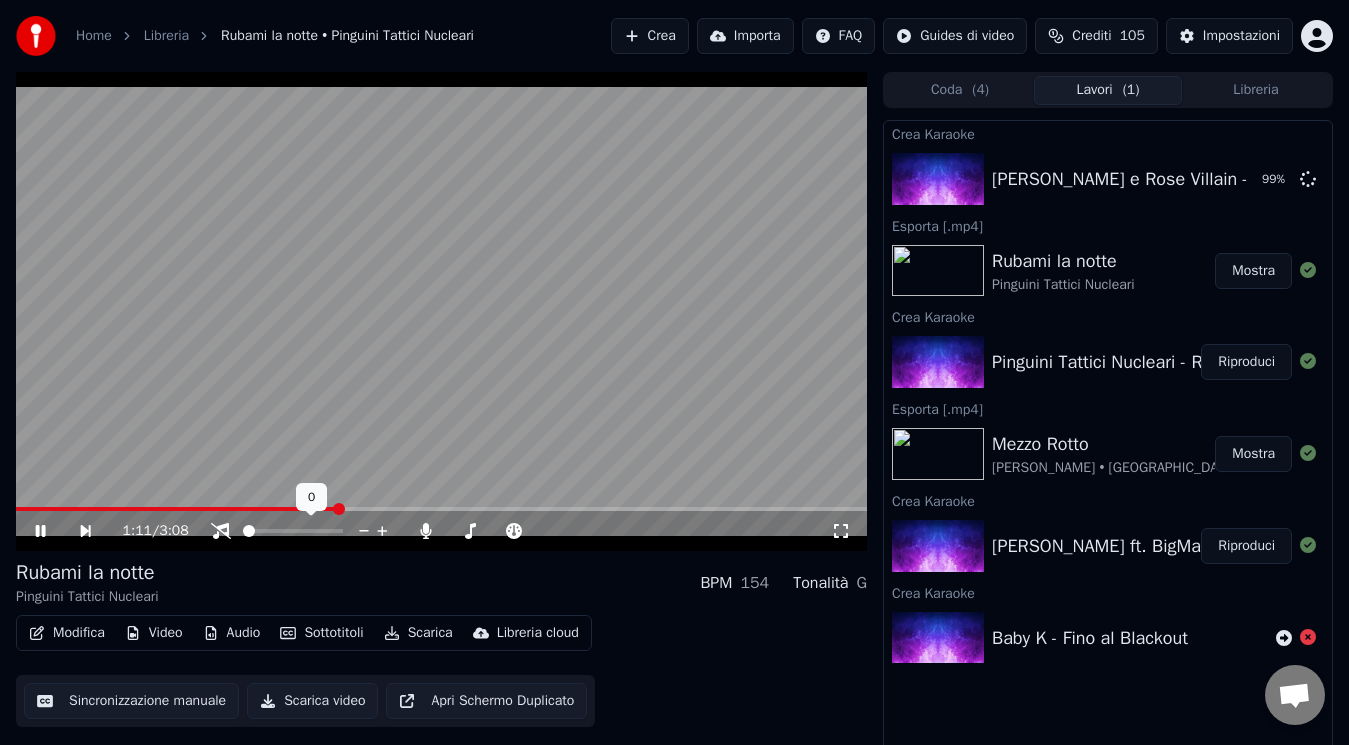 click 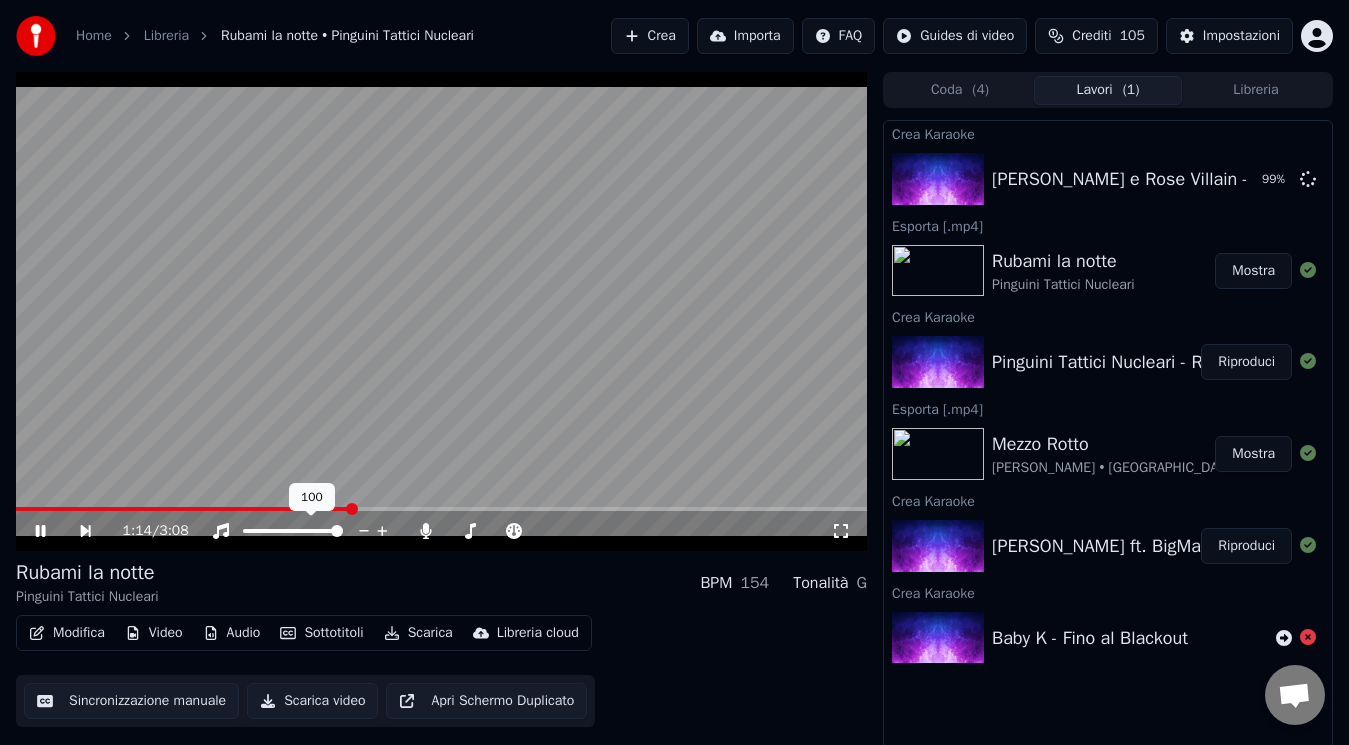 click 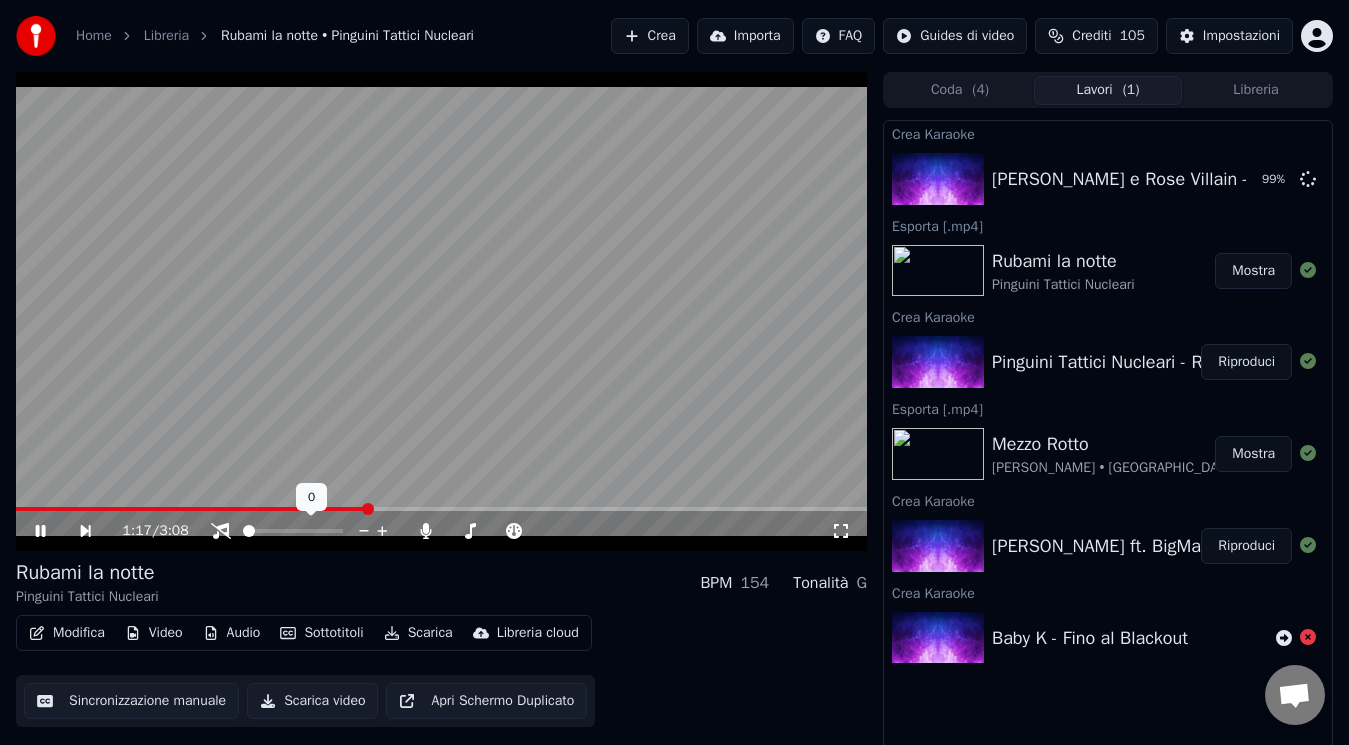 click 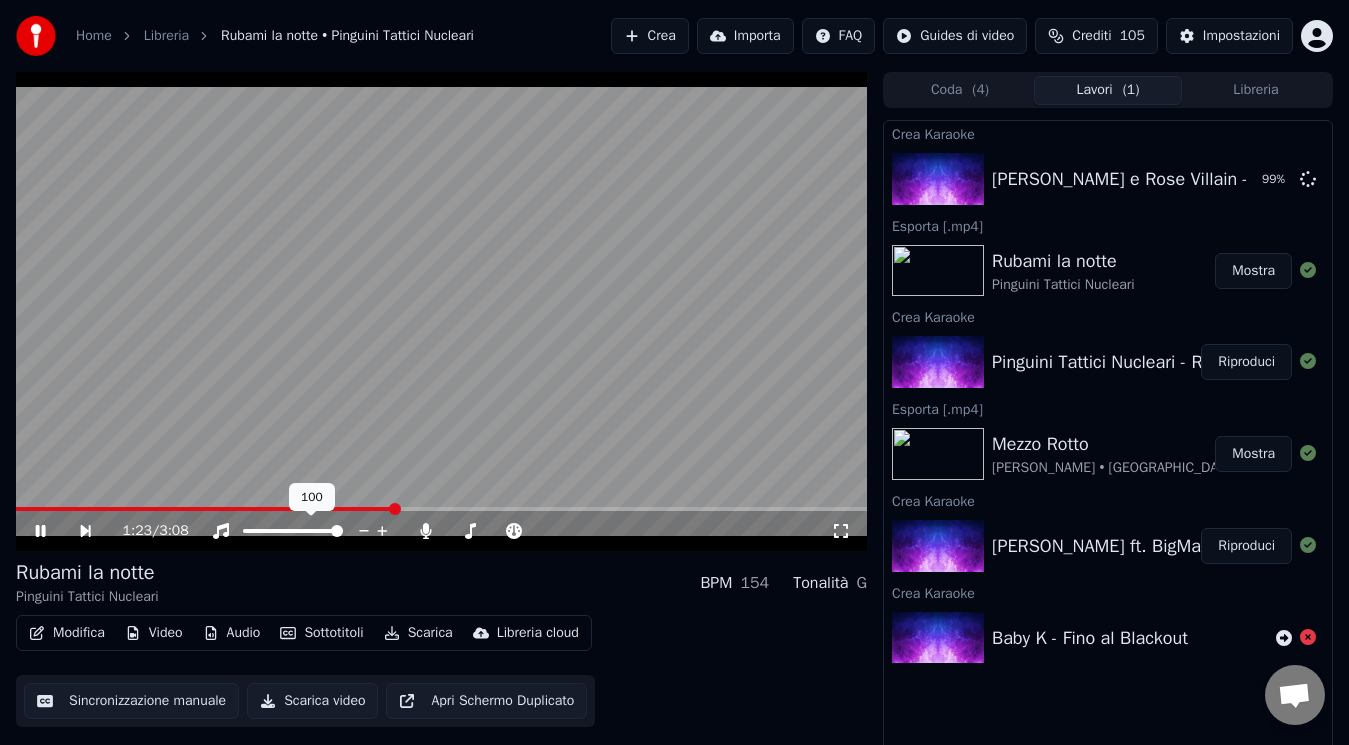click 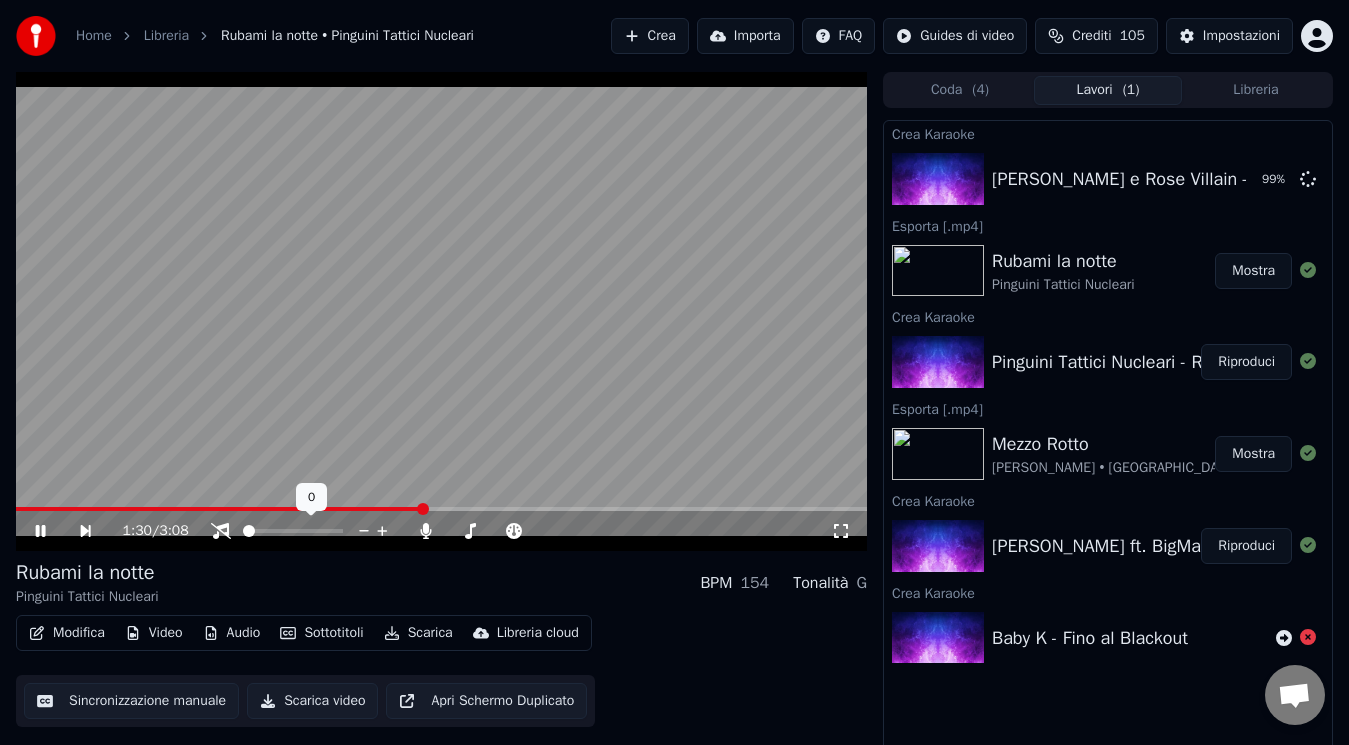 click 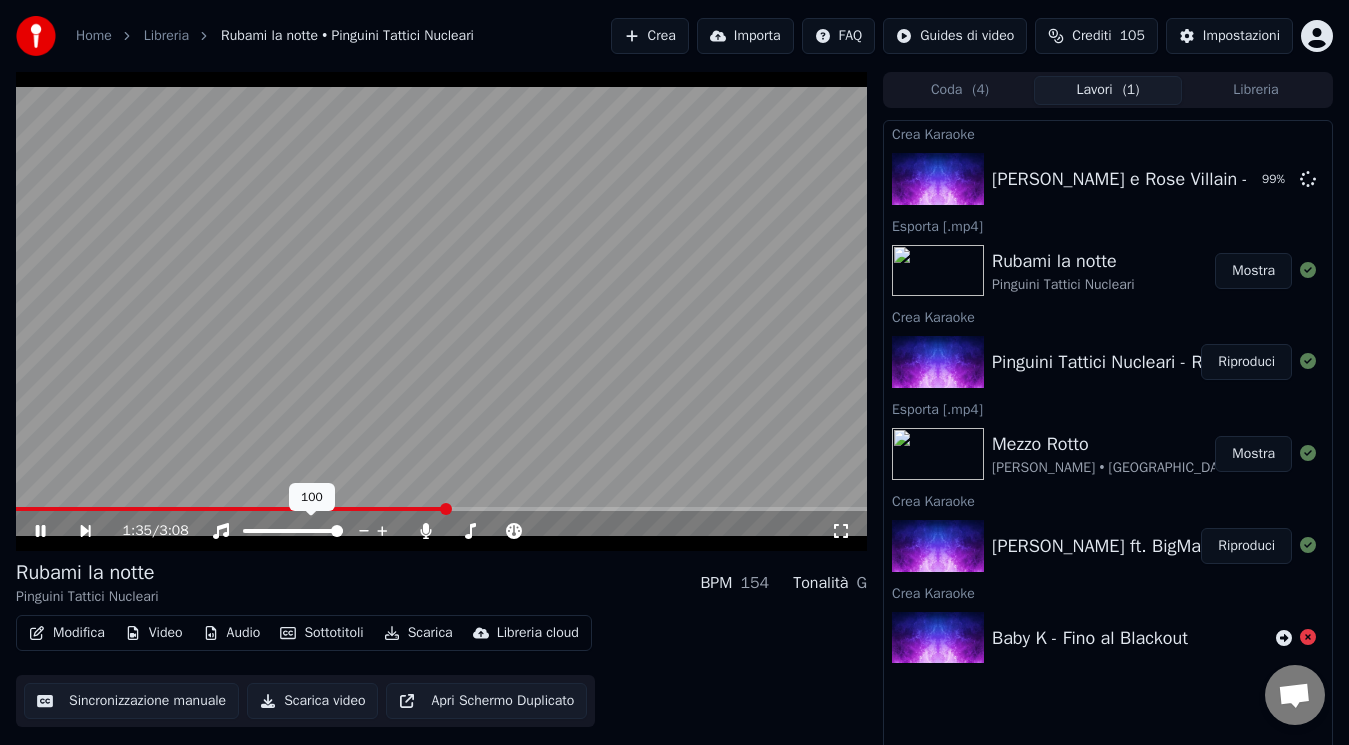 click 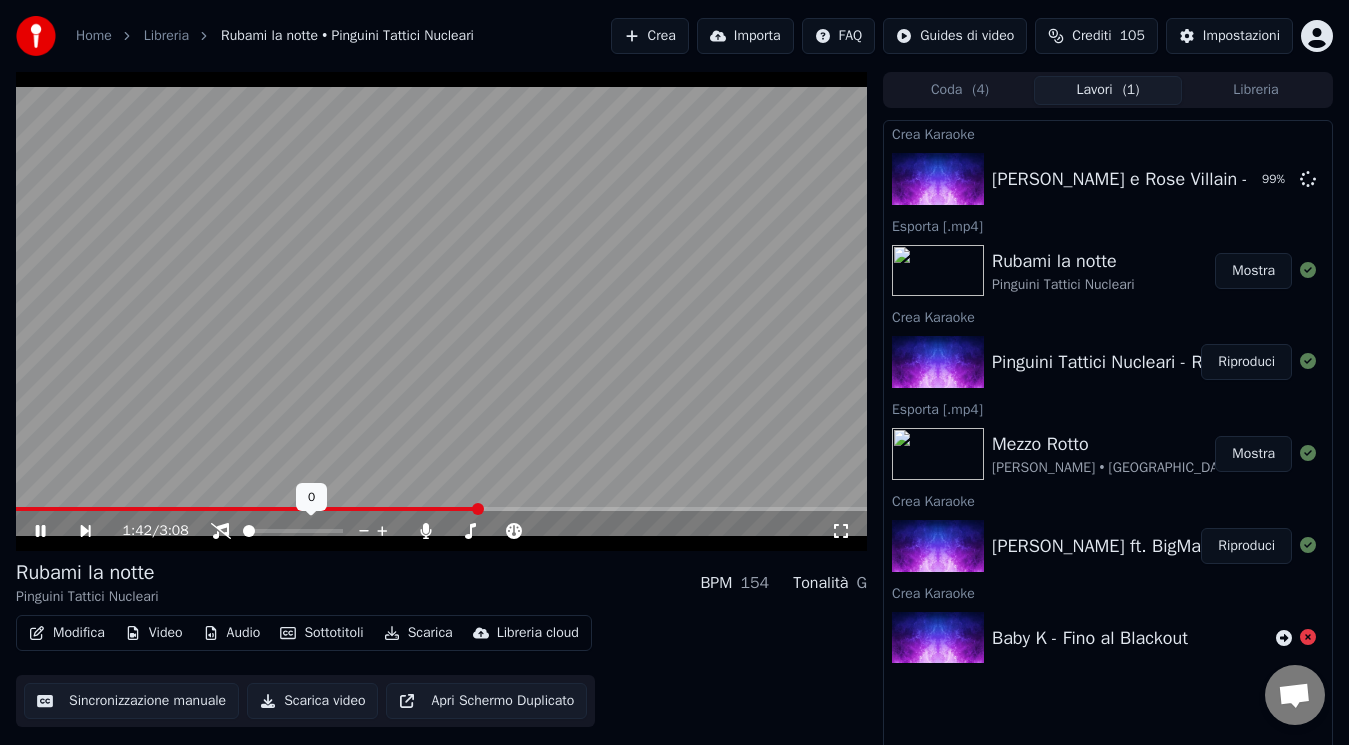 click 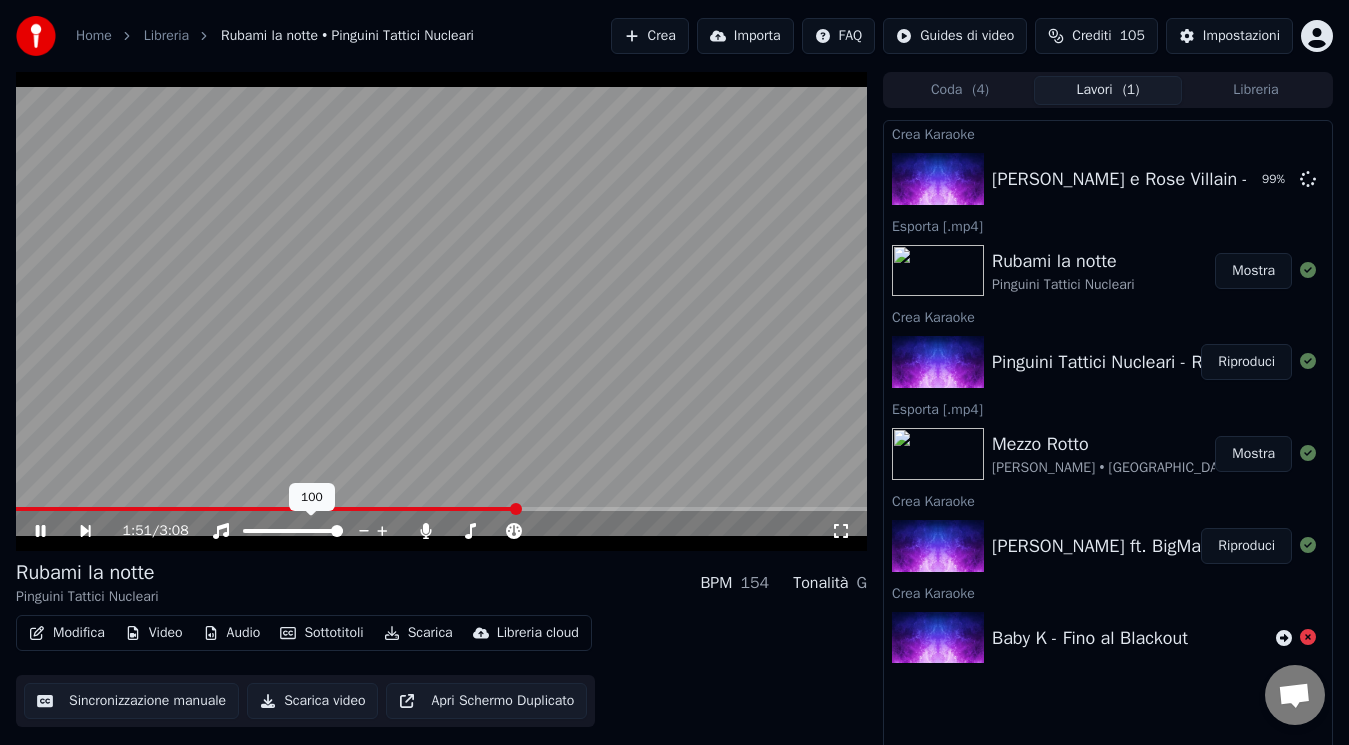 click 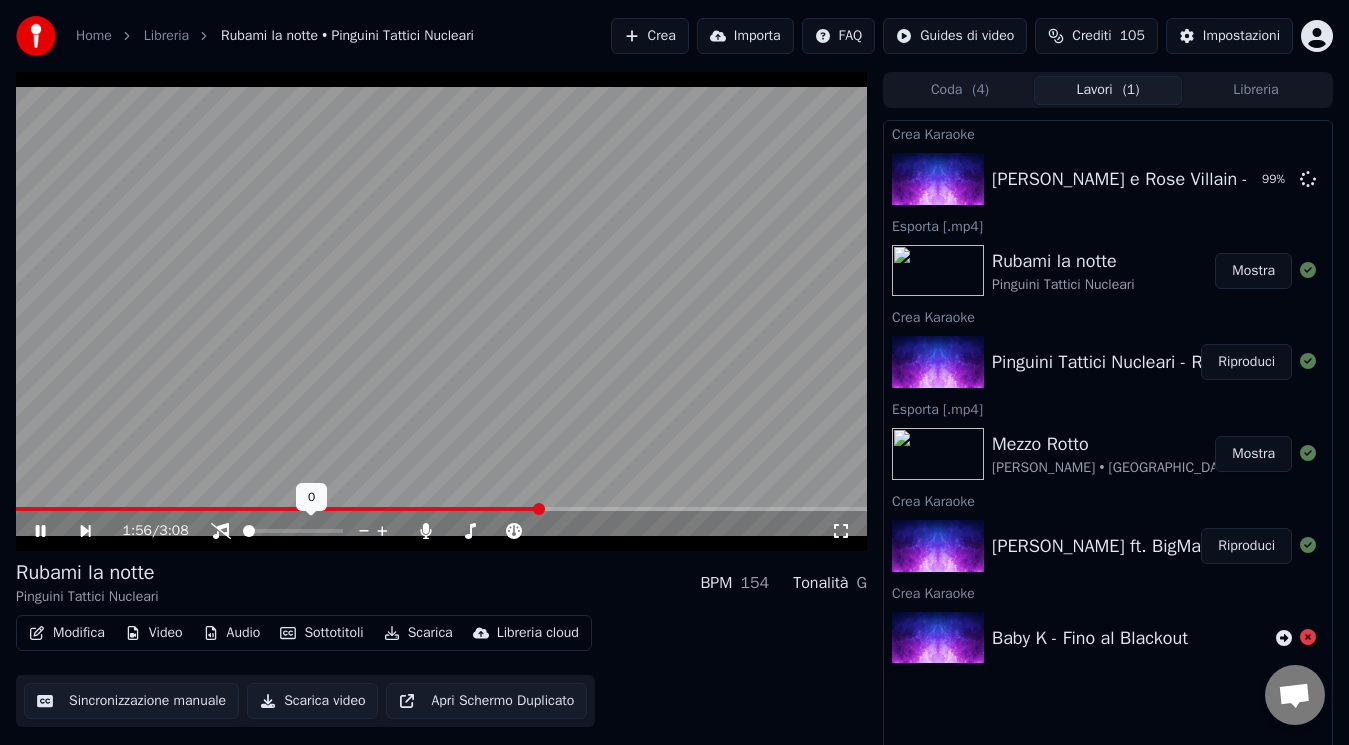 click 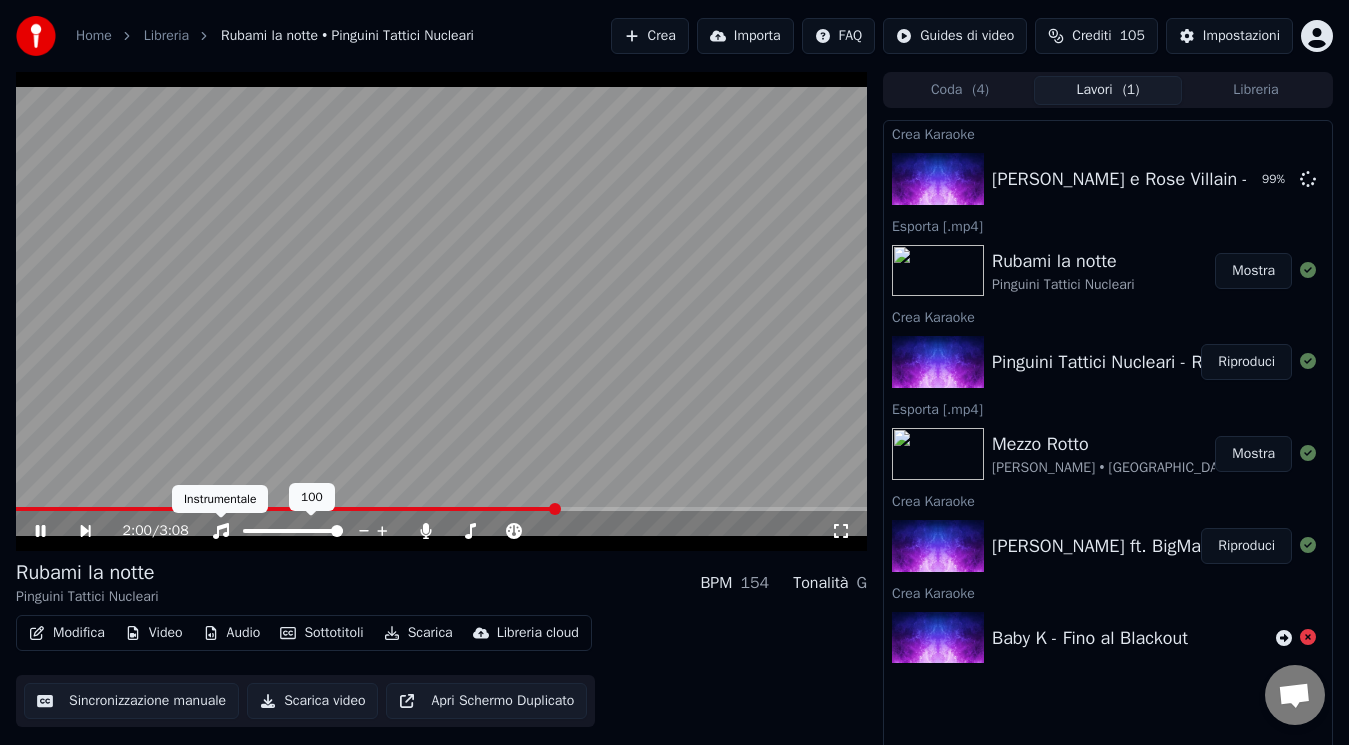 click 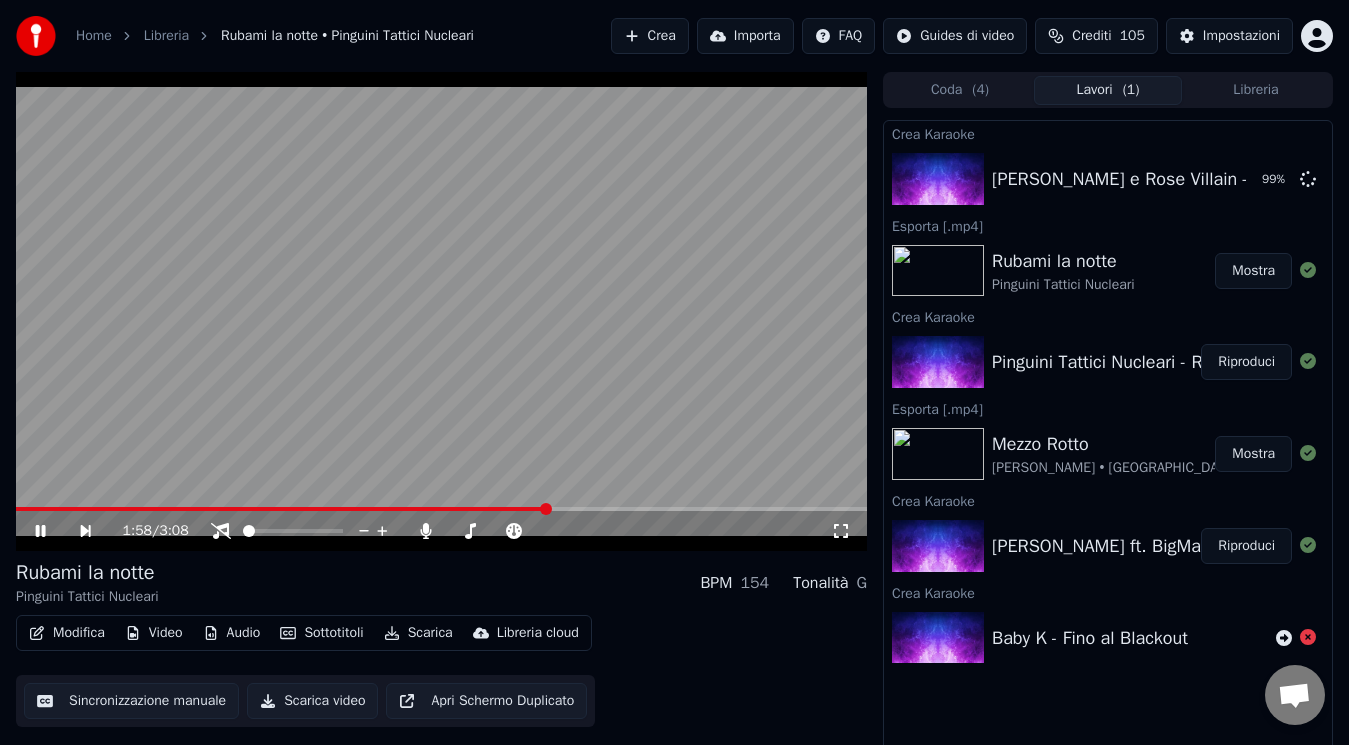 click at bounding box center (282, 509) 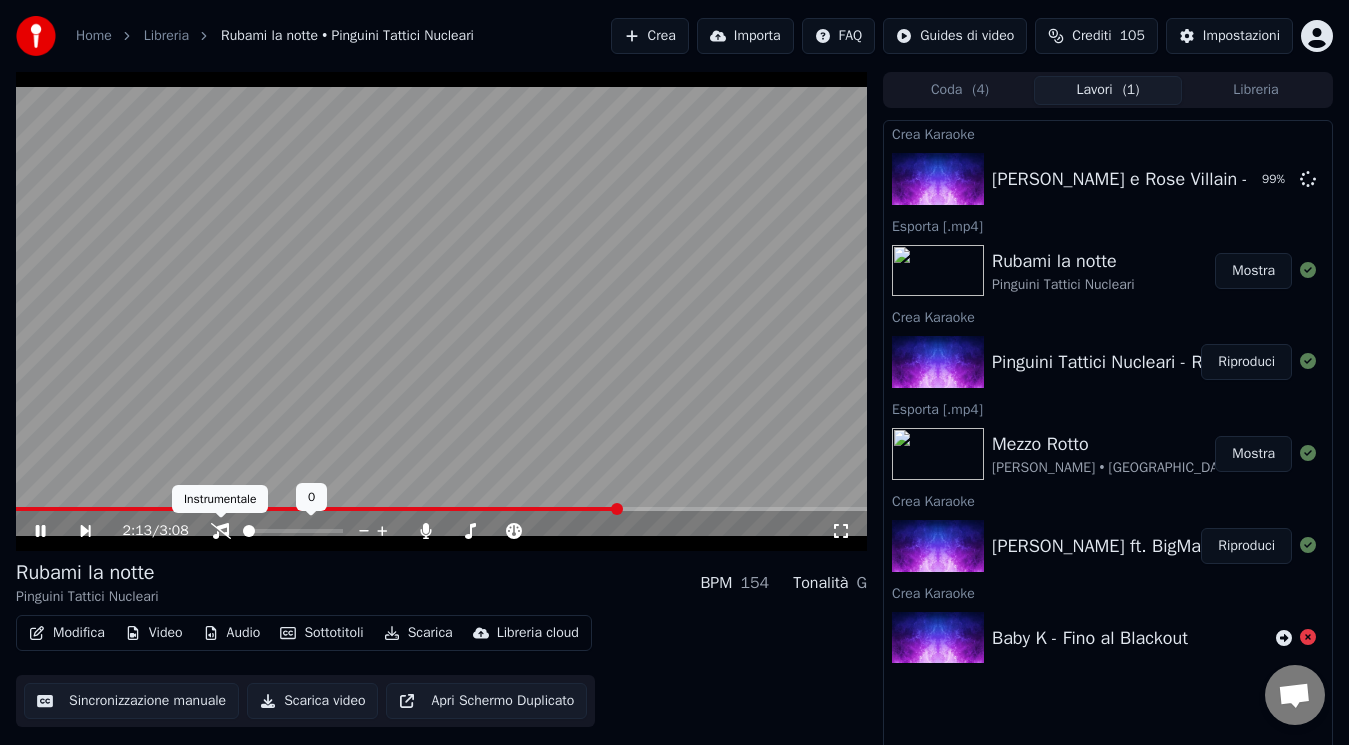 click 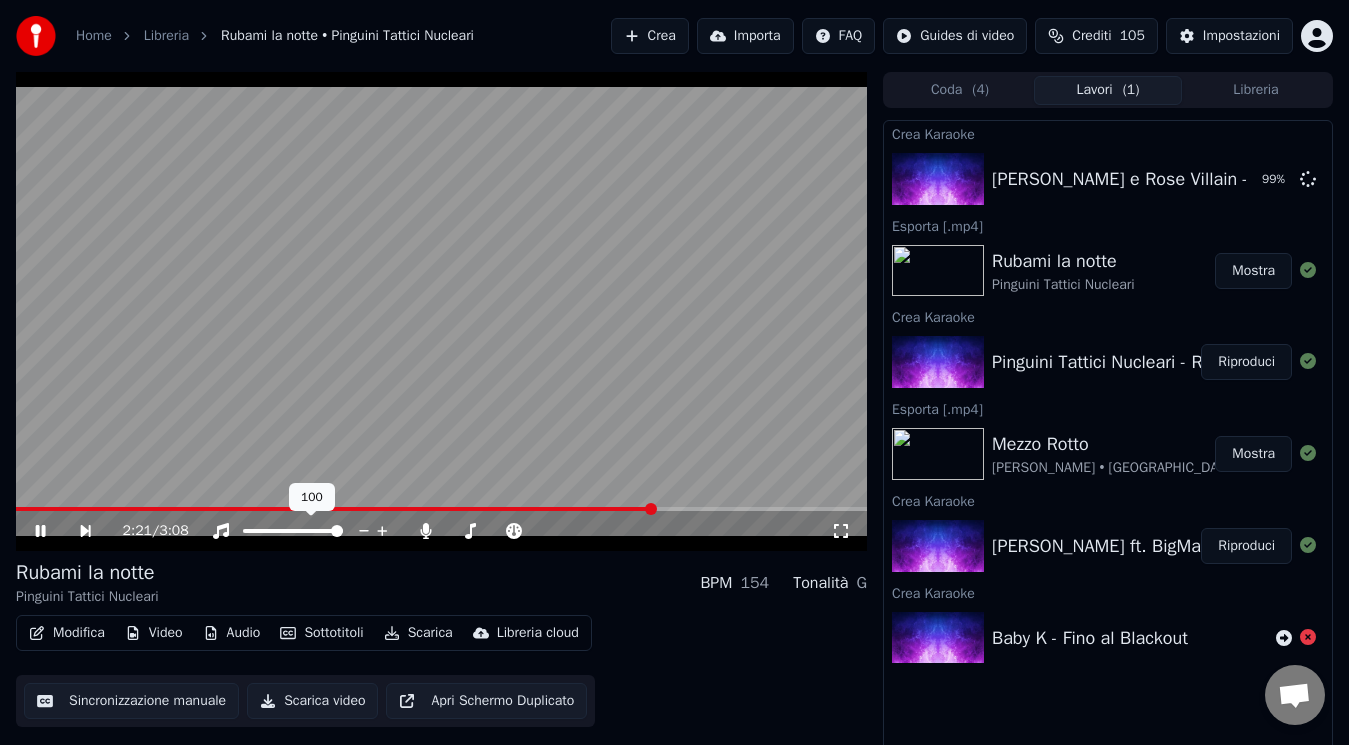 click 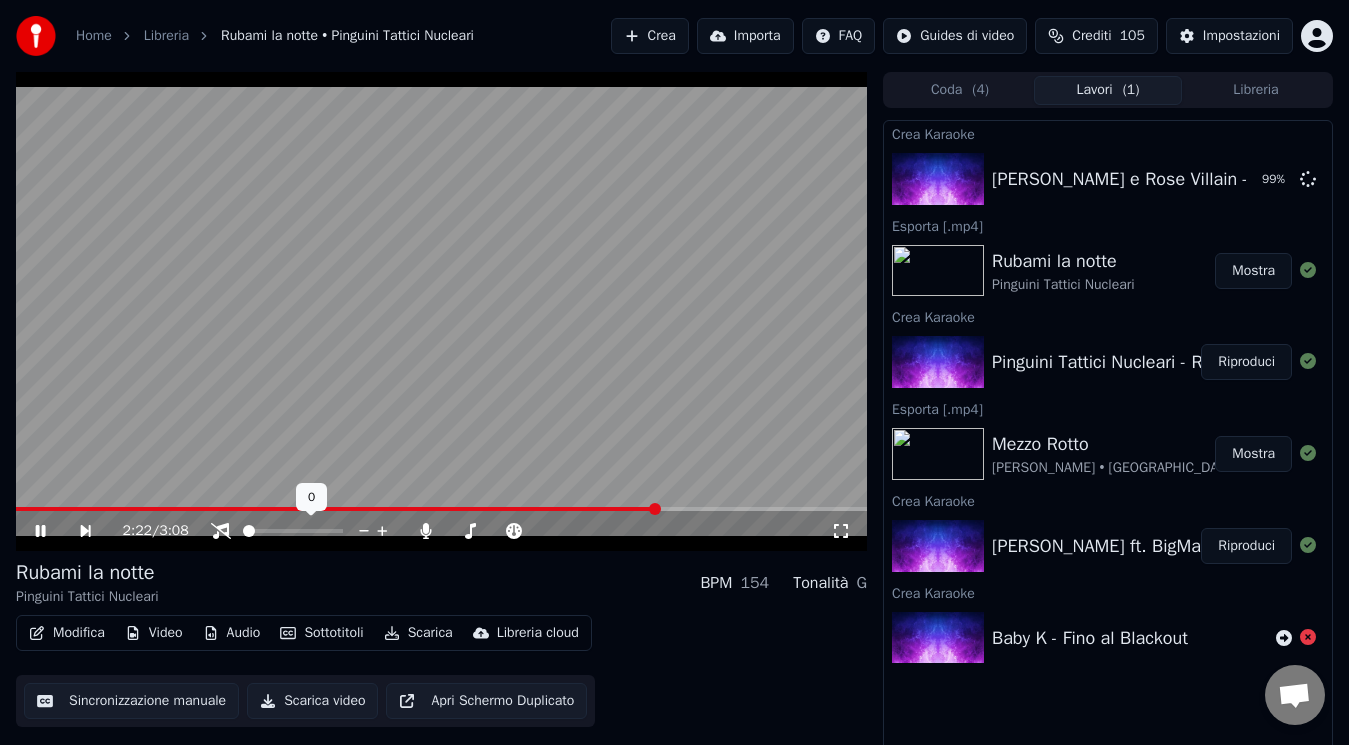 click 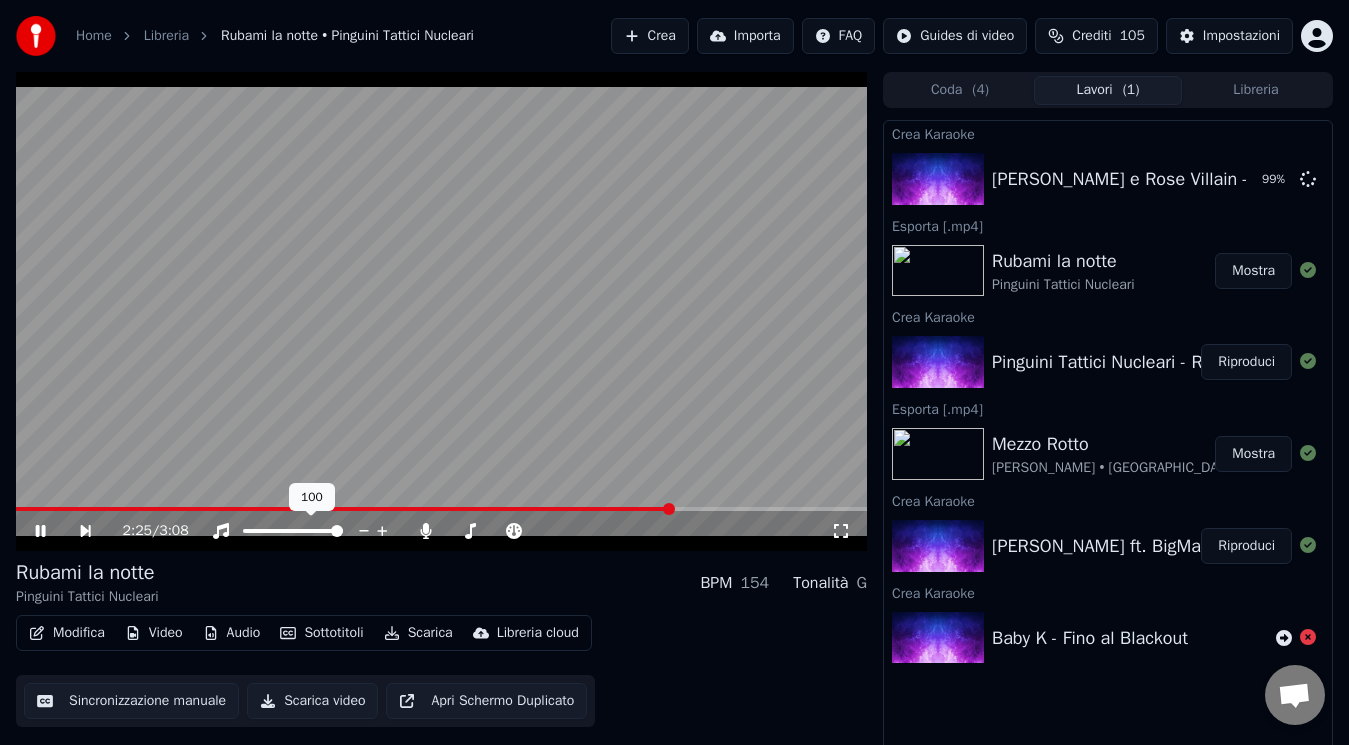 click 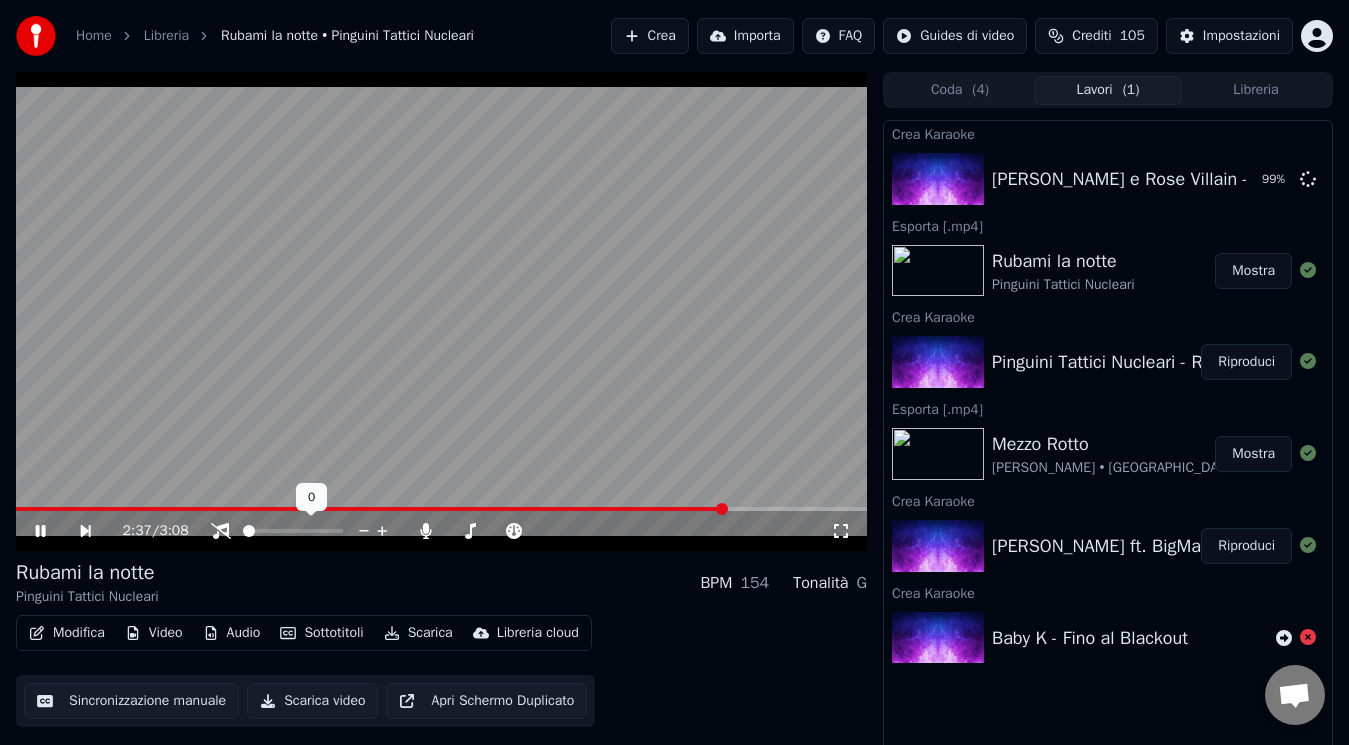 click 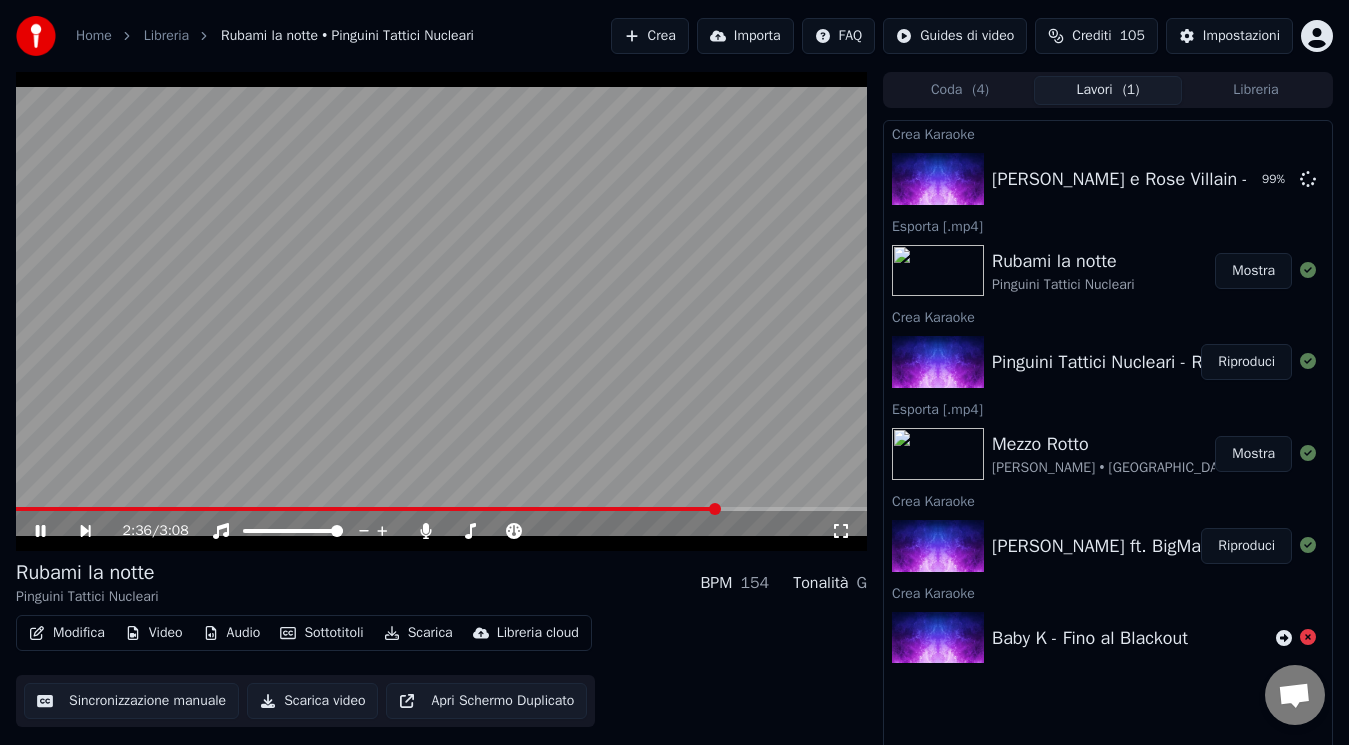 click at bounding box center [367, 509] 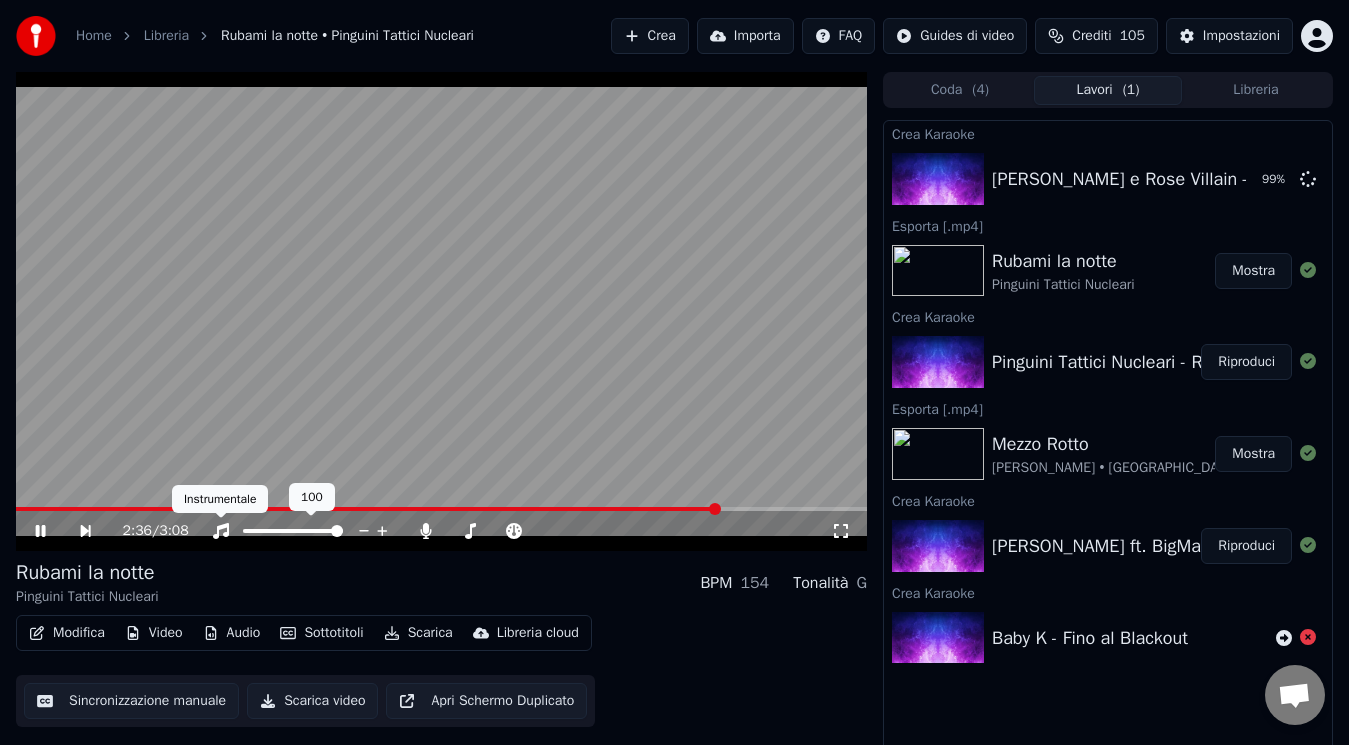 click 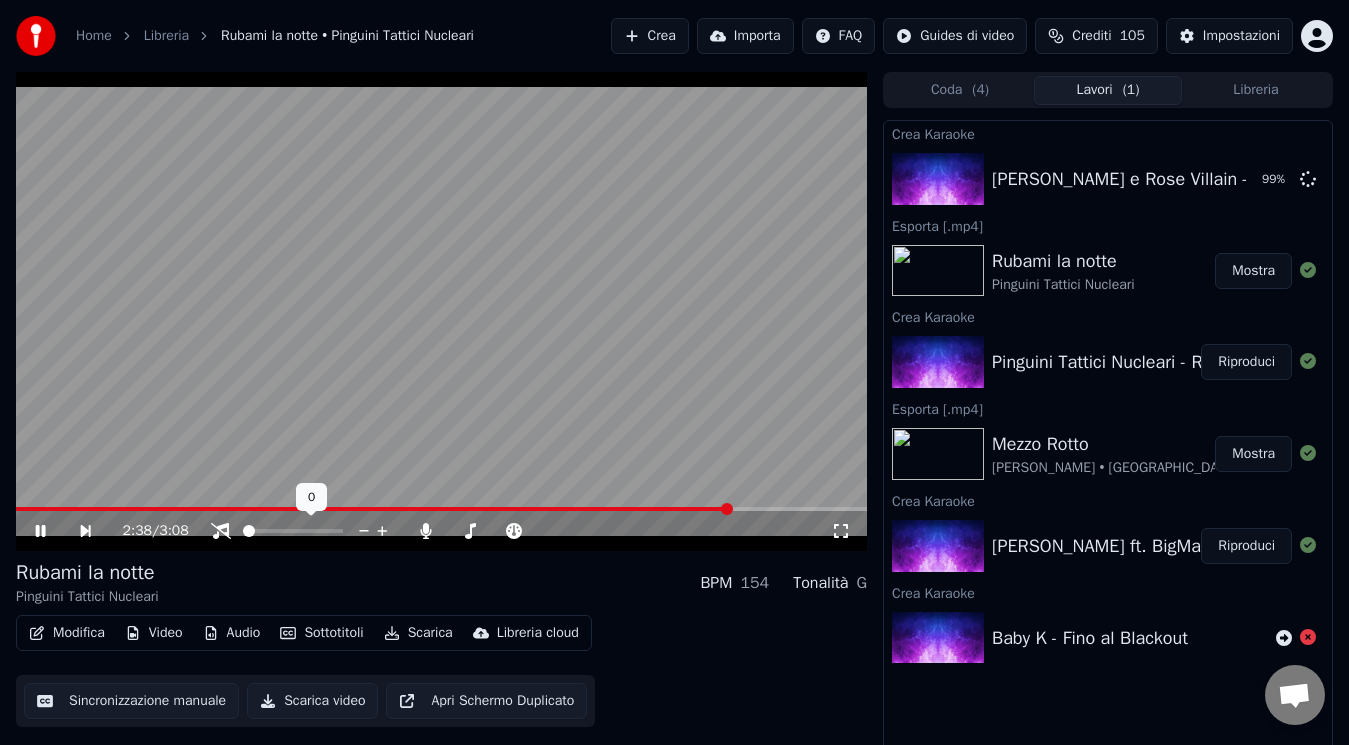 click 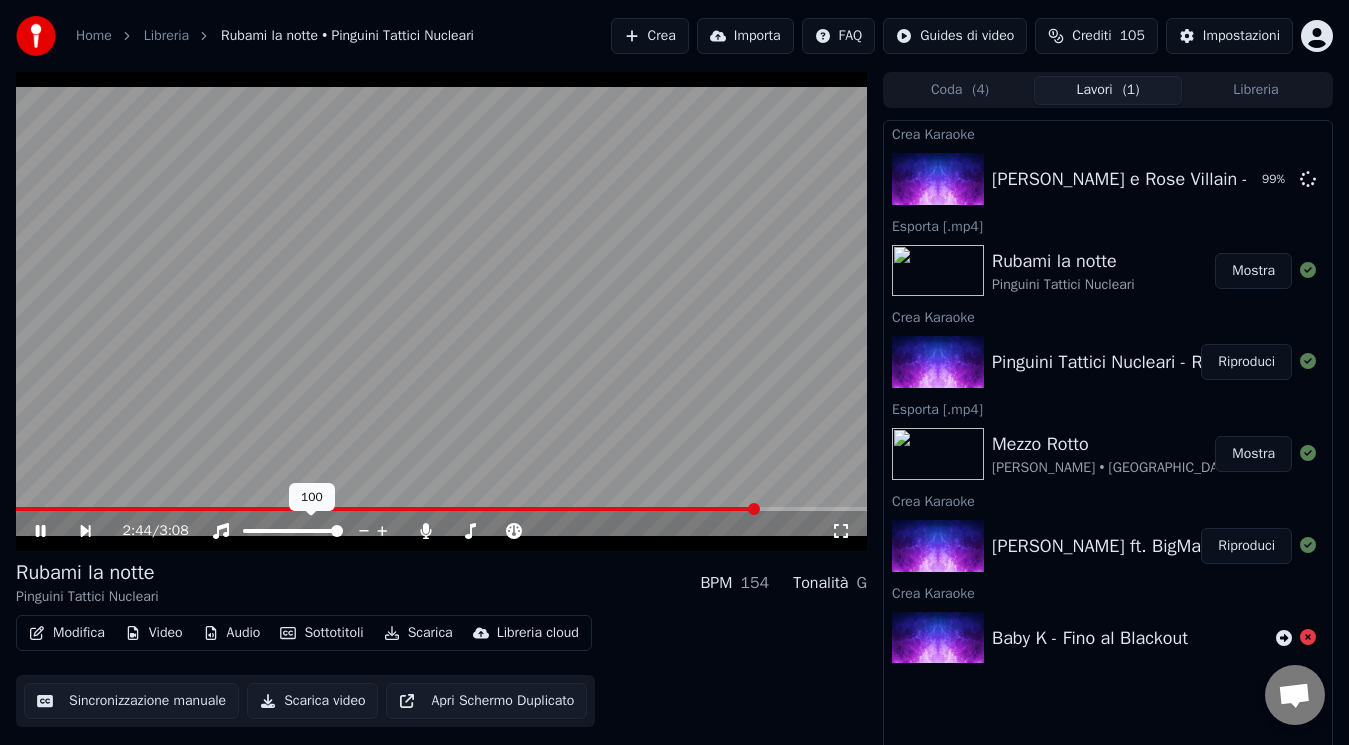 click 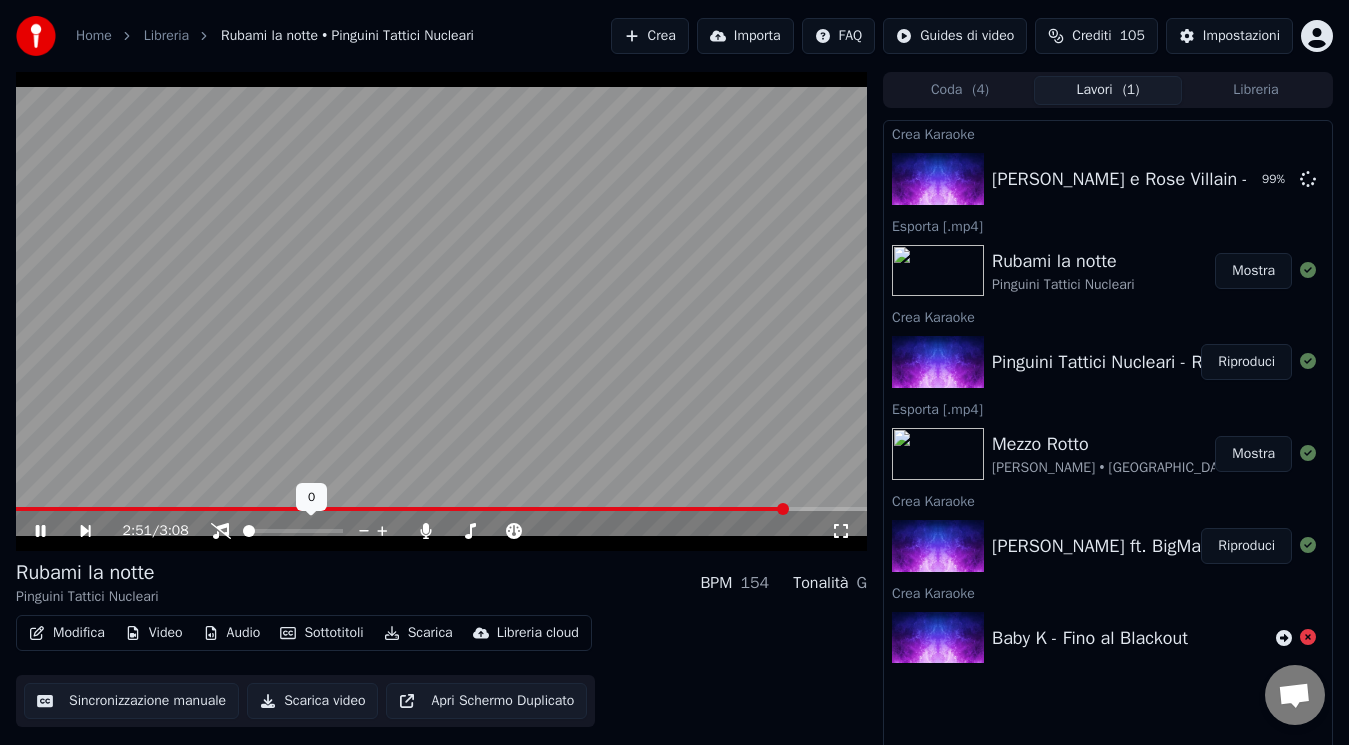 click 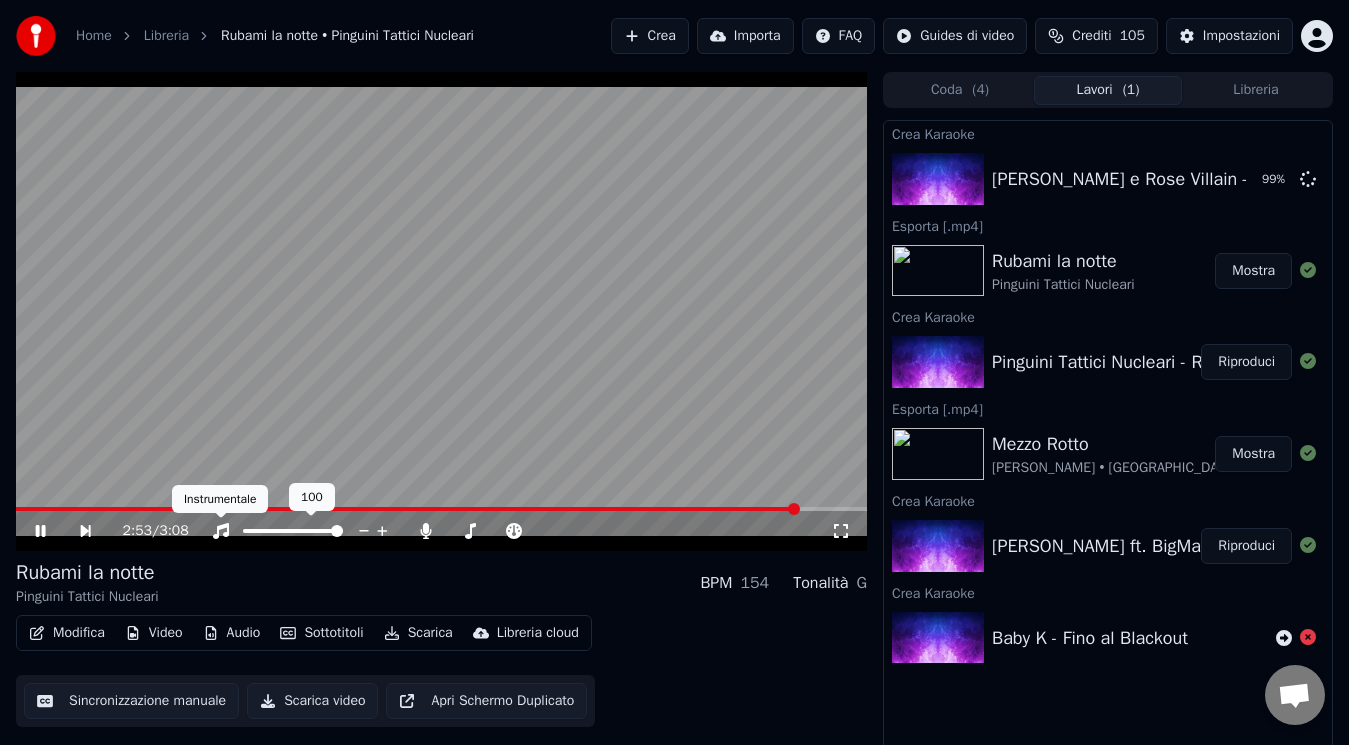 click 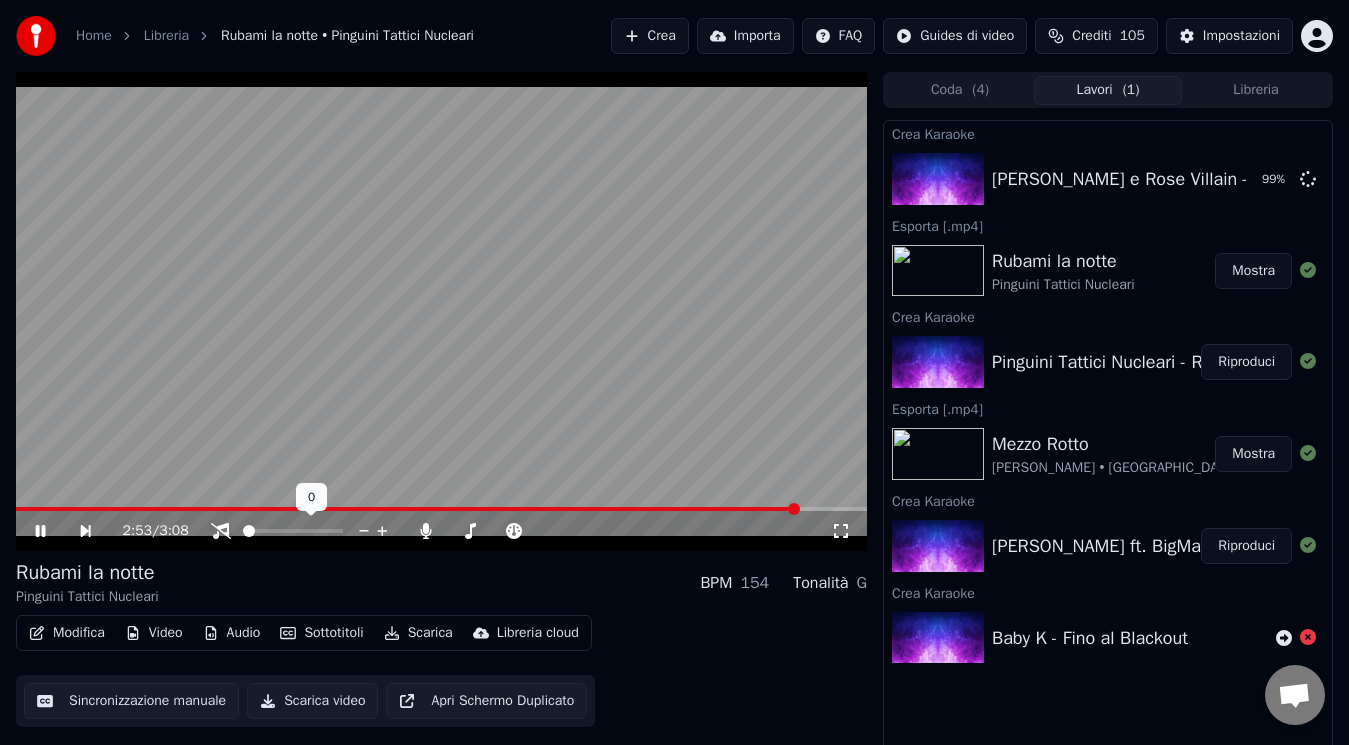 click 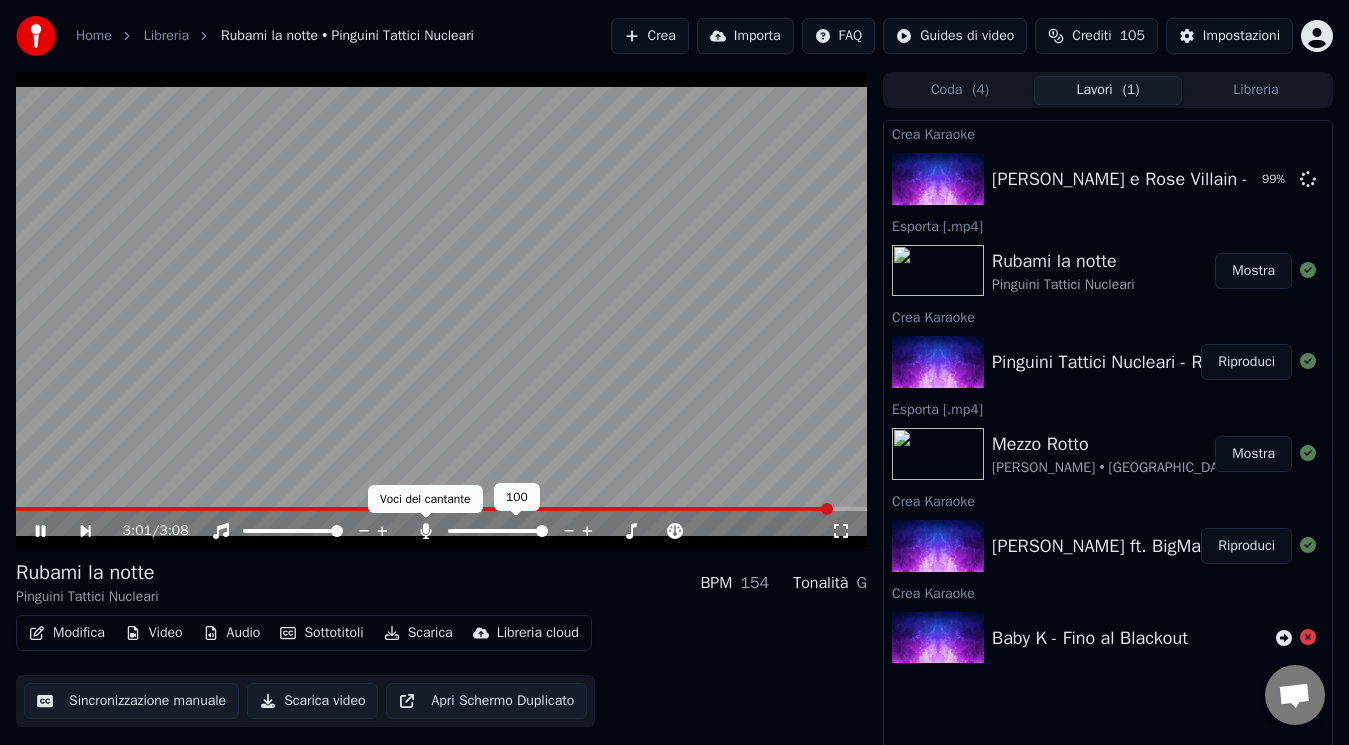 click 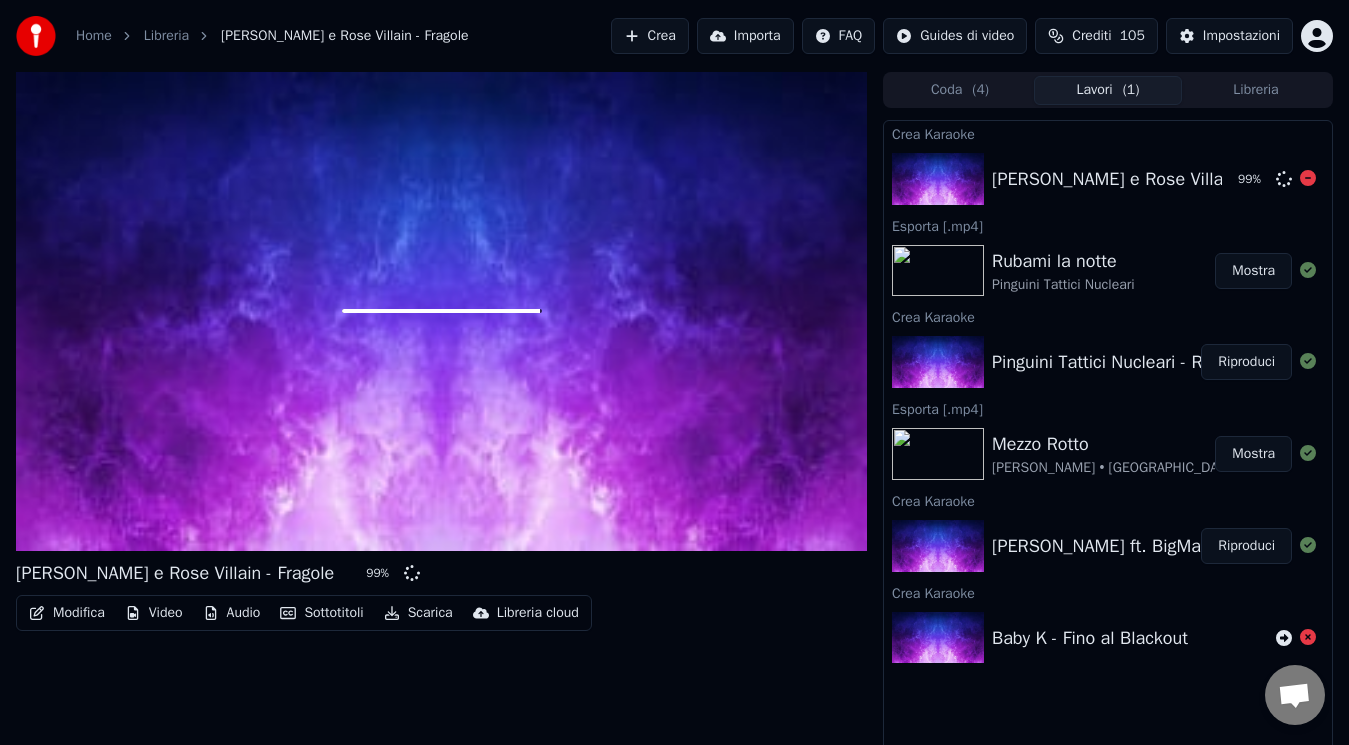 drag, startPoint x: 1035, startPoint y: 144, endPoint x: 1085, endPoint y: 63, distance: 95.189285 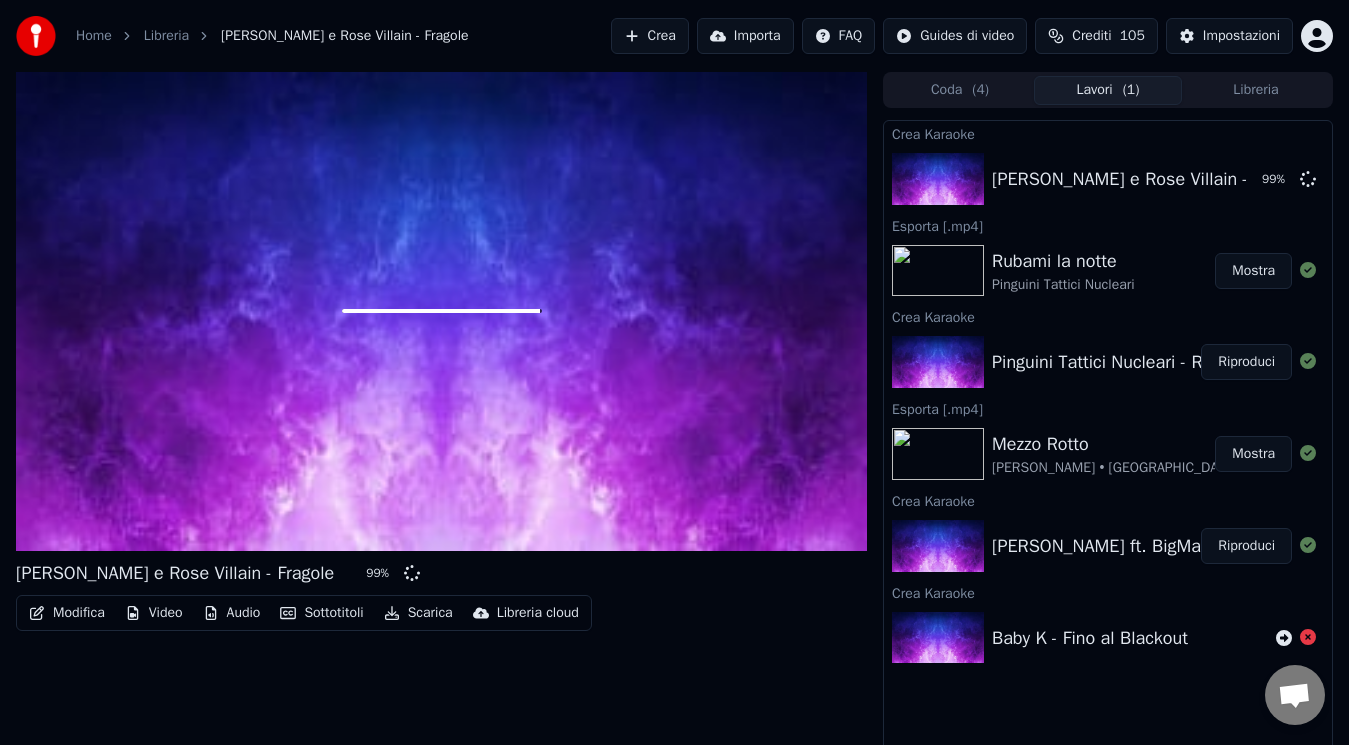 click on "Libreria" at bounding box center [1256, 90] 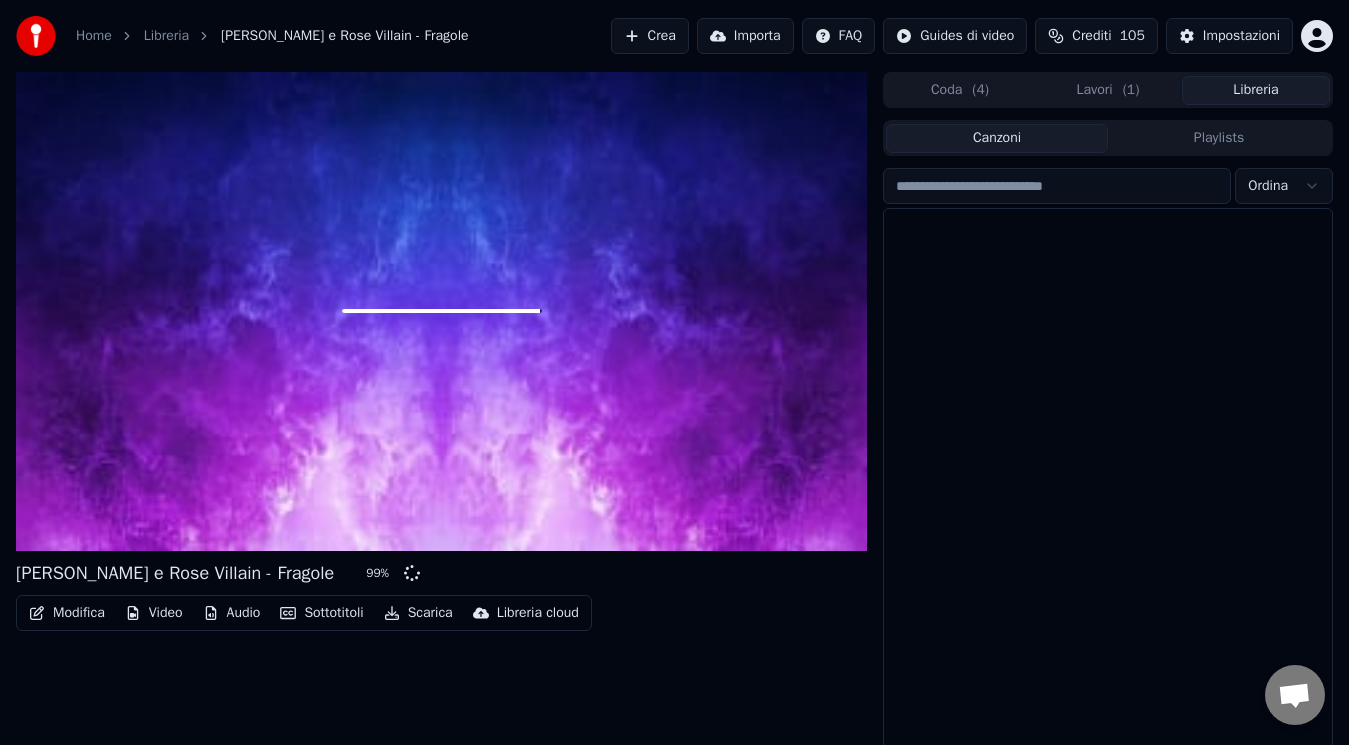 scroll, scrollTop: 680, scrollLeft: 0, axis: vertical 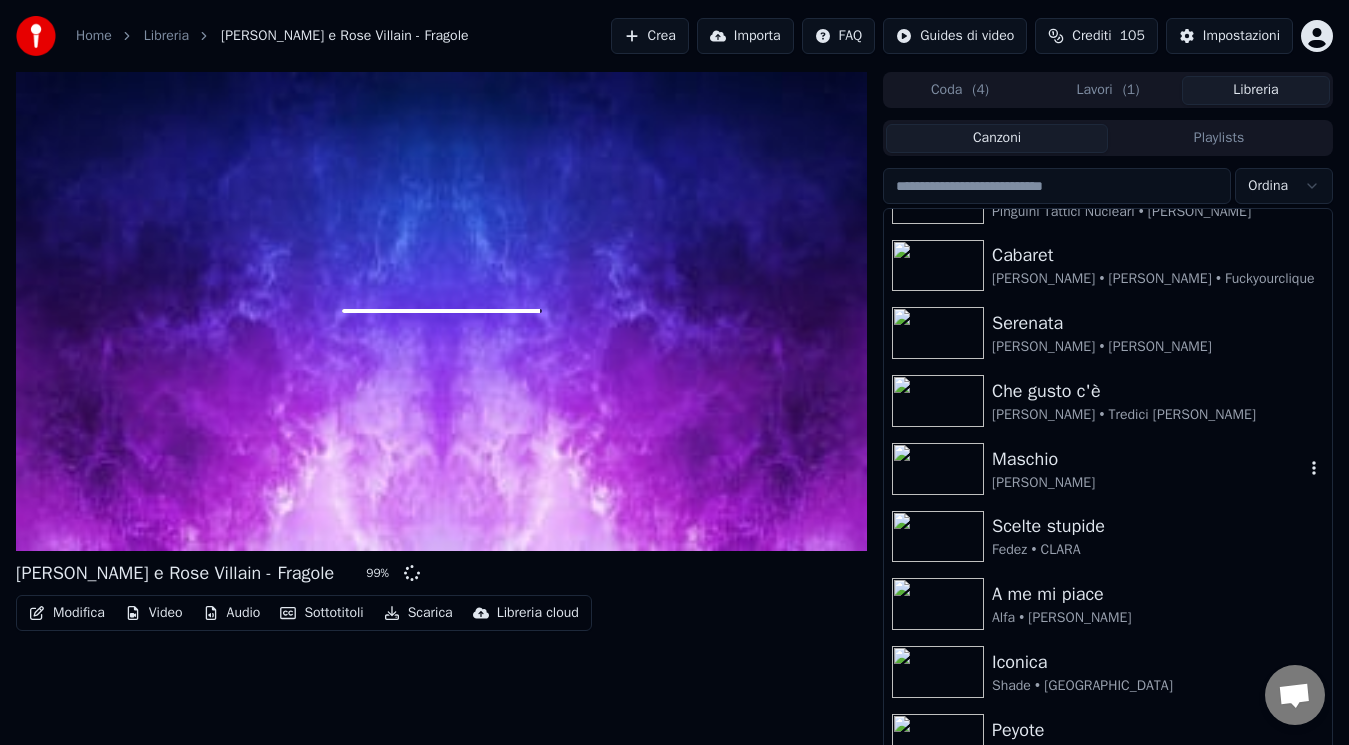 click on "[PERSON_NAME]" at bounding box center [1148, 483] 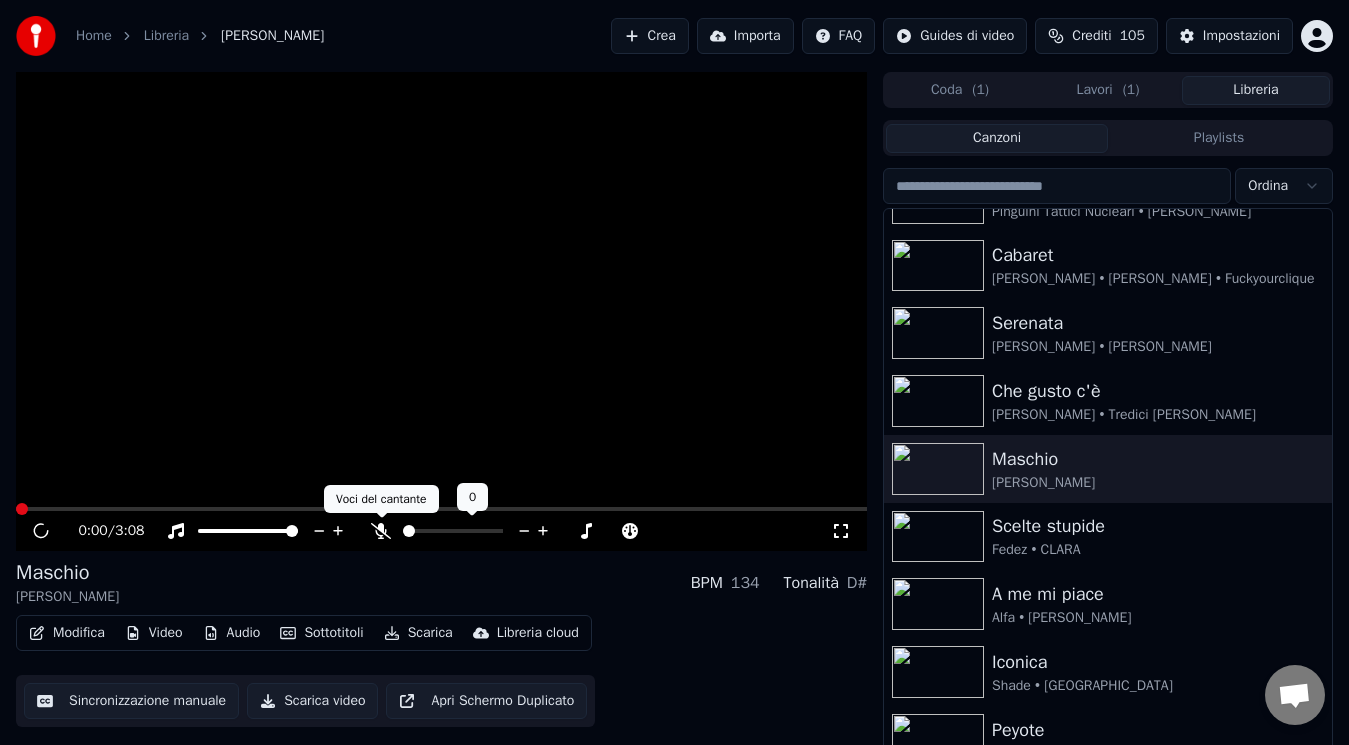 click on "Home Libreria Maschio • [PERSON_NAME] Importa FAQ Guides di video Crediti 105 Impostazioni 0:00  /  3:08 [PERSON_NAME] BPM 134 Tonalità D# Modifica Video Audio Sottotitoli Scarica Libreria cloud Sincronizzazione manuale Scarica video Apri Schermo Duplicato Coda ( 1 ) Lavori ( 1 ) Libreria Canzoni Playlists Ordina Sto bene al mare [PERSON_NAME] • Sayf • Rkomi Bottiglie vuote Pinguini Tattici Nucleari • [PERSON_NAME] Cabaret [PERSON_NAME] • [PERSON_NAME] • Fuckyourclique Serenata [PERSON_NAME] • [PERSON_NAME] Che gusto c'è [PERSON_NAME] • Tredici [PERSON_NAME] [PERSON_NAME] Scelte stupide Fedez • CLARA A me mi piace Alfa • [PERSON_NAME] Iconica Shade • JARO Peyote Articolo 31 • [PERSON_NAME] • [PERSON_NAME] 30ºC [PERSON_NAME] brevi [PERSON_NAME] Conversazione [PERSON_NAME] da Youka Desktop Altri canali Continua su Email Offline. Sei stato inattivo per qualche tempo. Invia un messaggio per ricollegarti alla chat. Youka Desktop Ciao! Come posso aiutarti?  [DATE] non funziona [PERSON_NAME] no" at bounding box center (674, 372) 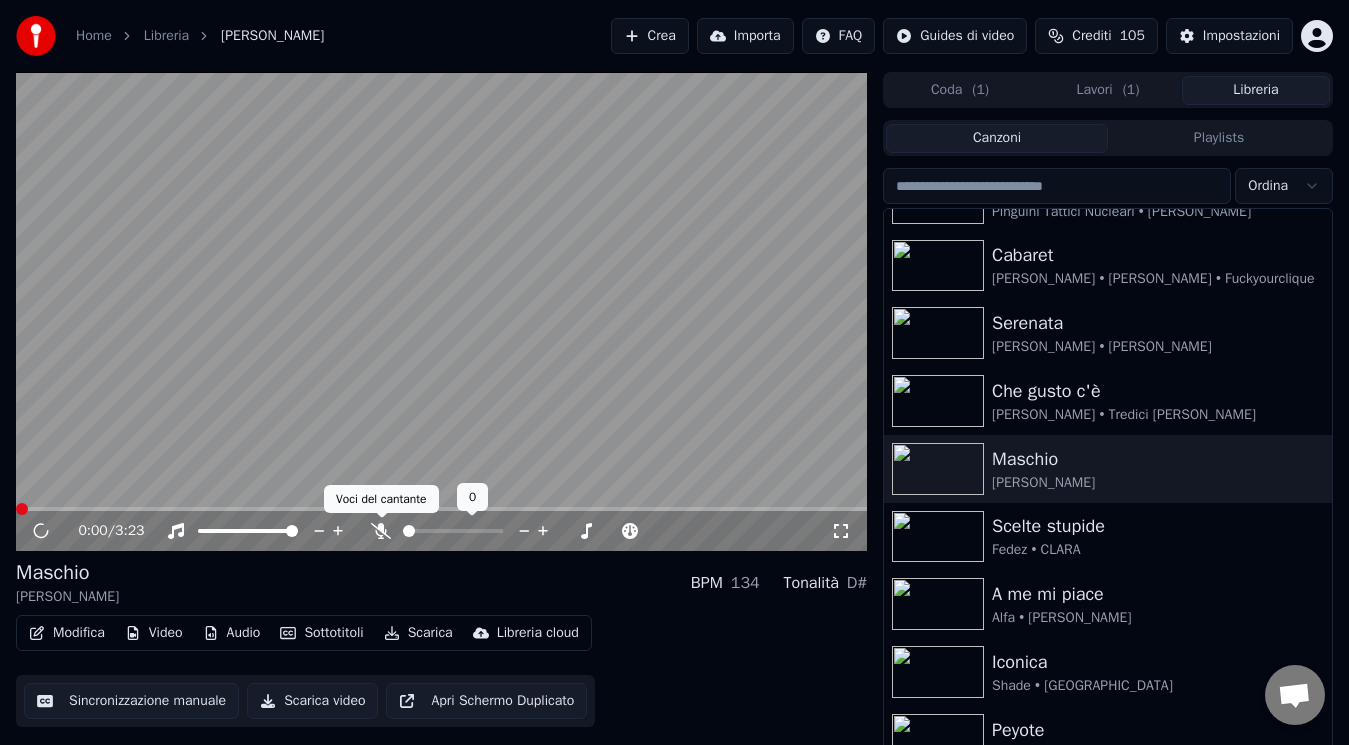 click 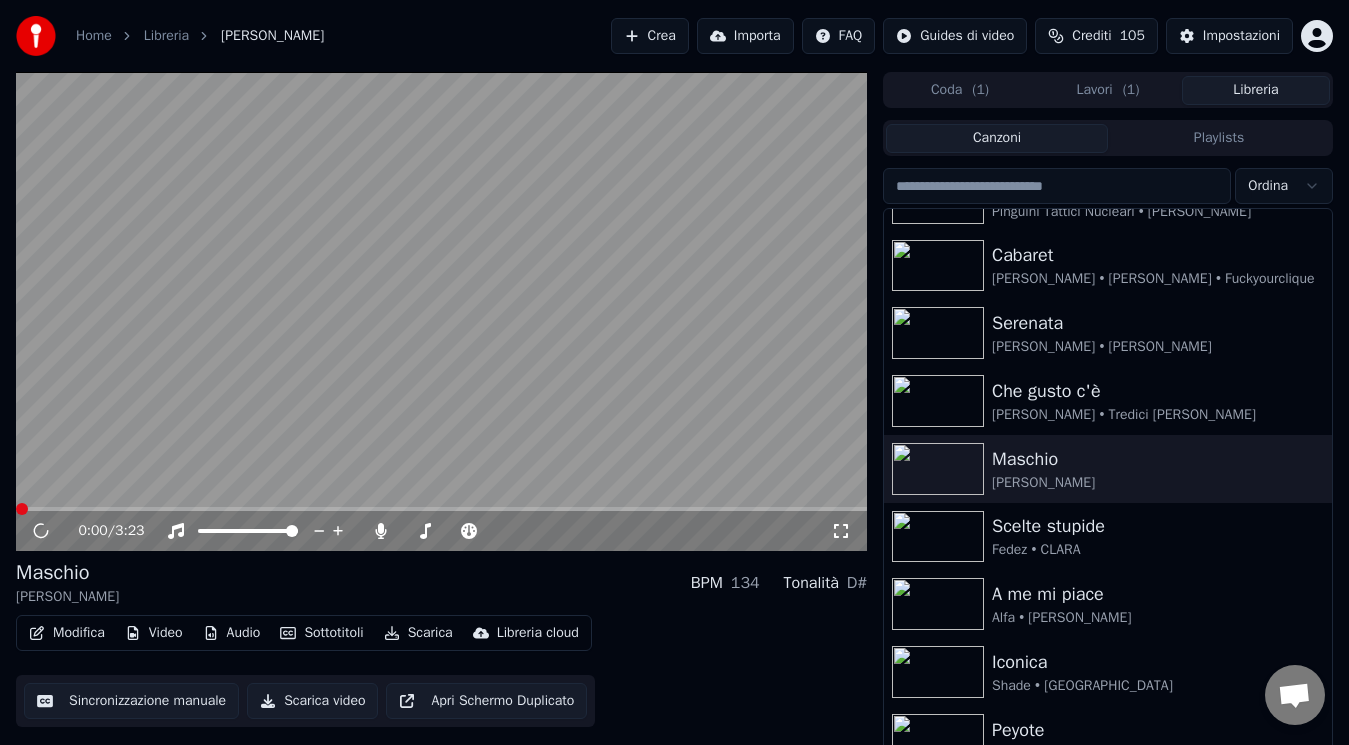 click on "Lavori ( 1 )" at bounding box center (1108, 90) 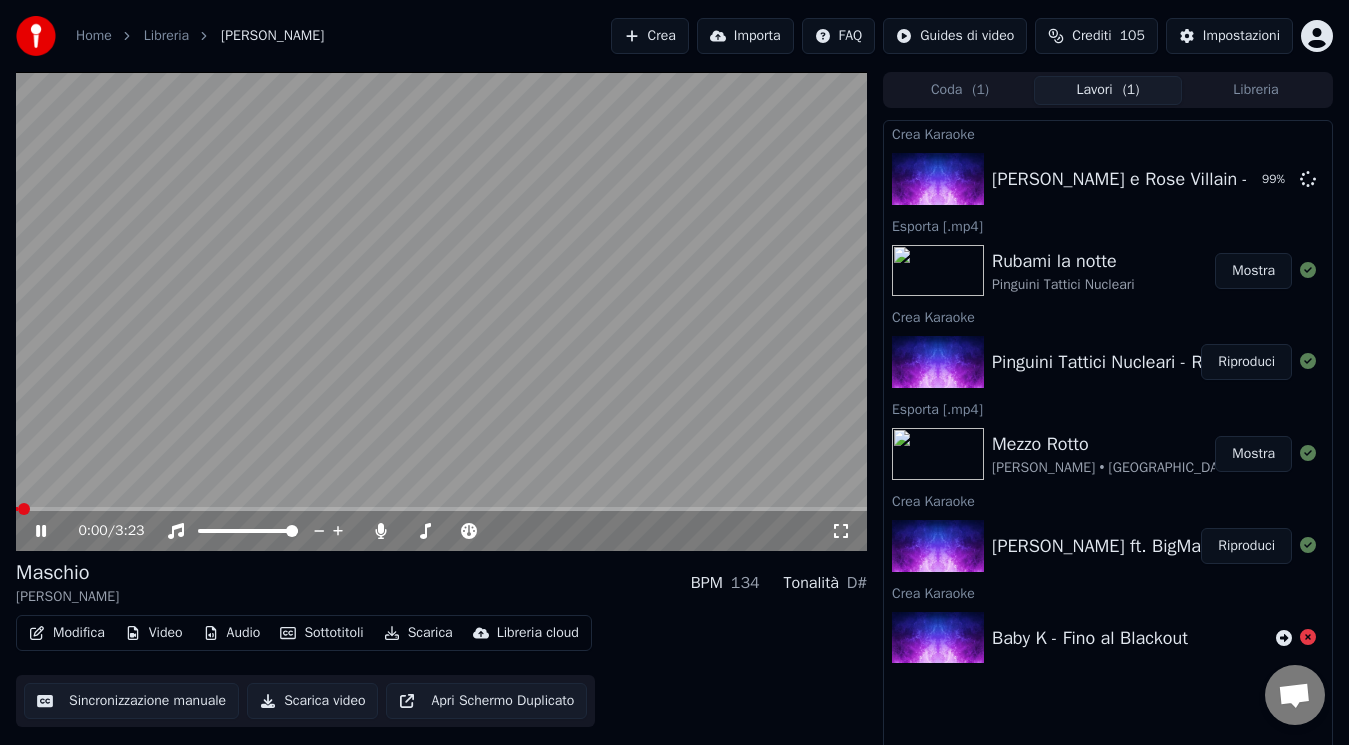 click at bounding box center (24, 509) 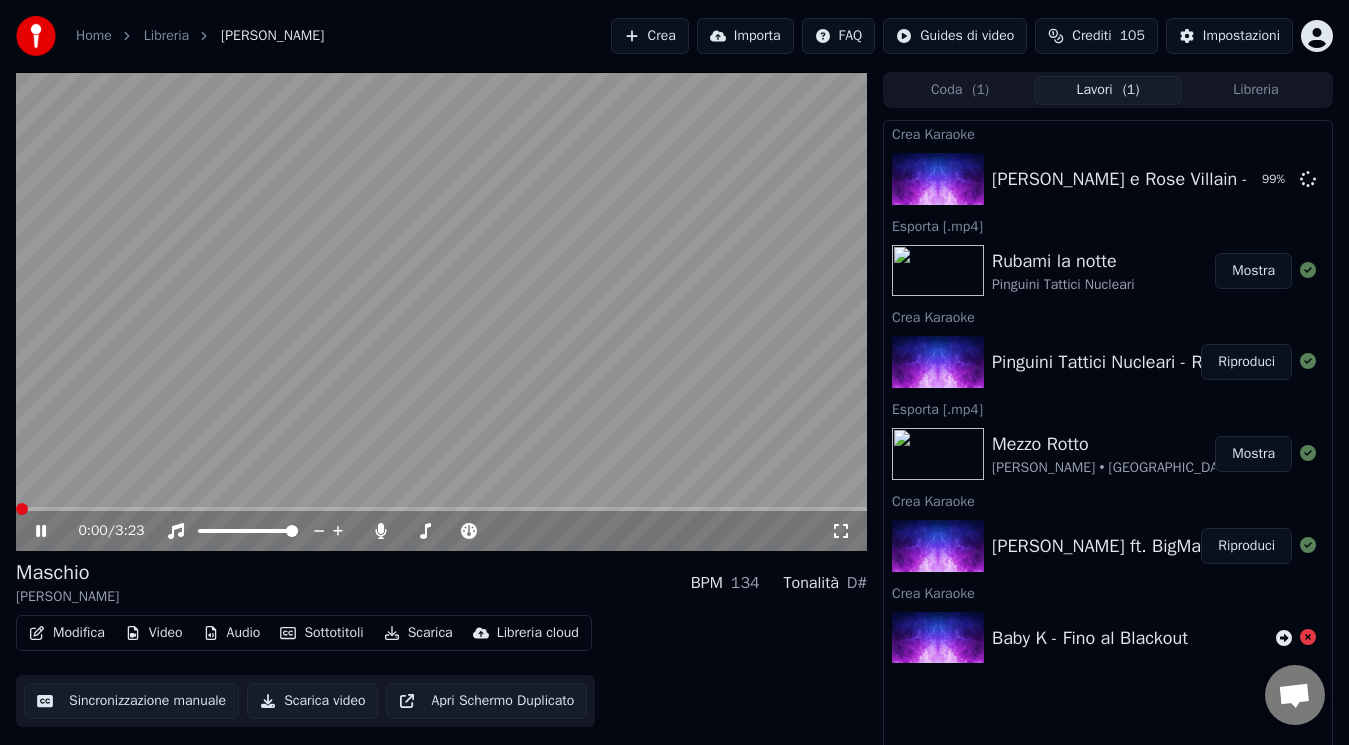 click 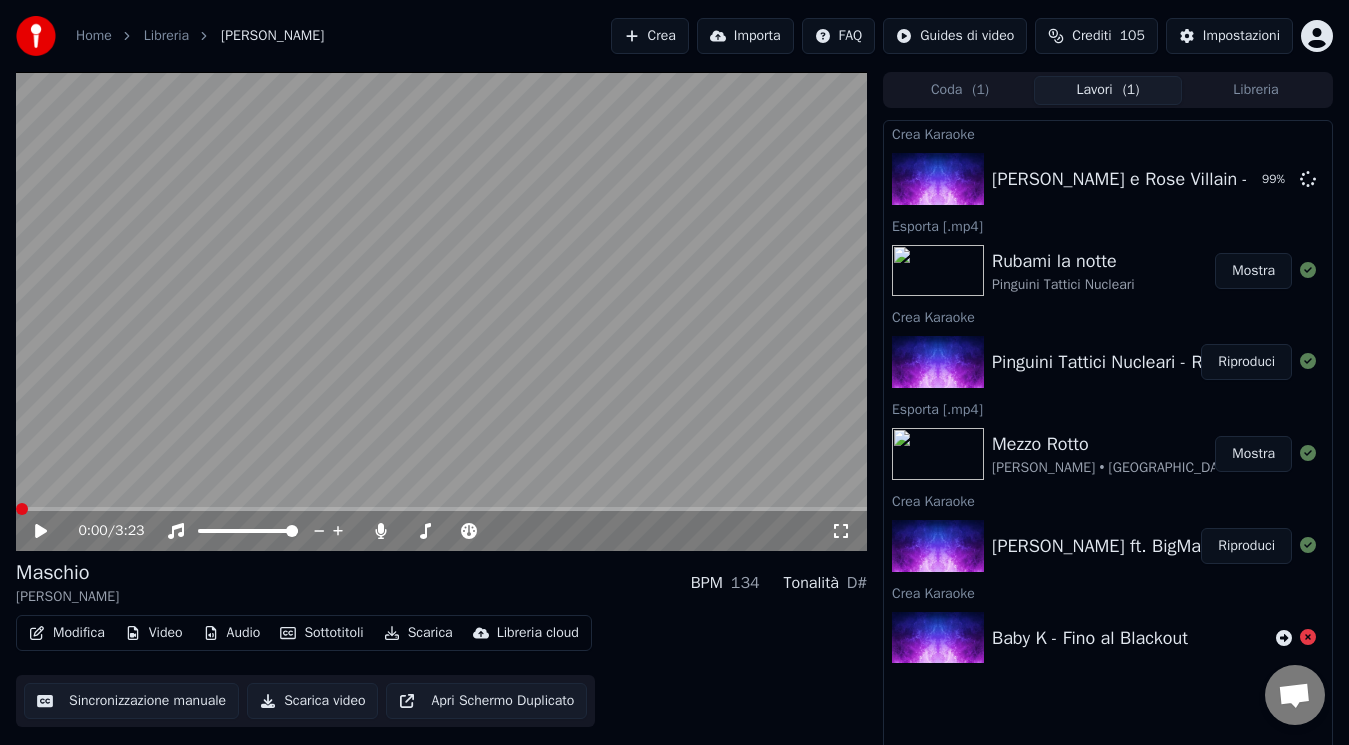 drag, startPoint x: 15, startPoint y: 530, endPoint x: 0, endPoint y: 530, distance: 15 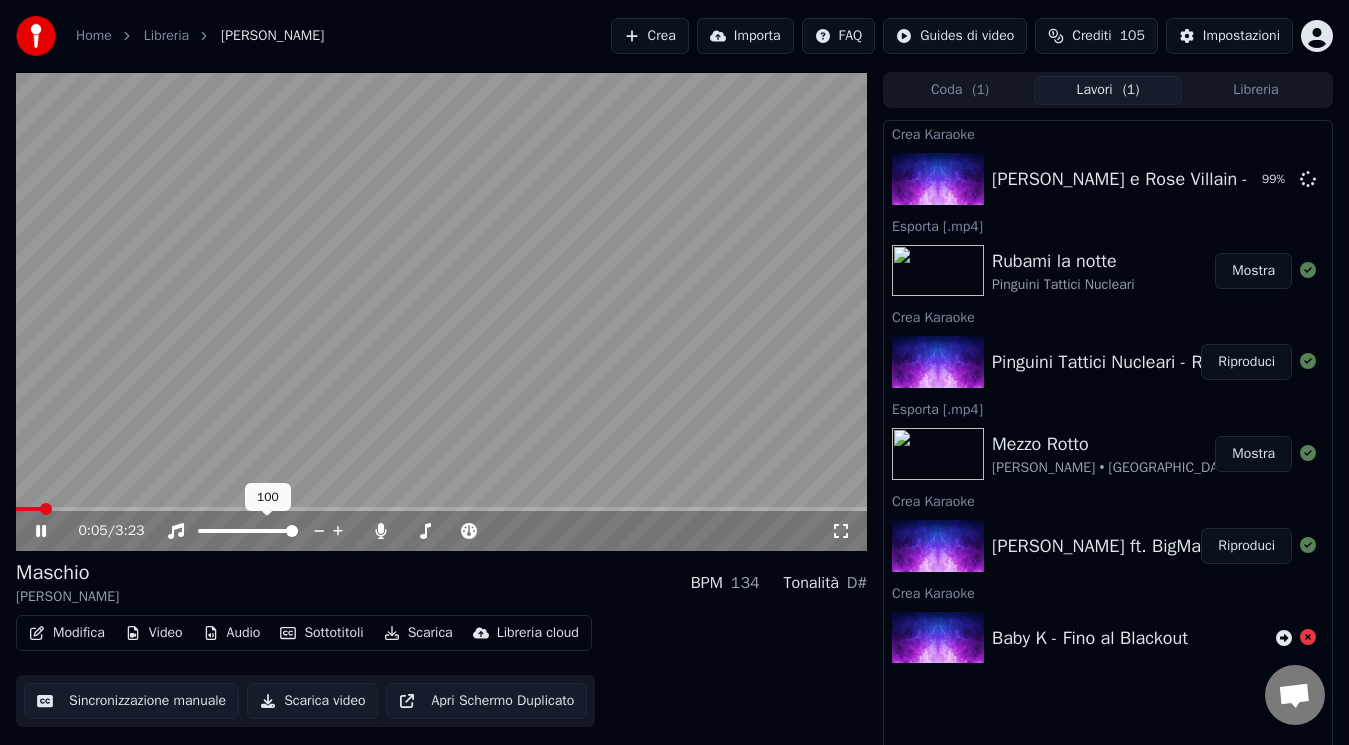 click 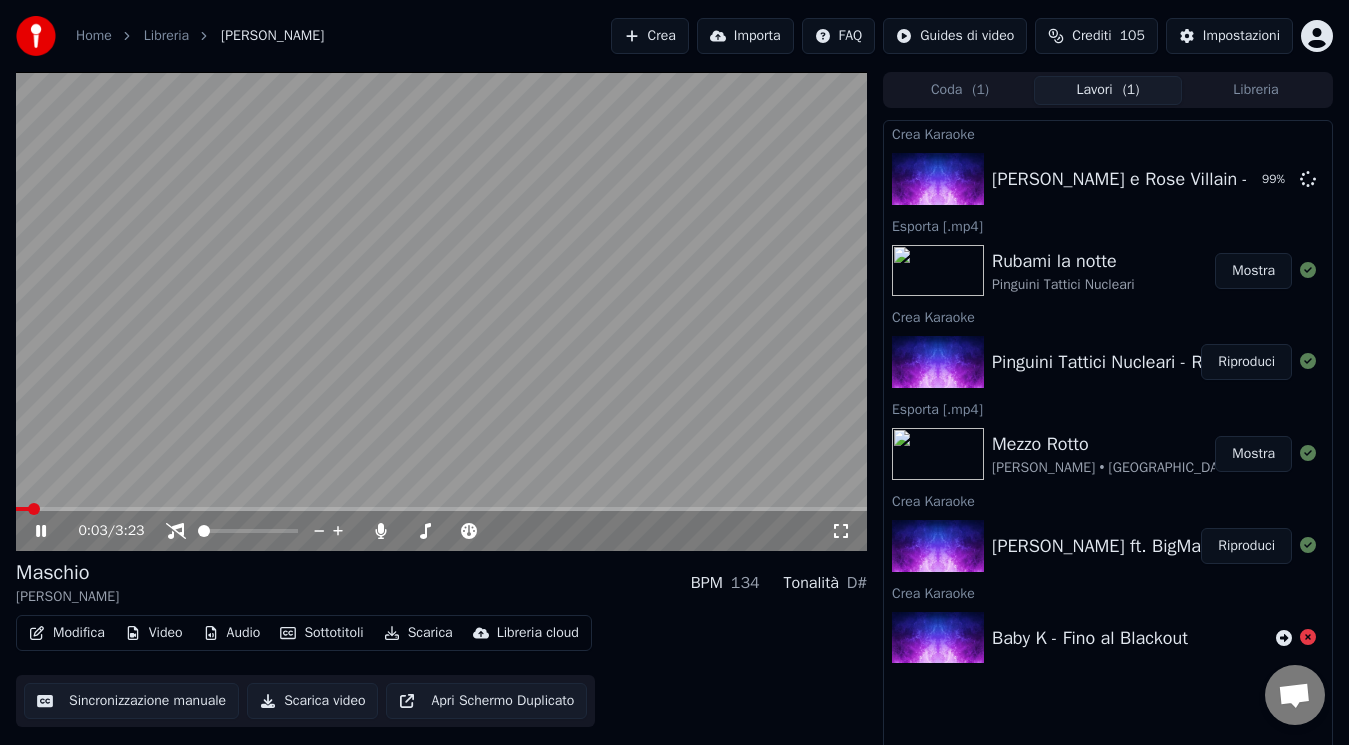 click at bounding box center (22, 509) 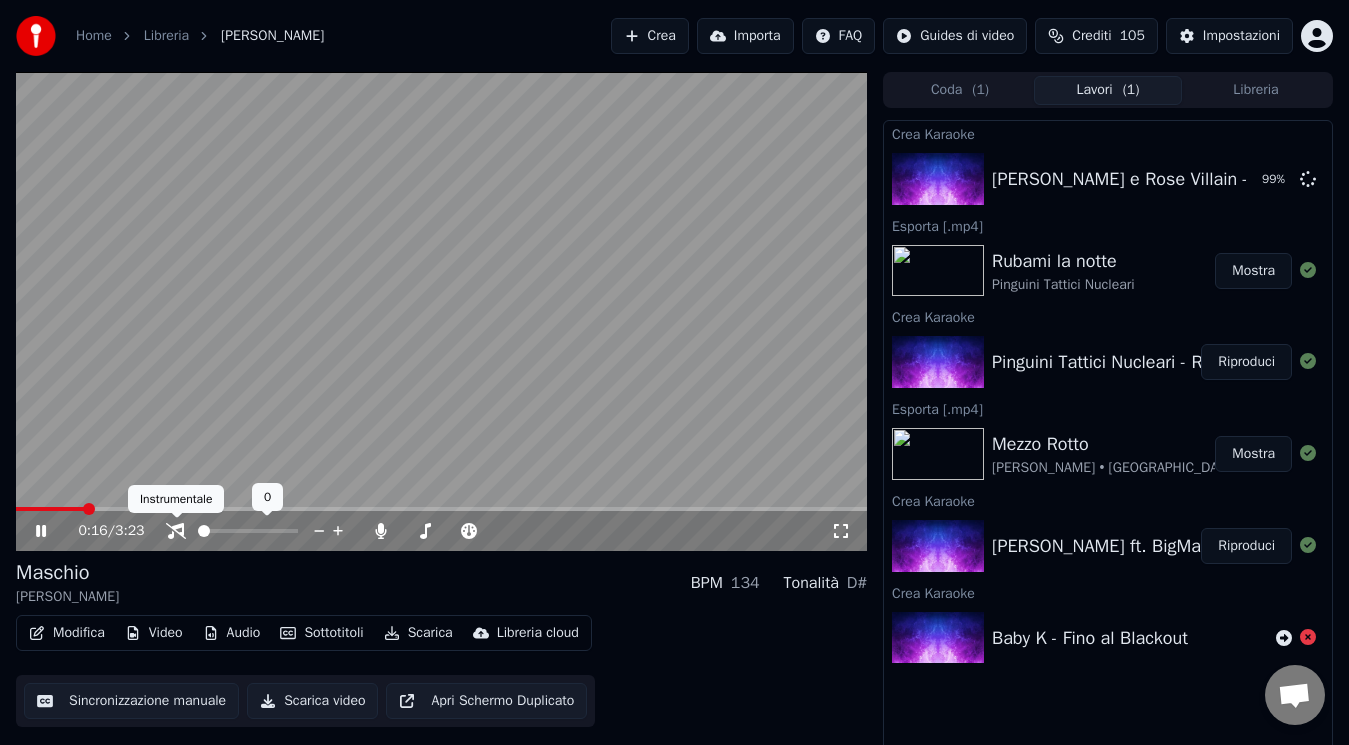 click 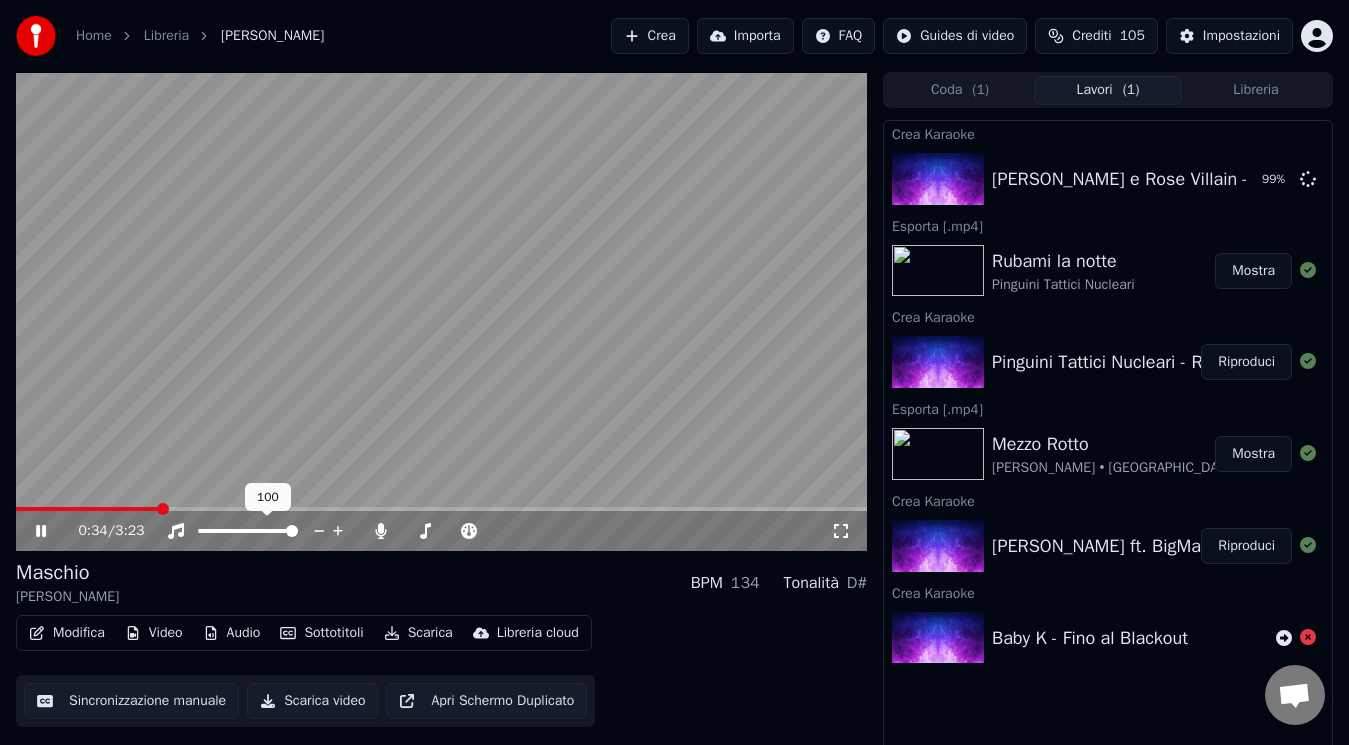 click 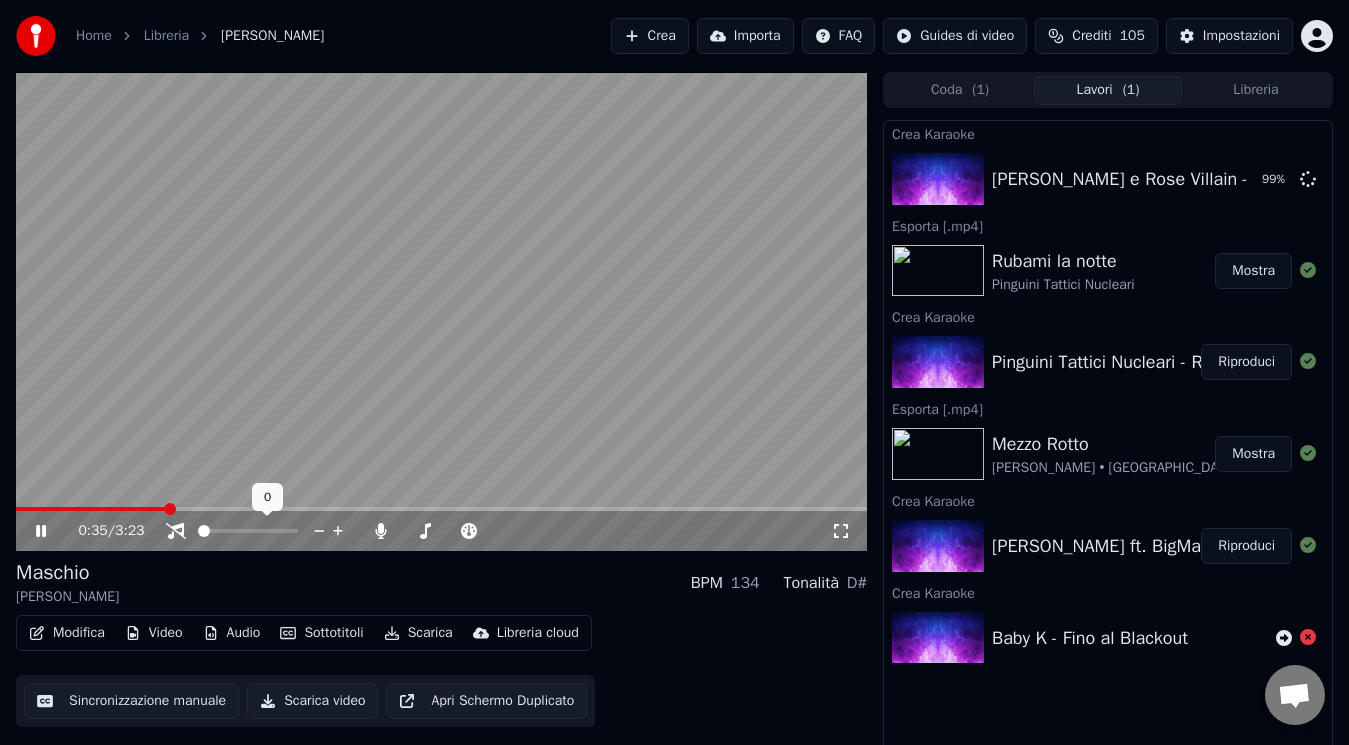 click 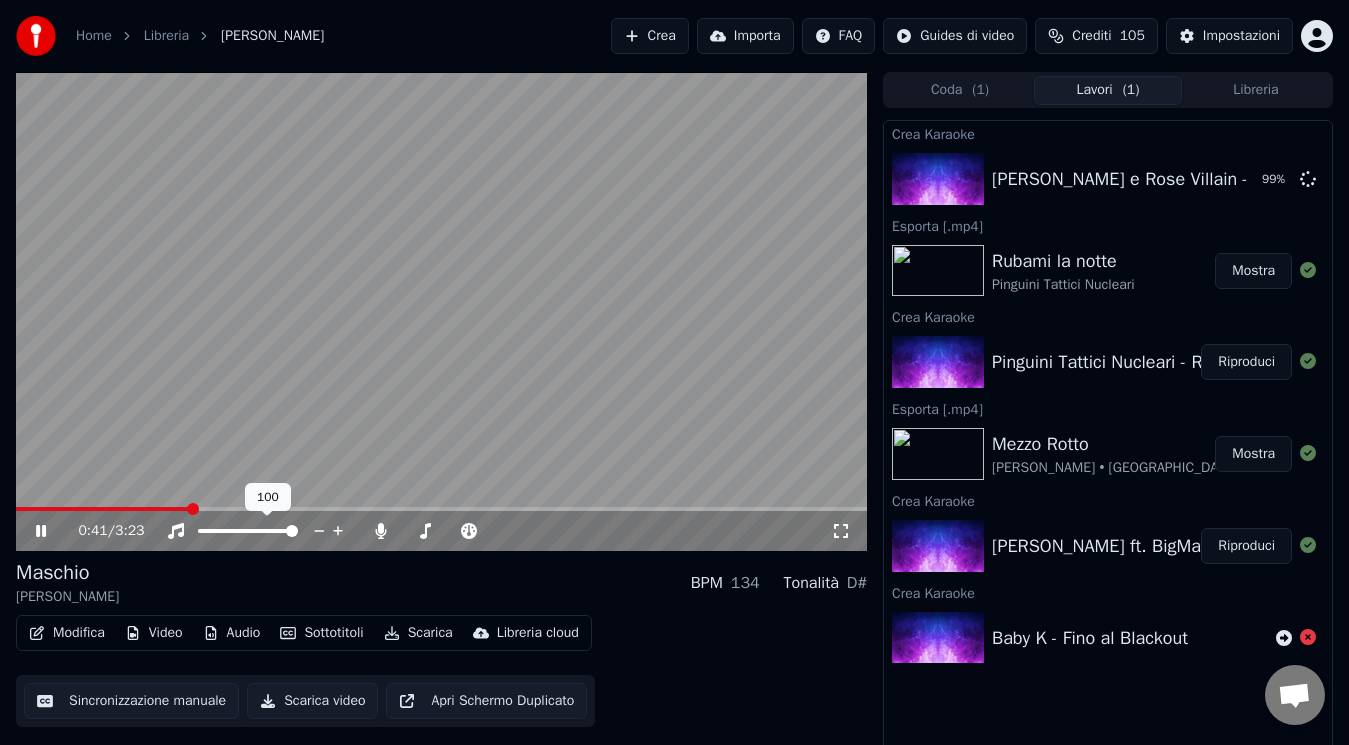 click 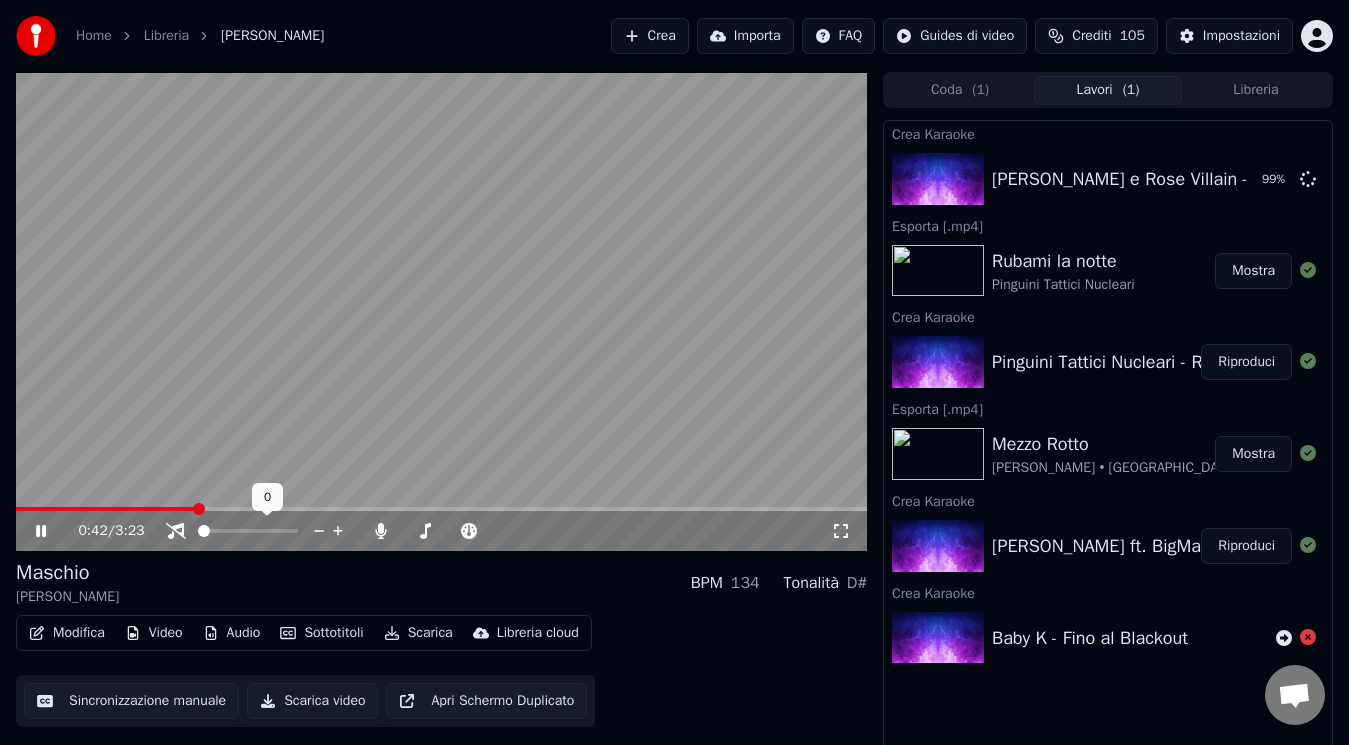 click 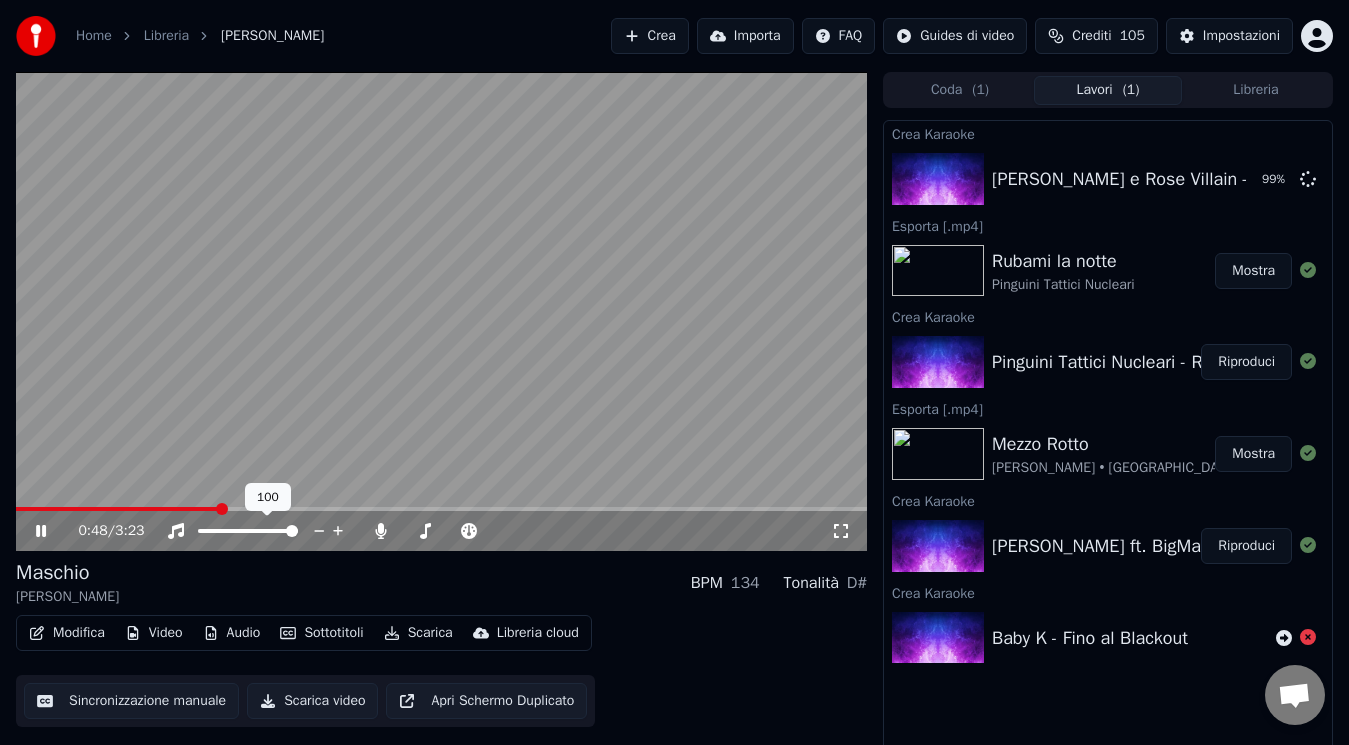 click 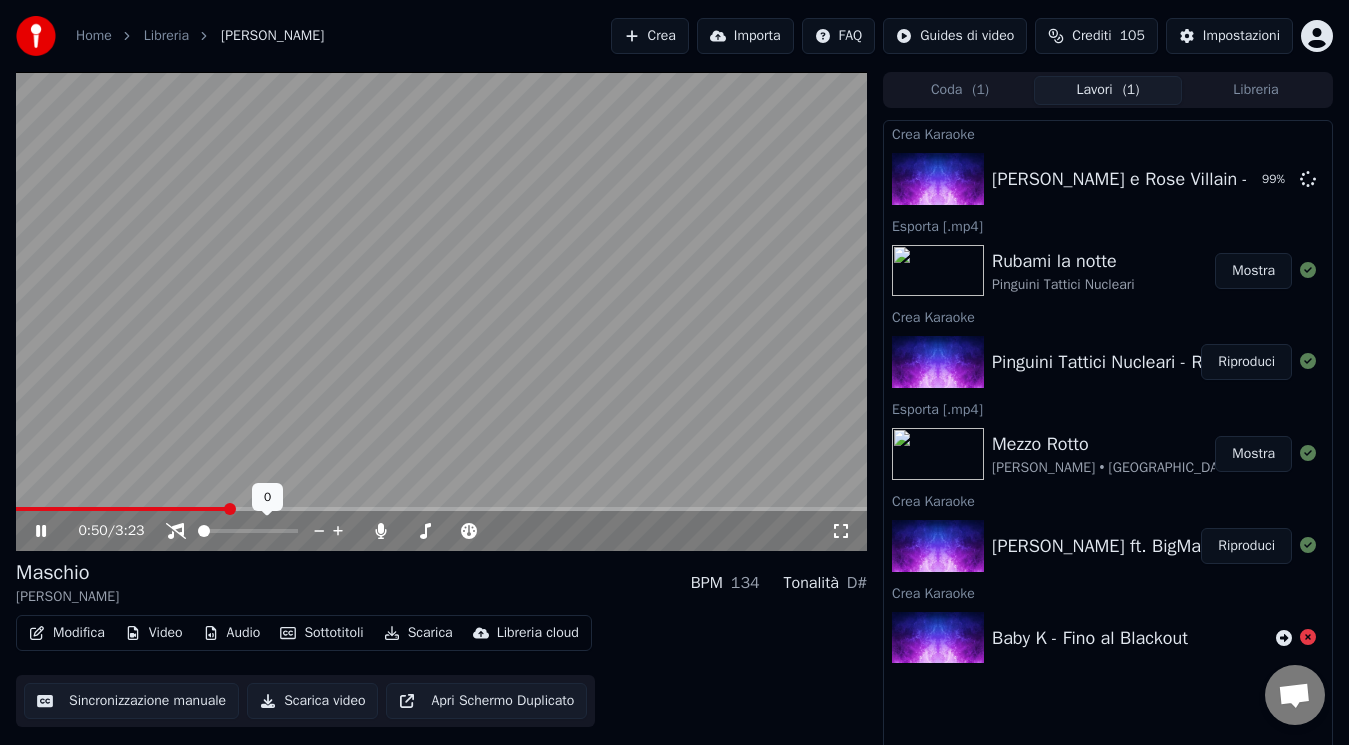 click 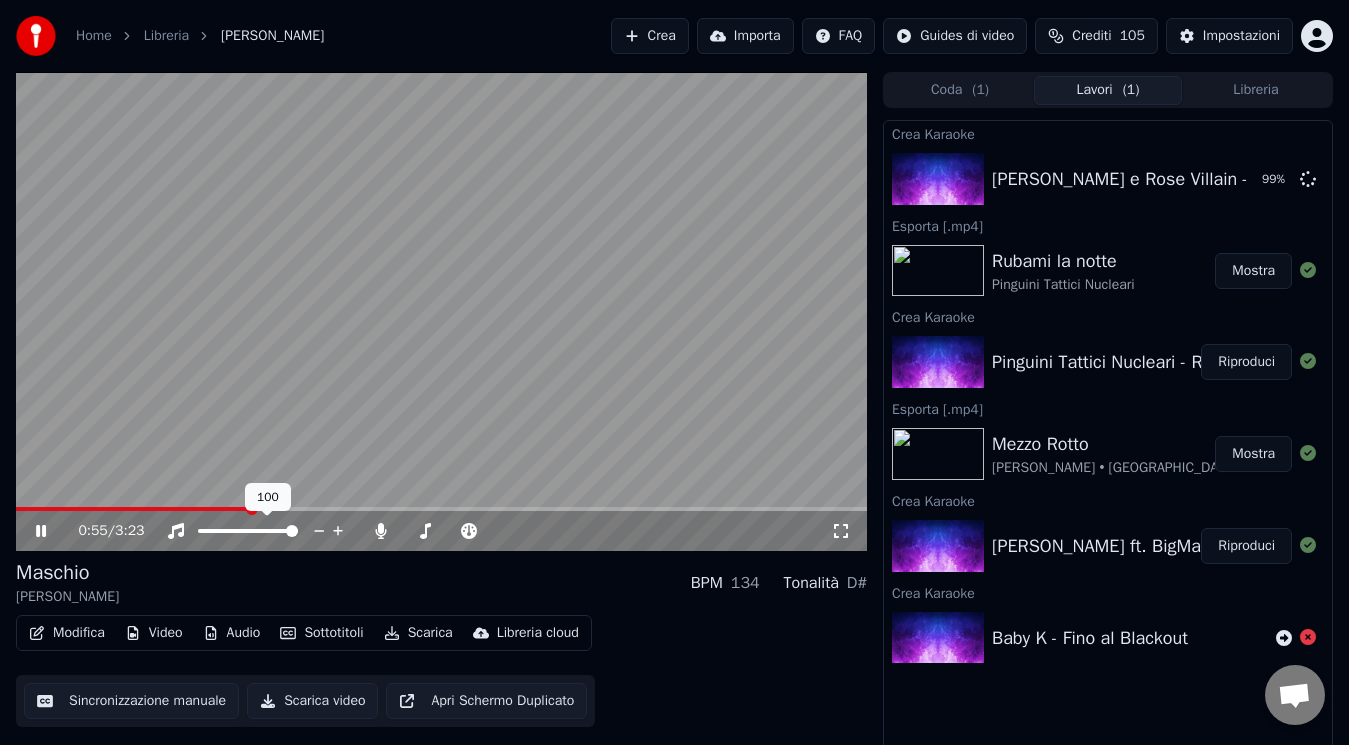 click 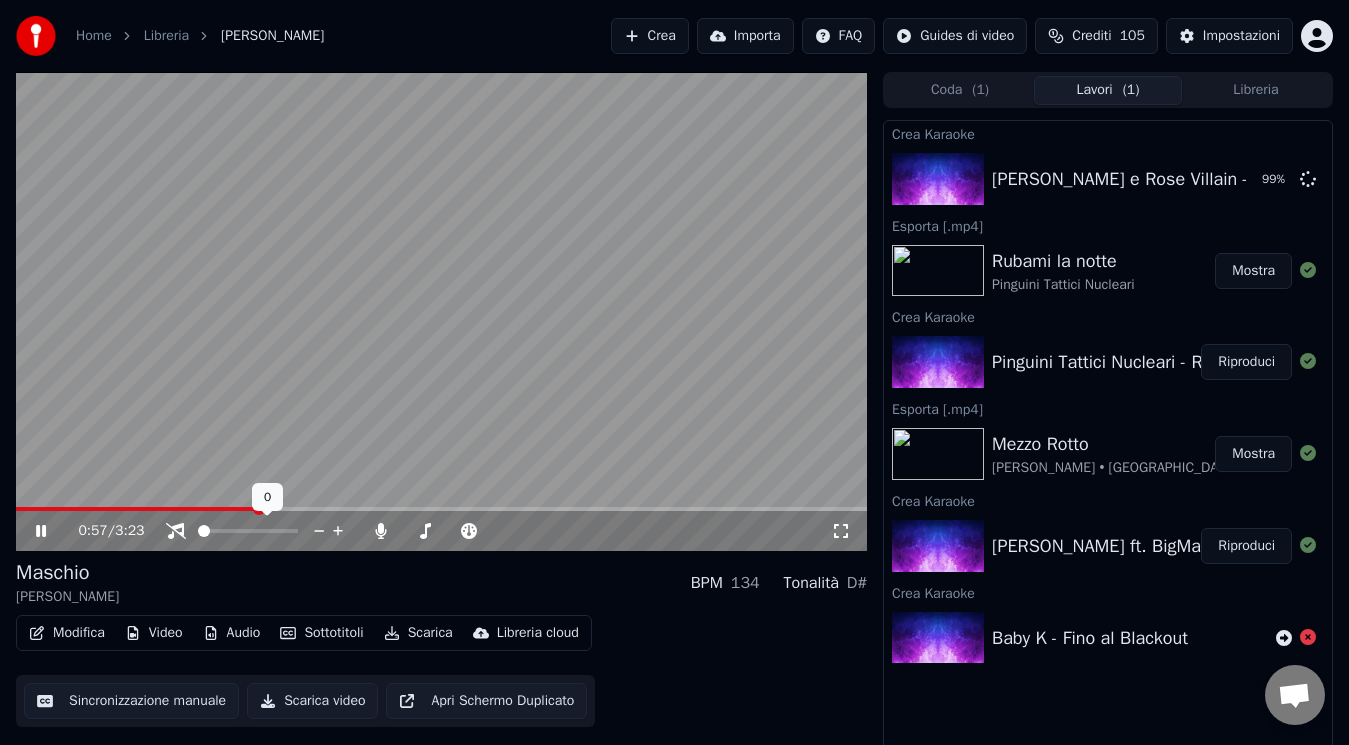 click 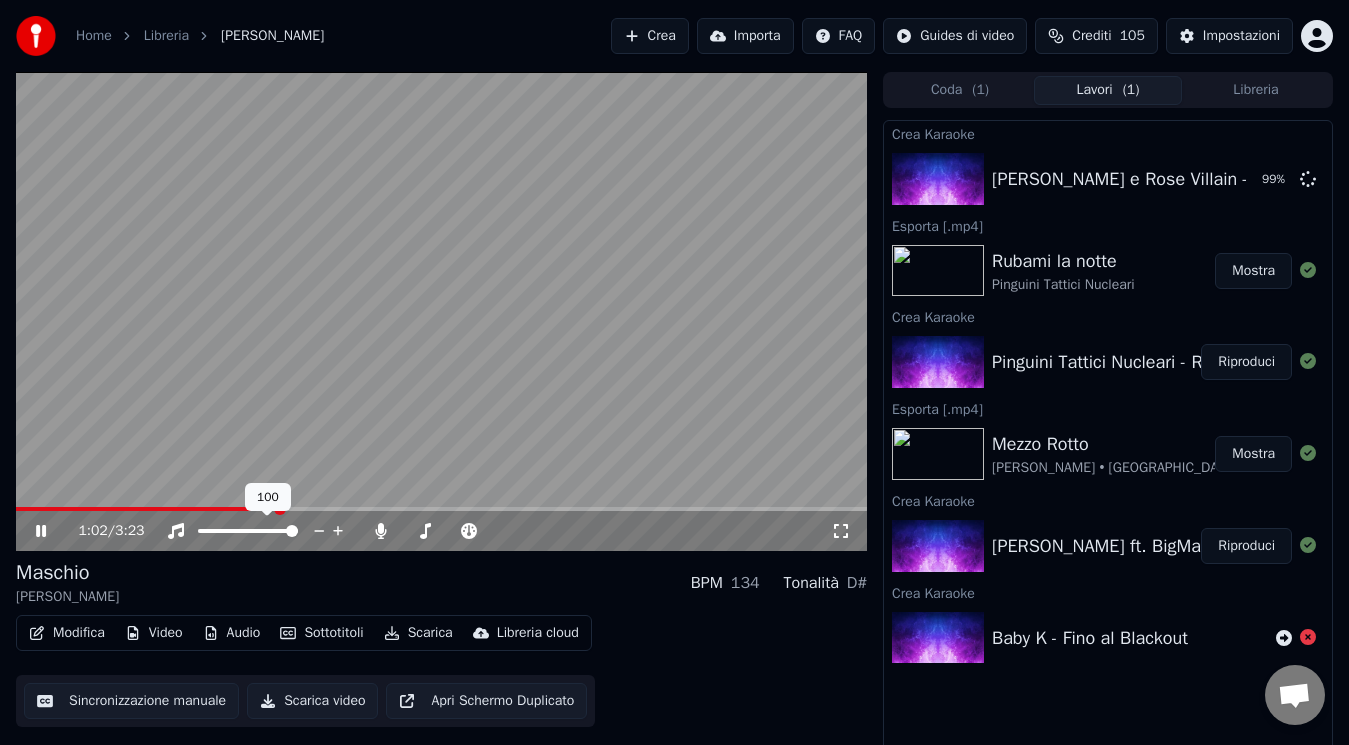 click 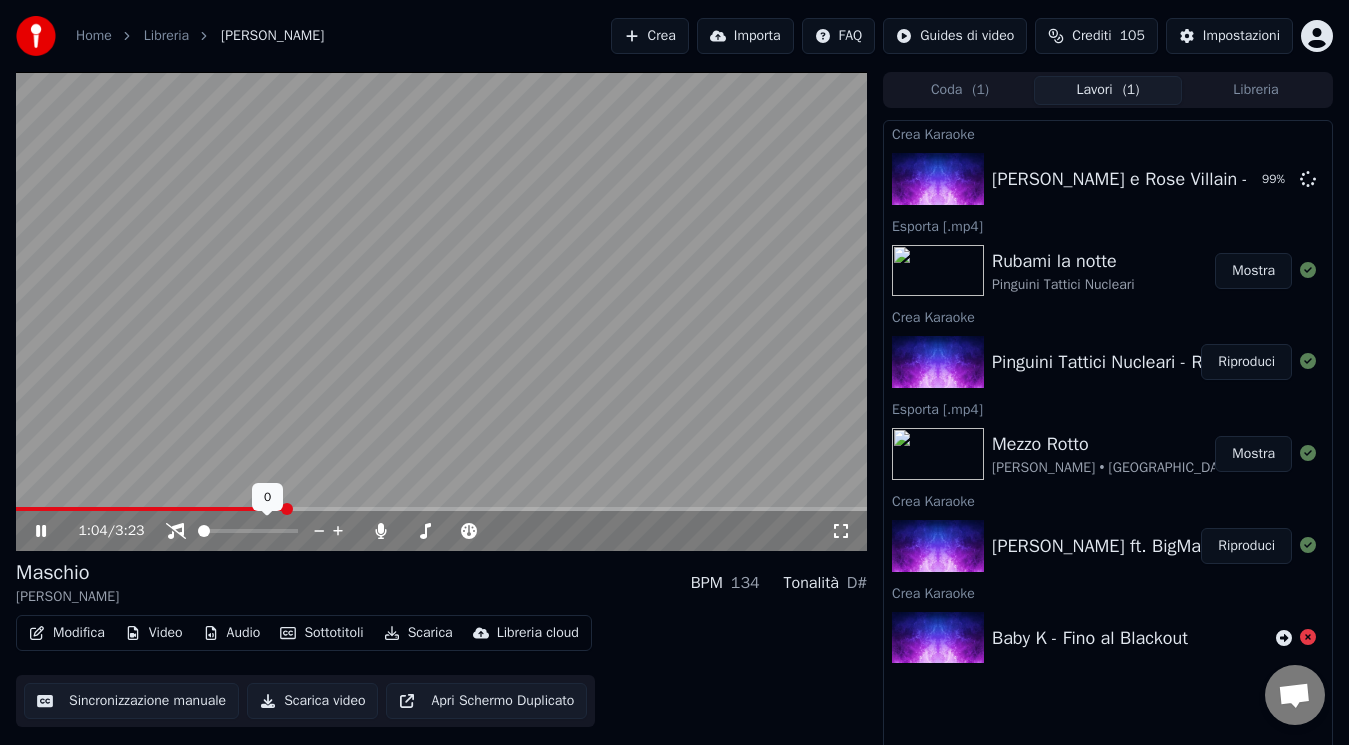 click 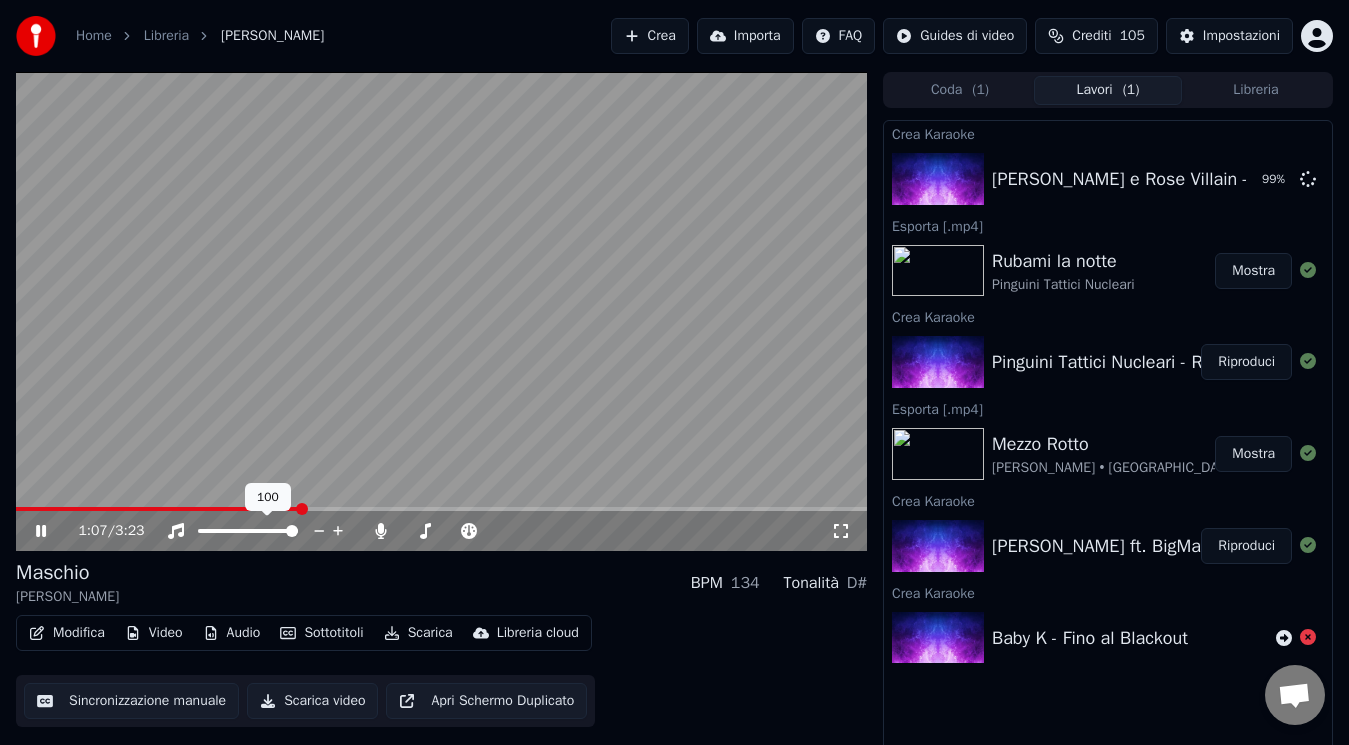 click 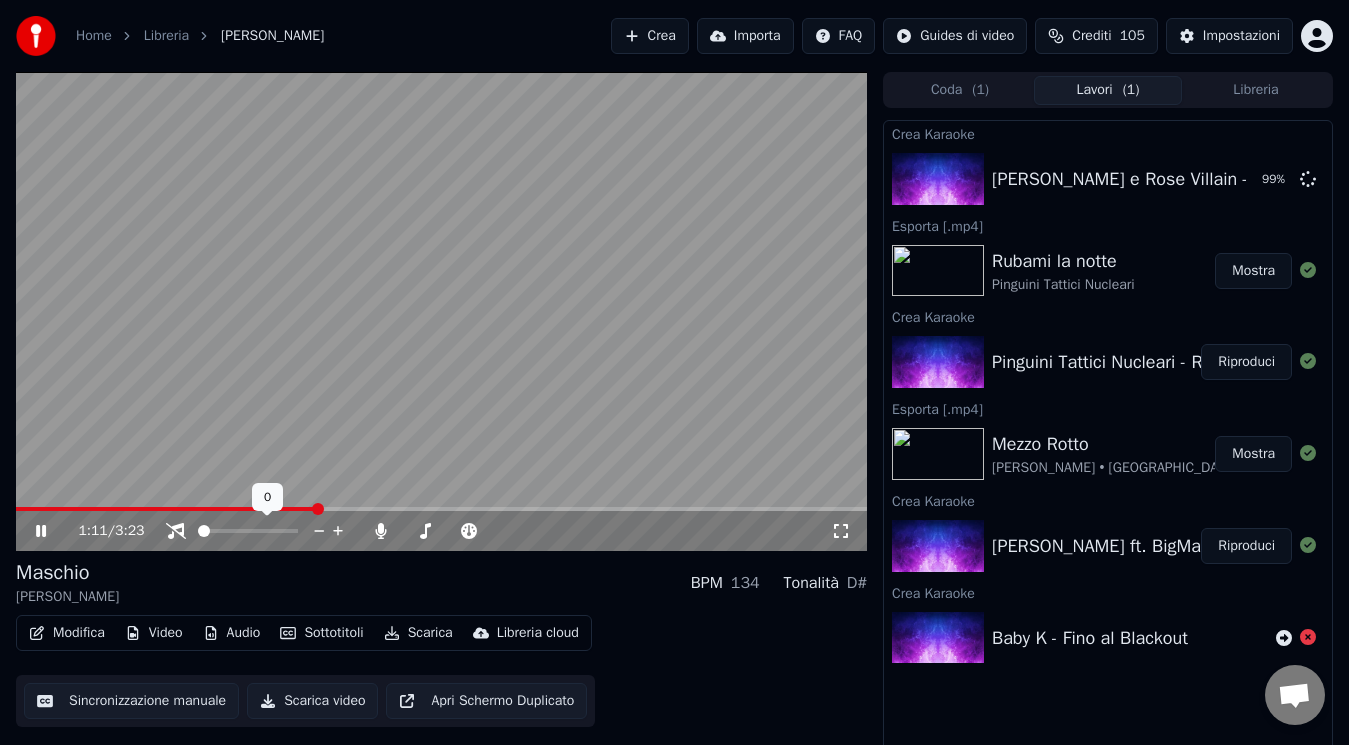click 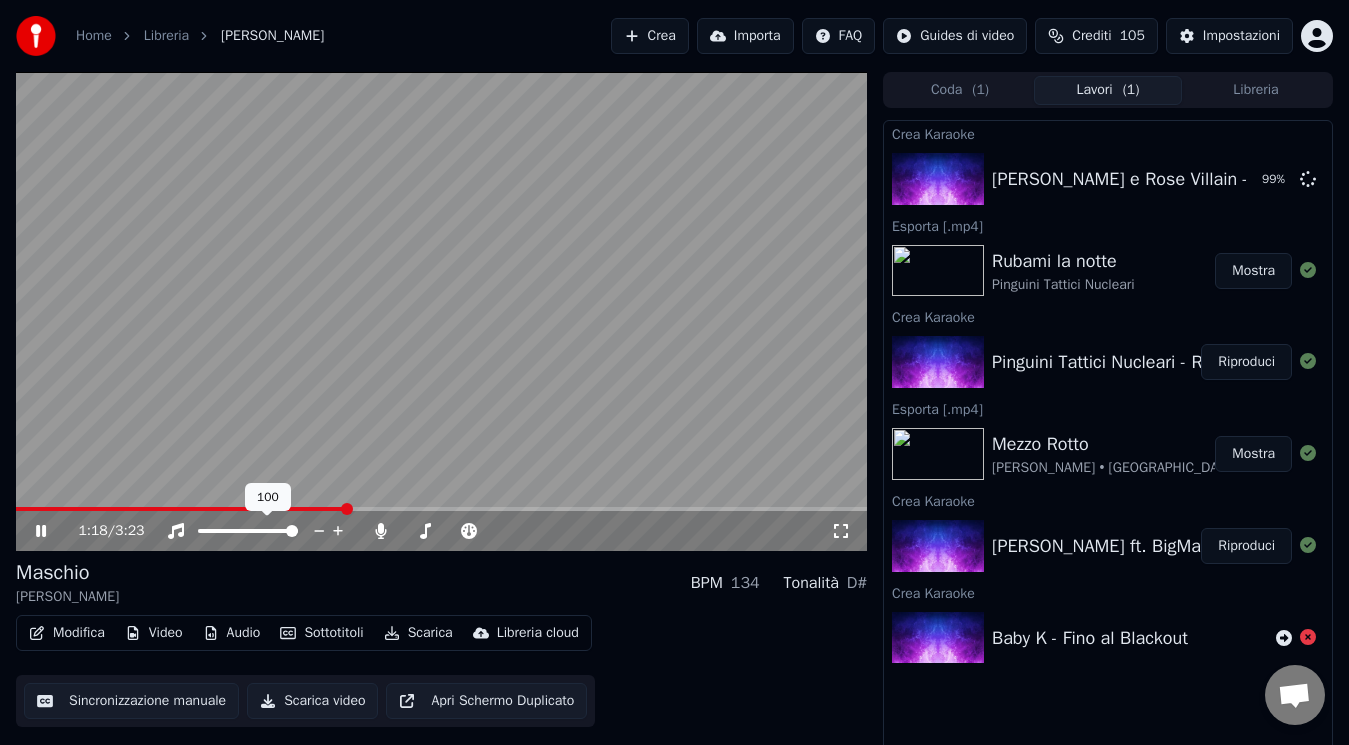 click 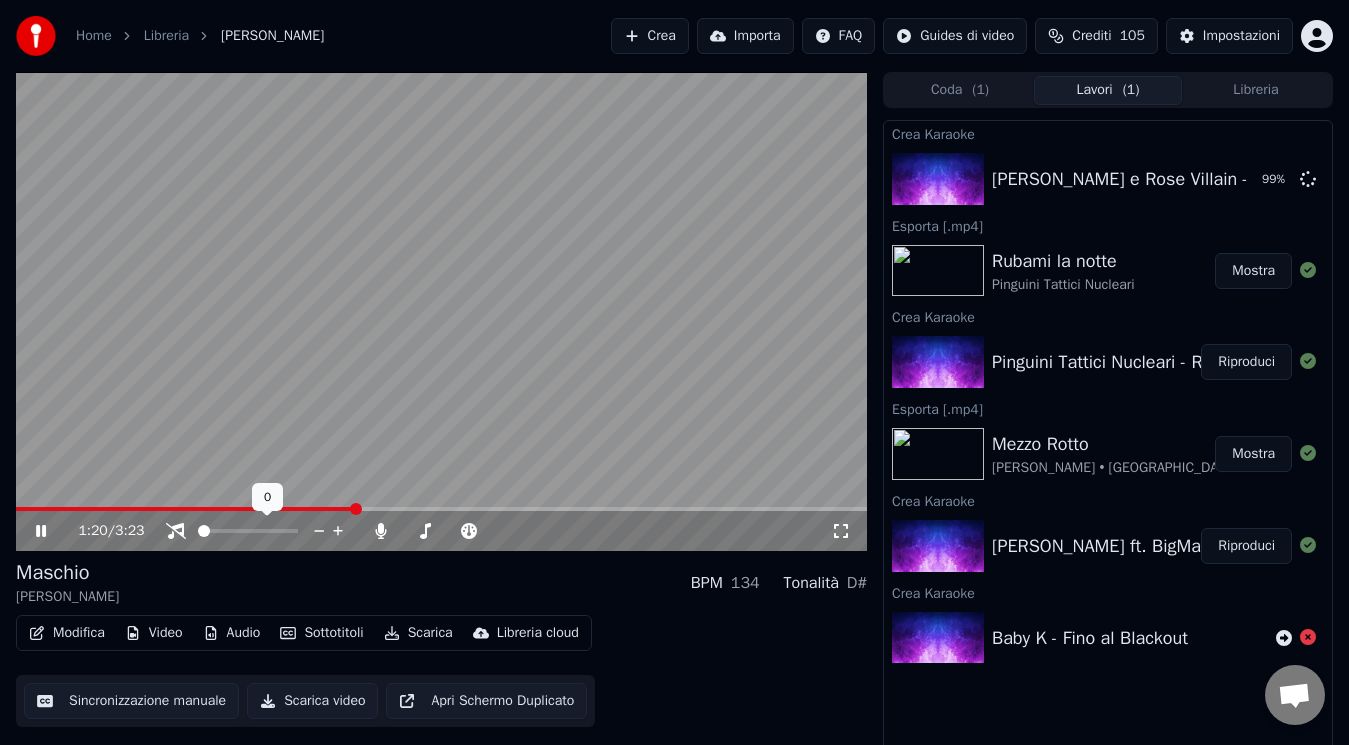 click 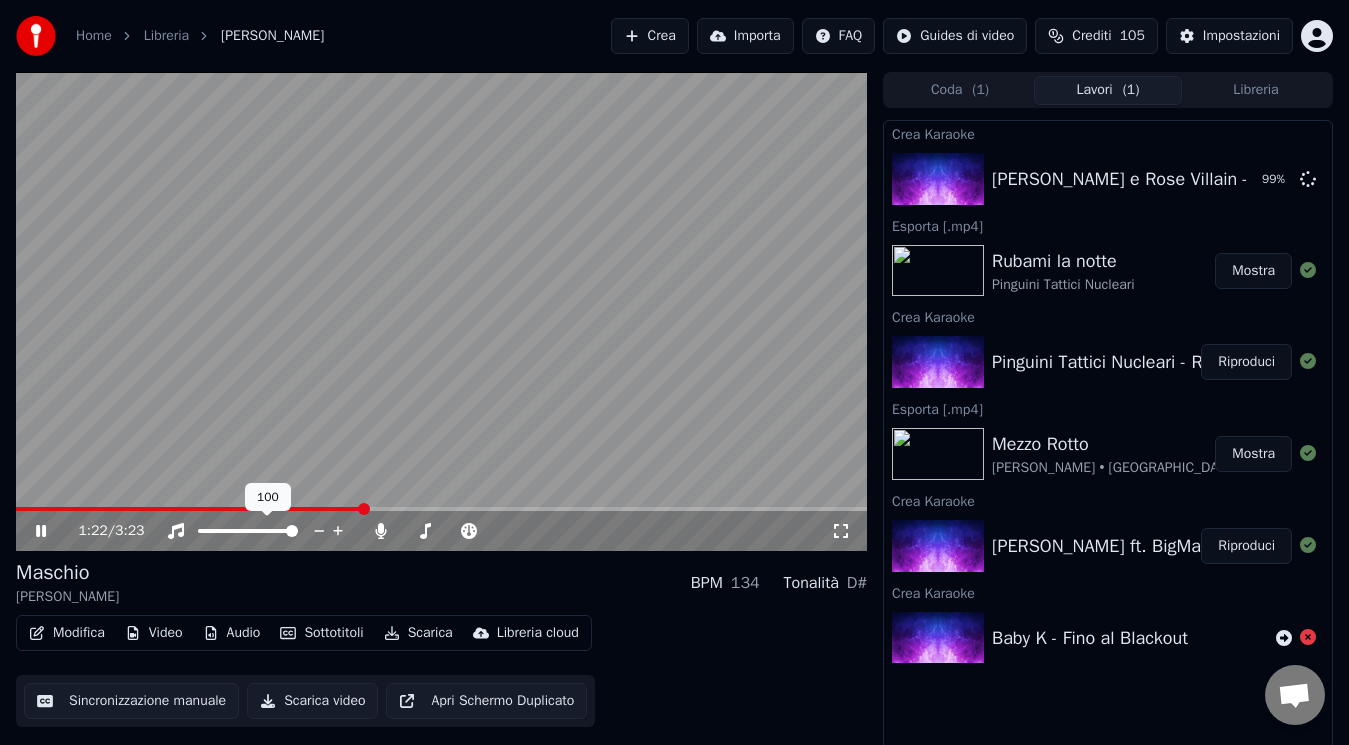 click 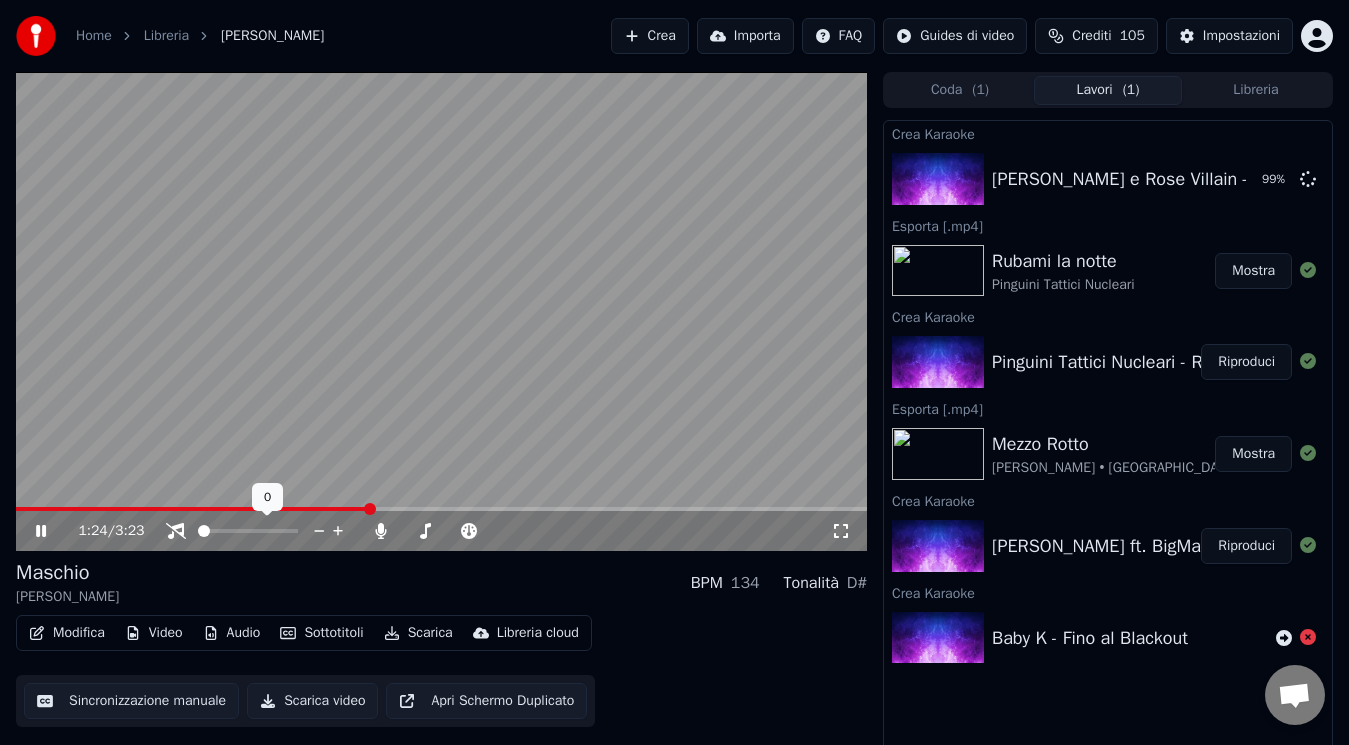 click 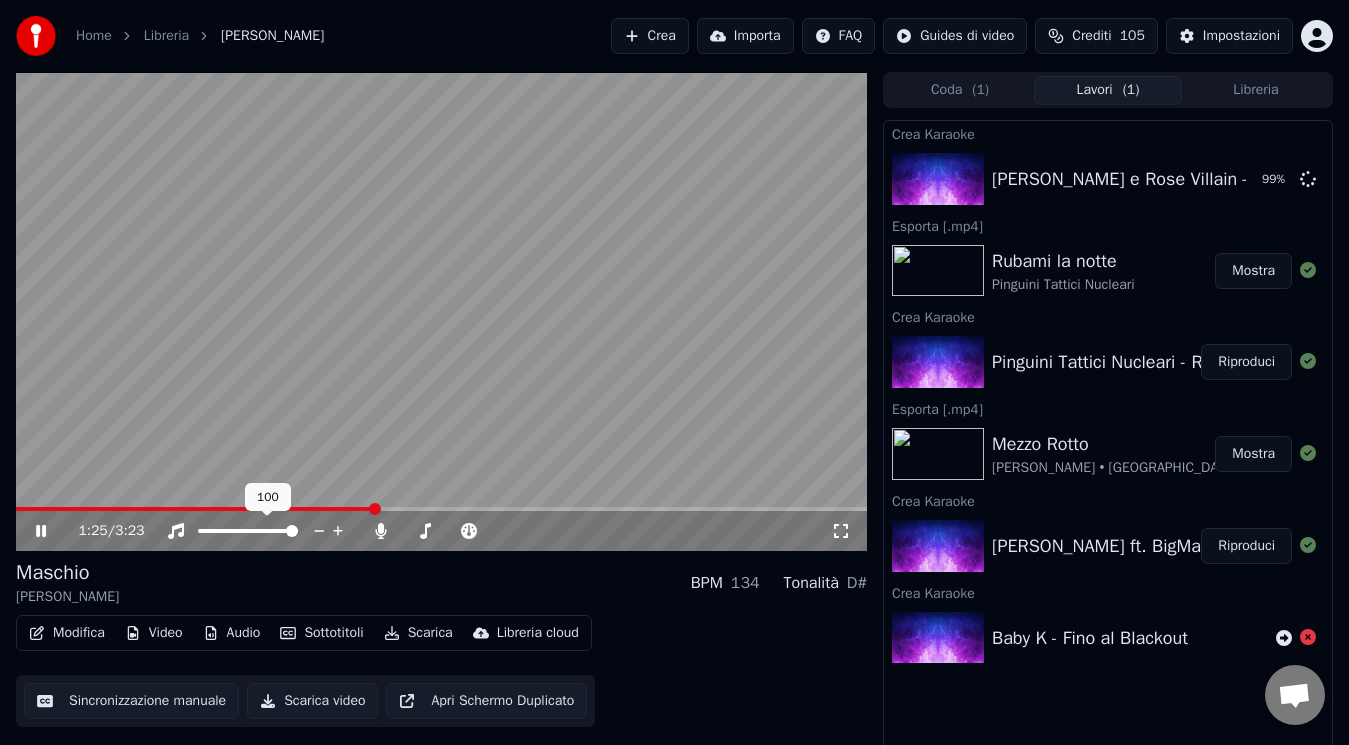 click 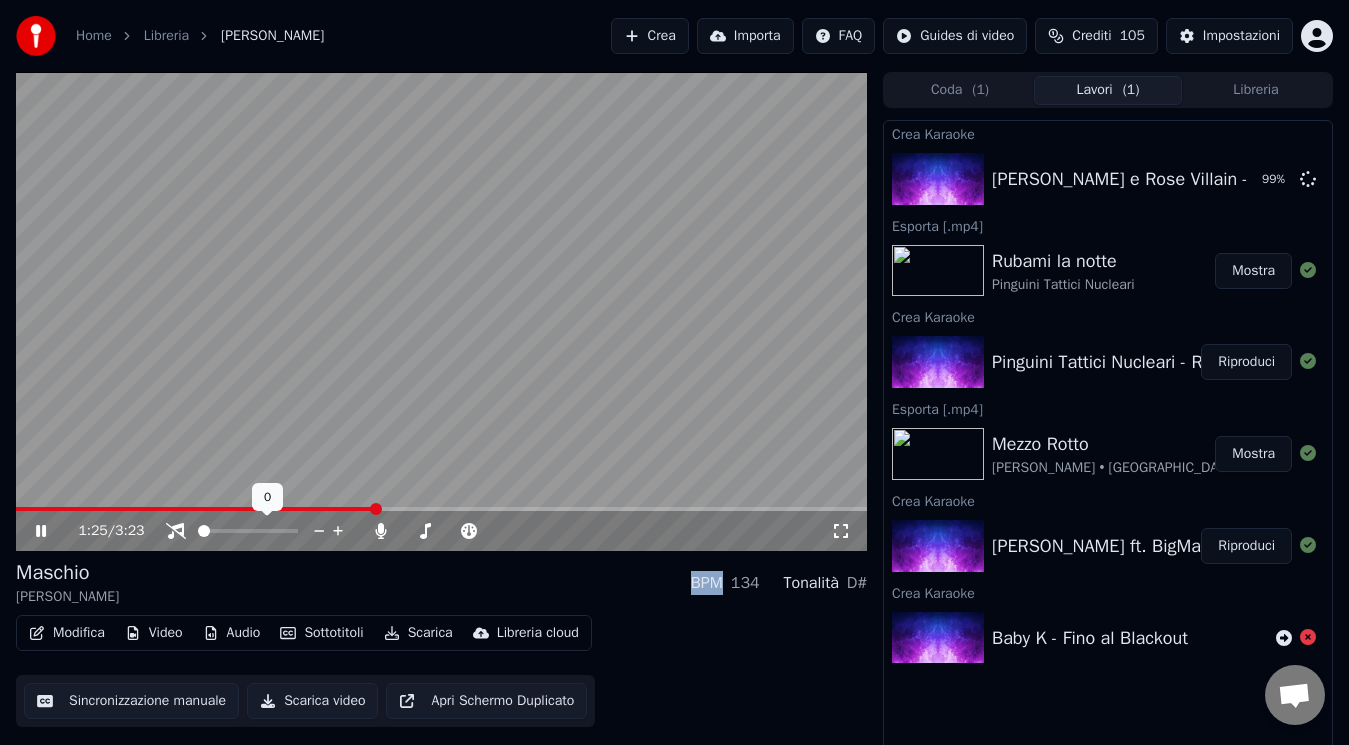 click 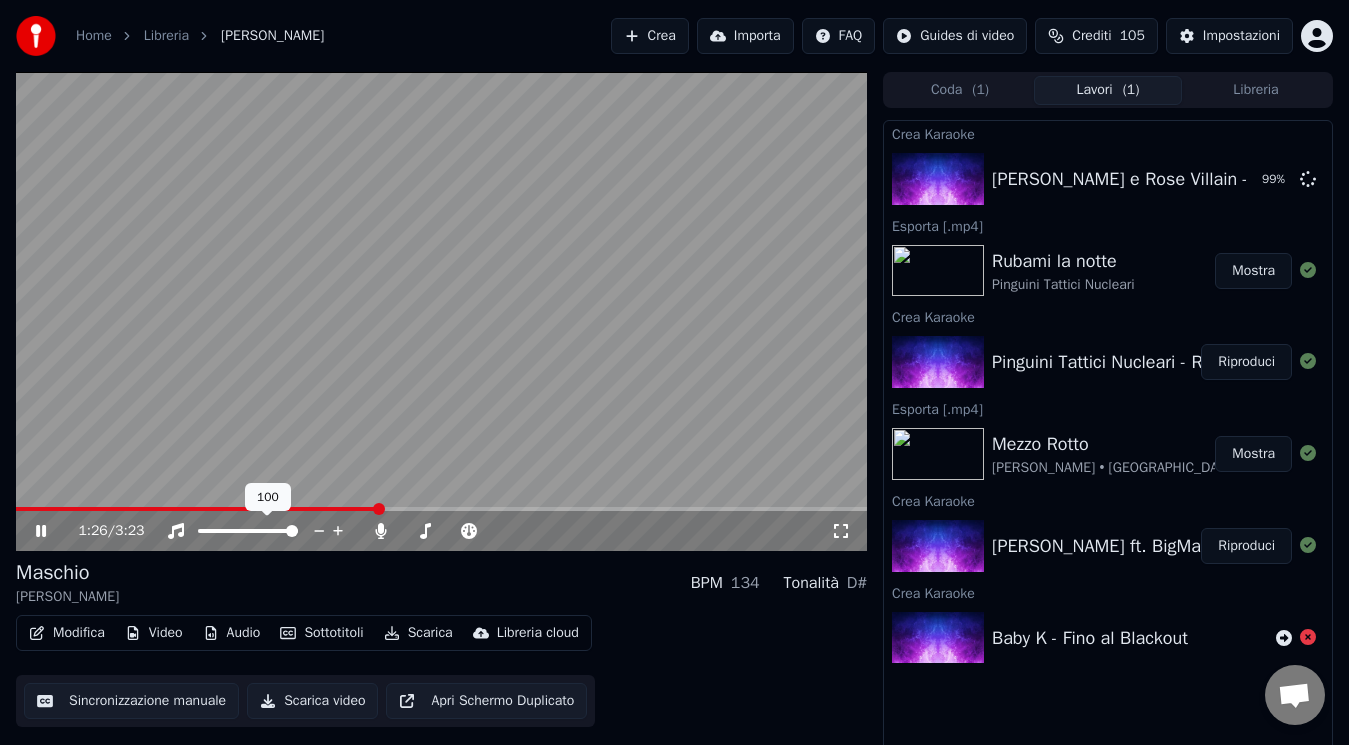 click 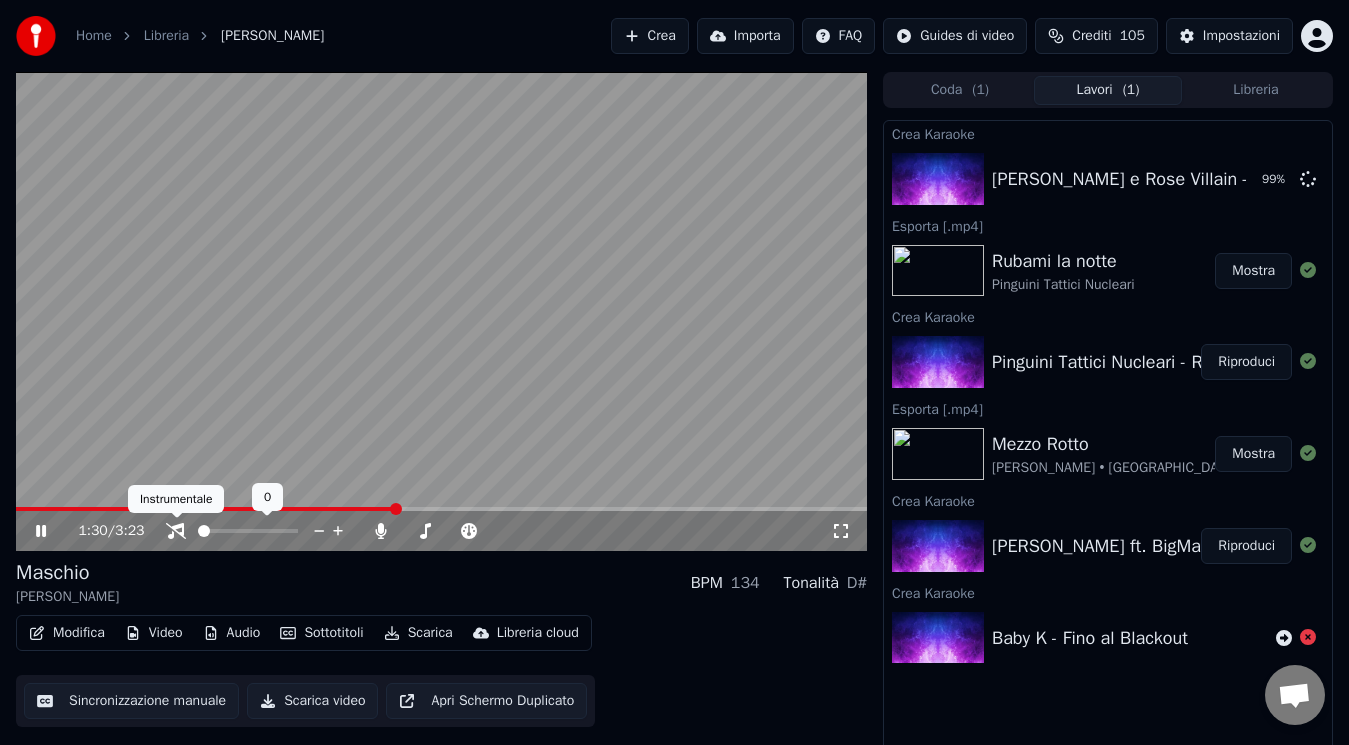 click 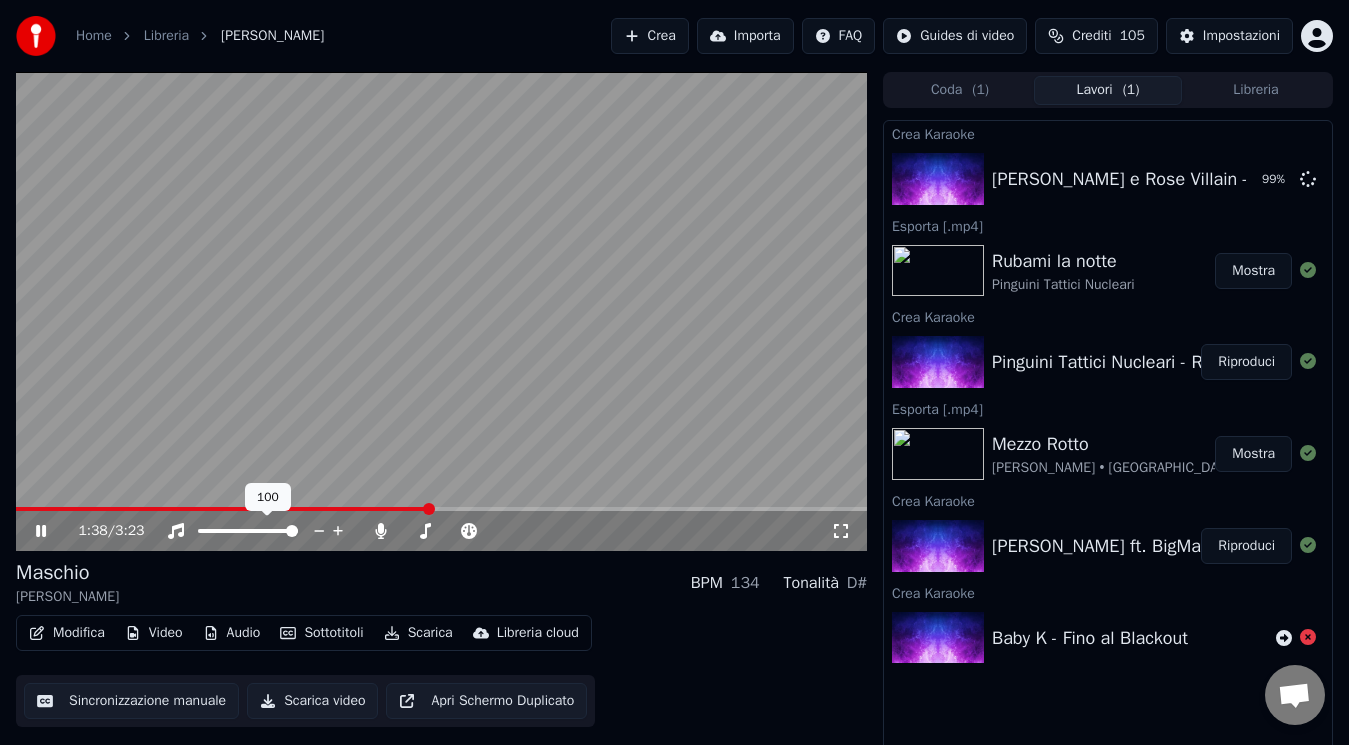 click 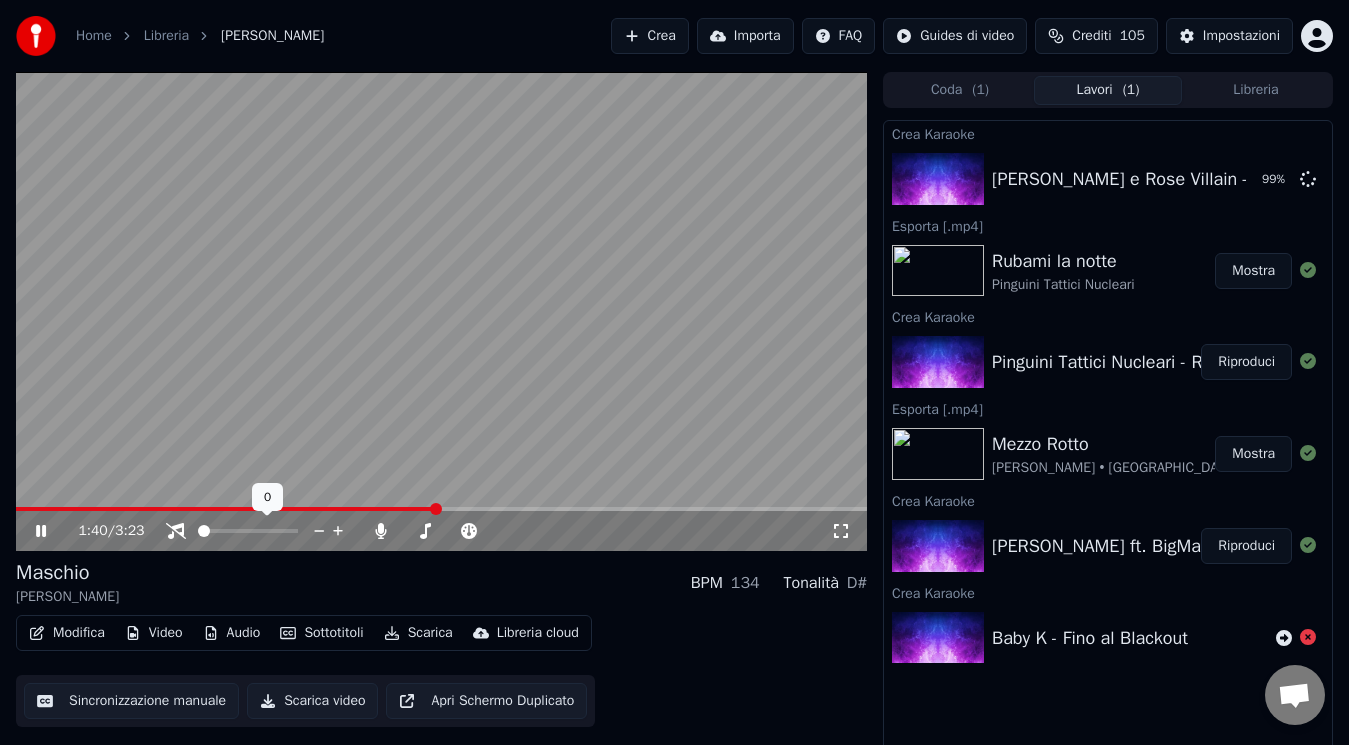 click 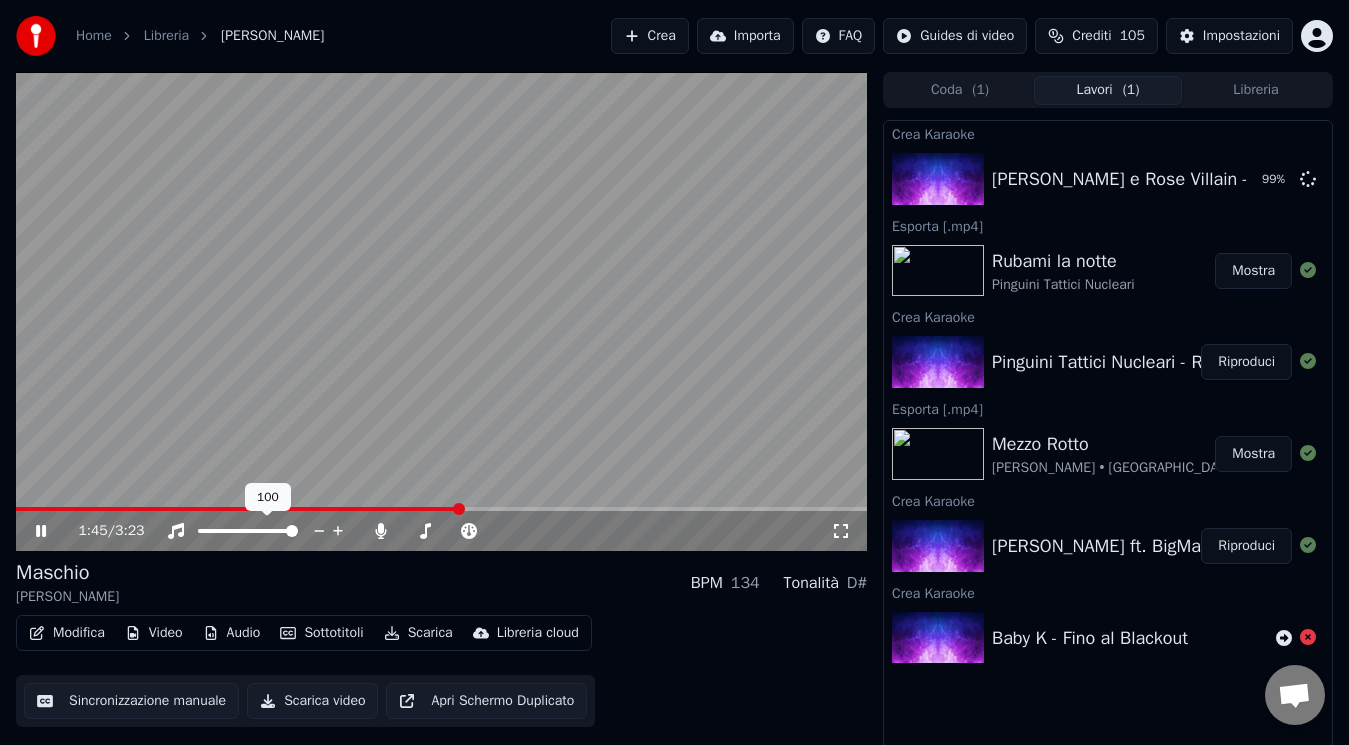 click 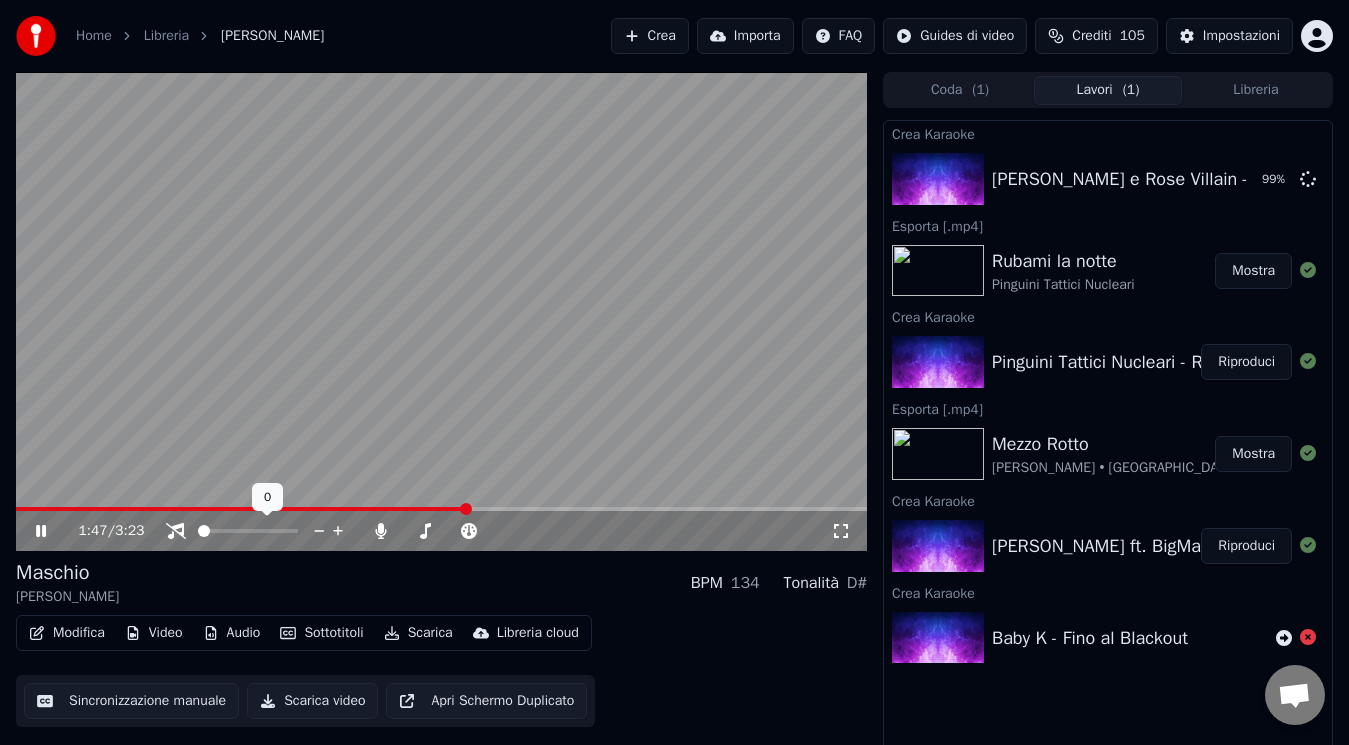 click 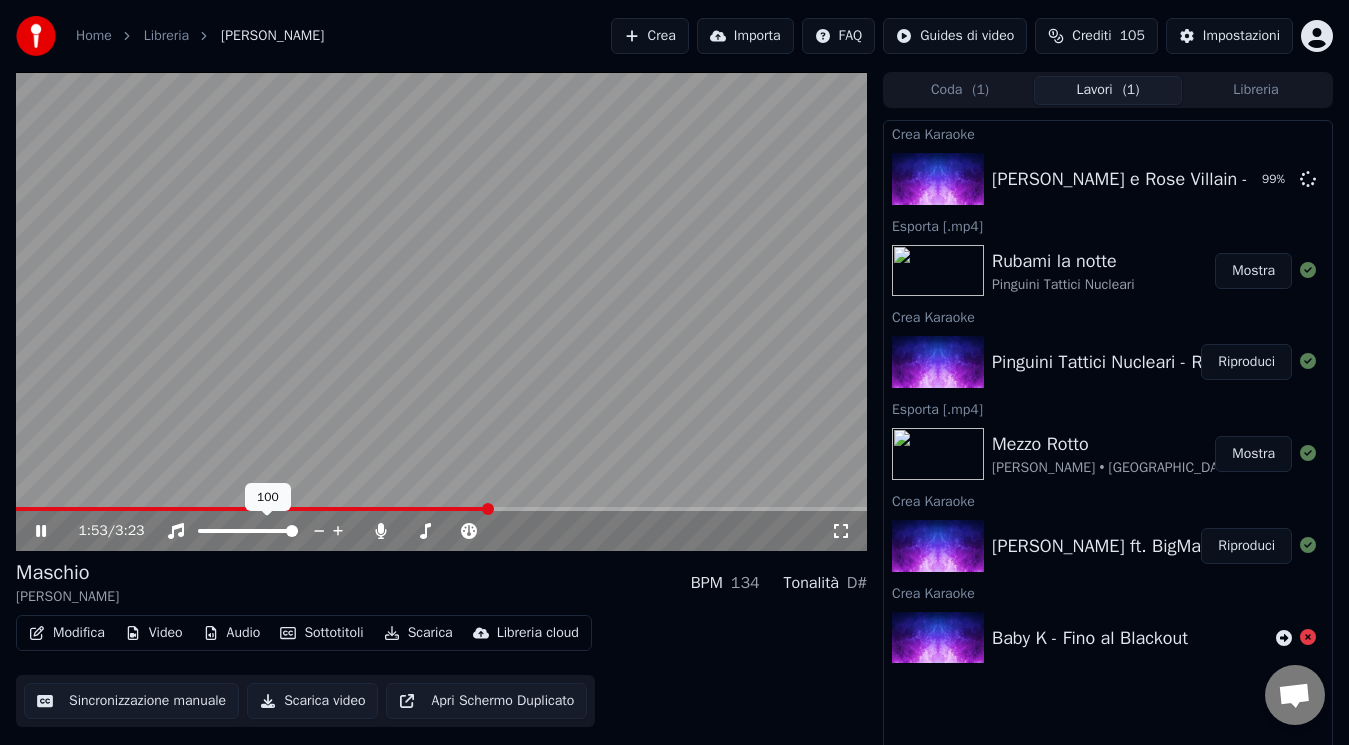 click 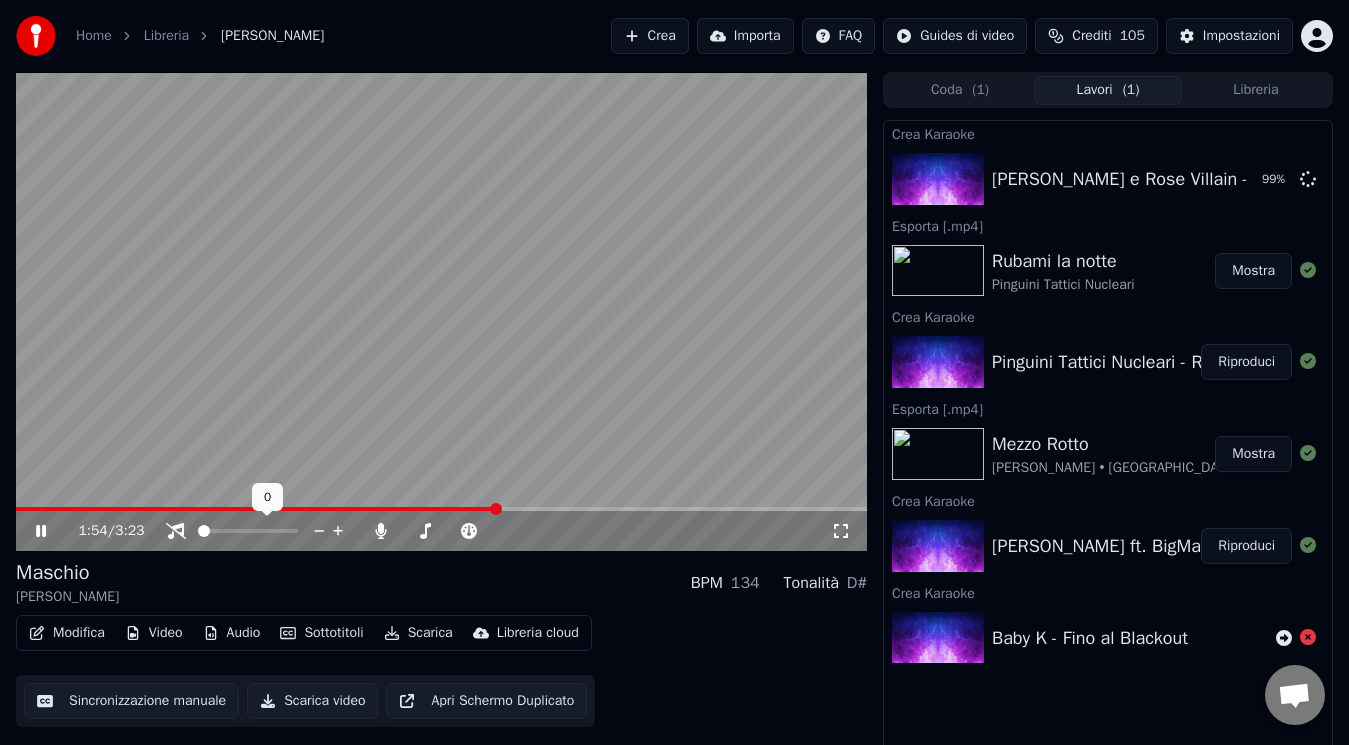 click 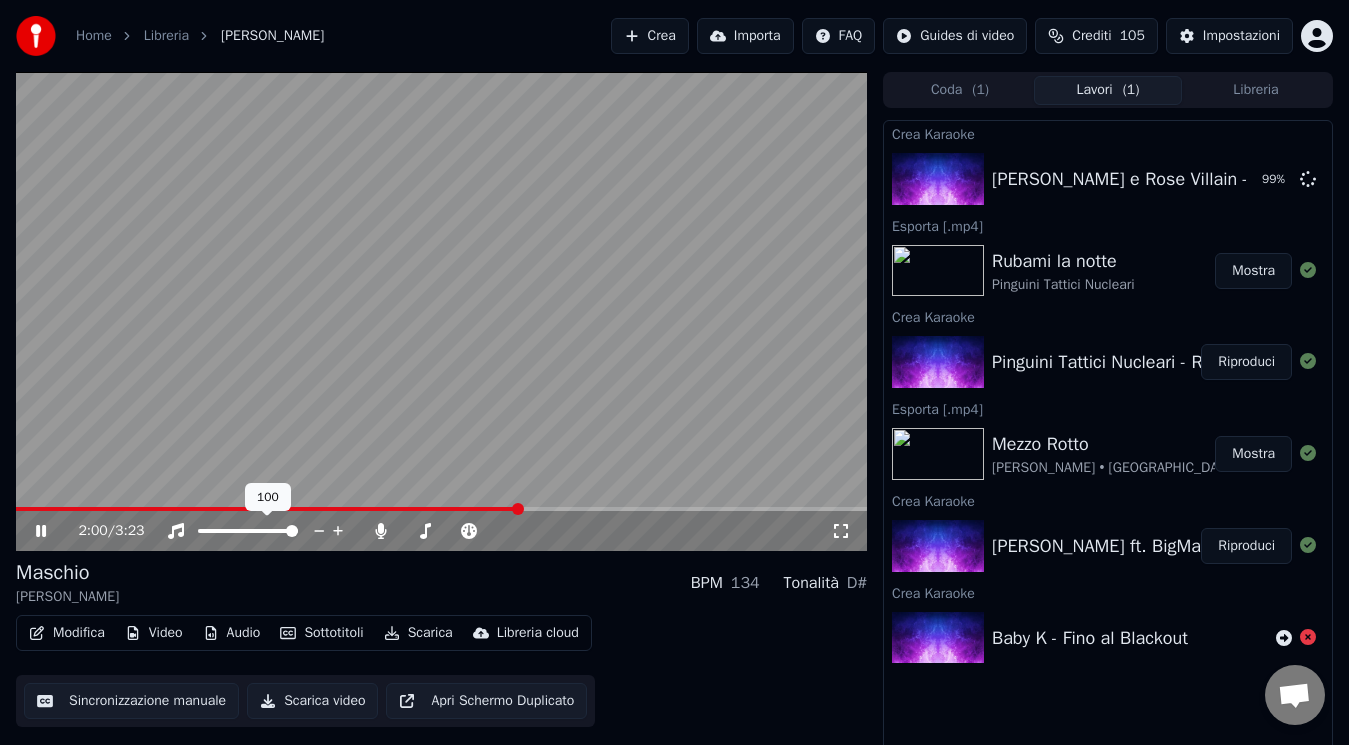 click 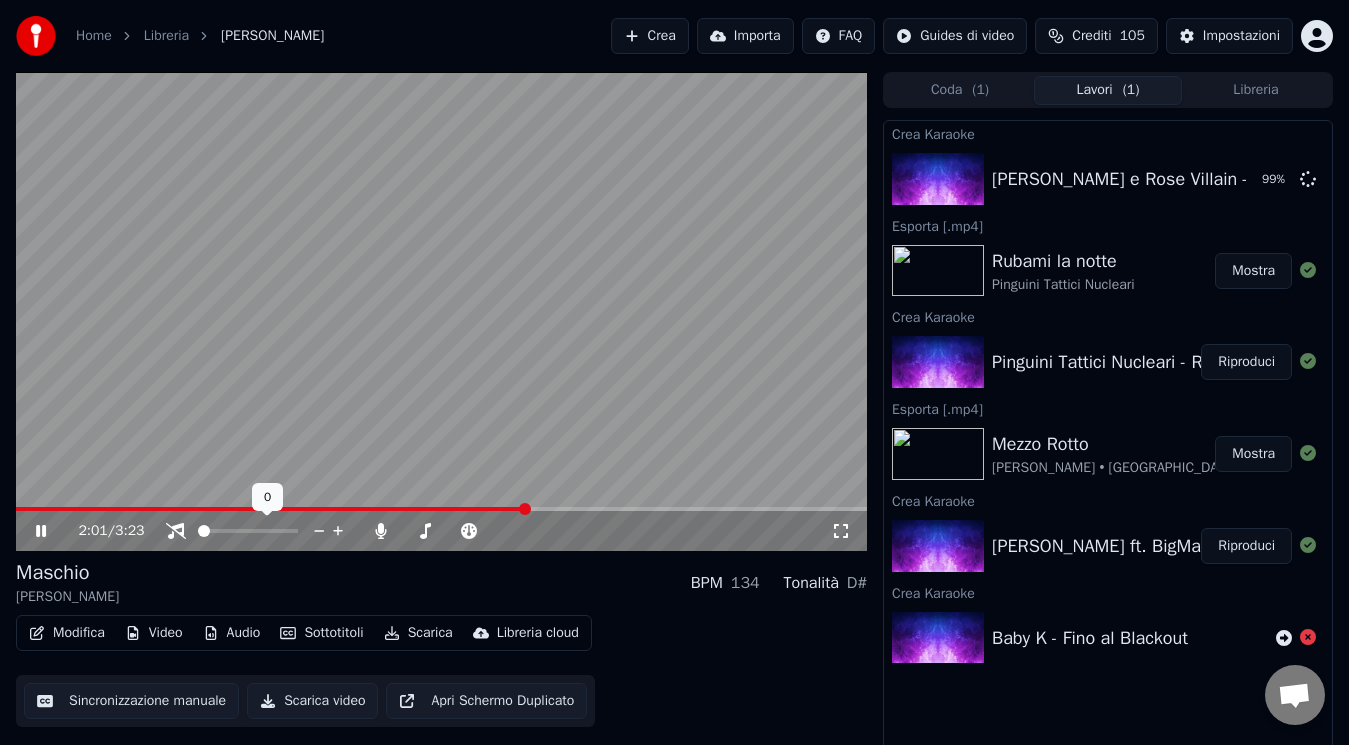 click 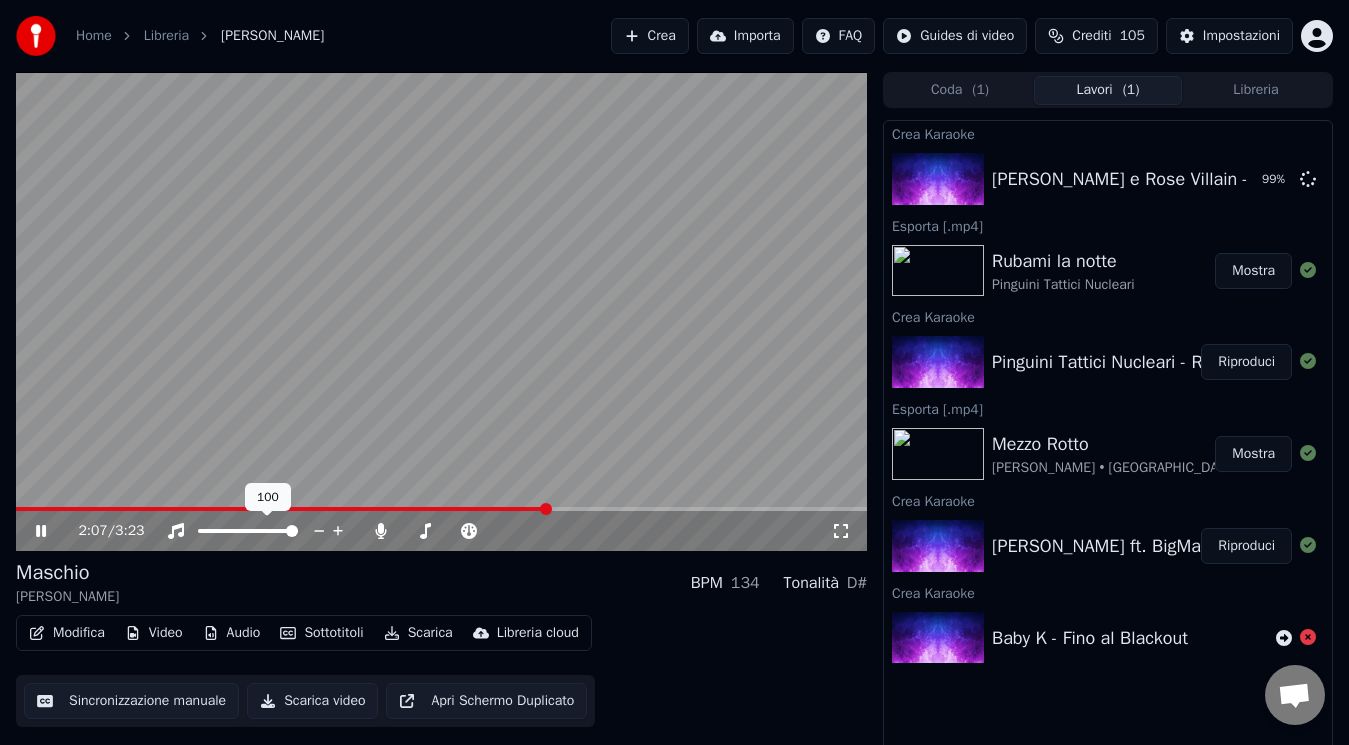 click 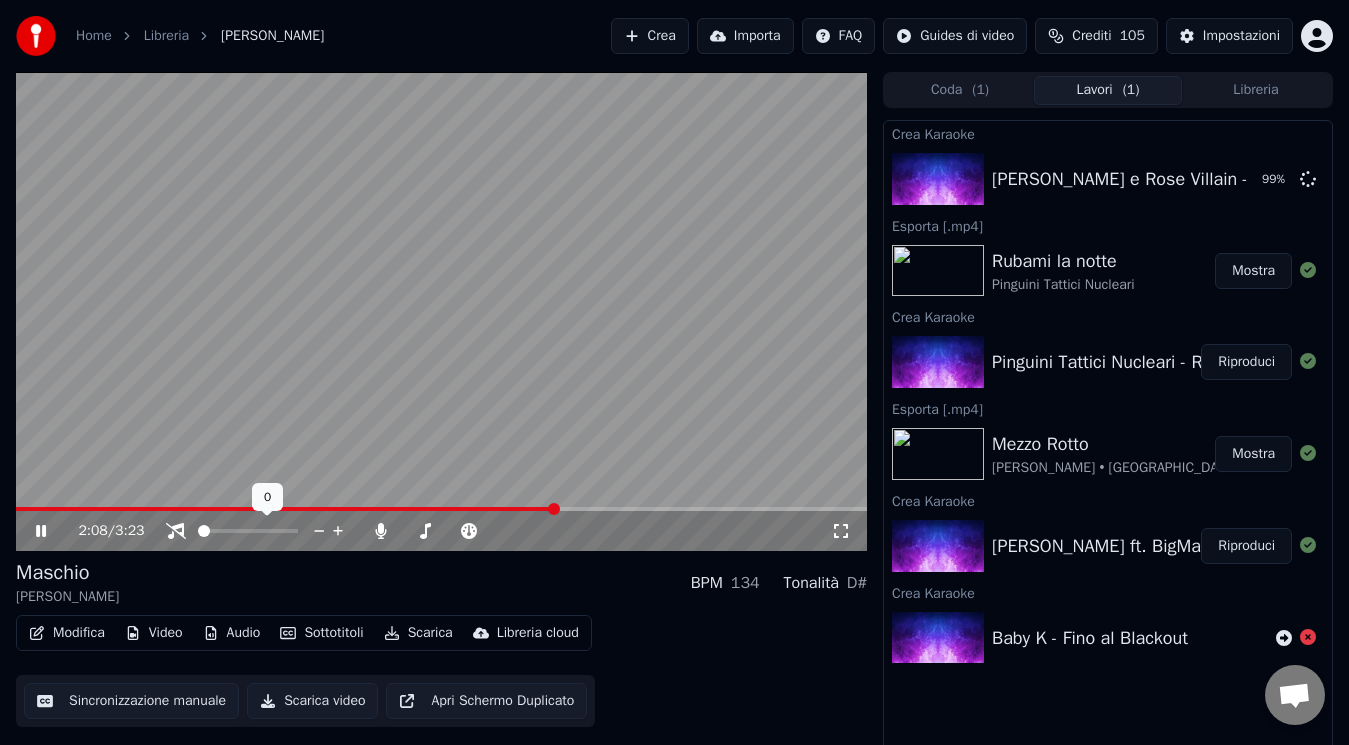 click 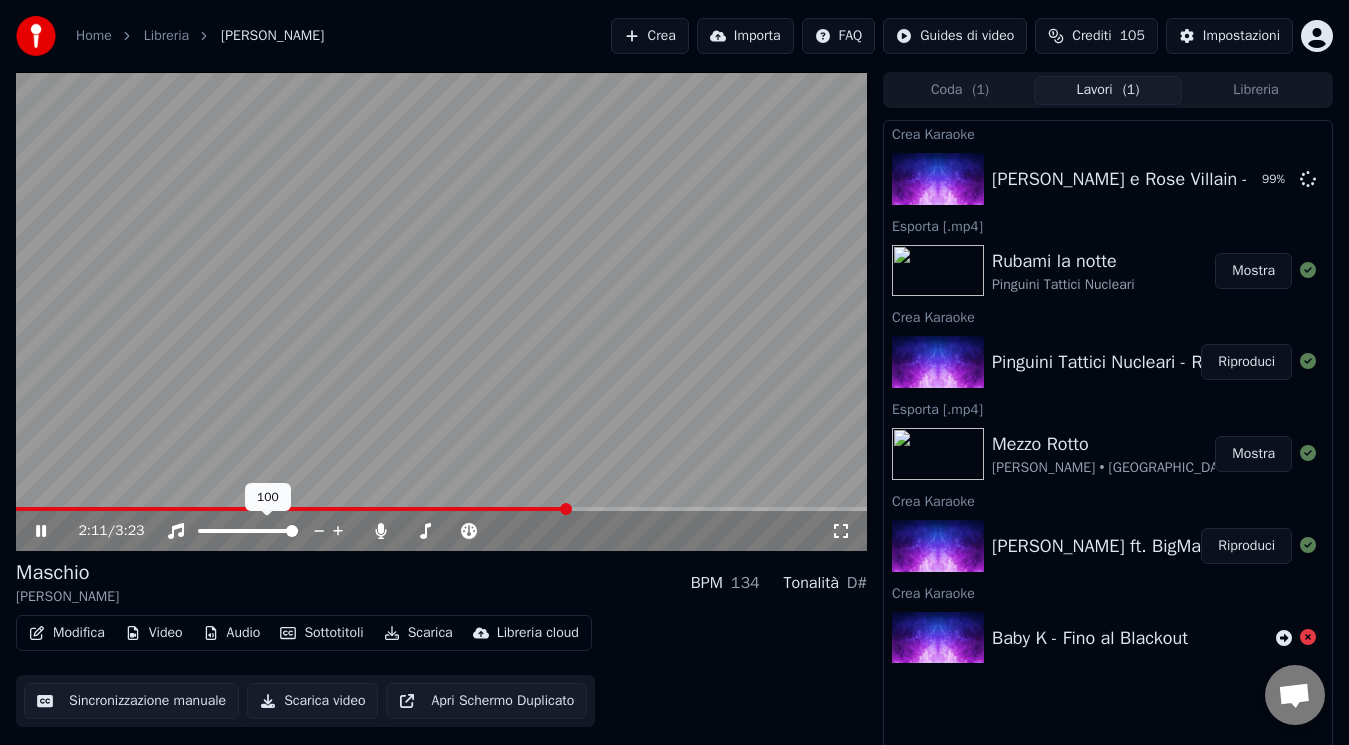 click 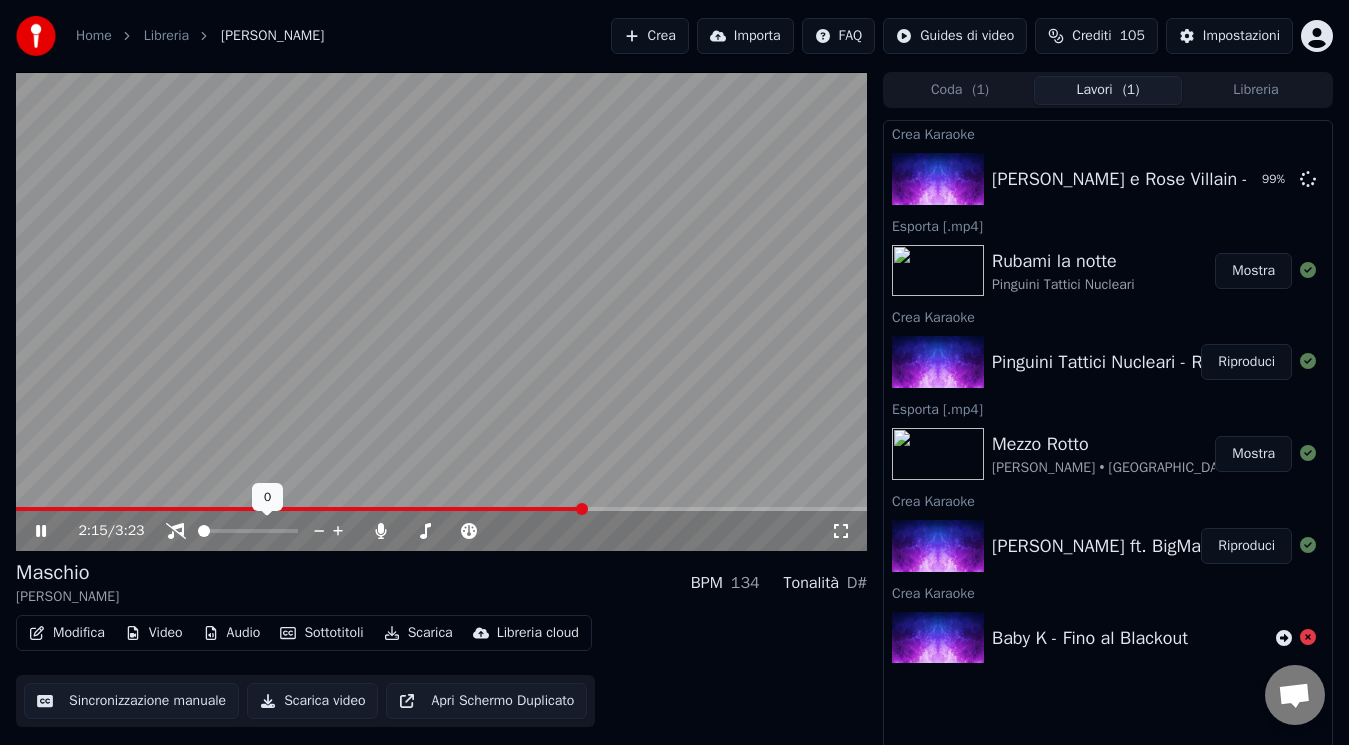 click 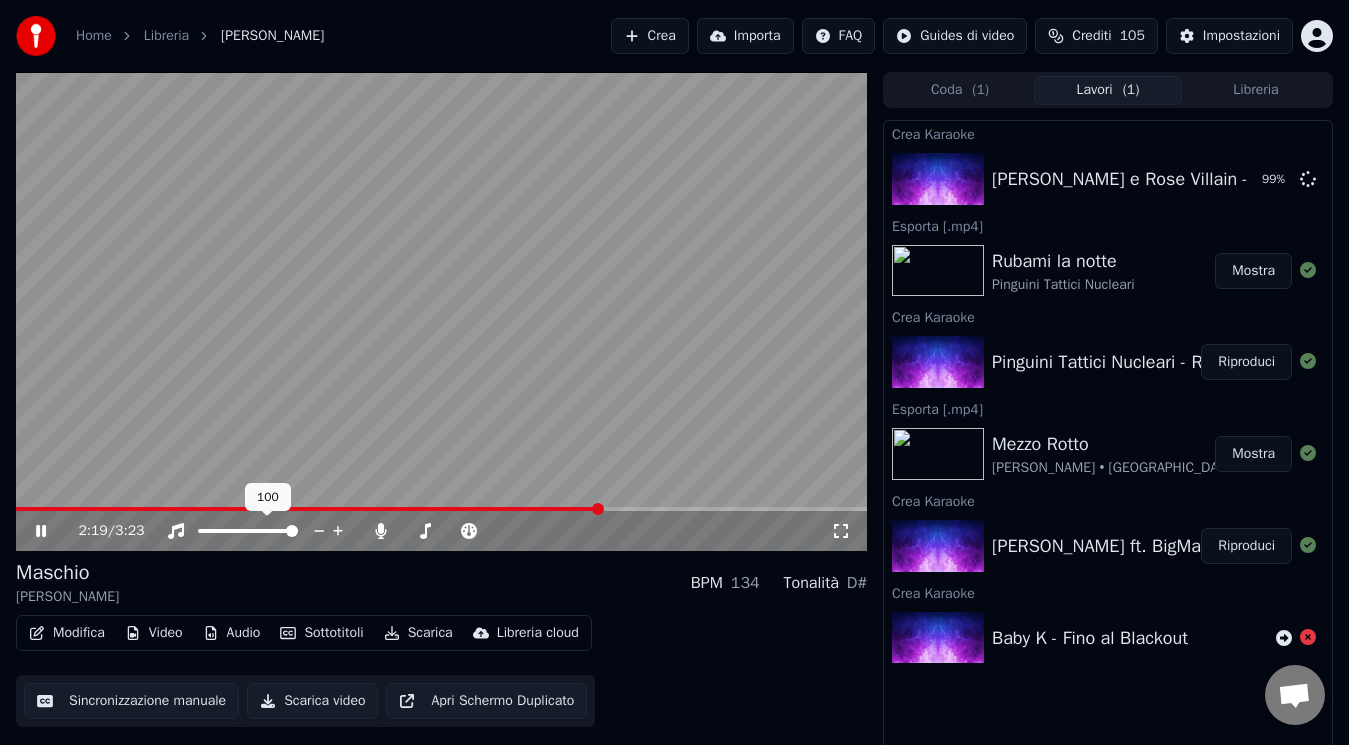 click 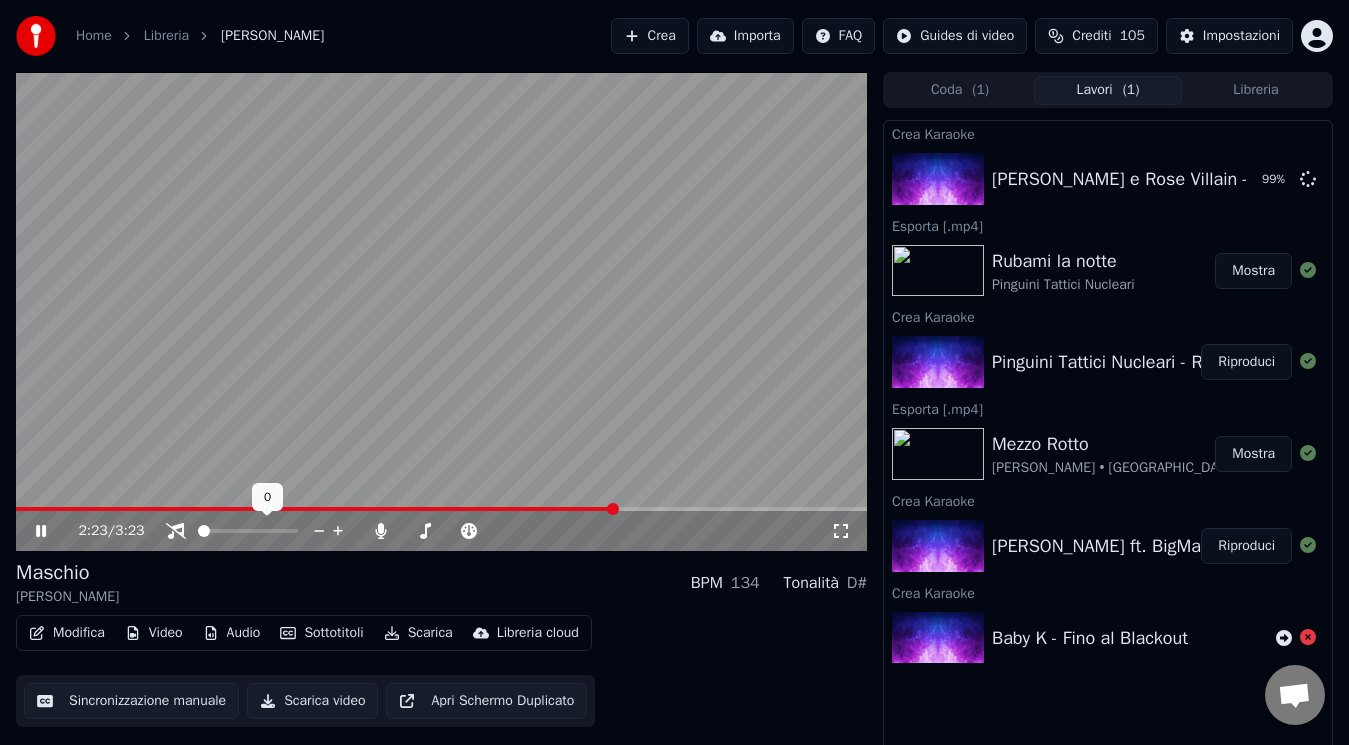 click 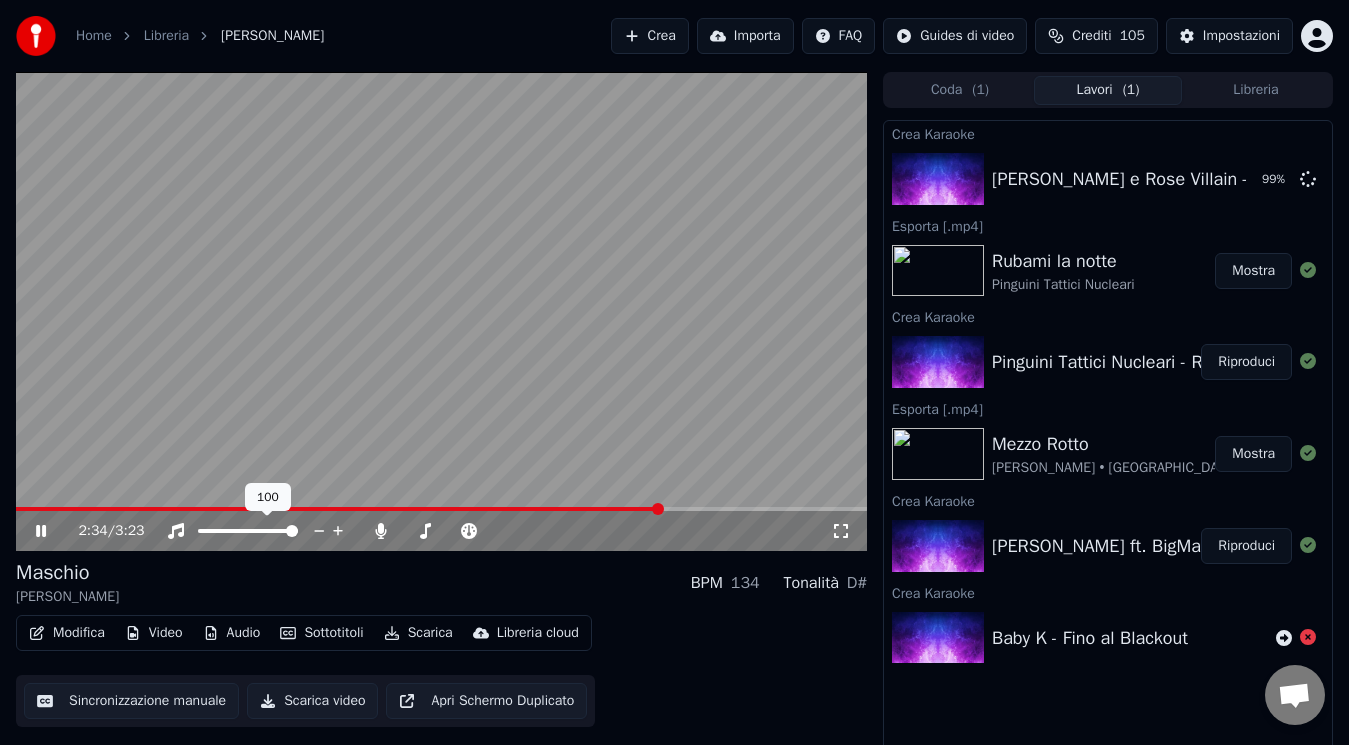 click 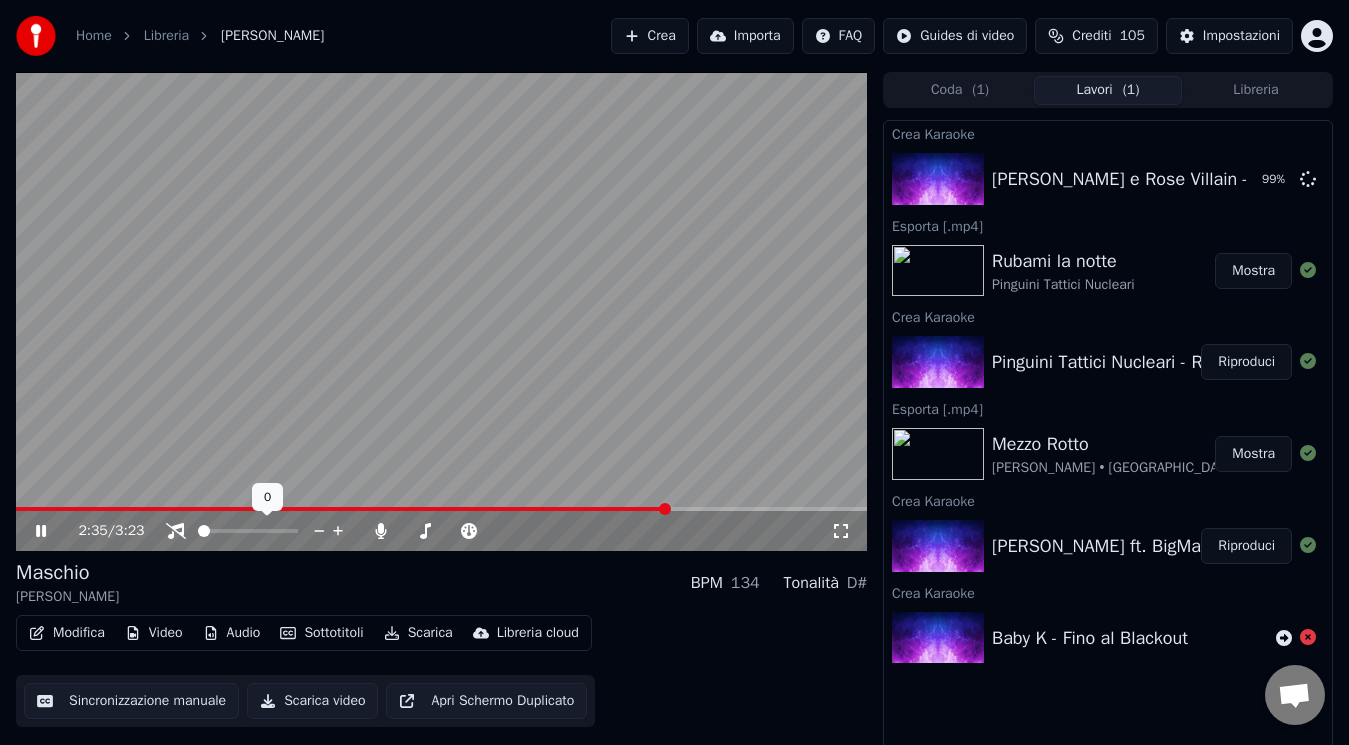 click 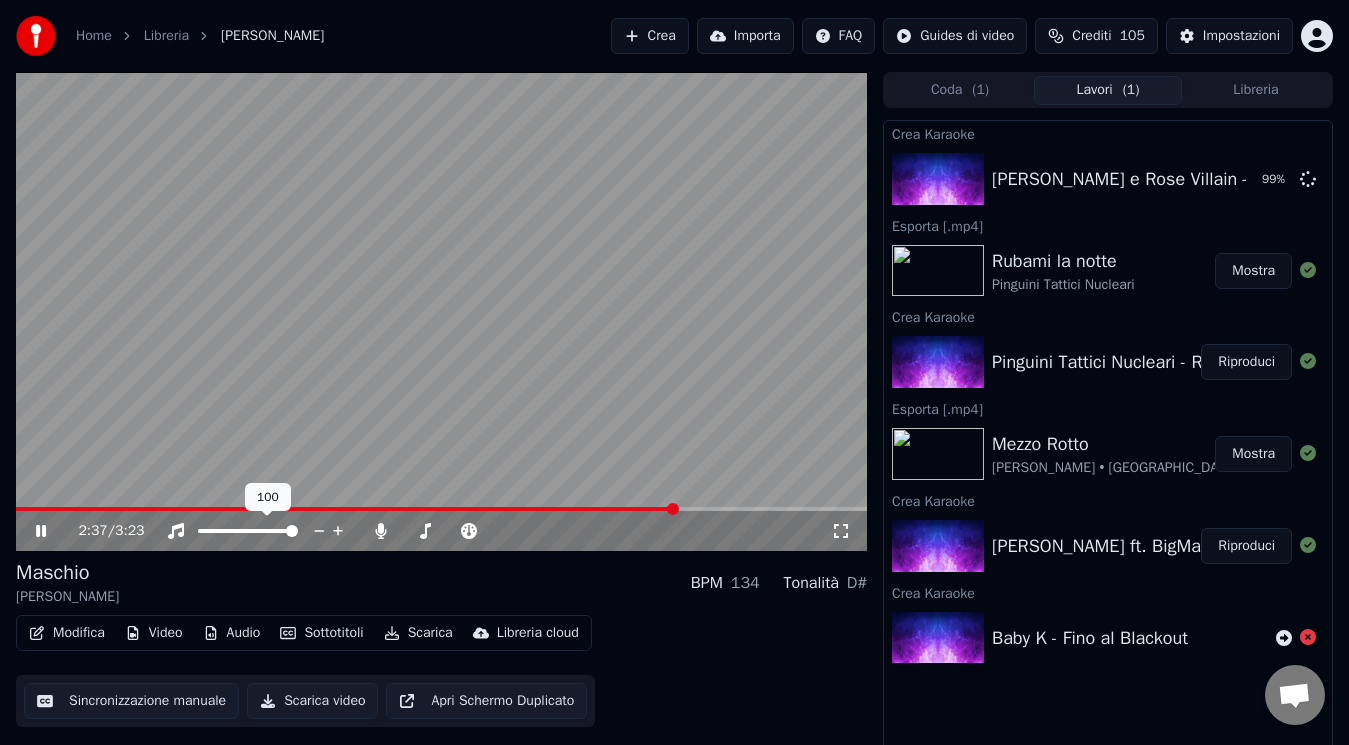 click 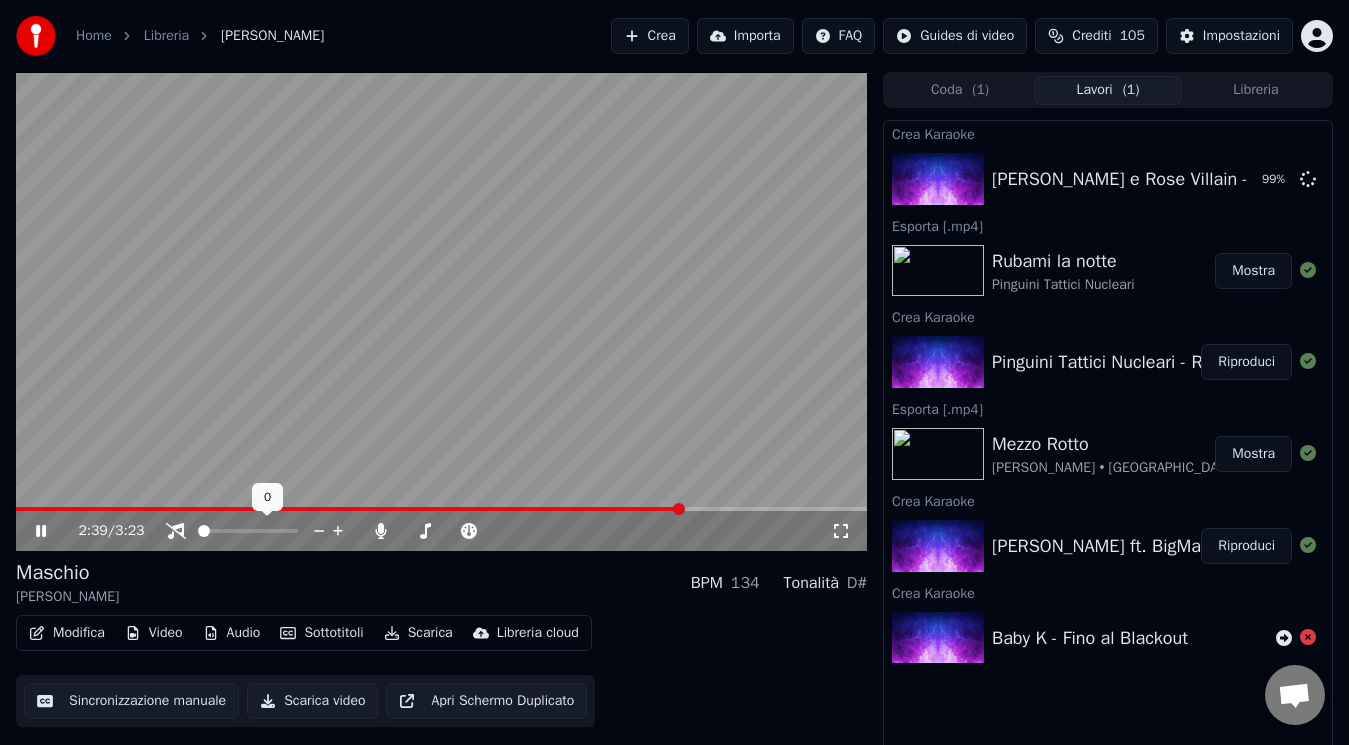 click 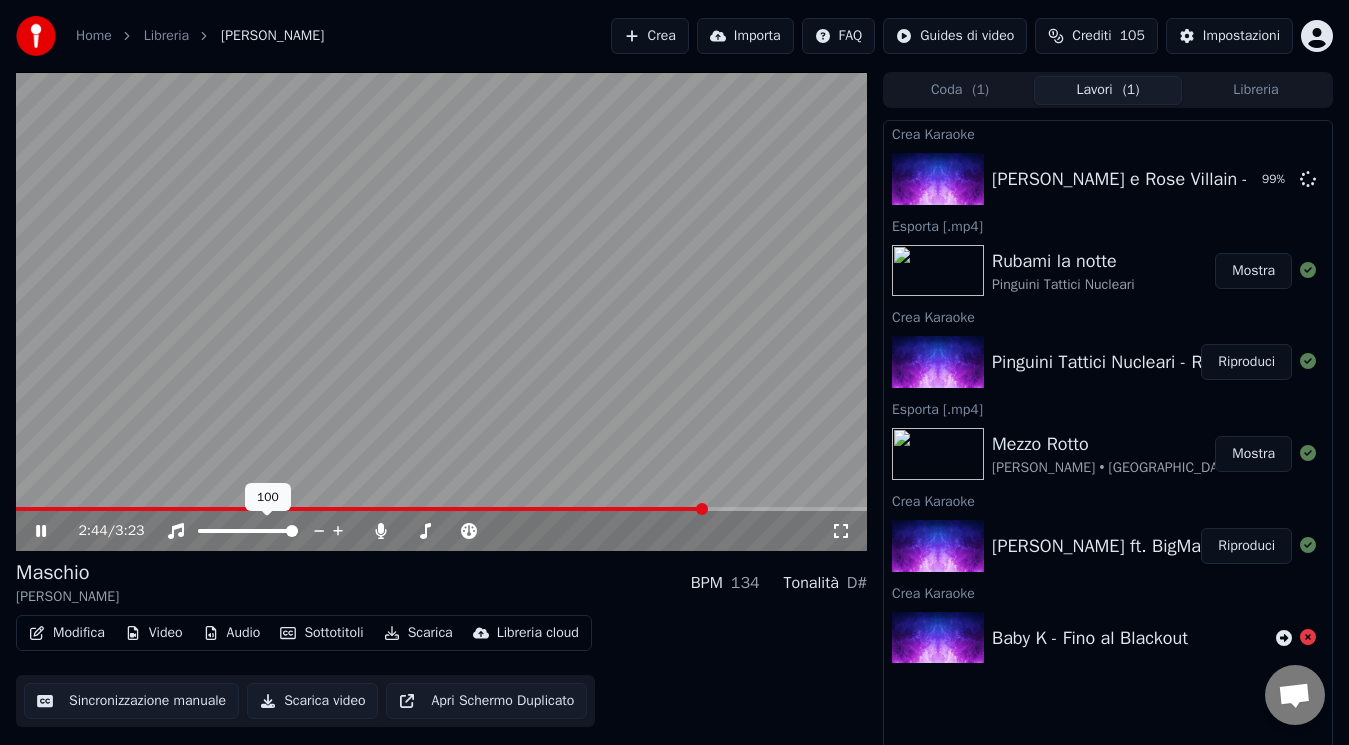click 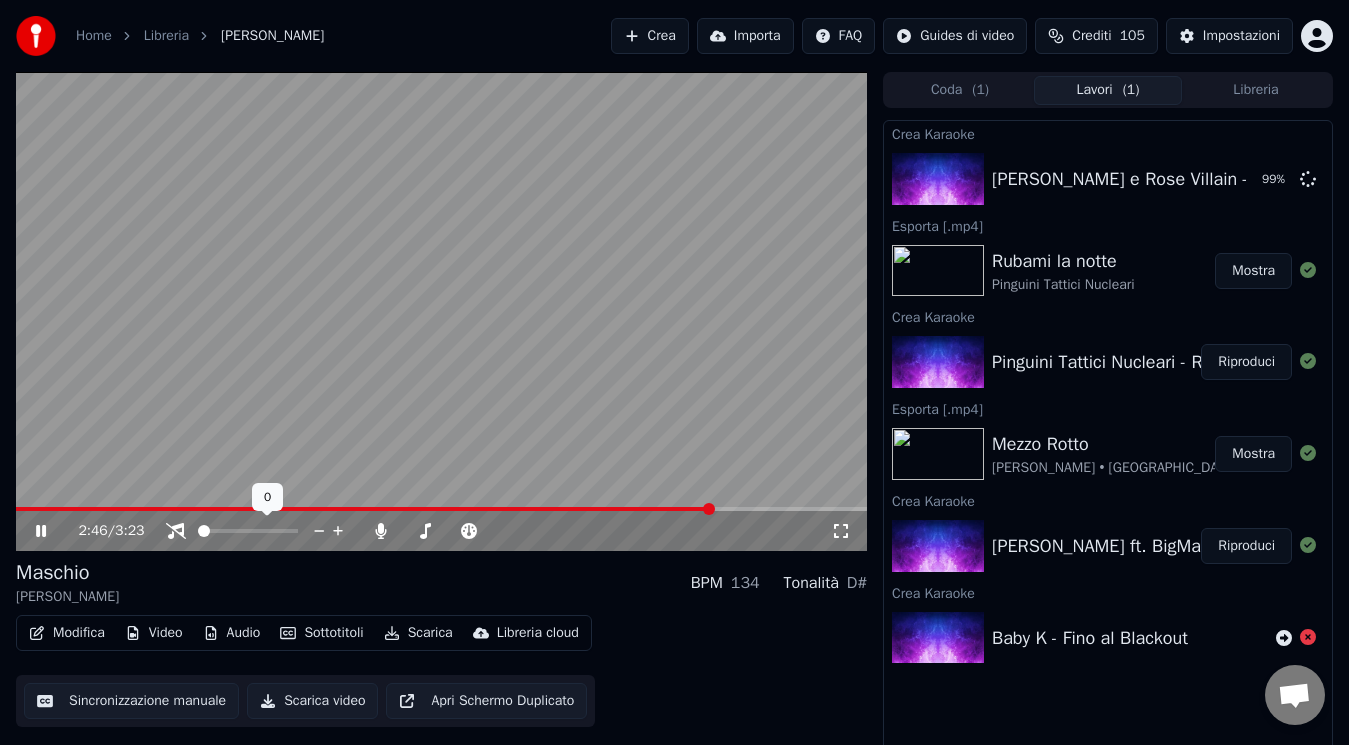 click 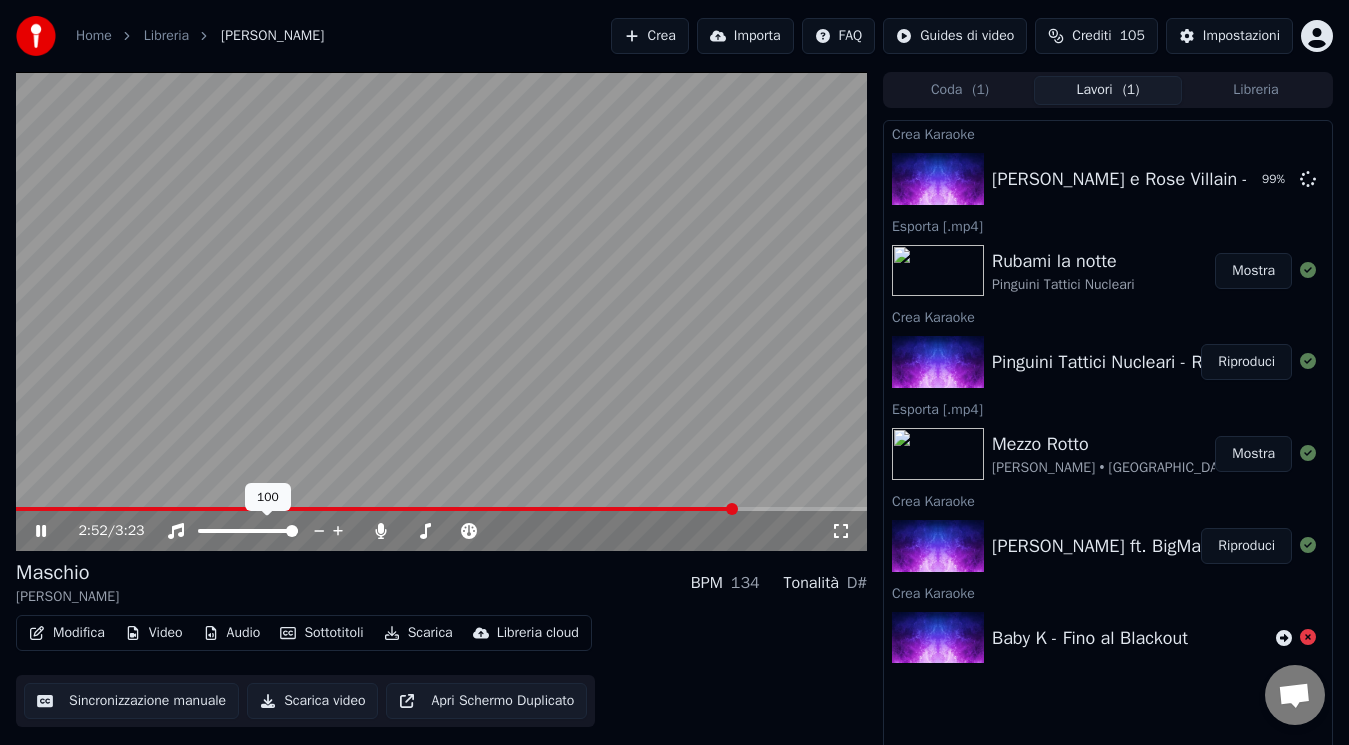 click 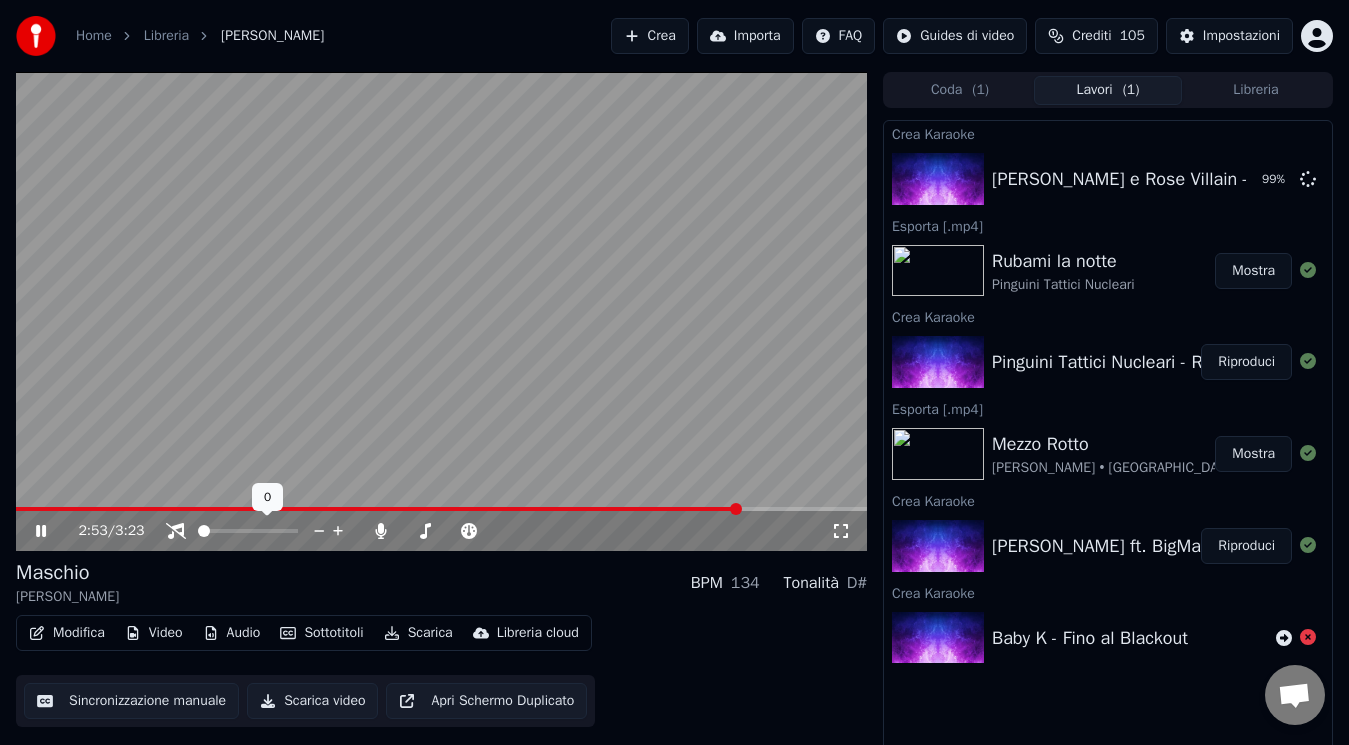 click 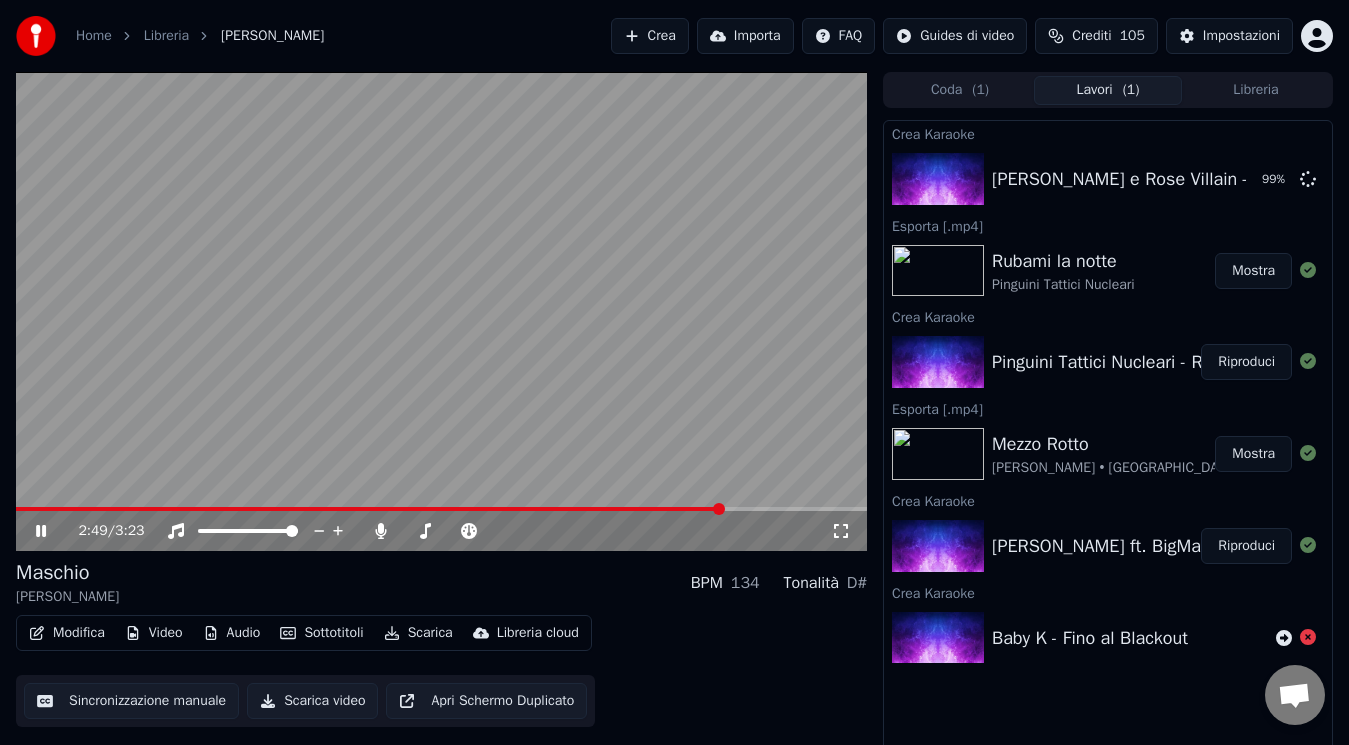 click at bounding box center [369, 509] 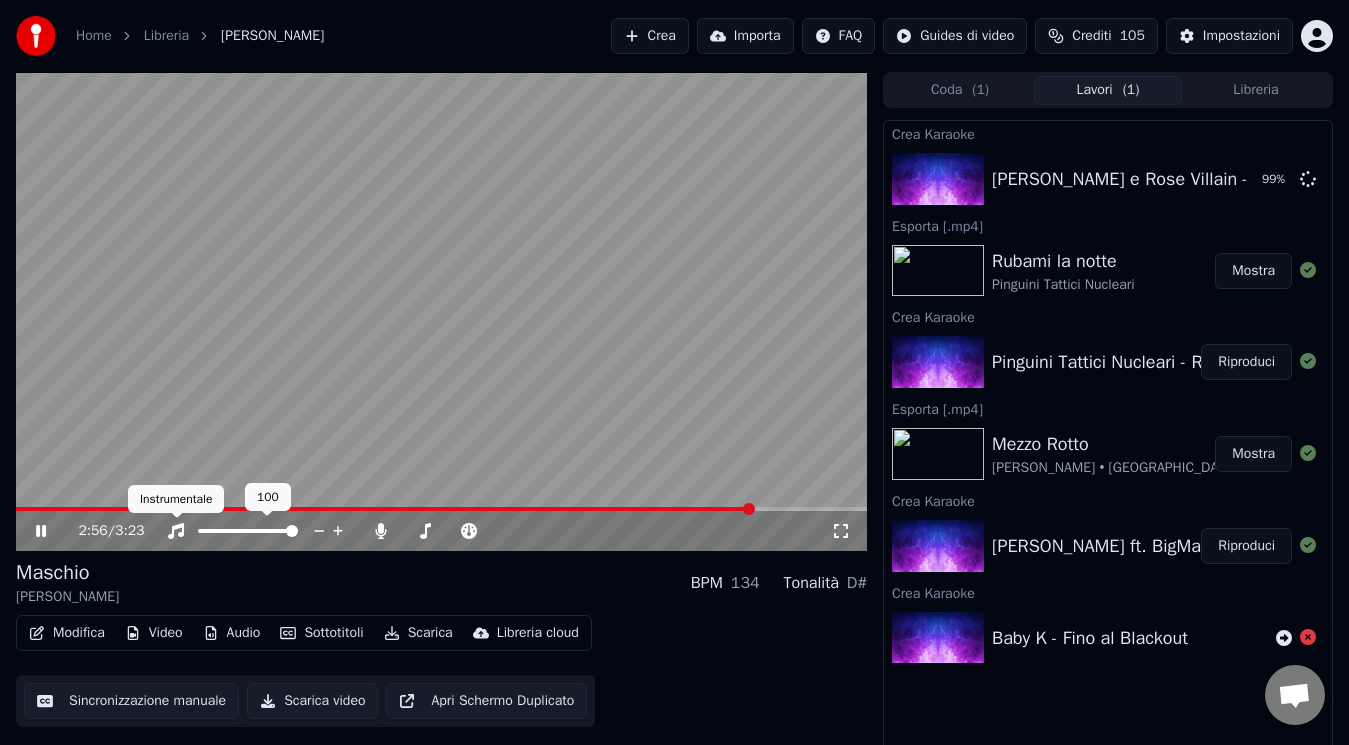 click 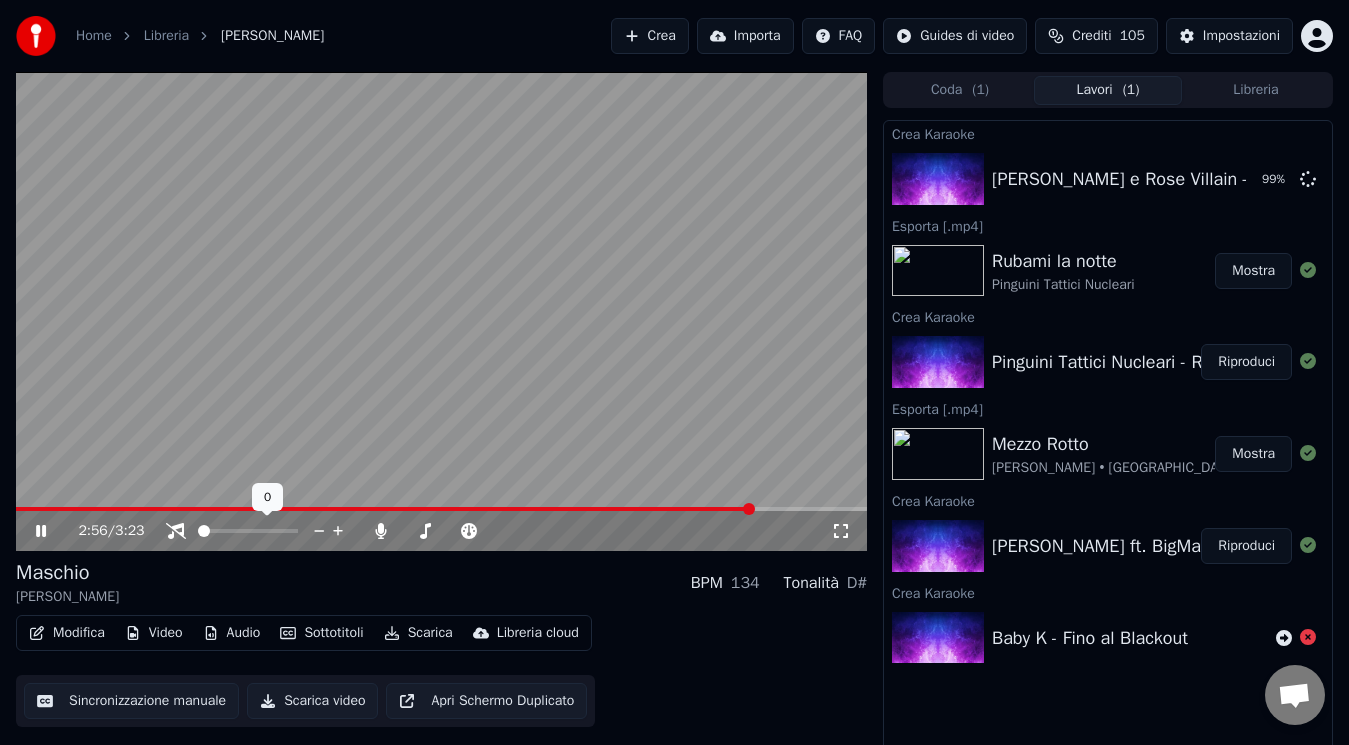 click 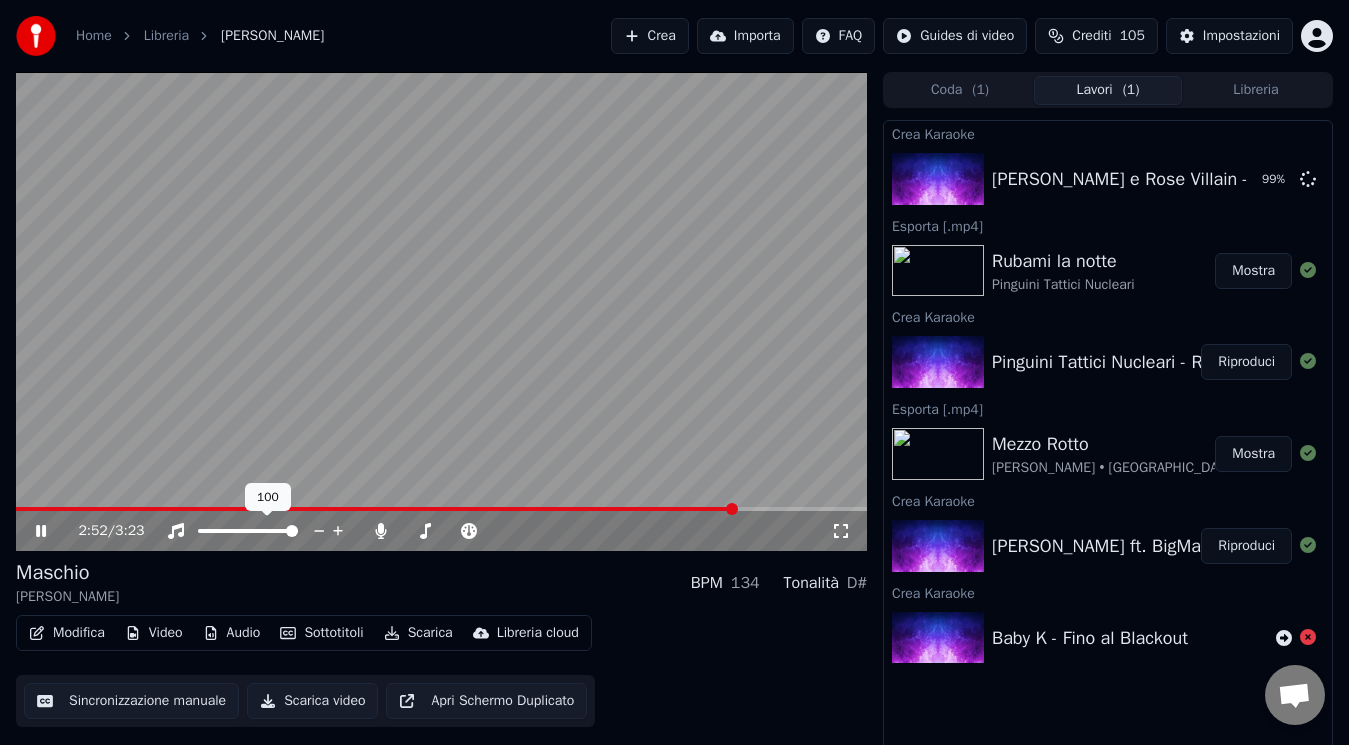 click 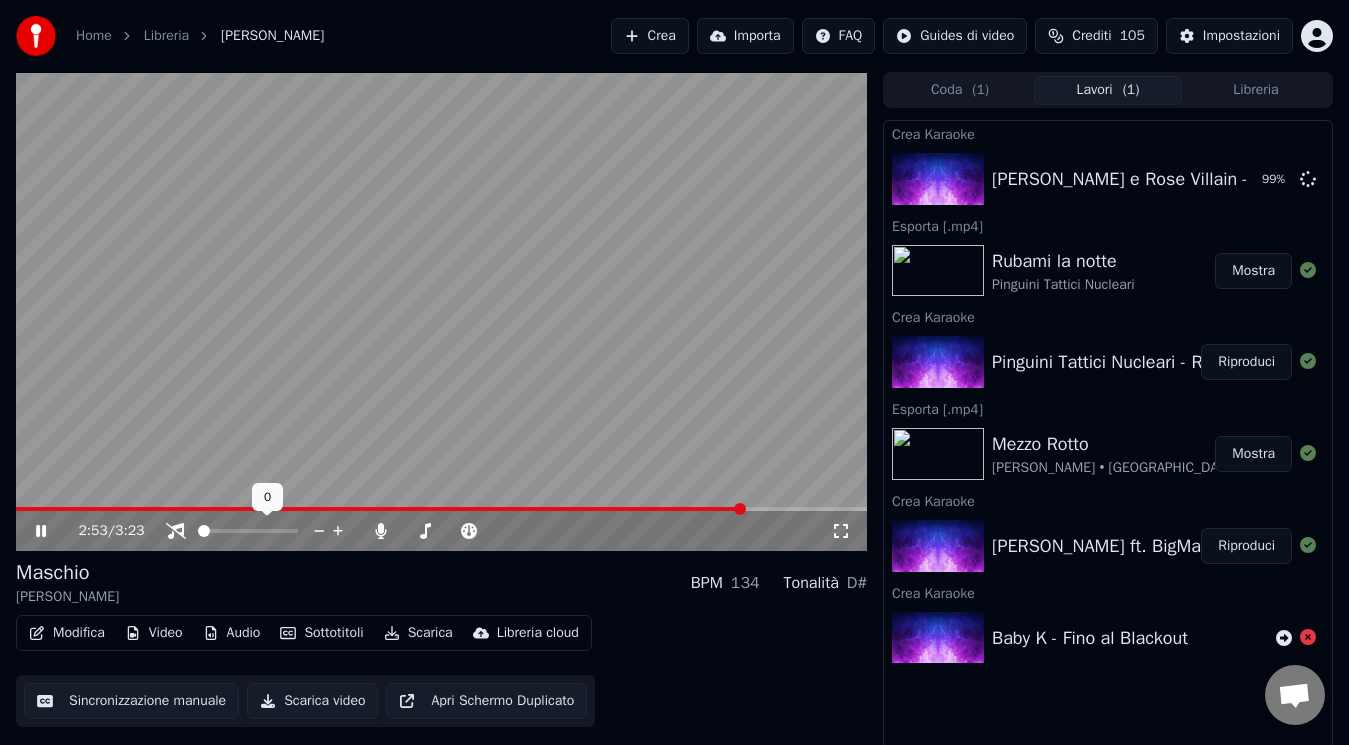 click 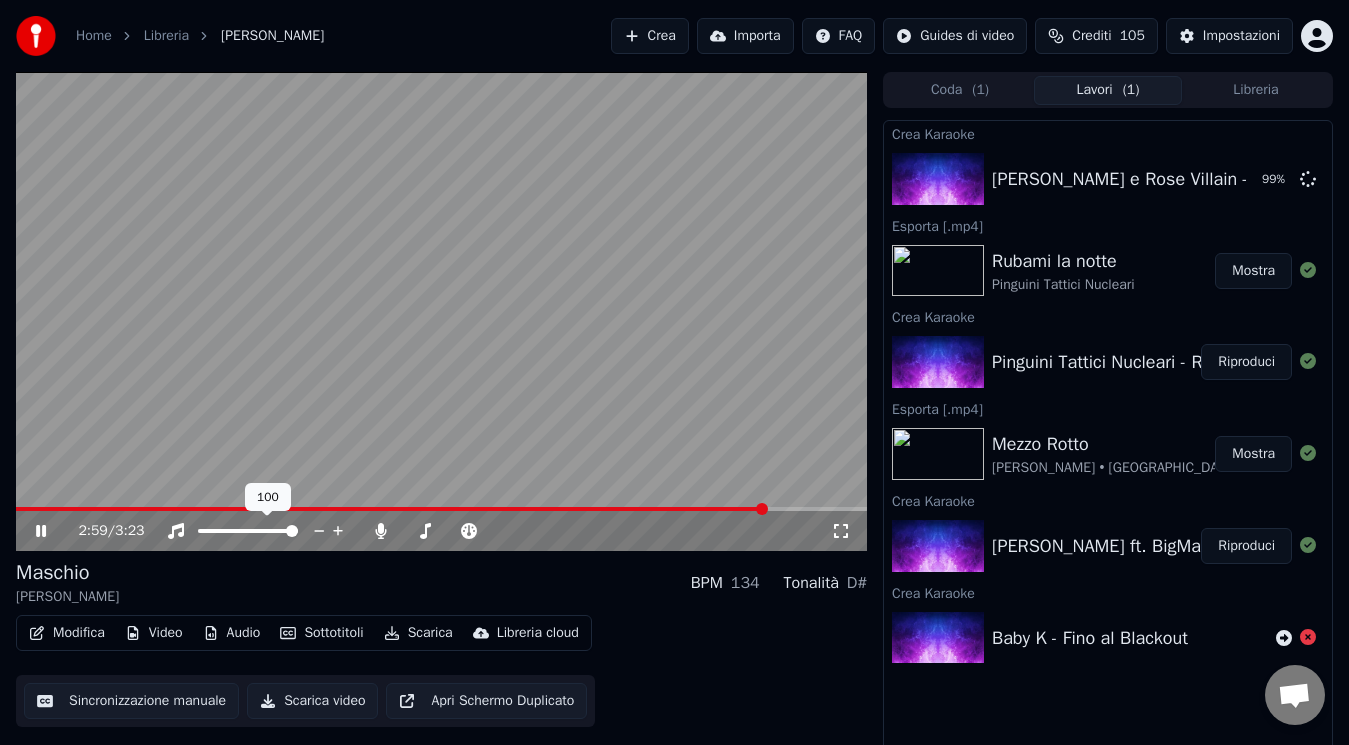 click 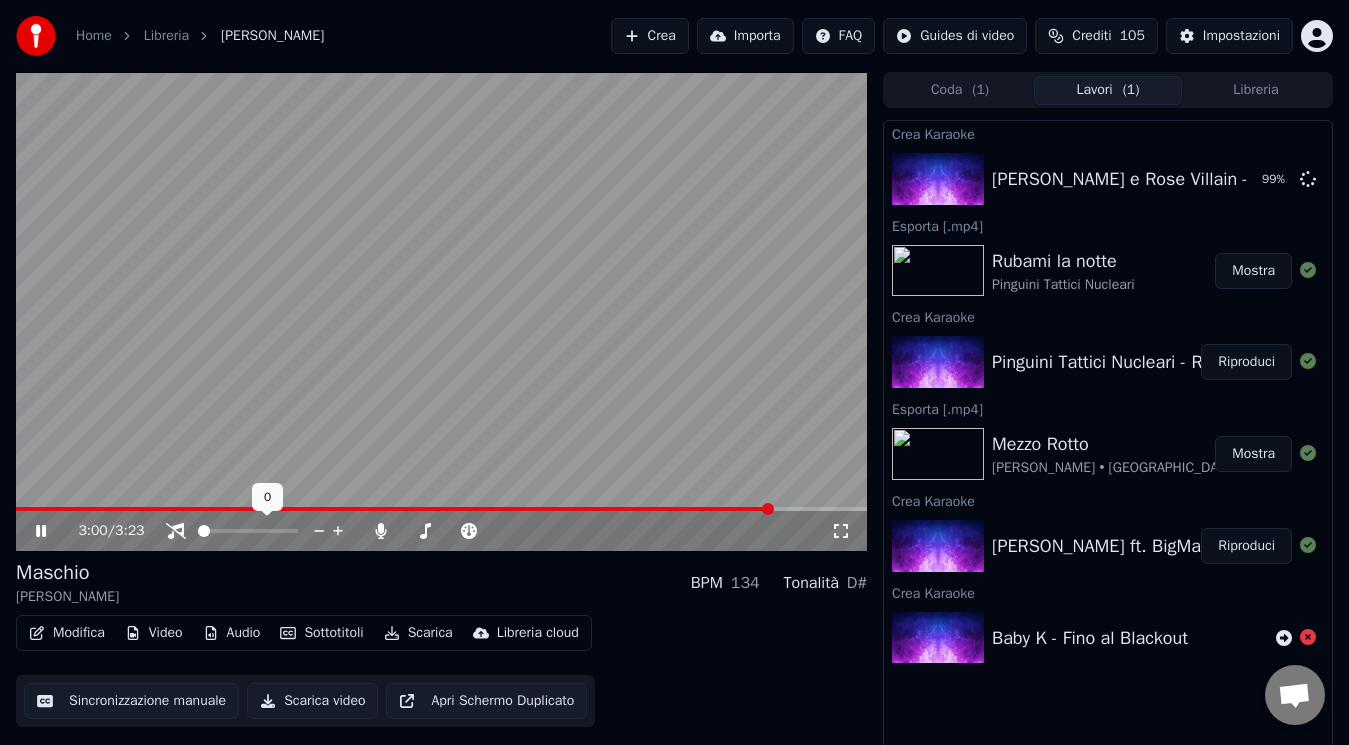 click 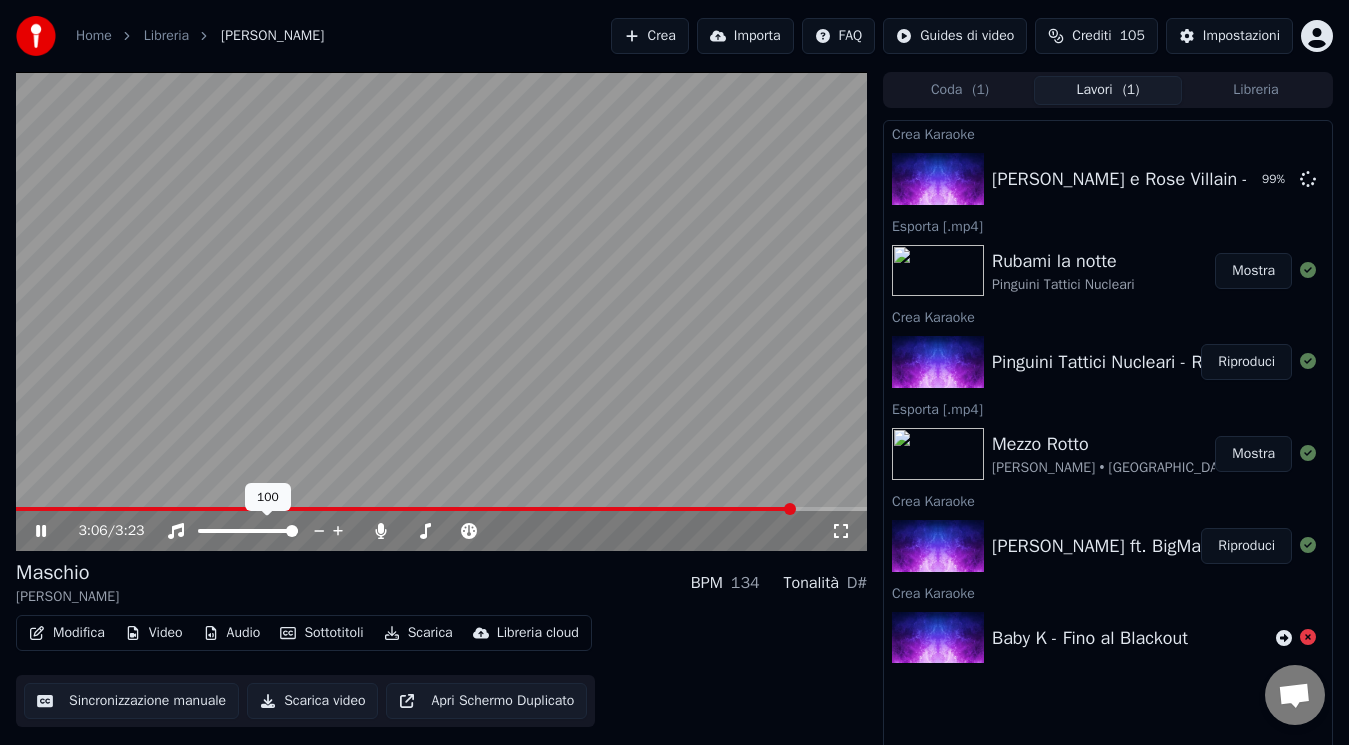 click 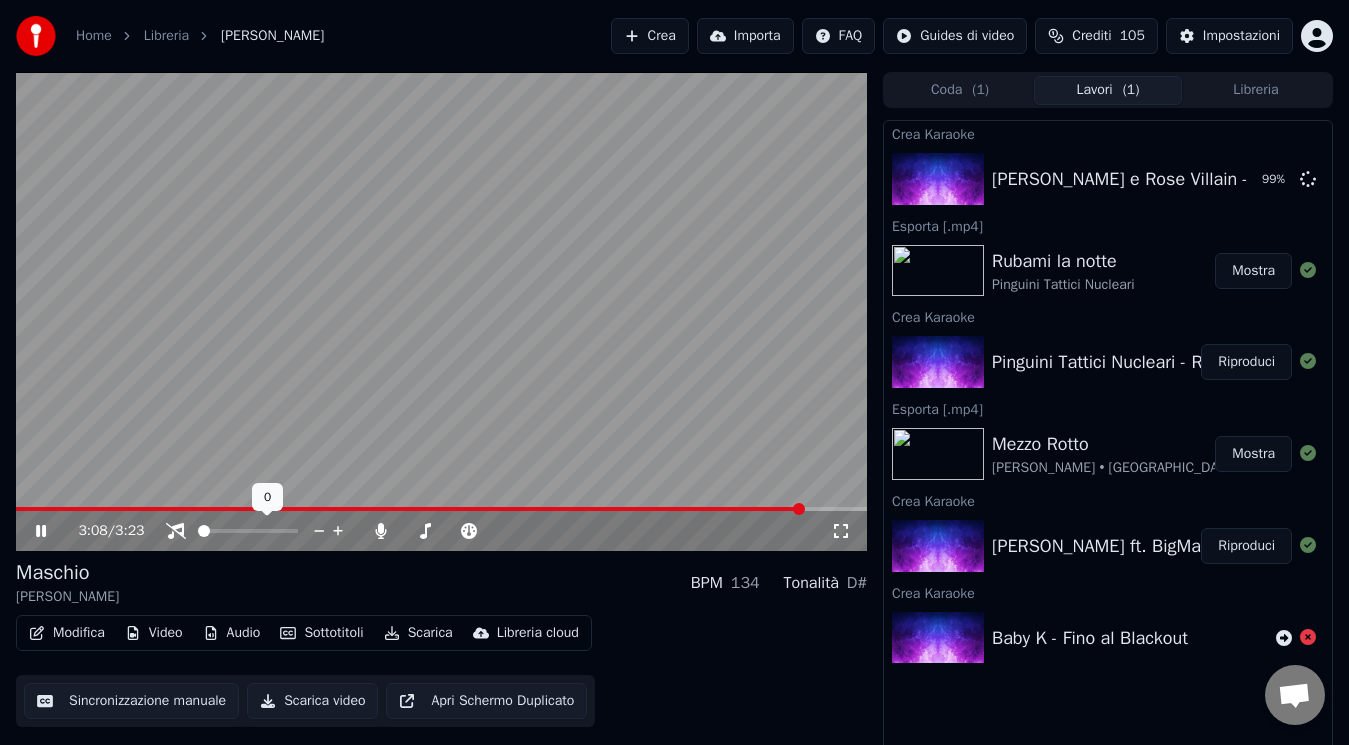click 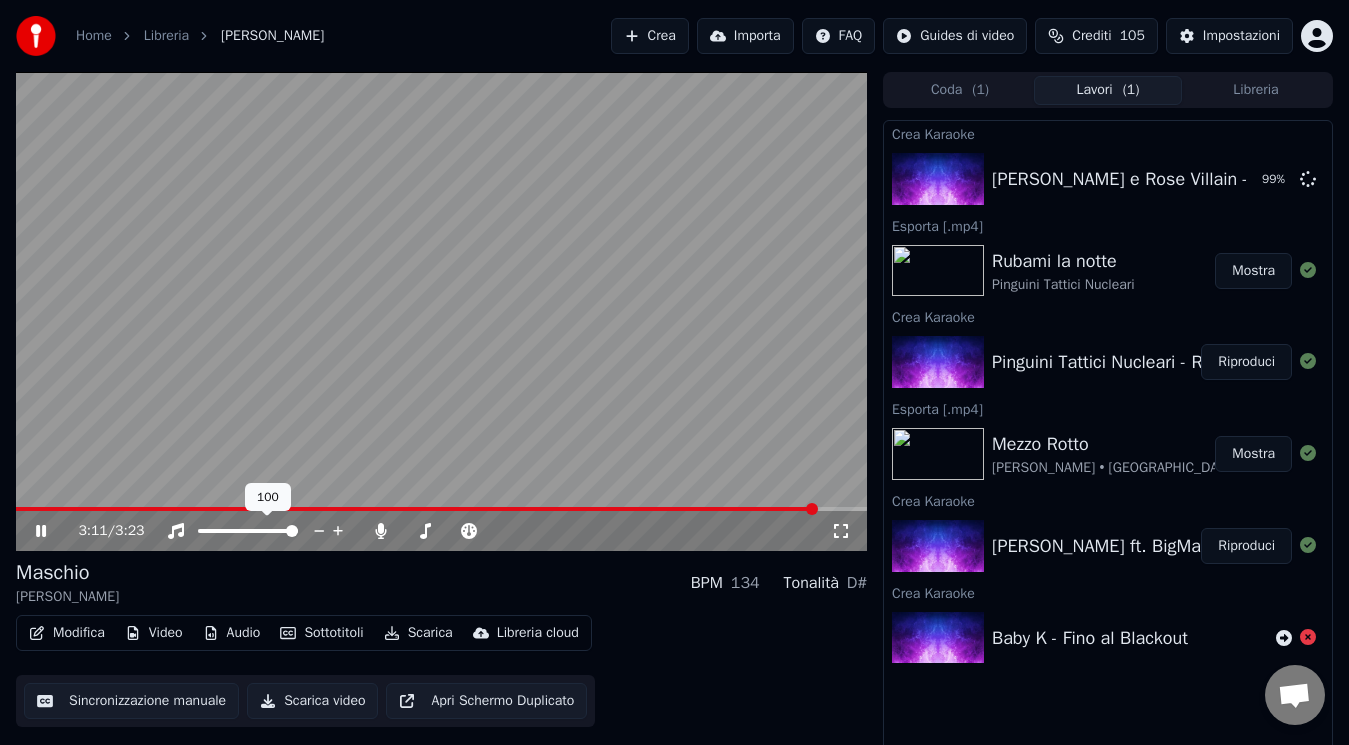 click 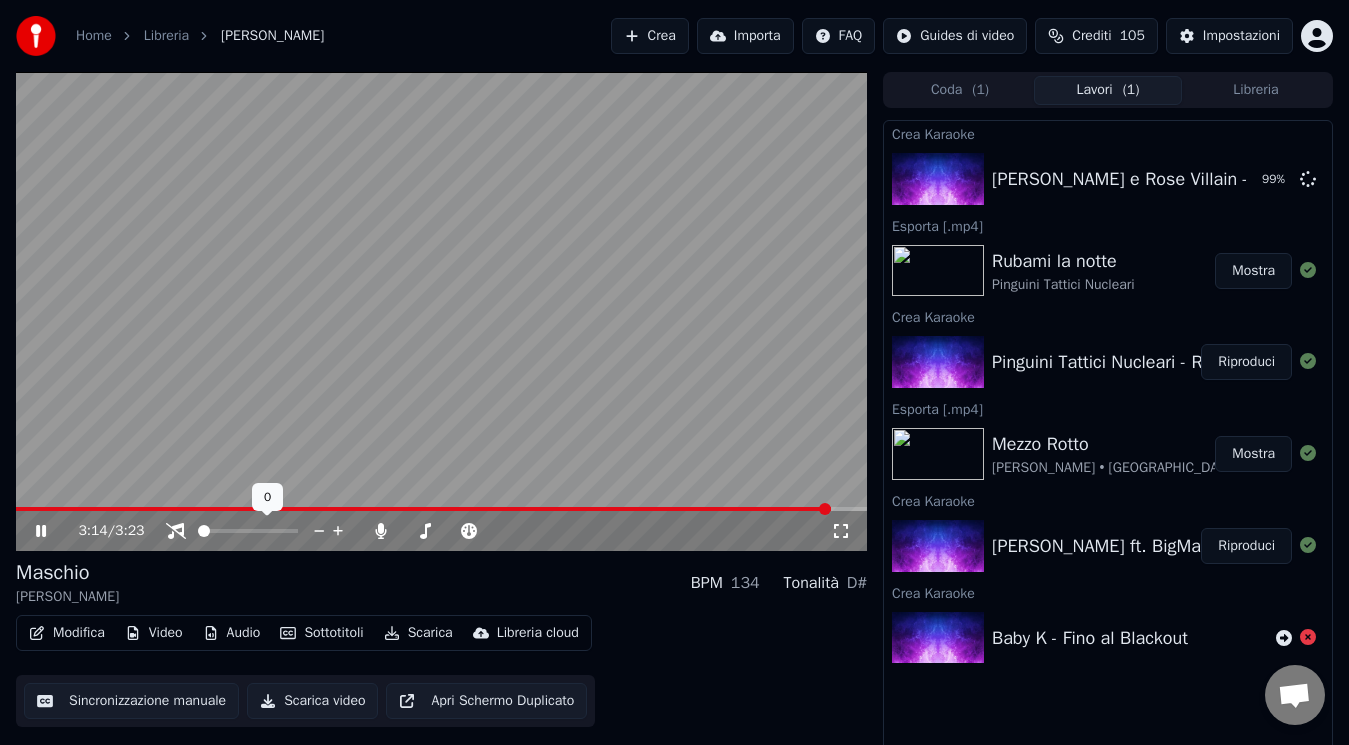 click 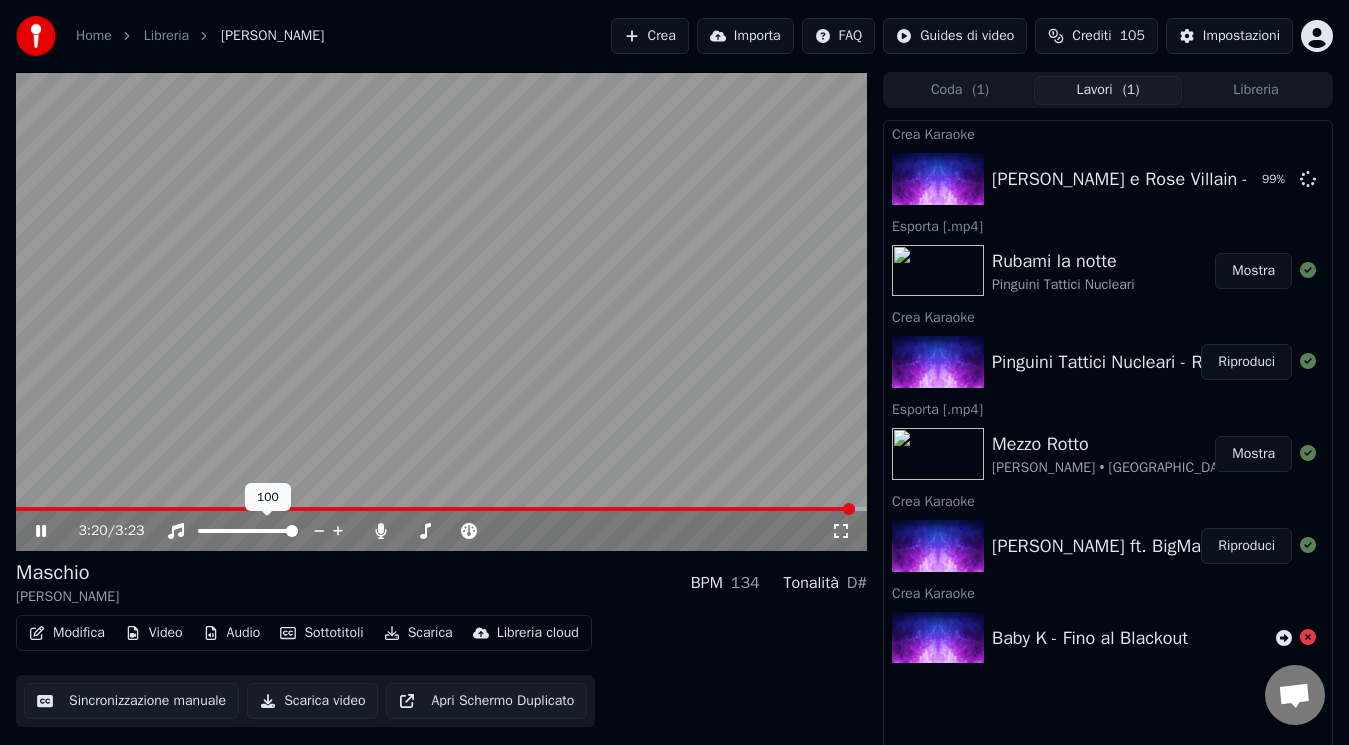 click 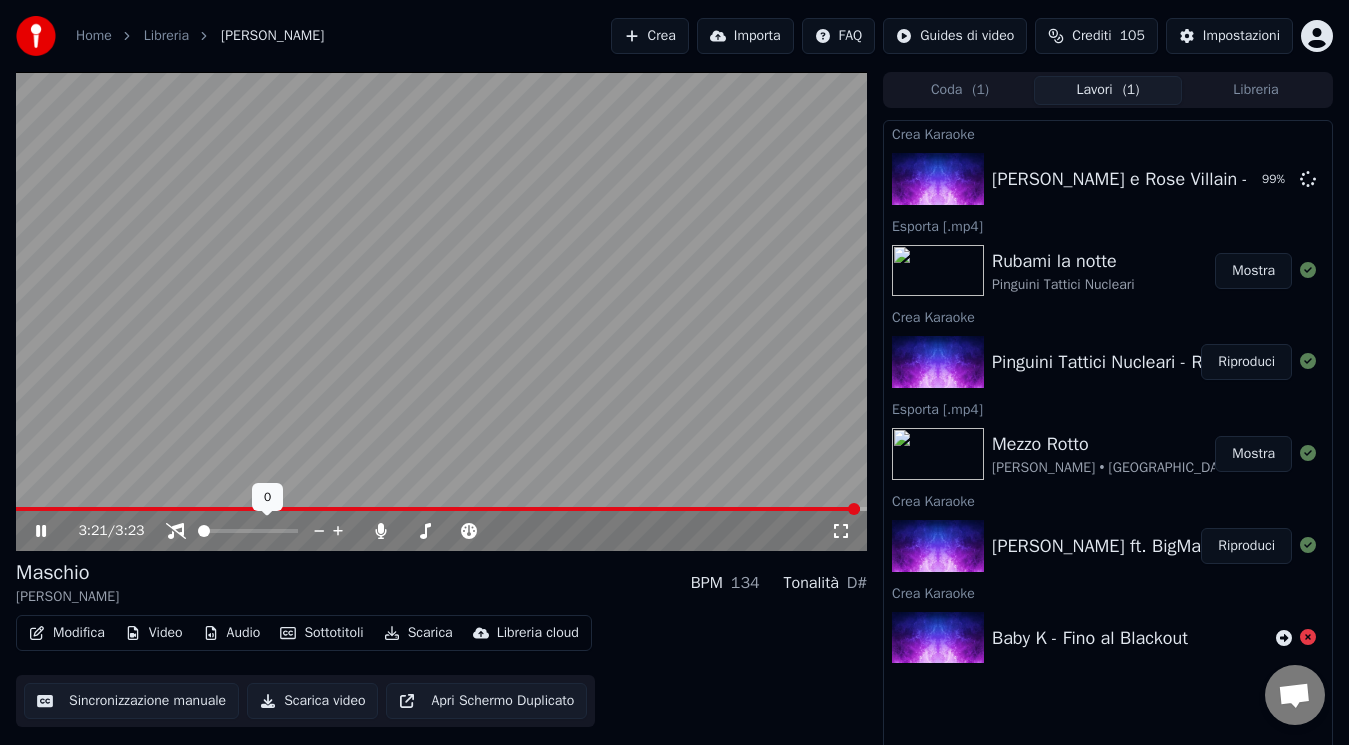 click 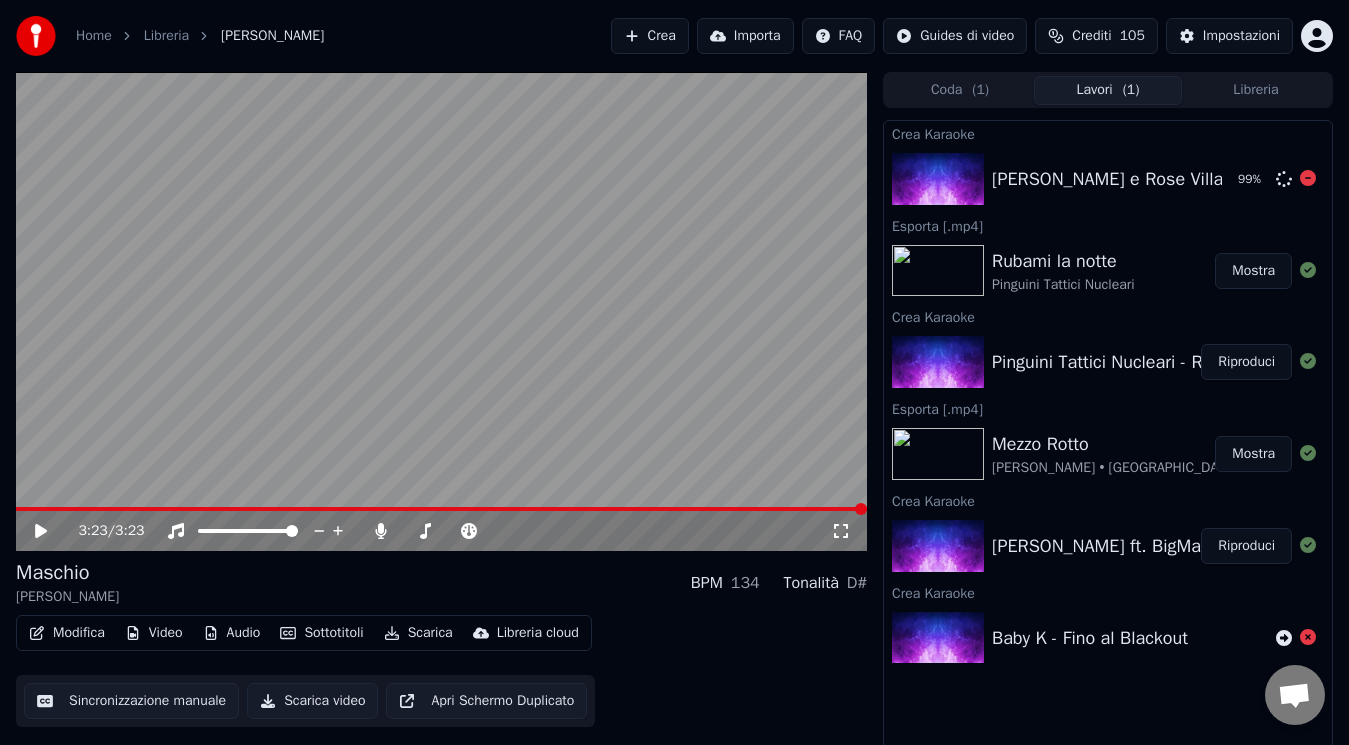 click on "[PERSON_NAME] e Rose Villain - Fragole" at bounding box center (1151, 179) 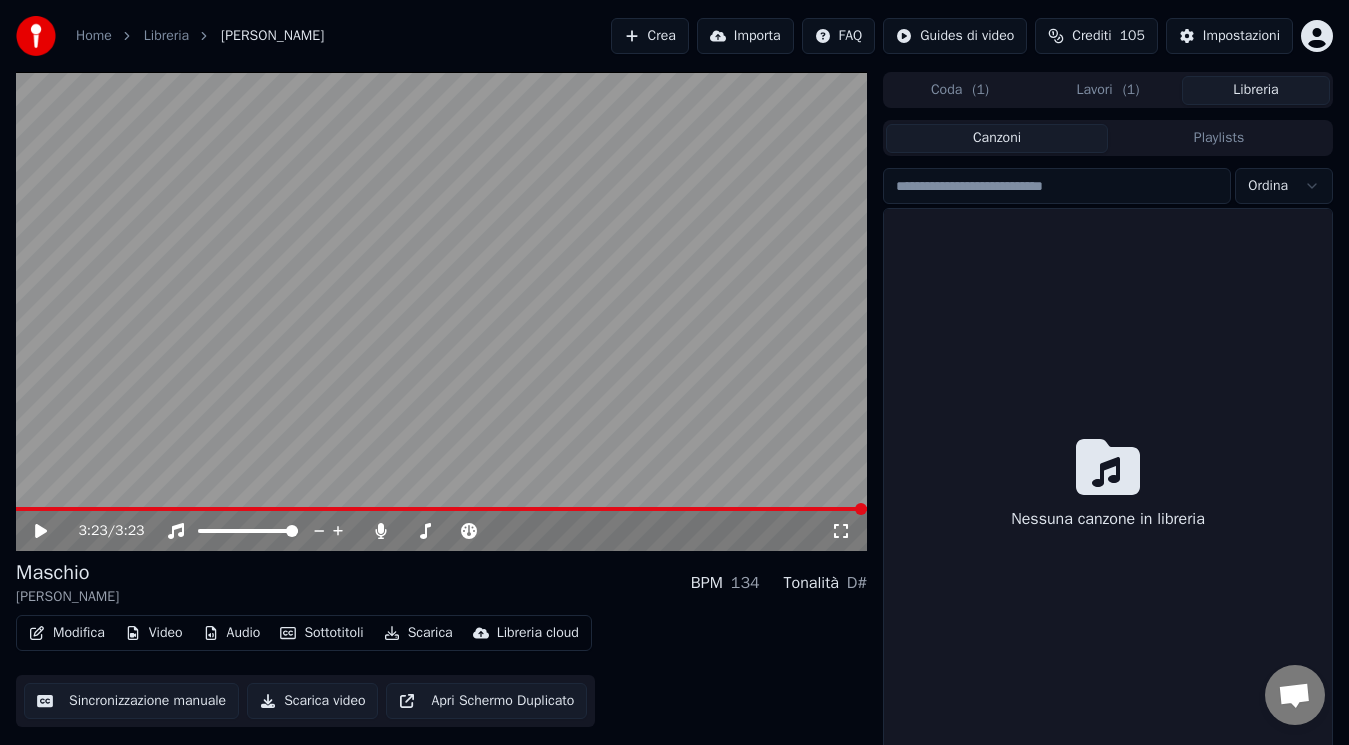 click on "Libreria" at bounding box center [1256, 90] 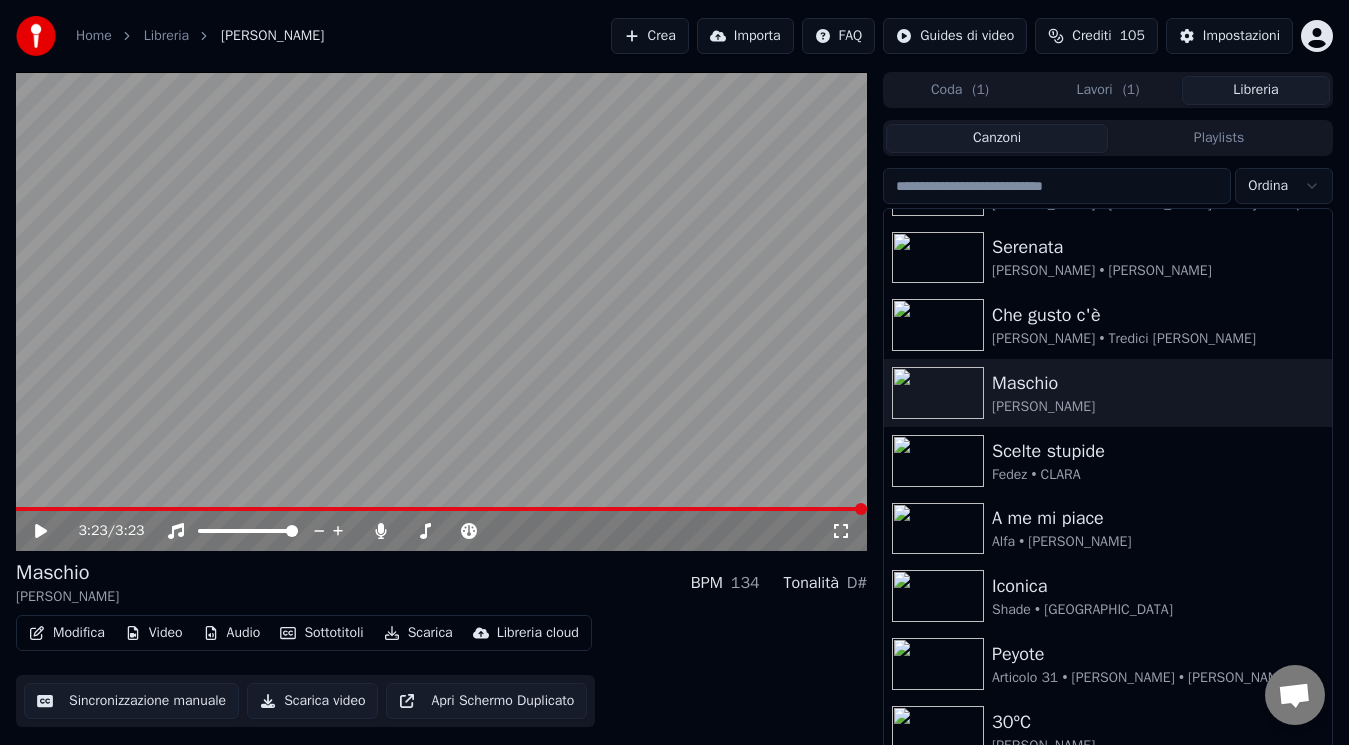 scroll, scrollTop: 301, scrollLeft: 0, axis: vertical 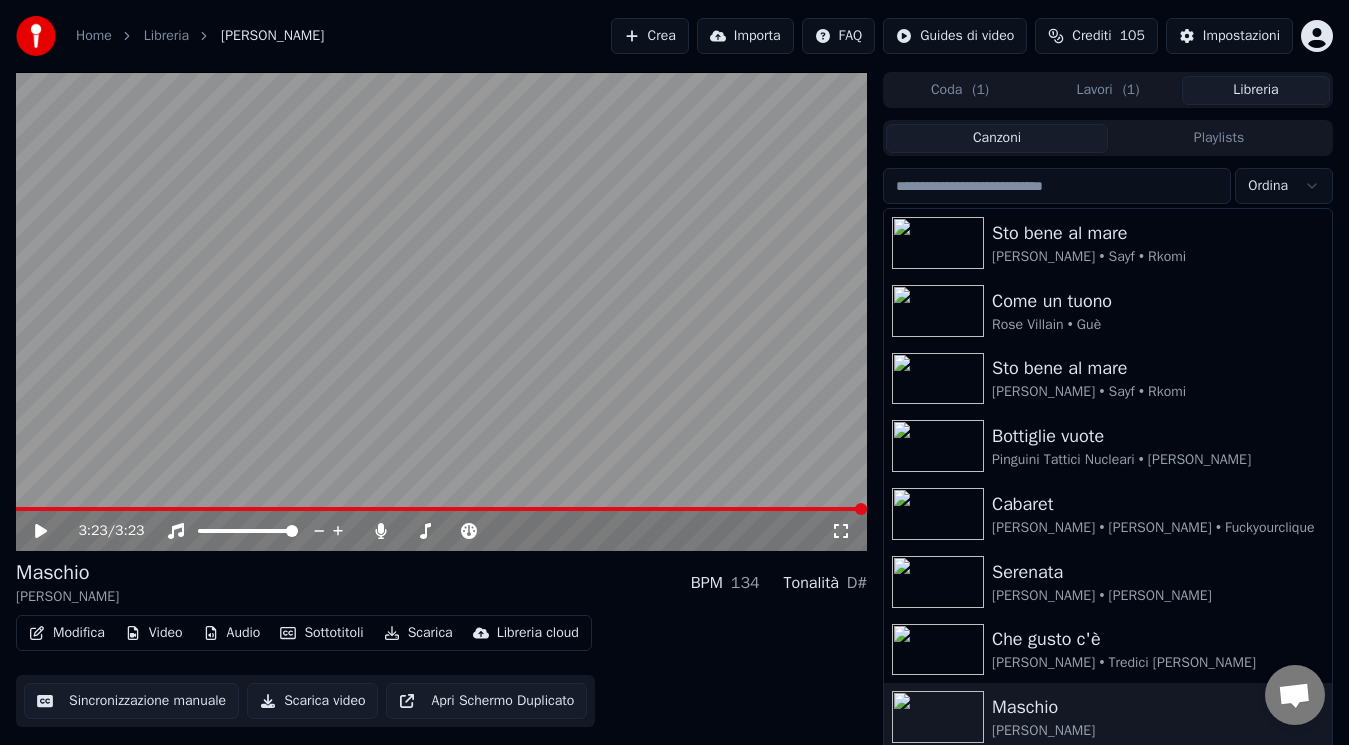 click on "Lavori ( 1 )" at bounding box center (1108, 90) 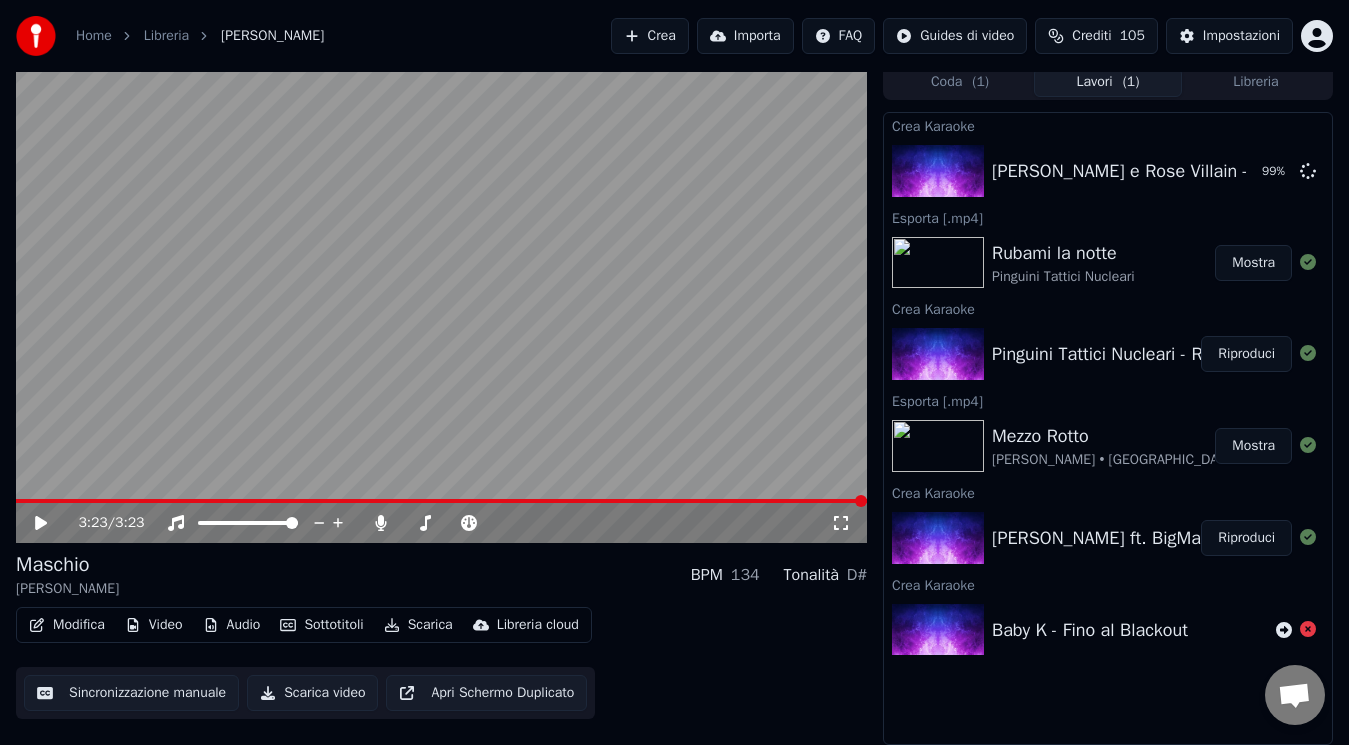 scroll, scrollTop: 0, scrollLeft: 0, axis: both 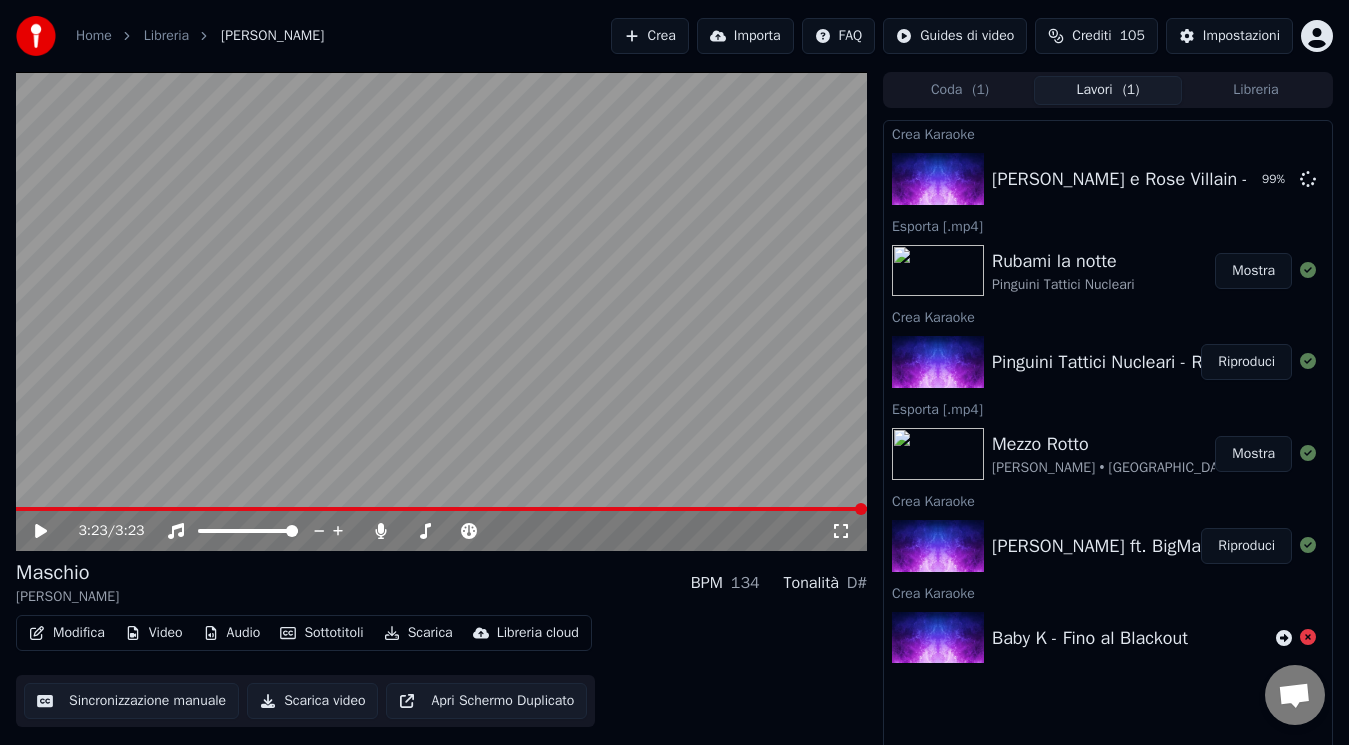 click on "3:23  /  3:23" at bounding box center [441, 531] 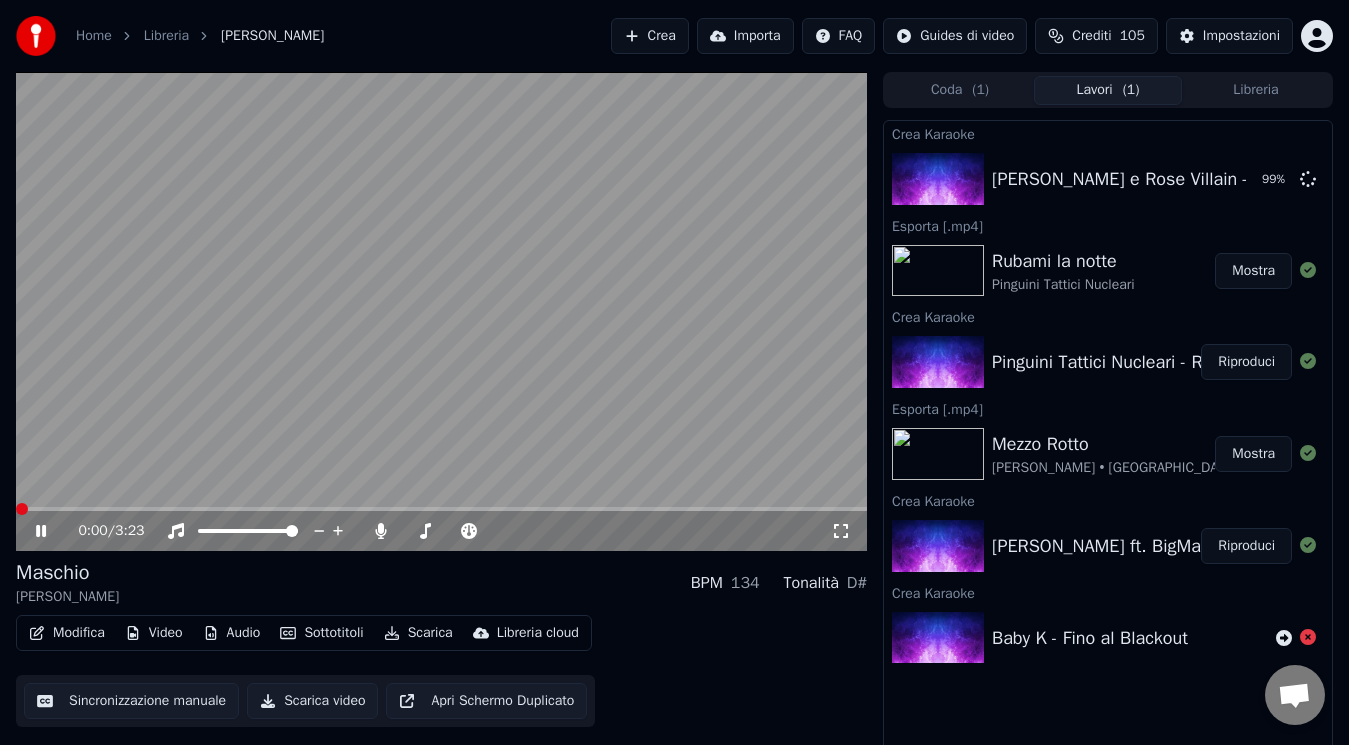 click at bounding box center (22, 509) 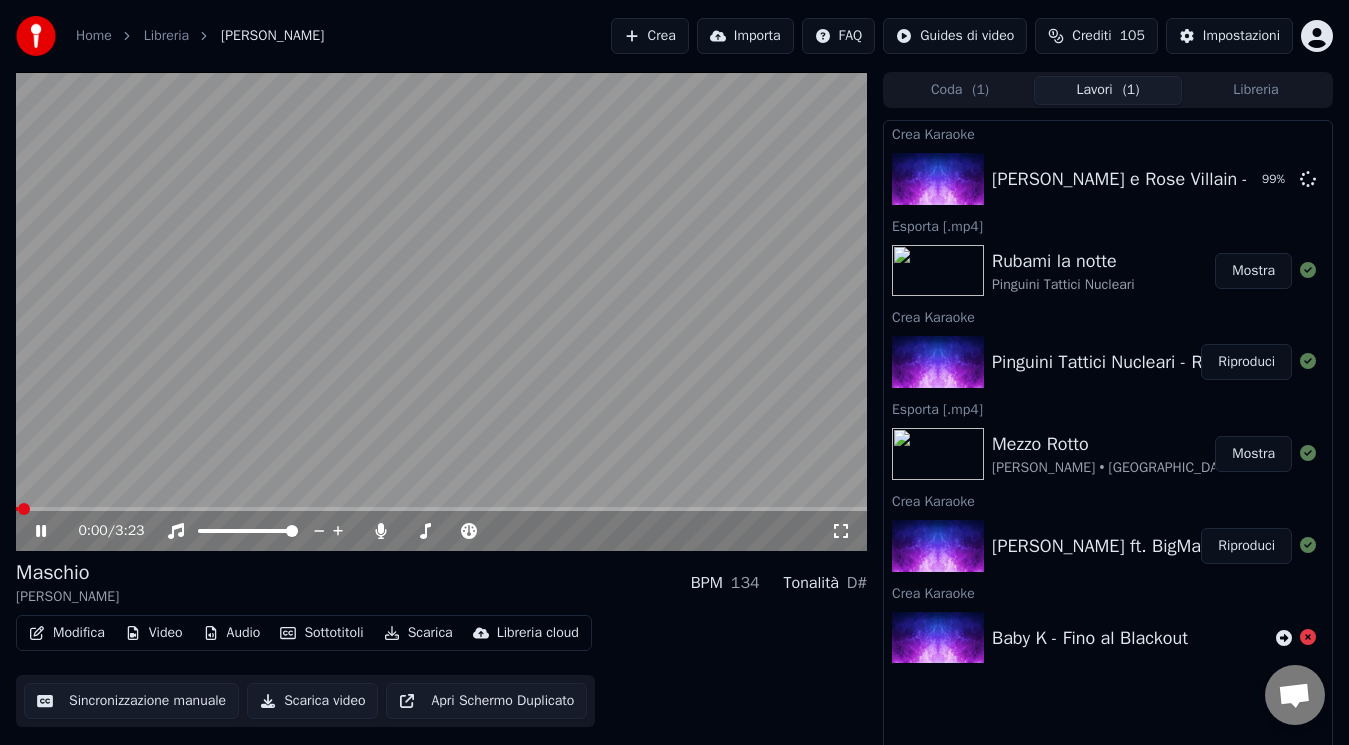 click at bounding box center (24, 509) 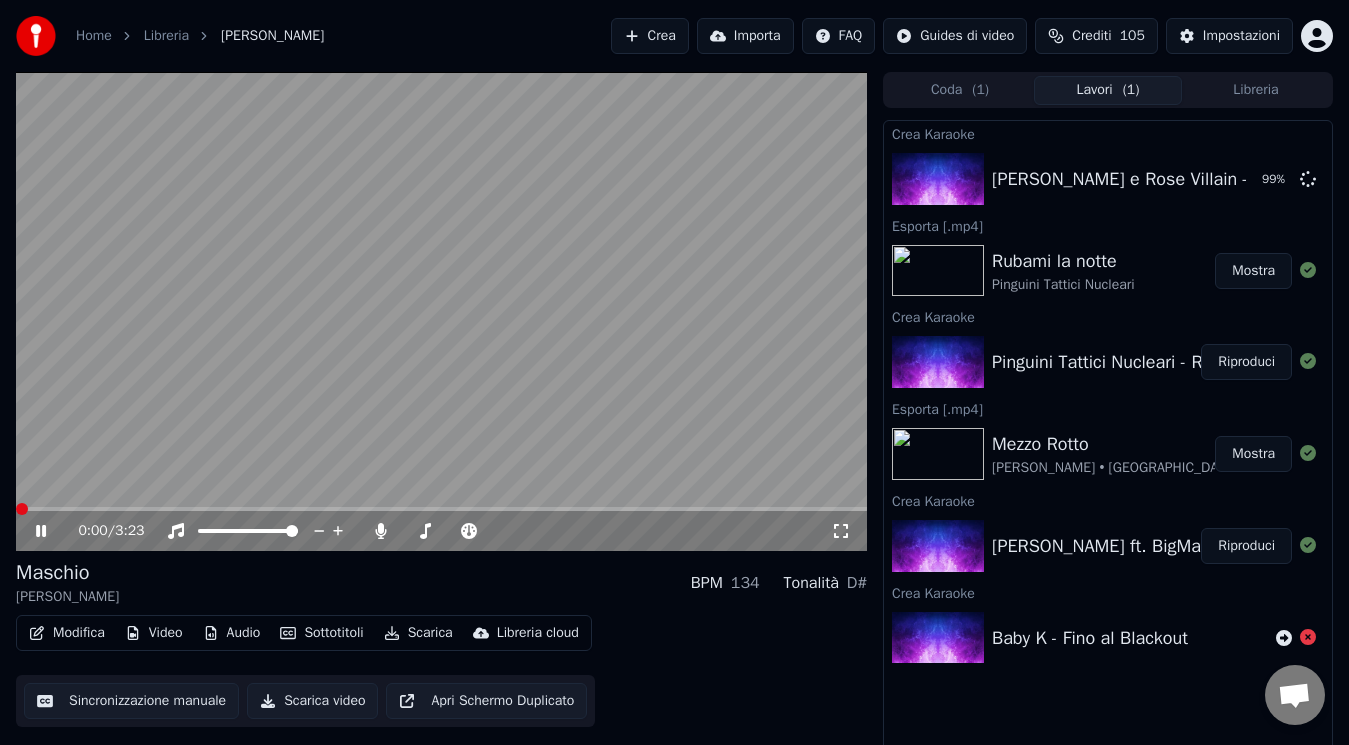 click at bounding box center (22, 509) 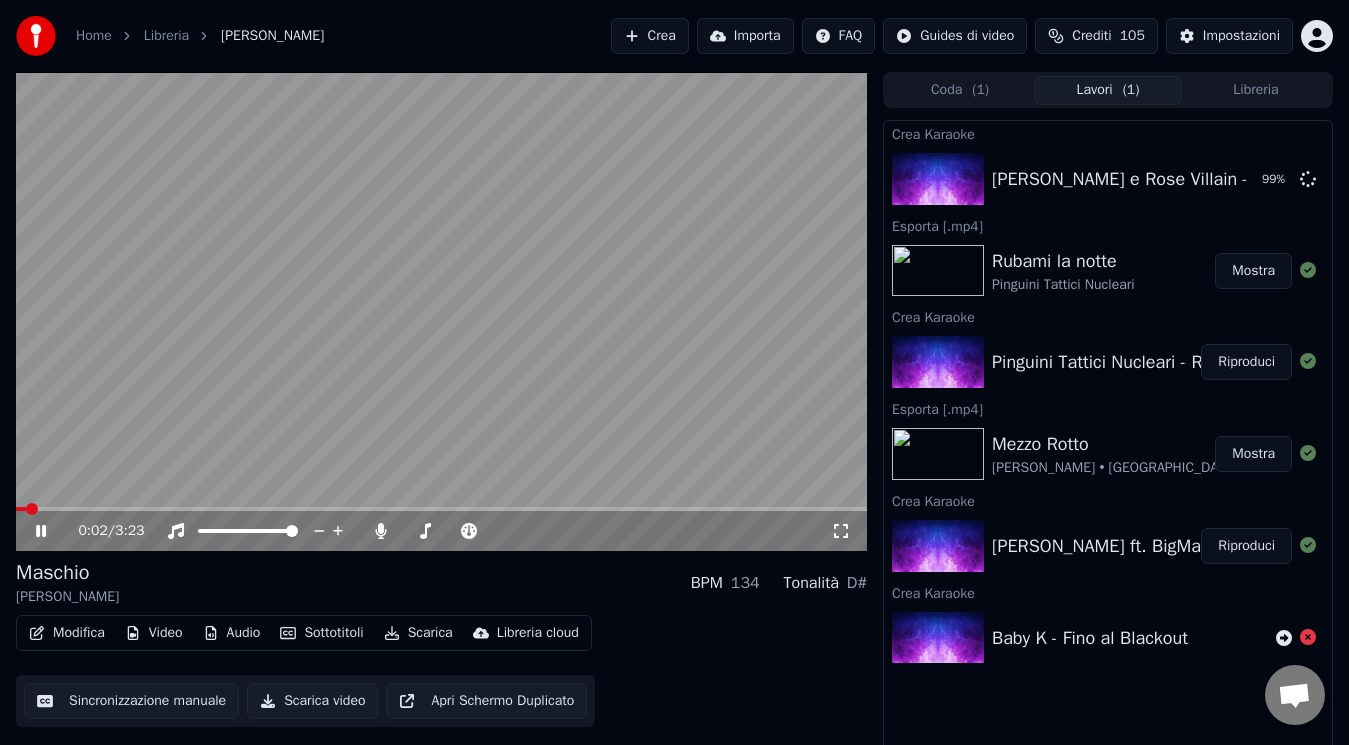 click at bounding box center [32, 509] 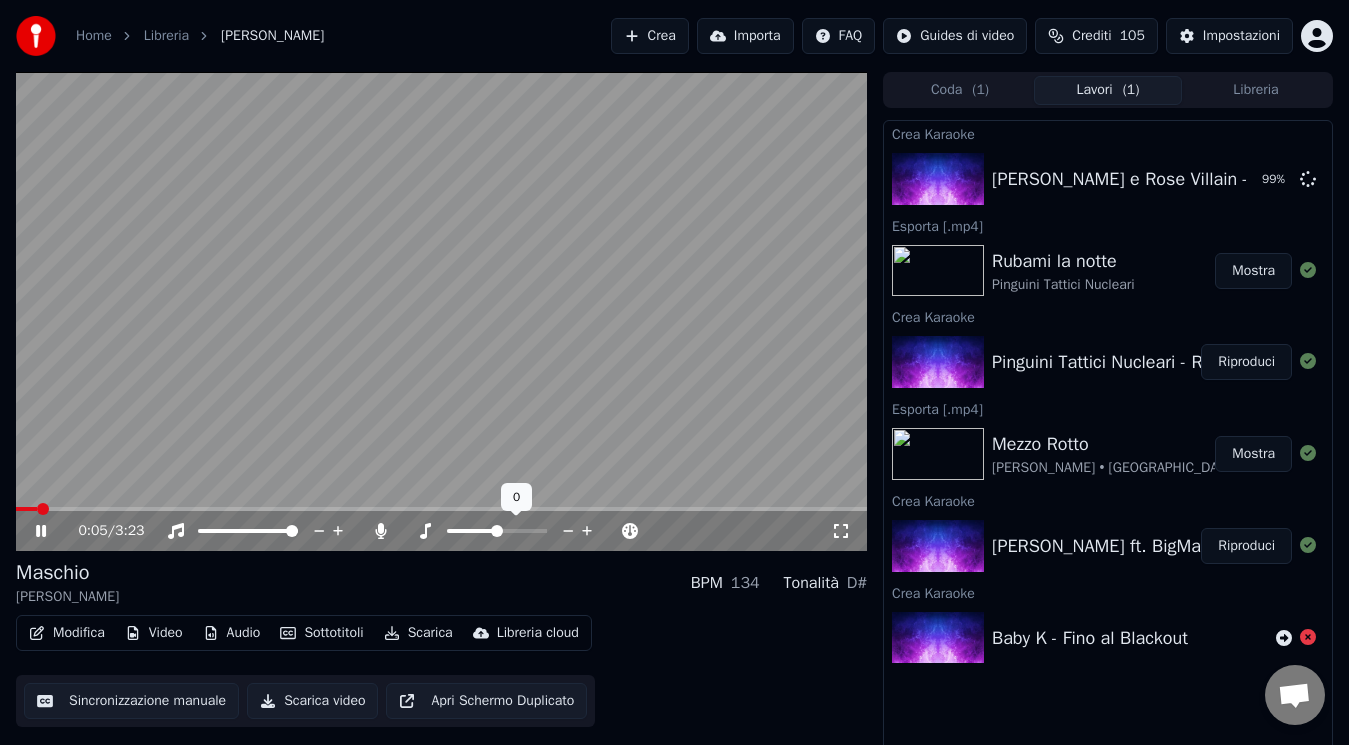 click 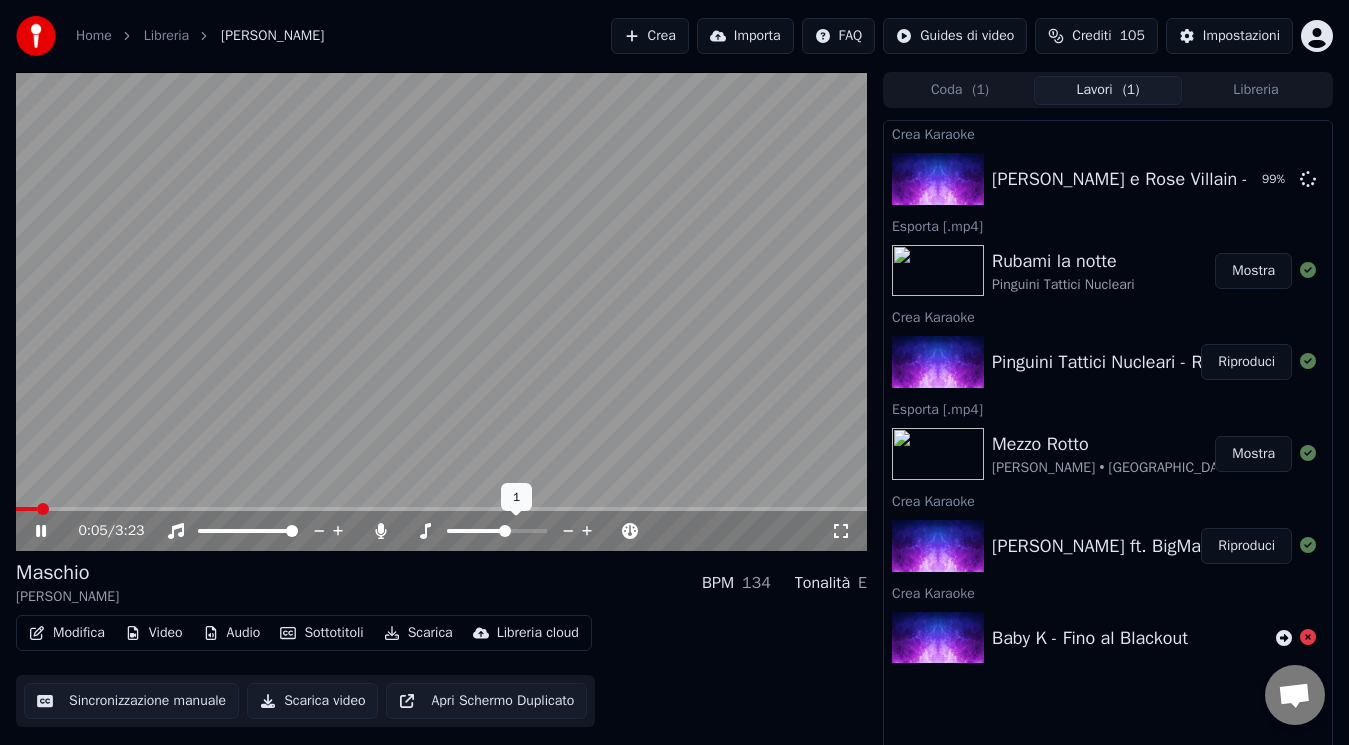 click 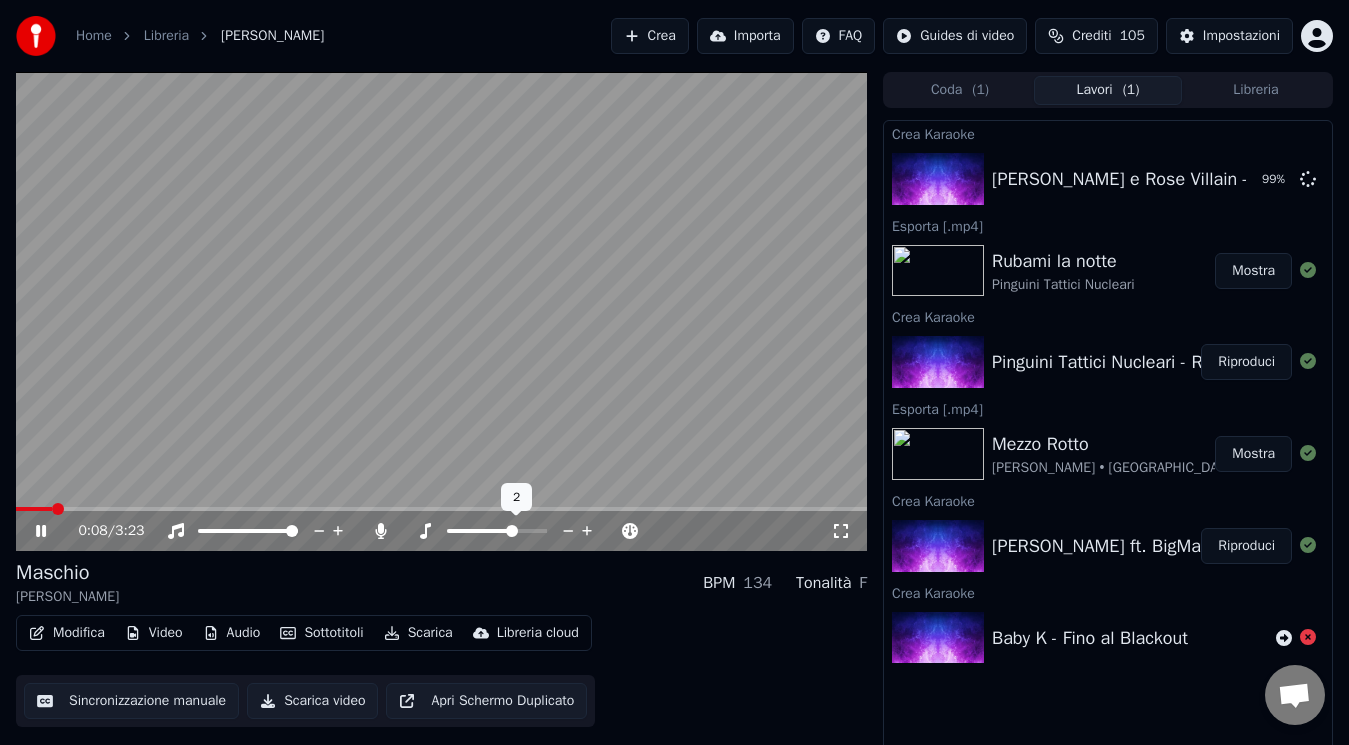 click 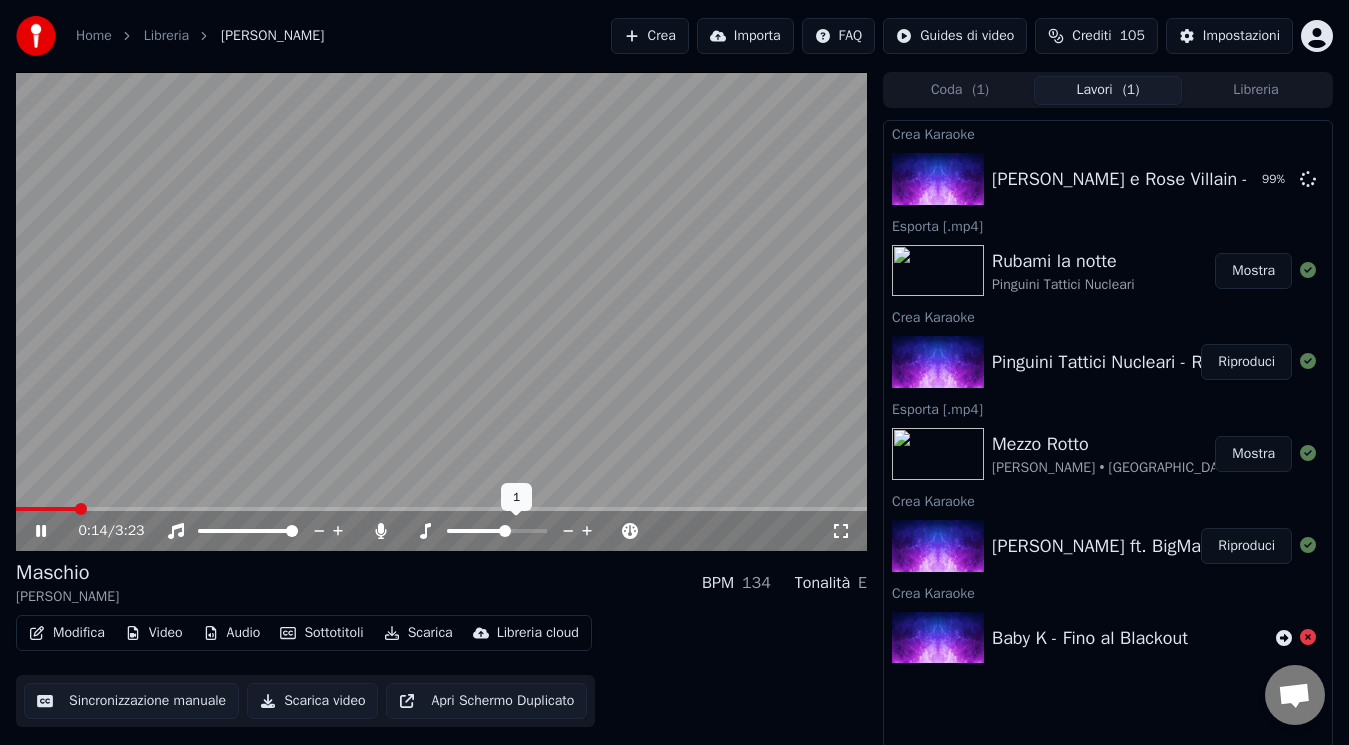 click 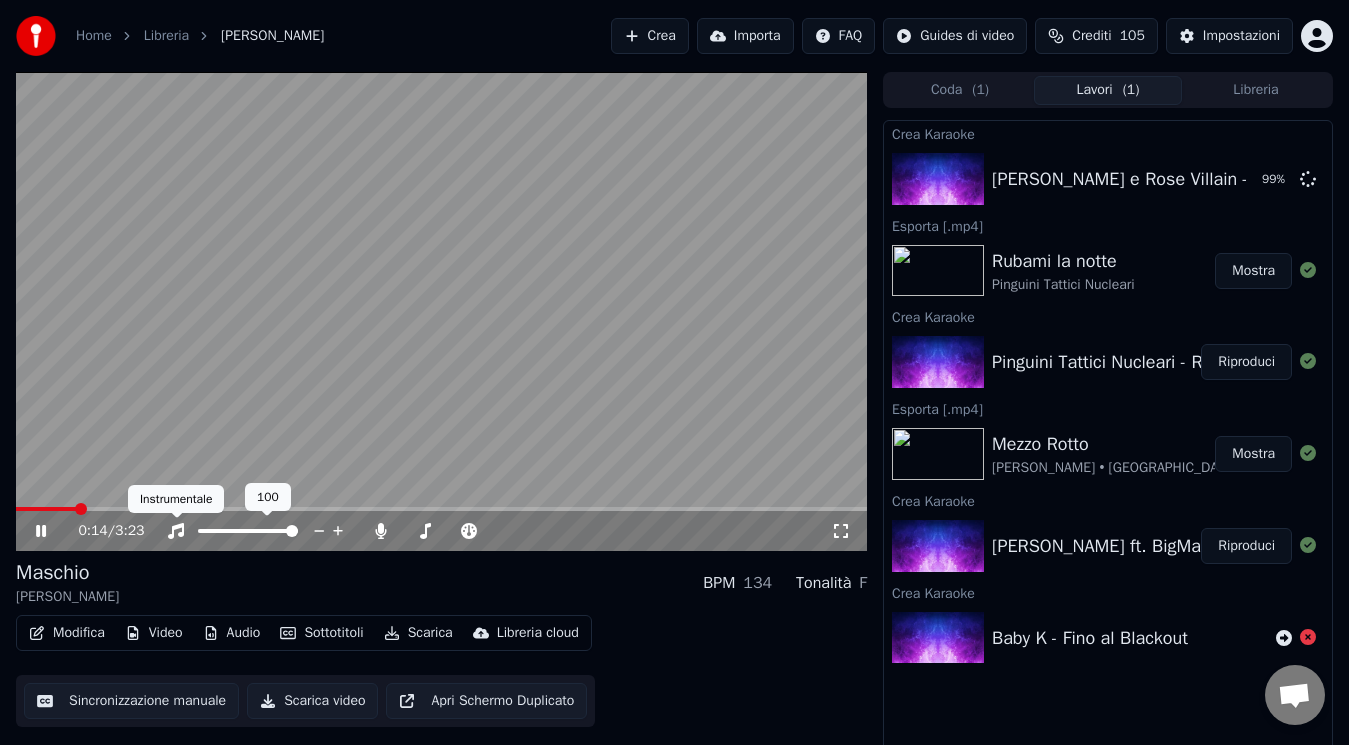 click 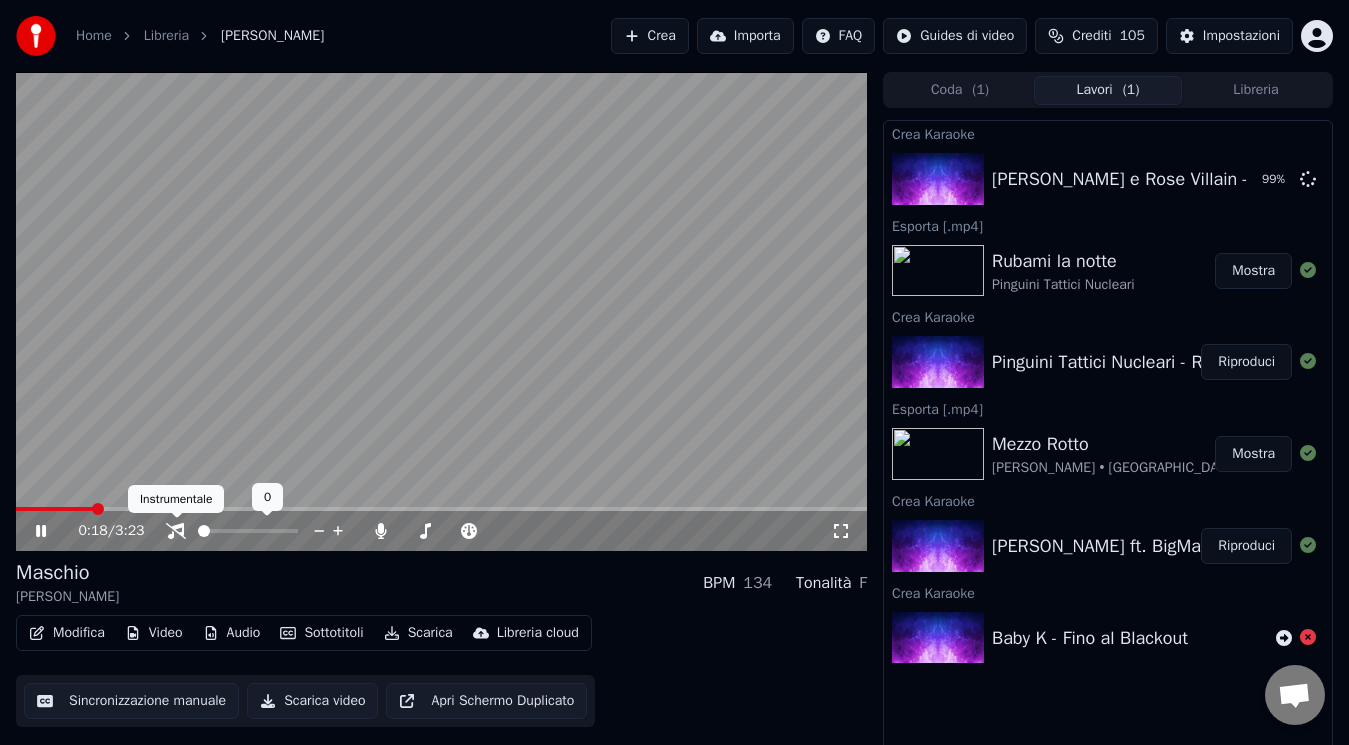 click 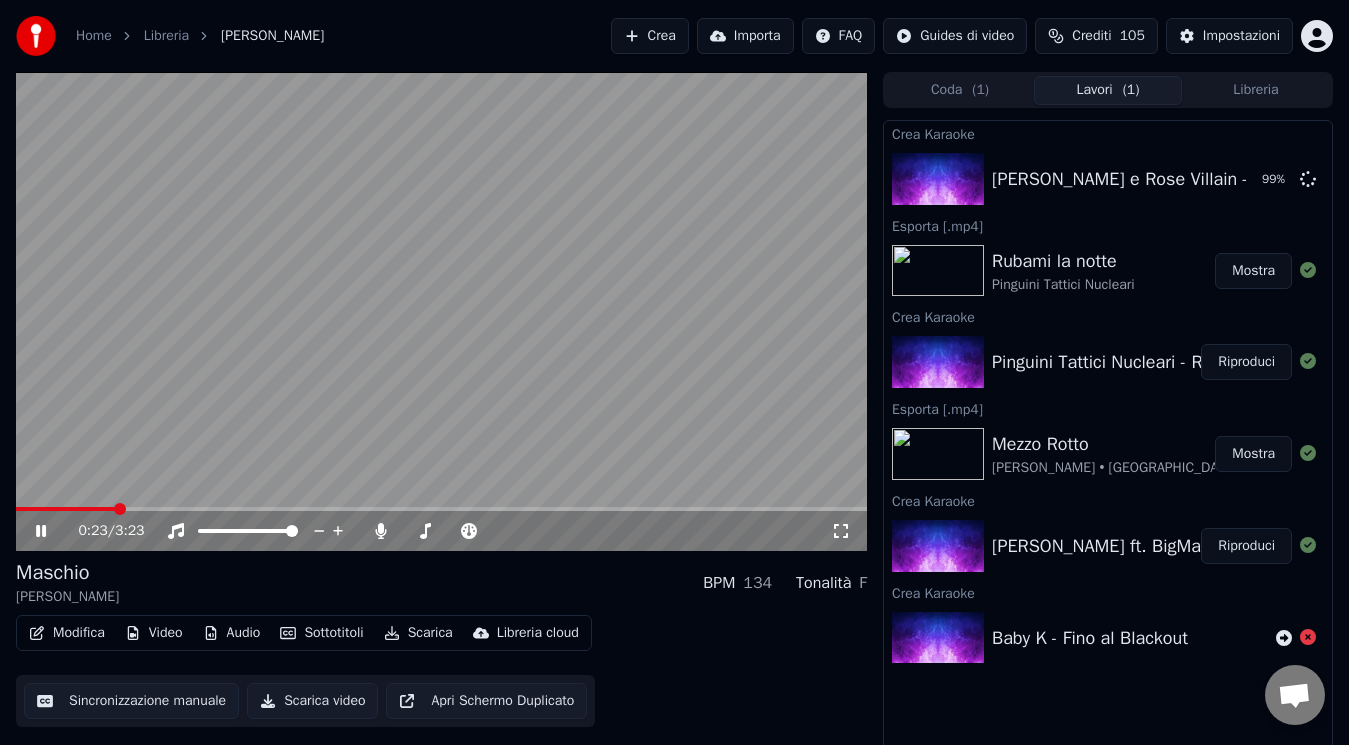 click at bounding box center [441, 311] 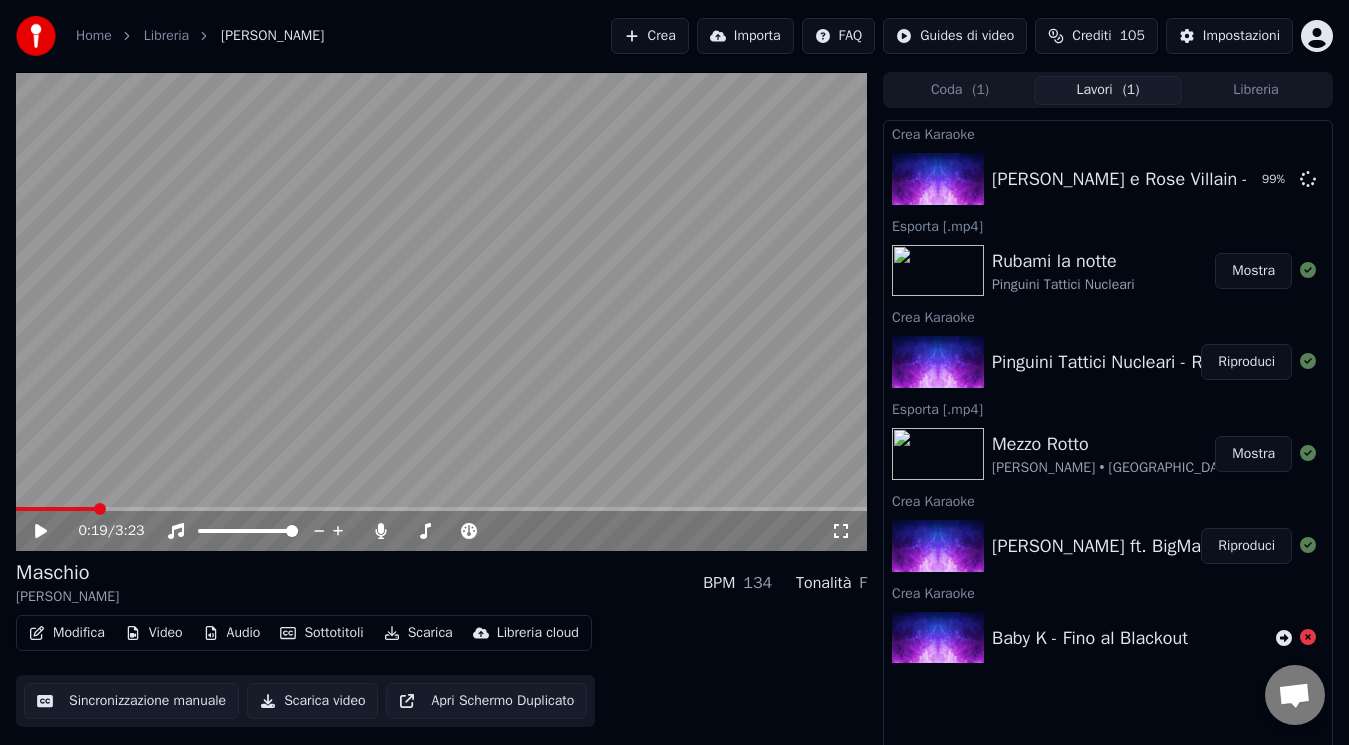 click at bounding box center (56, 509) 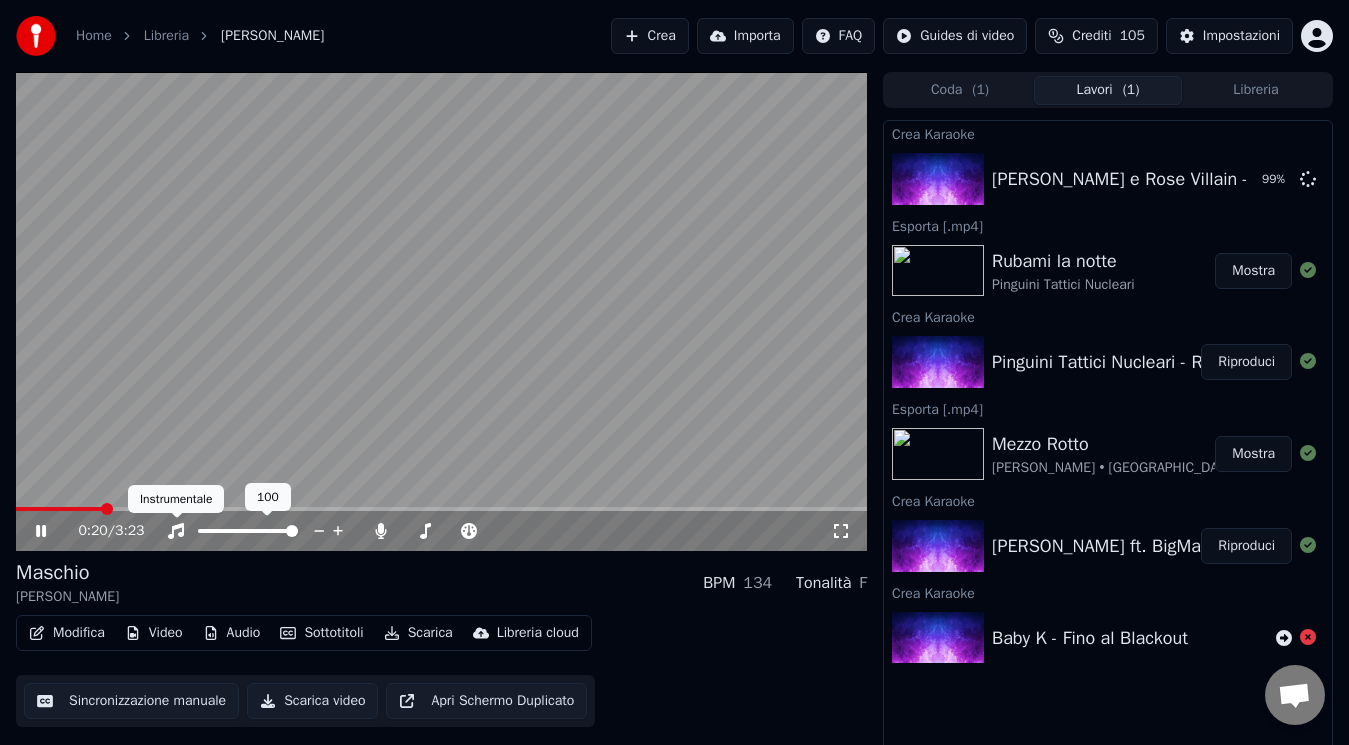click 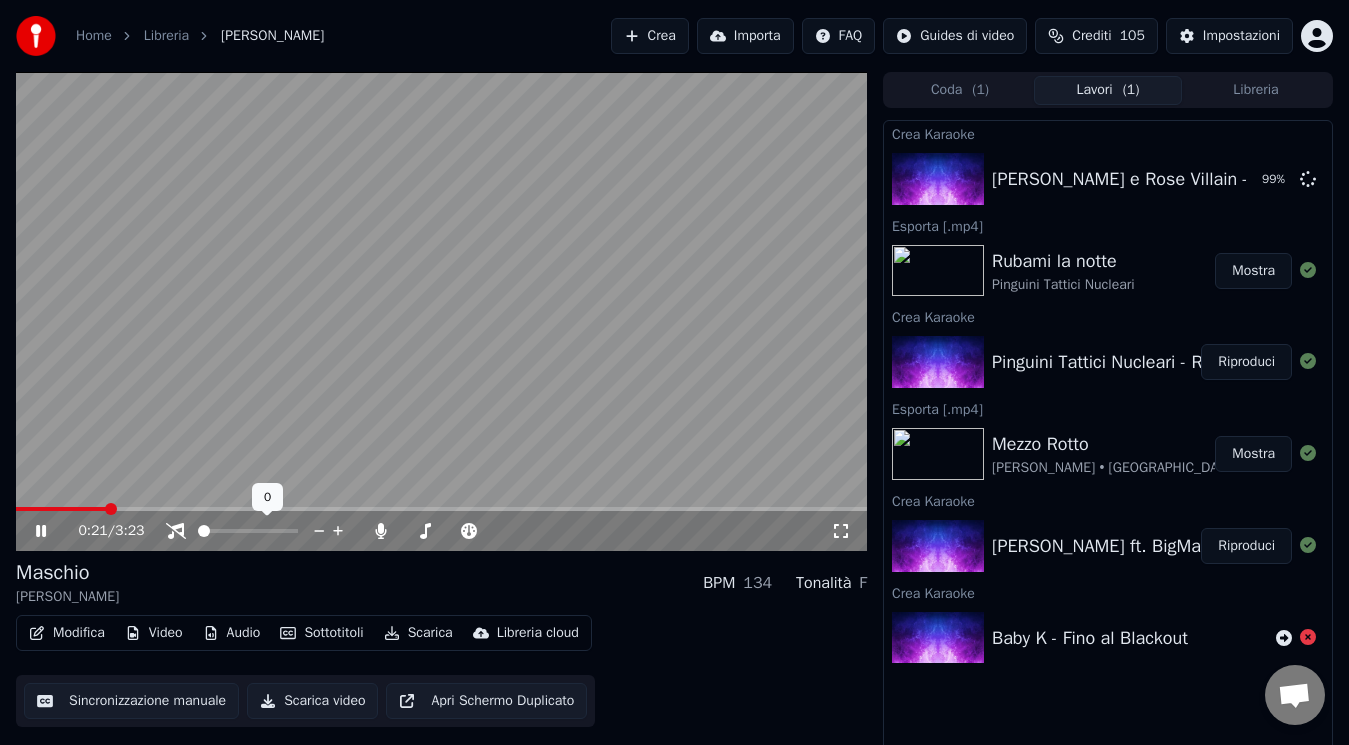 click 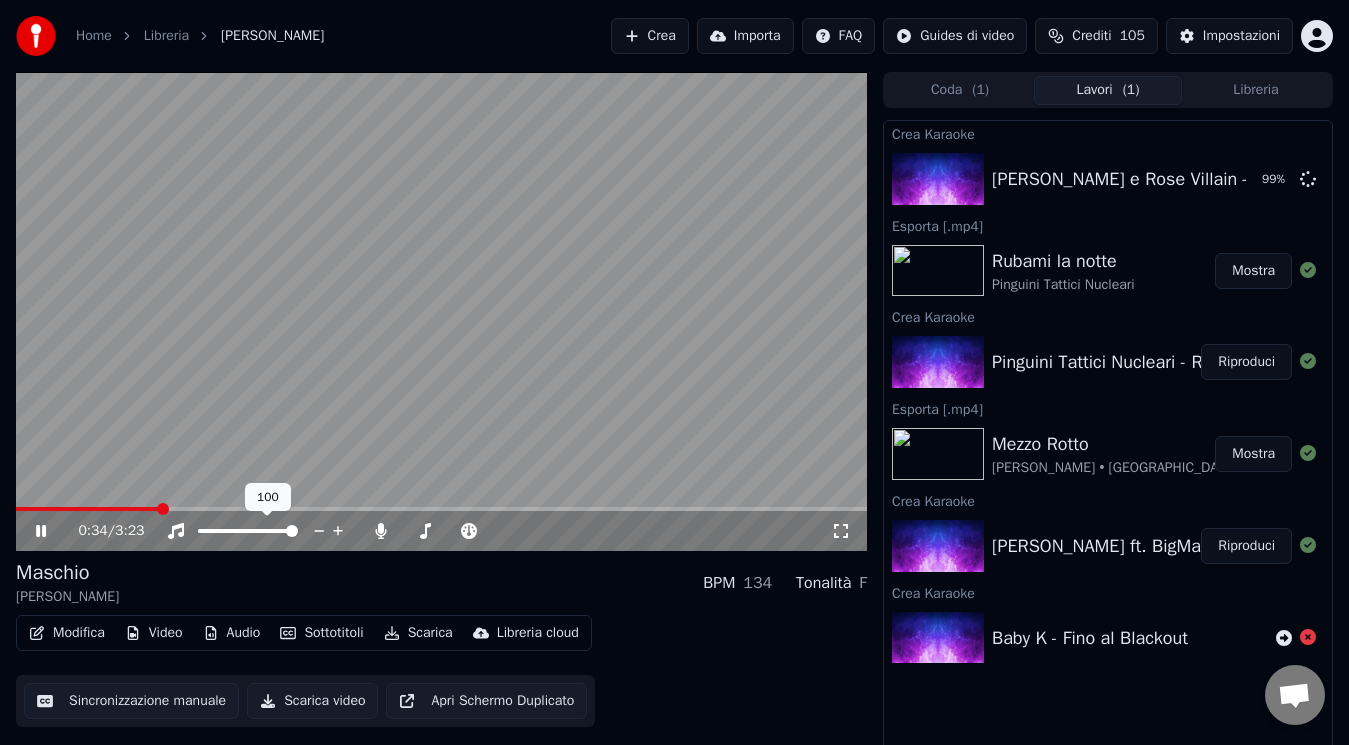 click 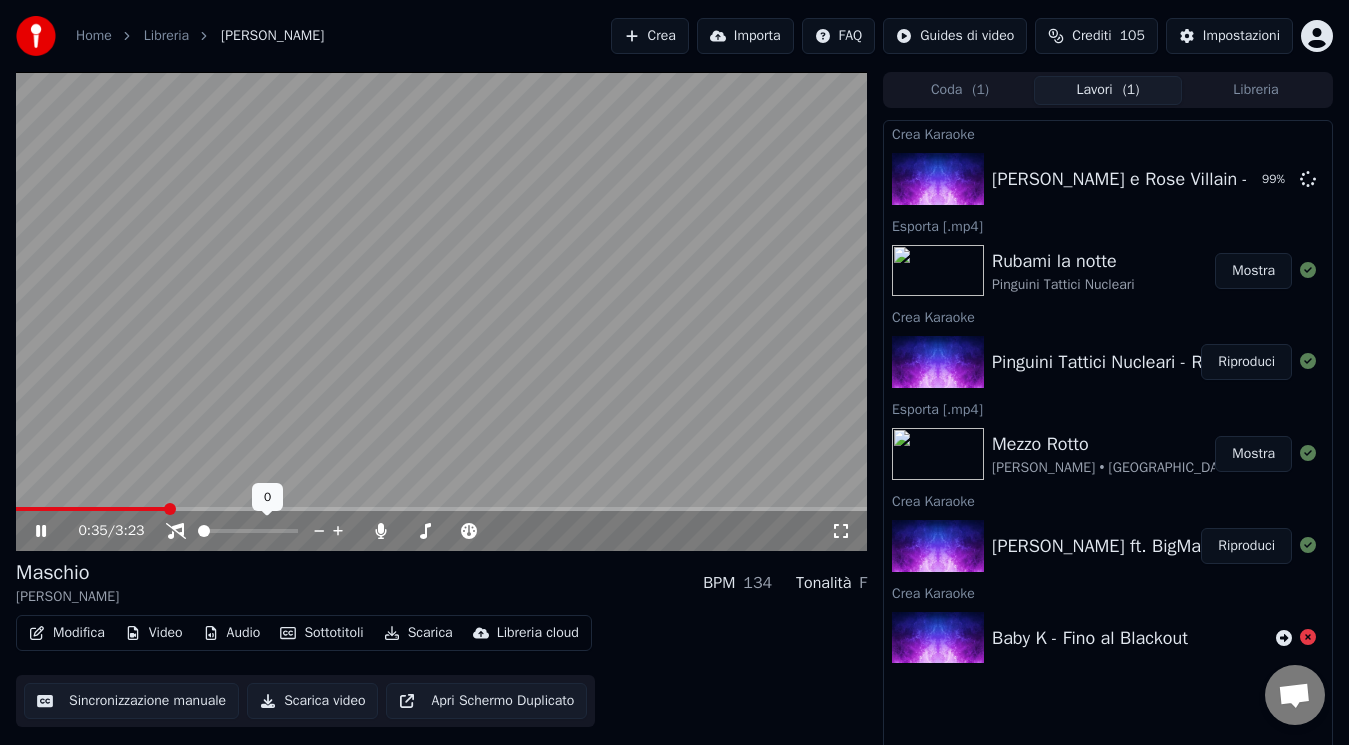click 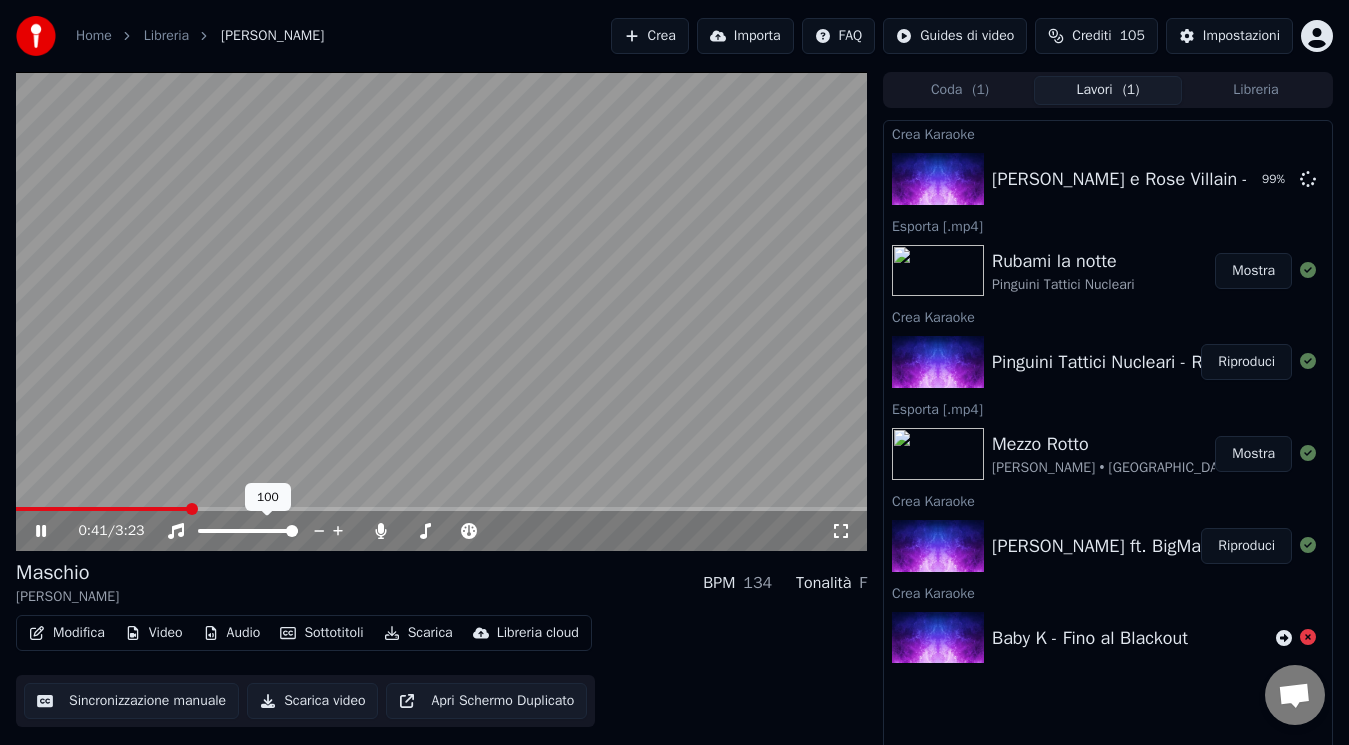 click 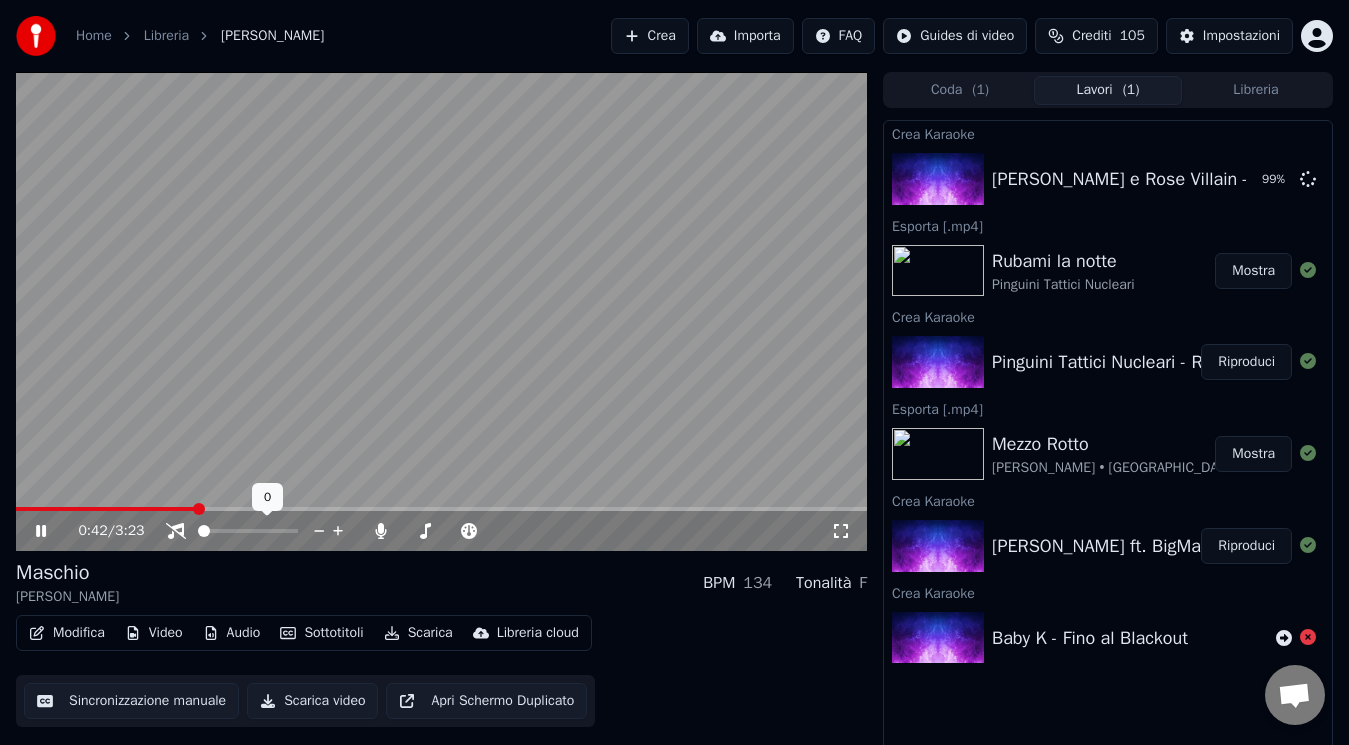 click 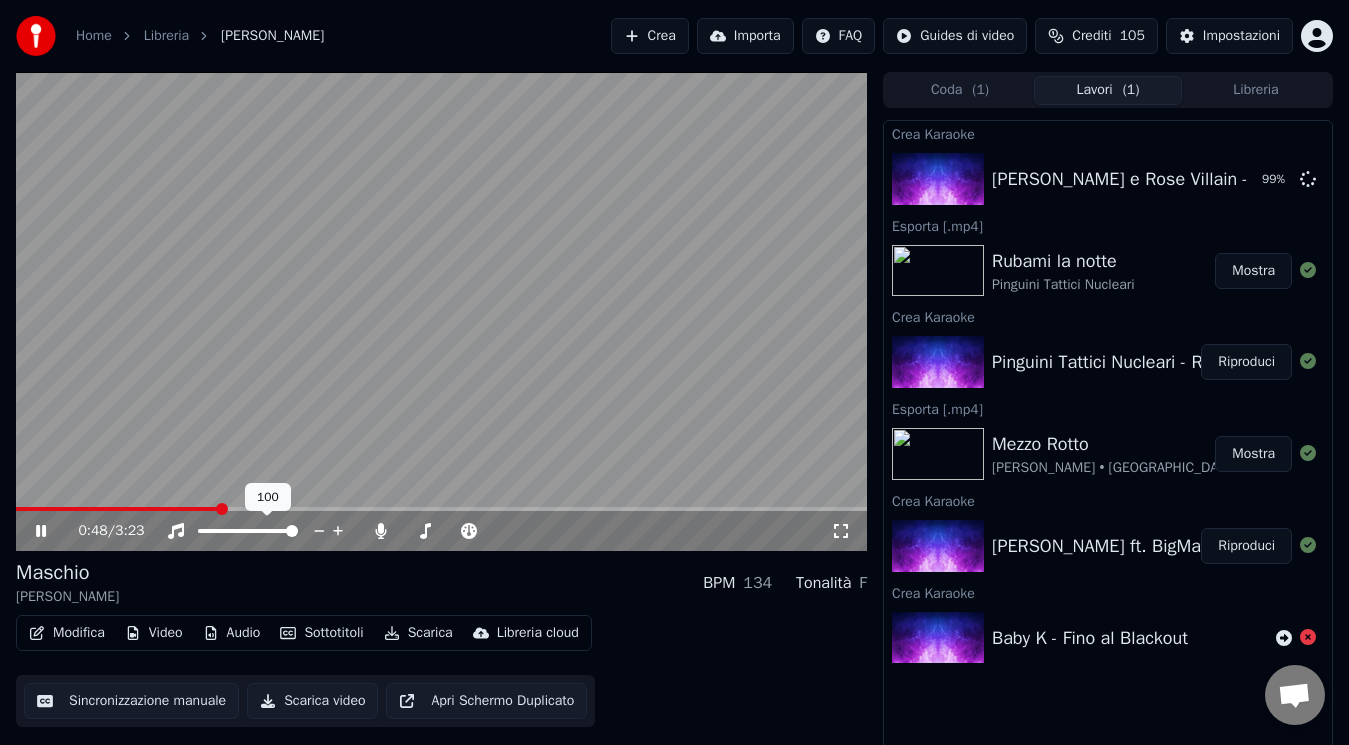 click 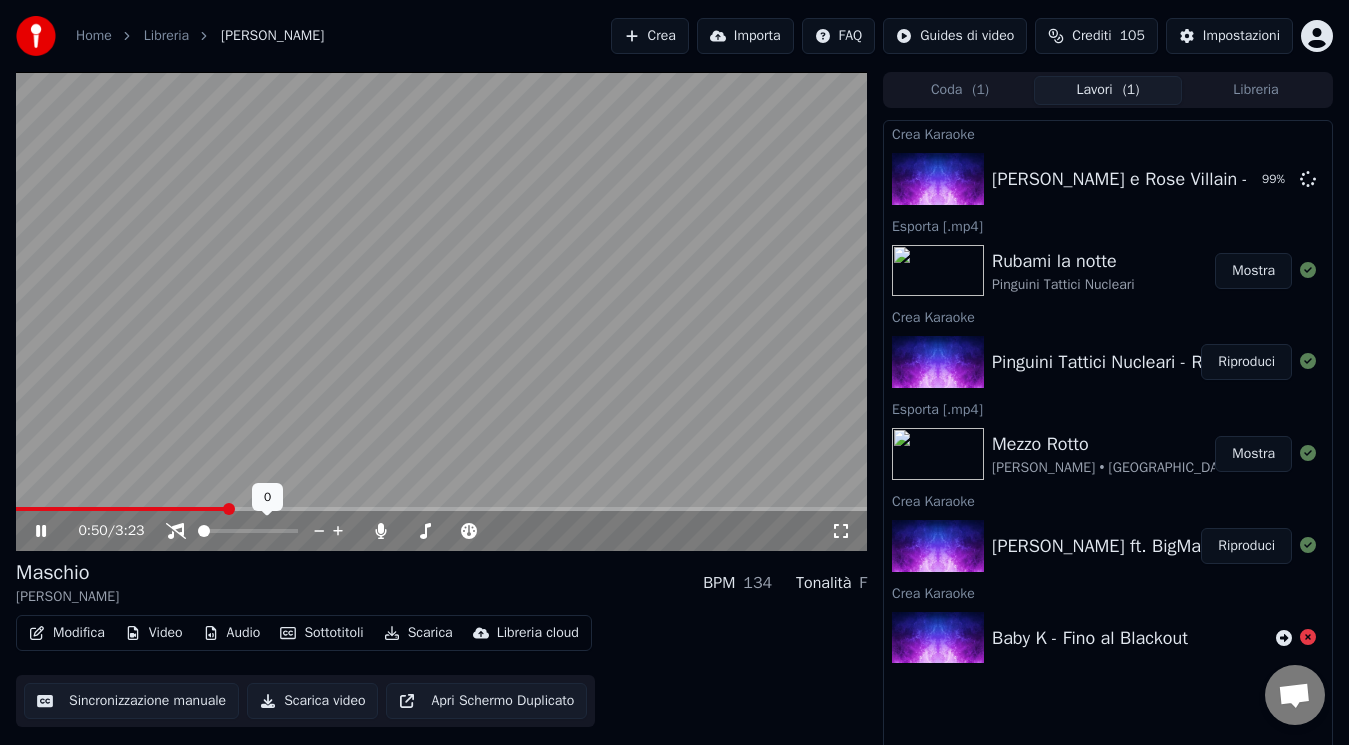 click 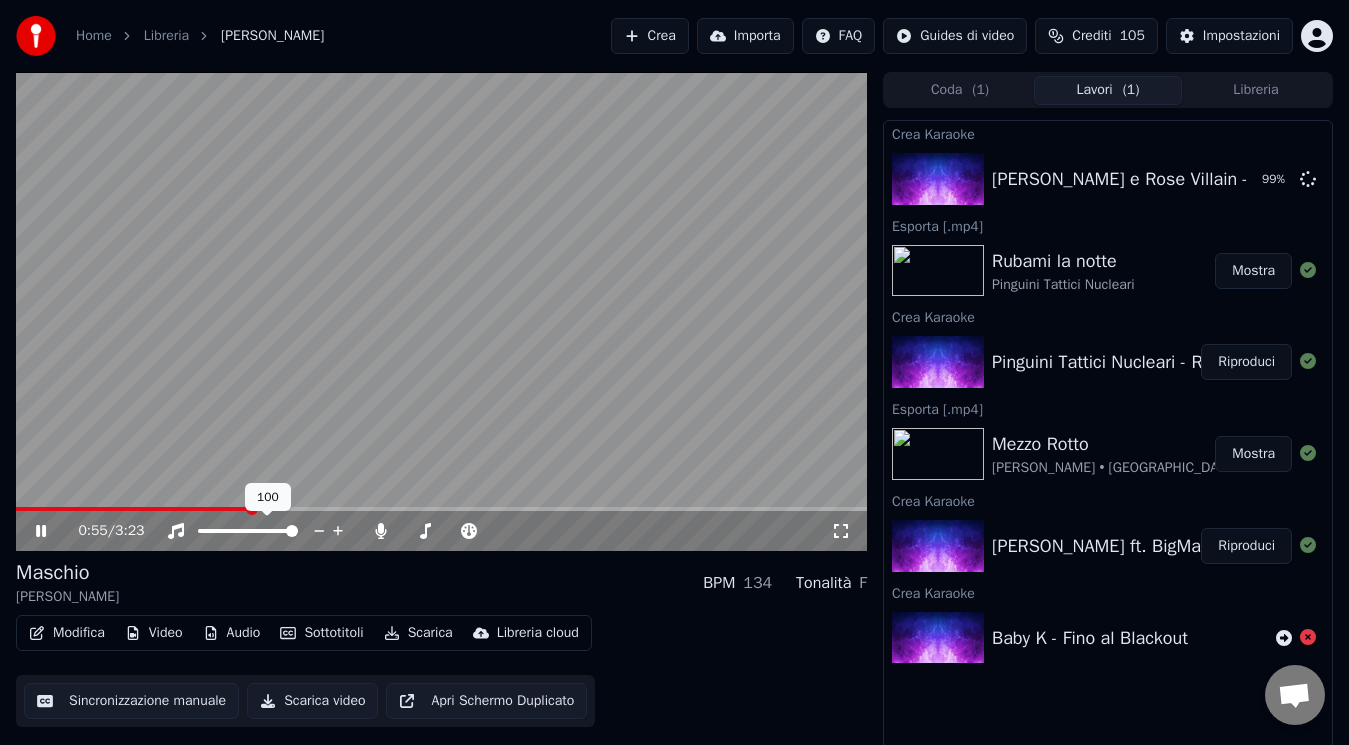 click 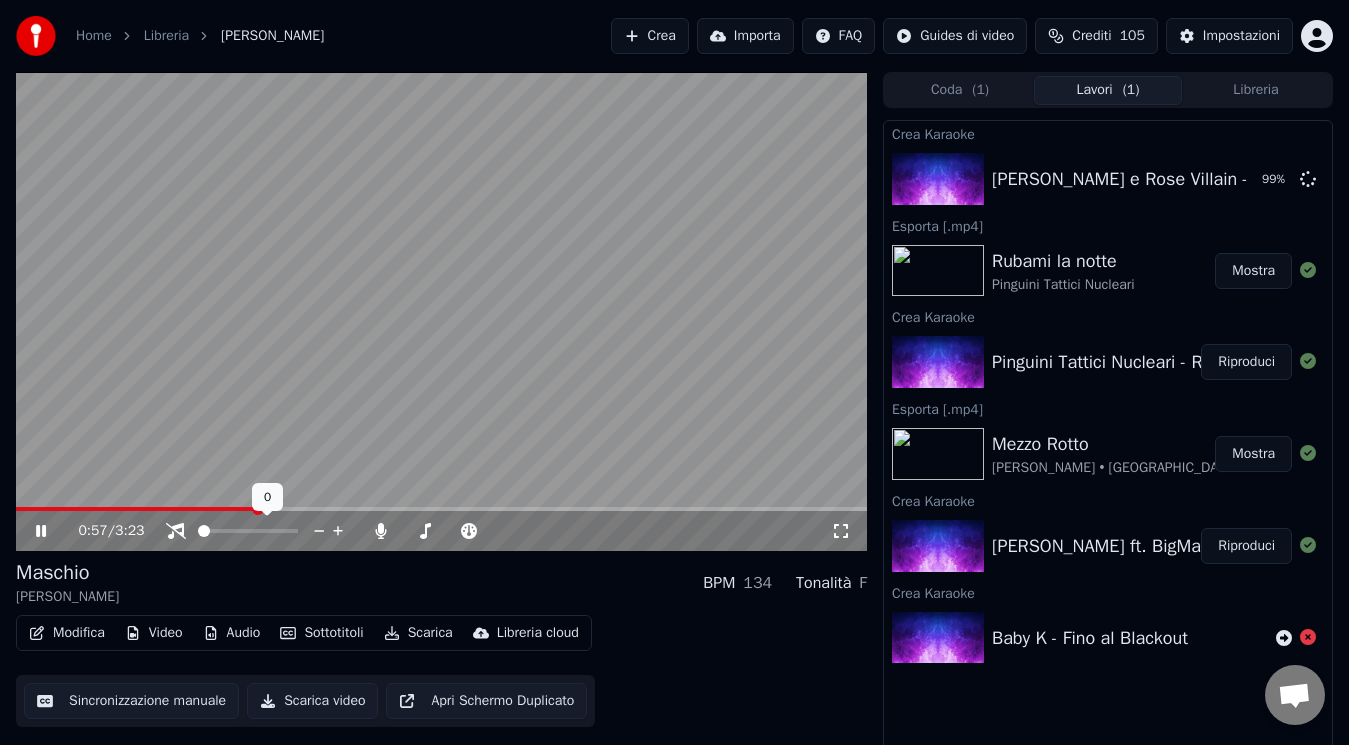 click 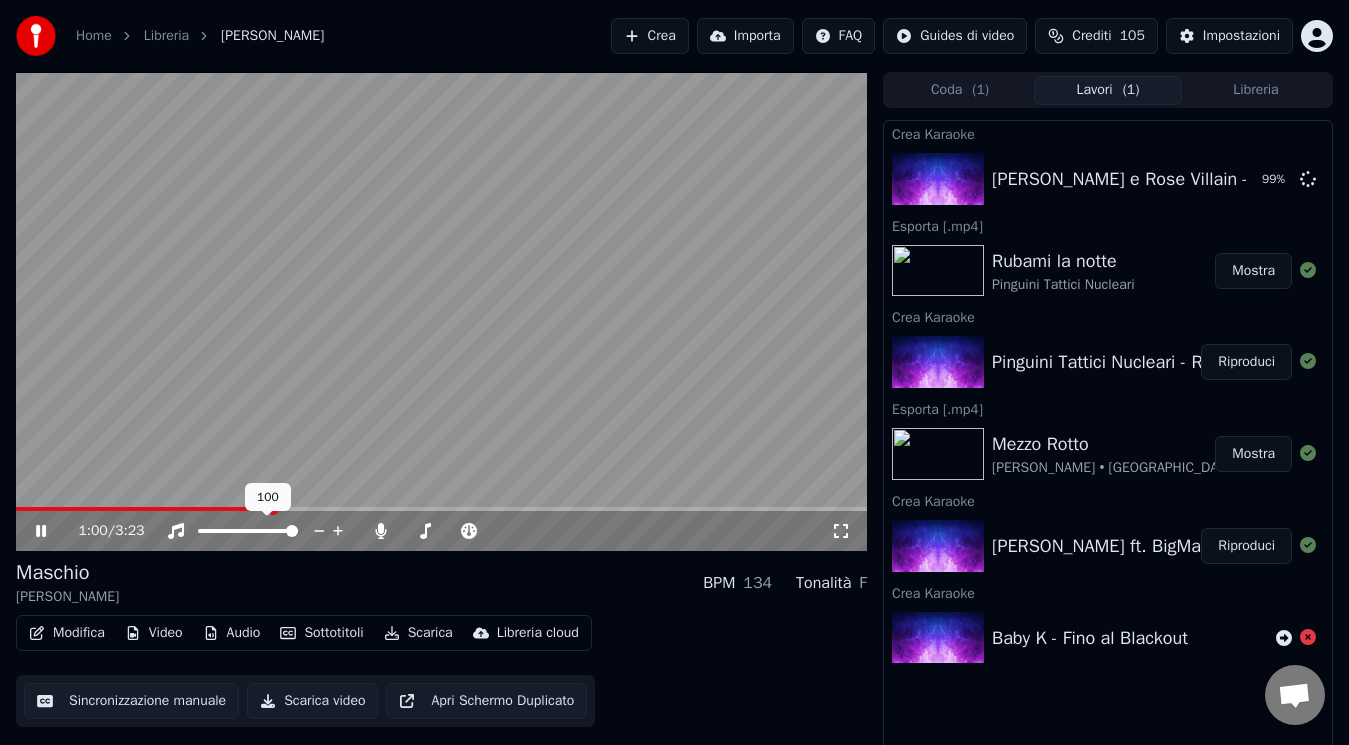 click 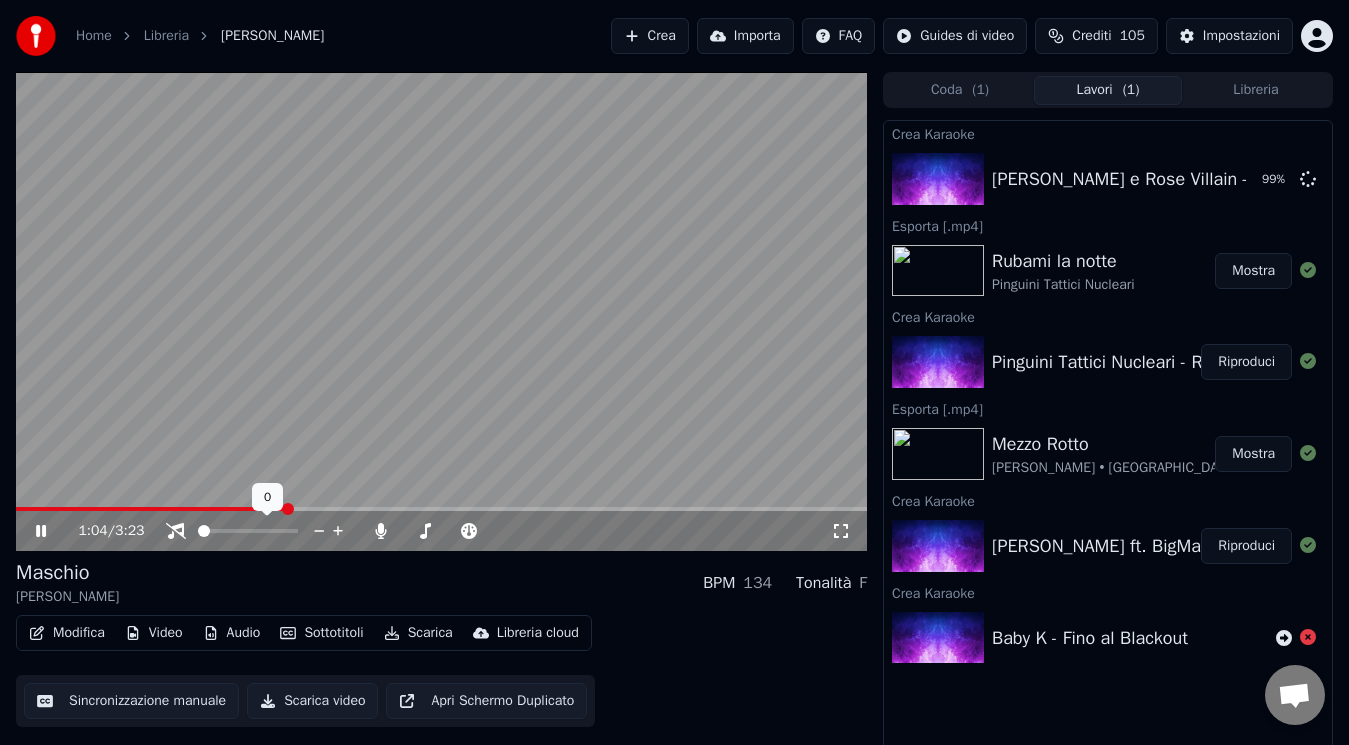 click 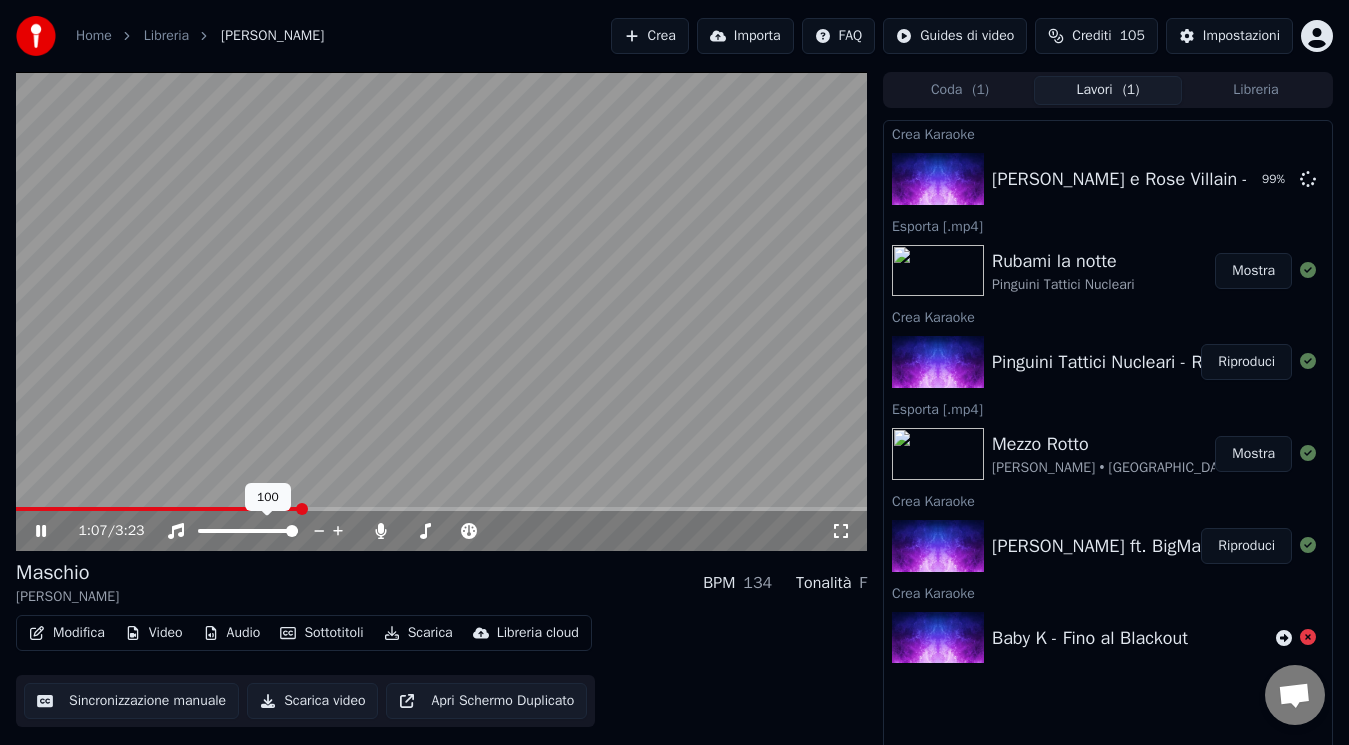 click 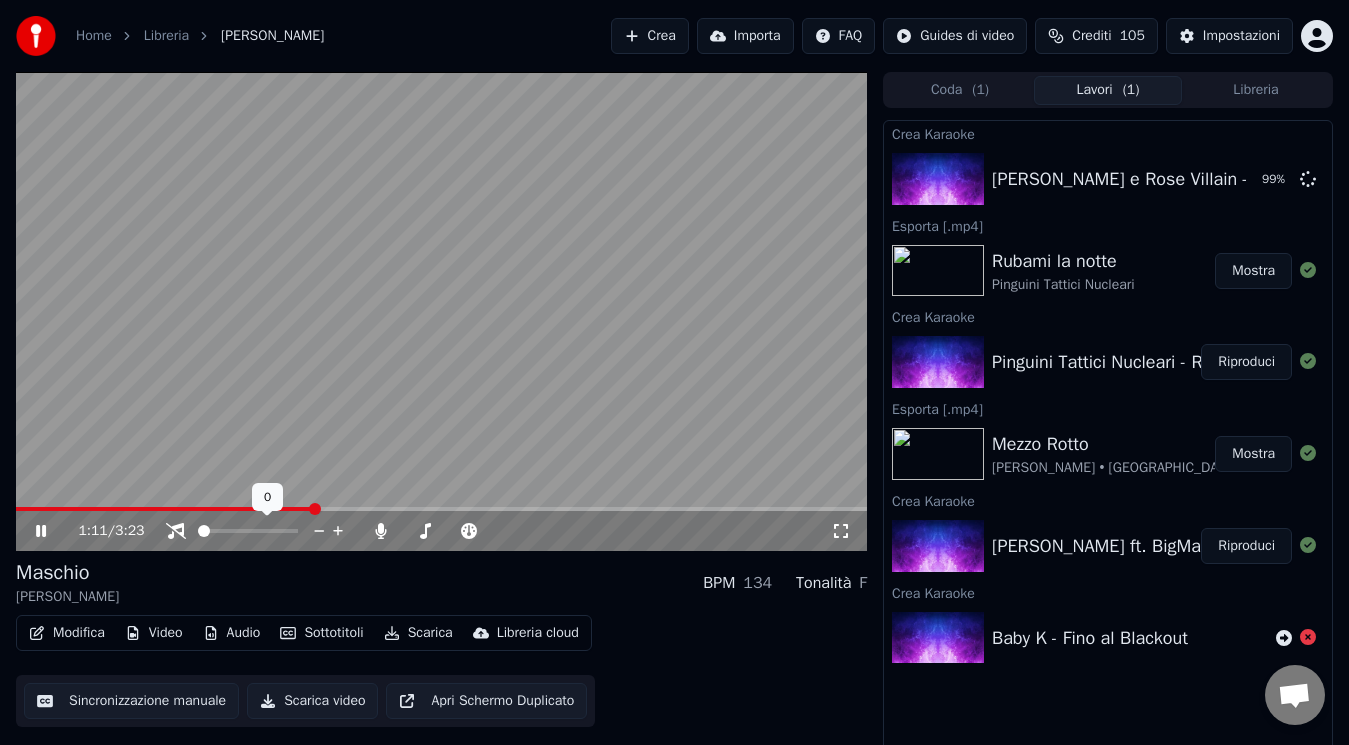 click 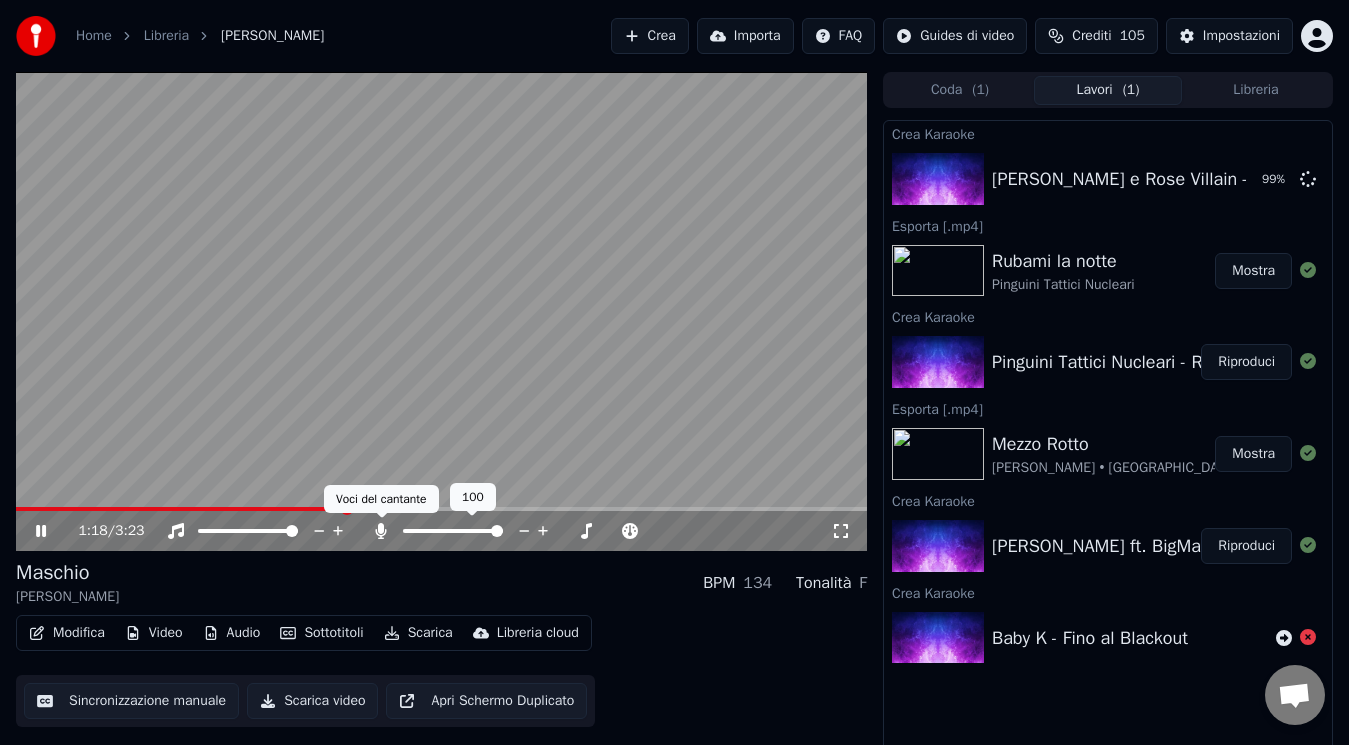 click 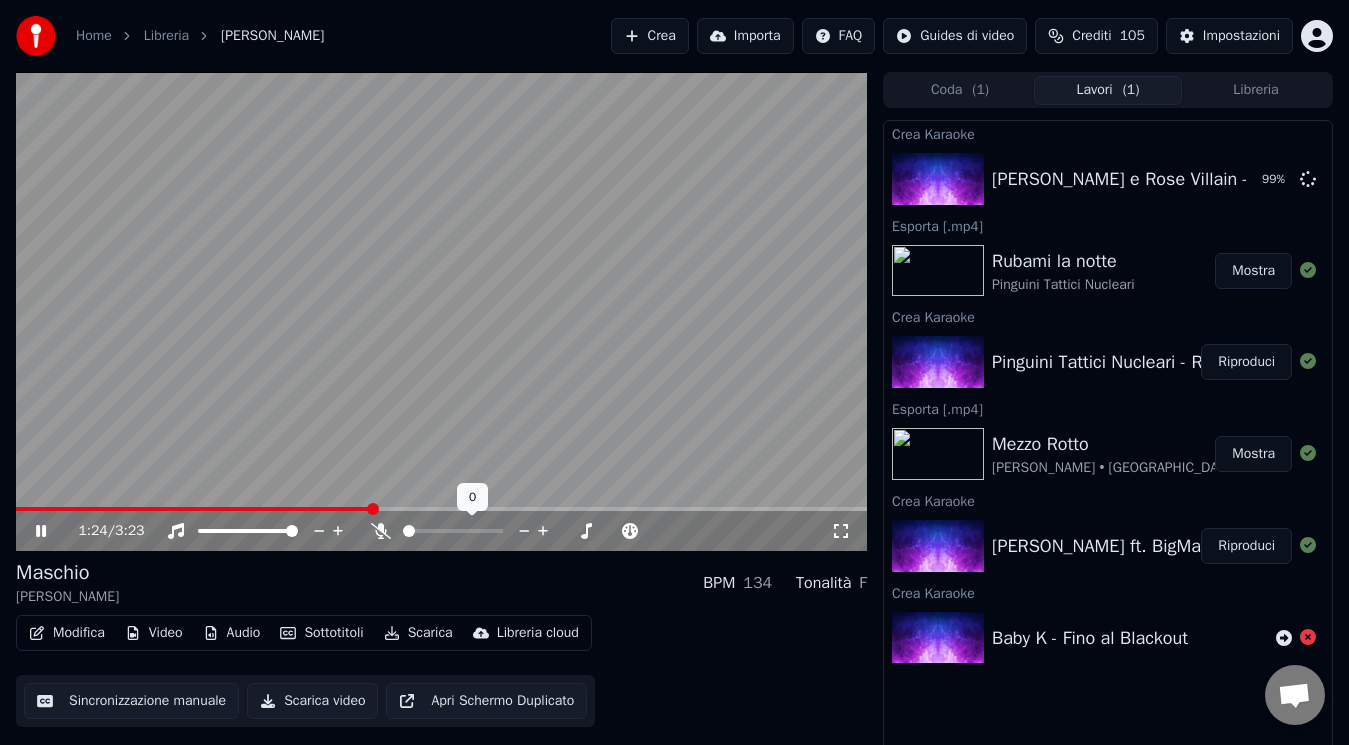 click 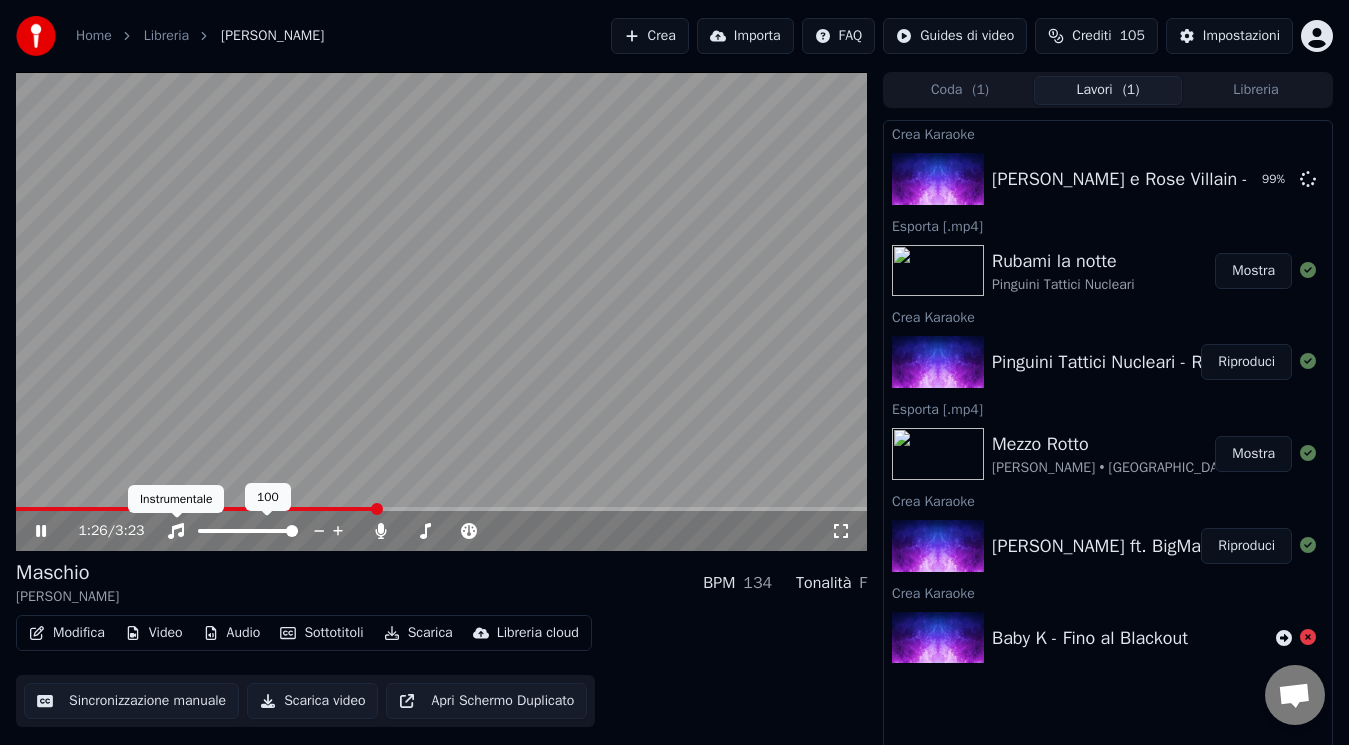 click 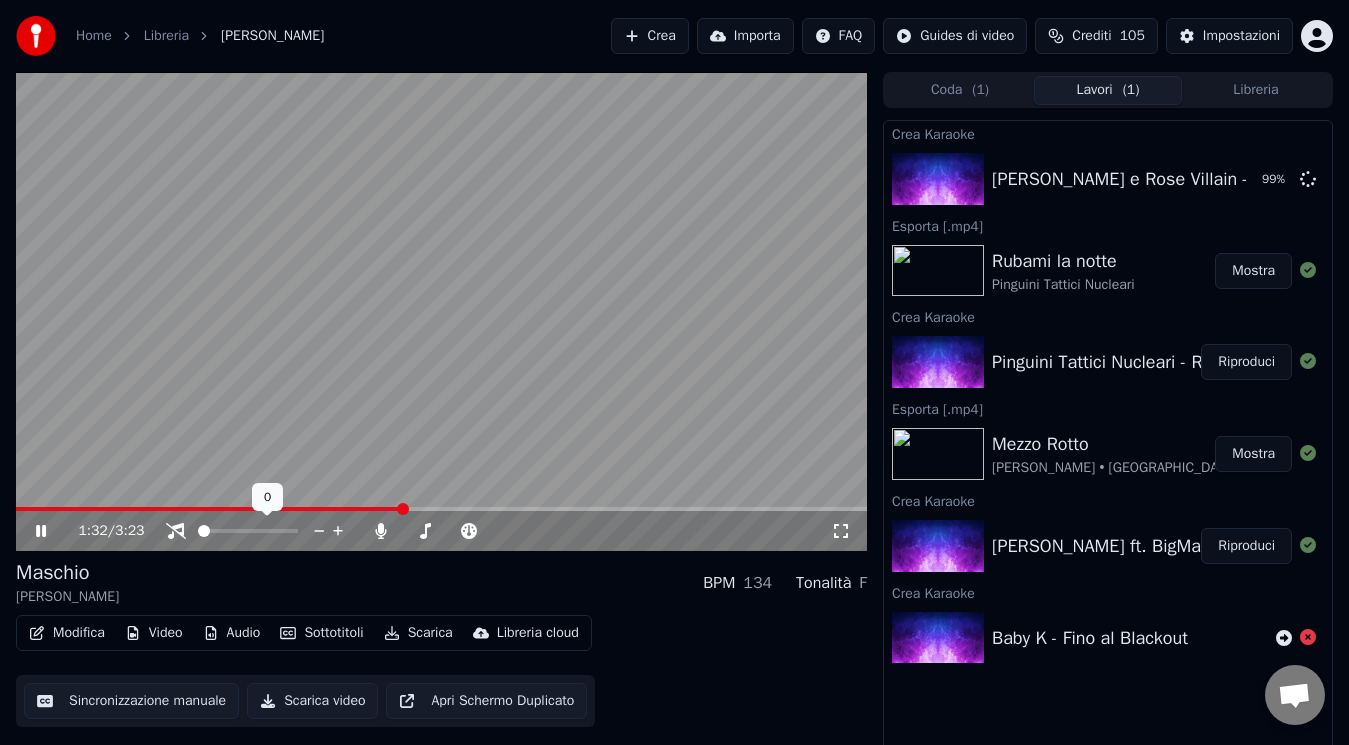 click 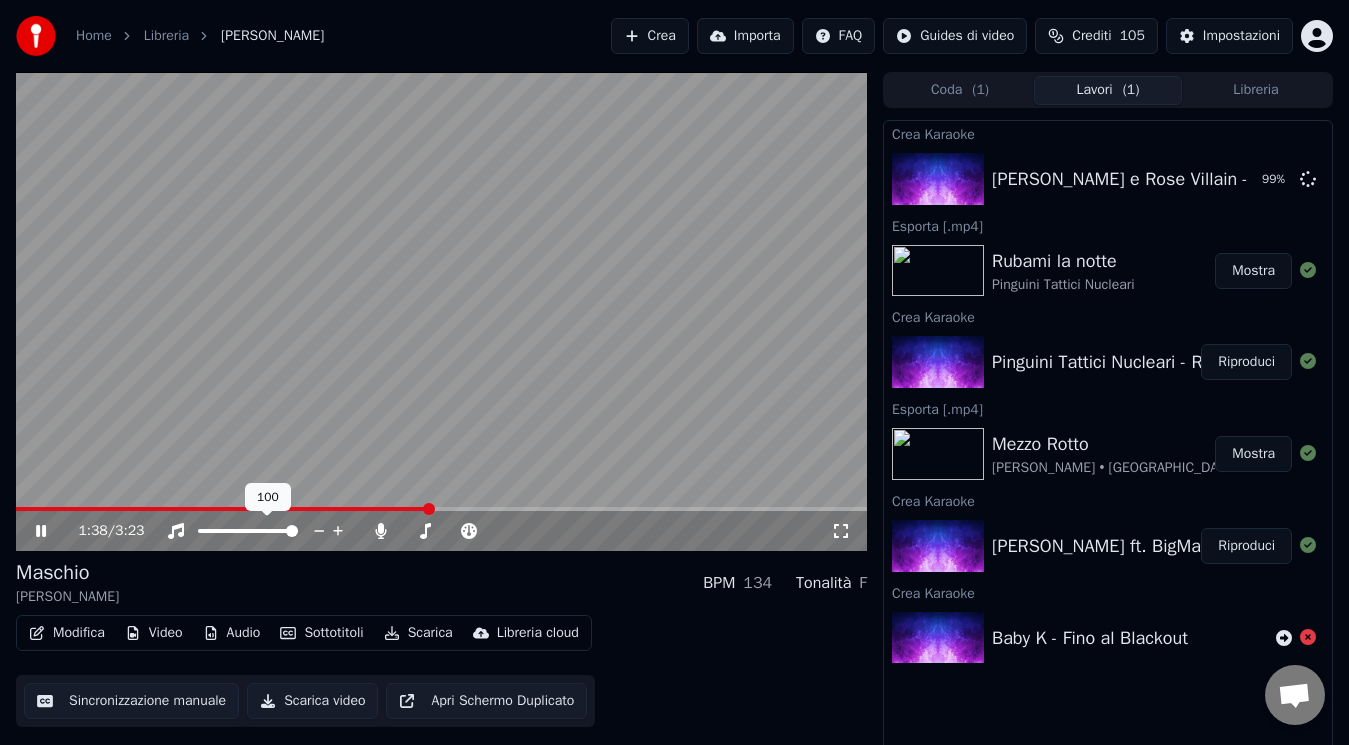 click 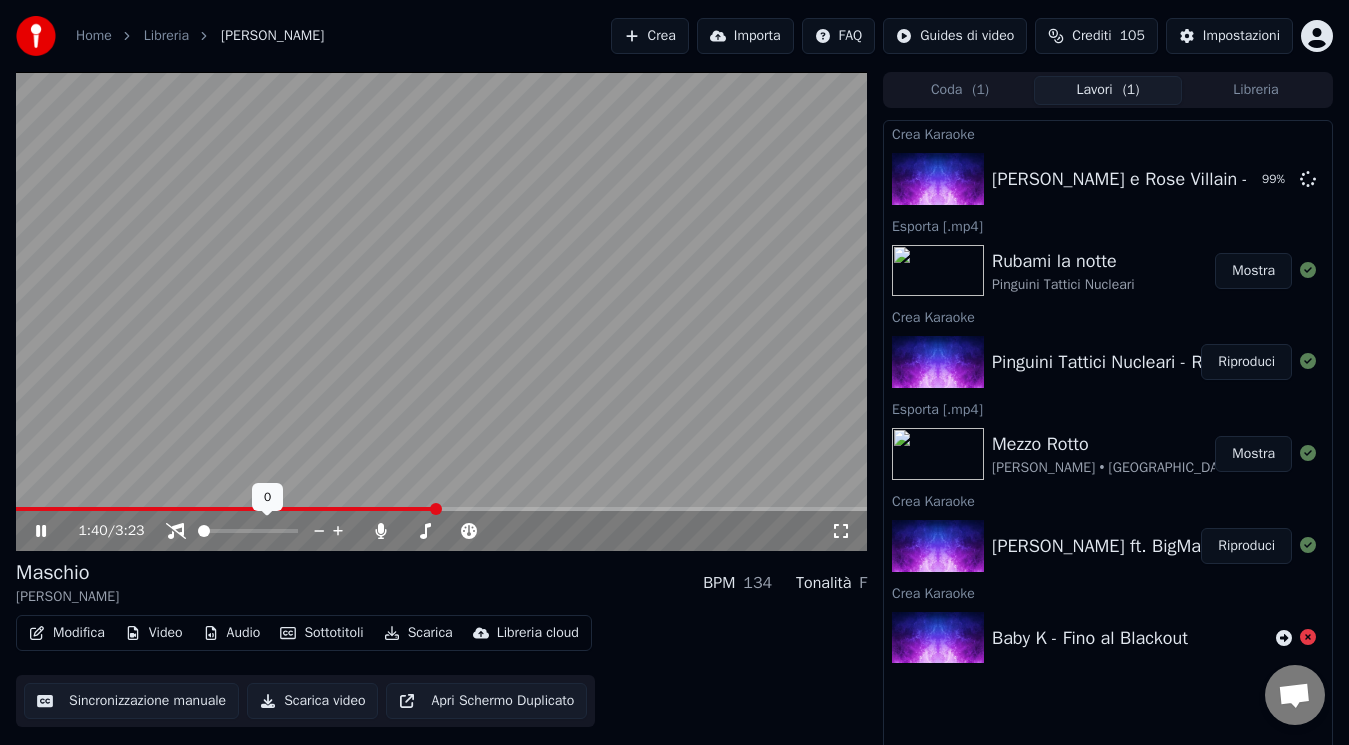 click 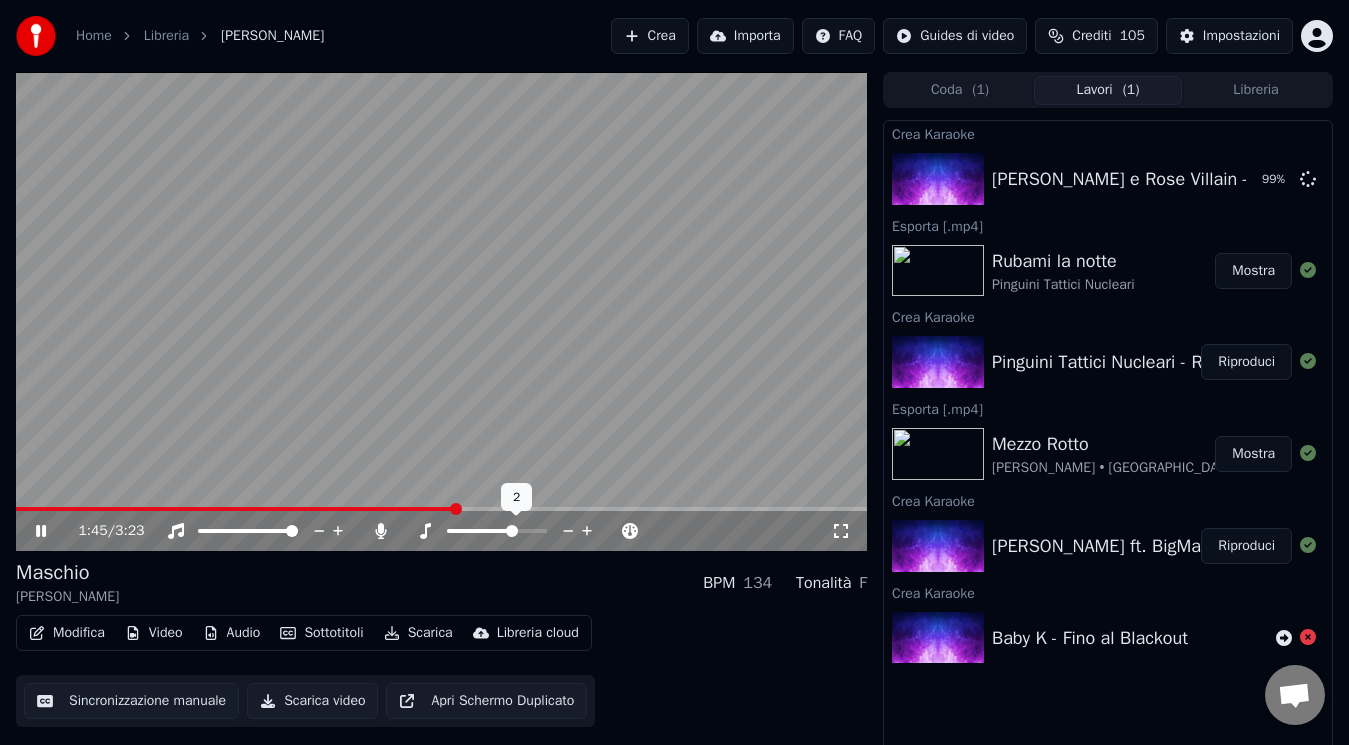 click 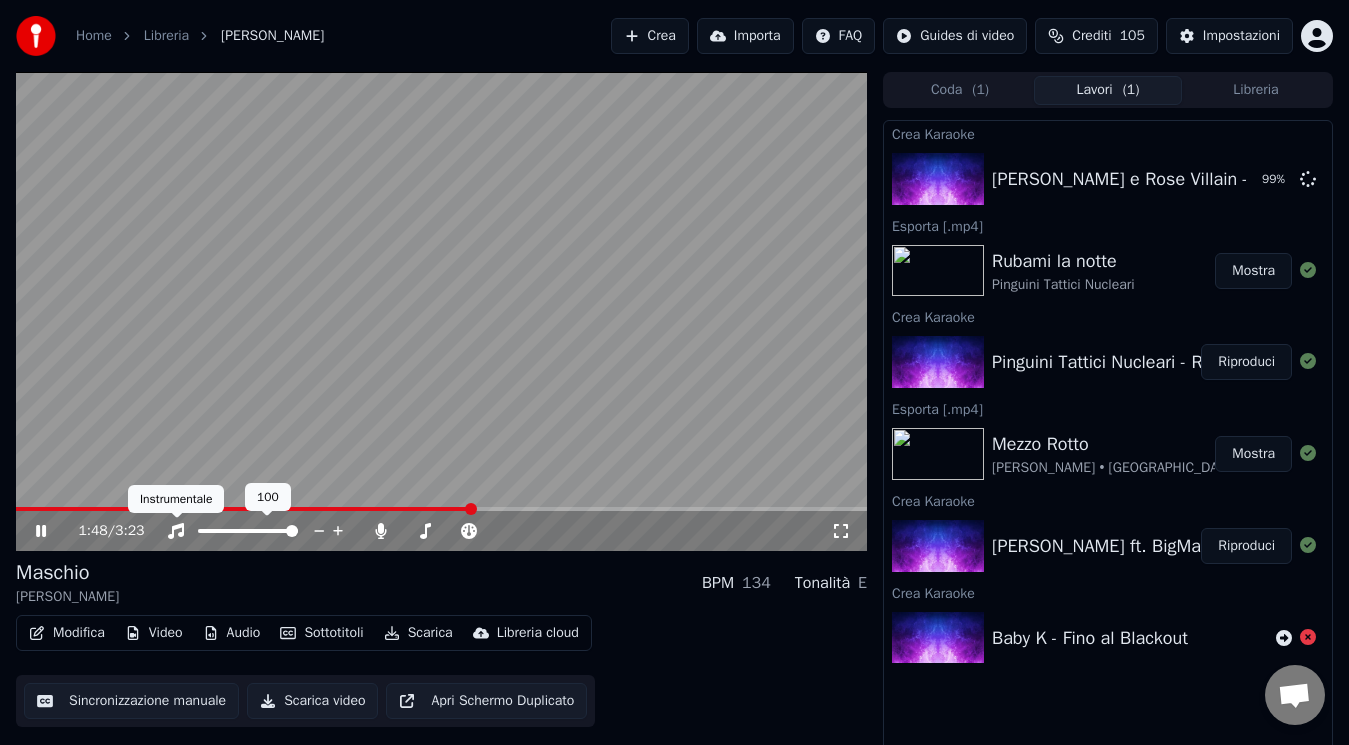 click 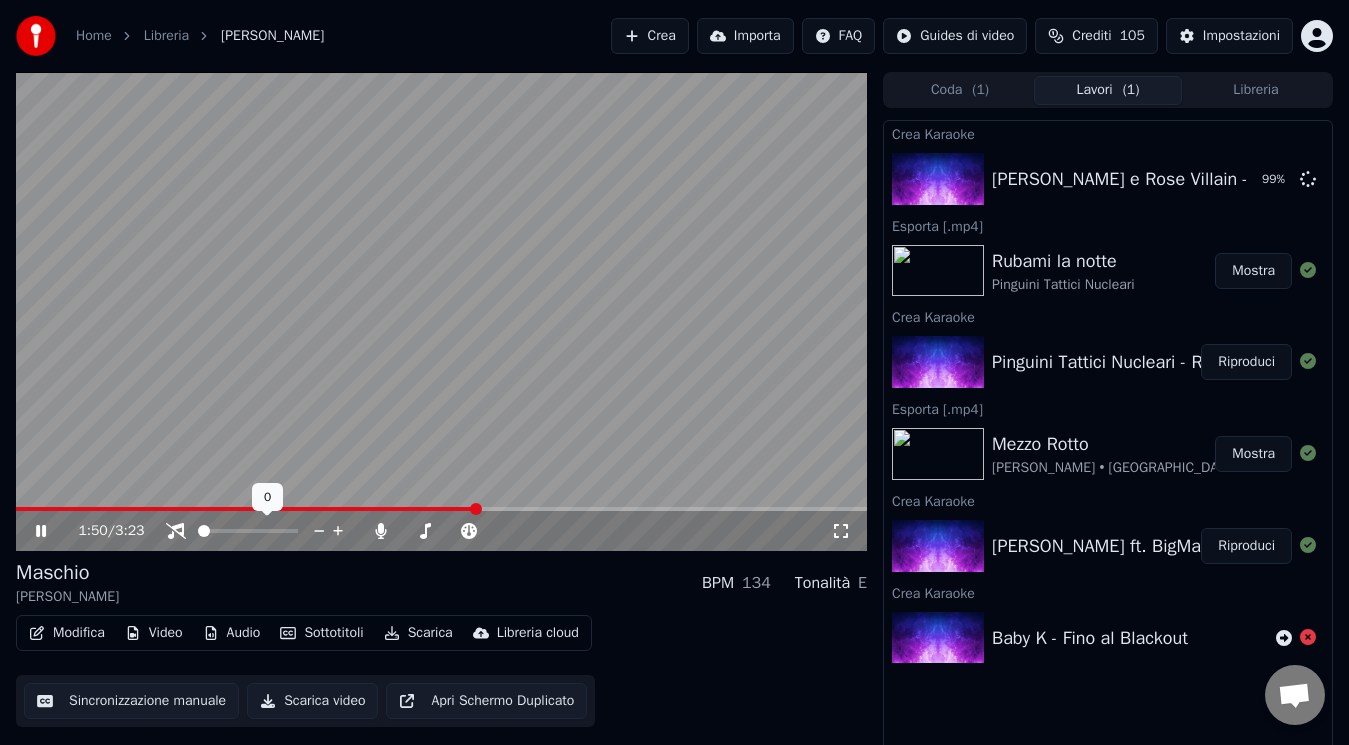 click 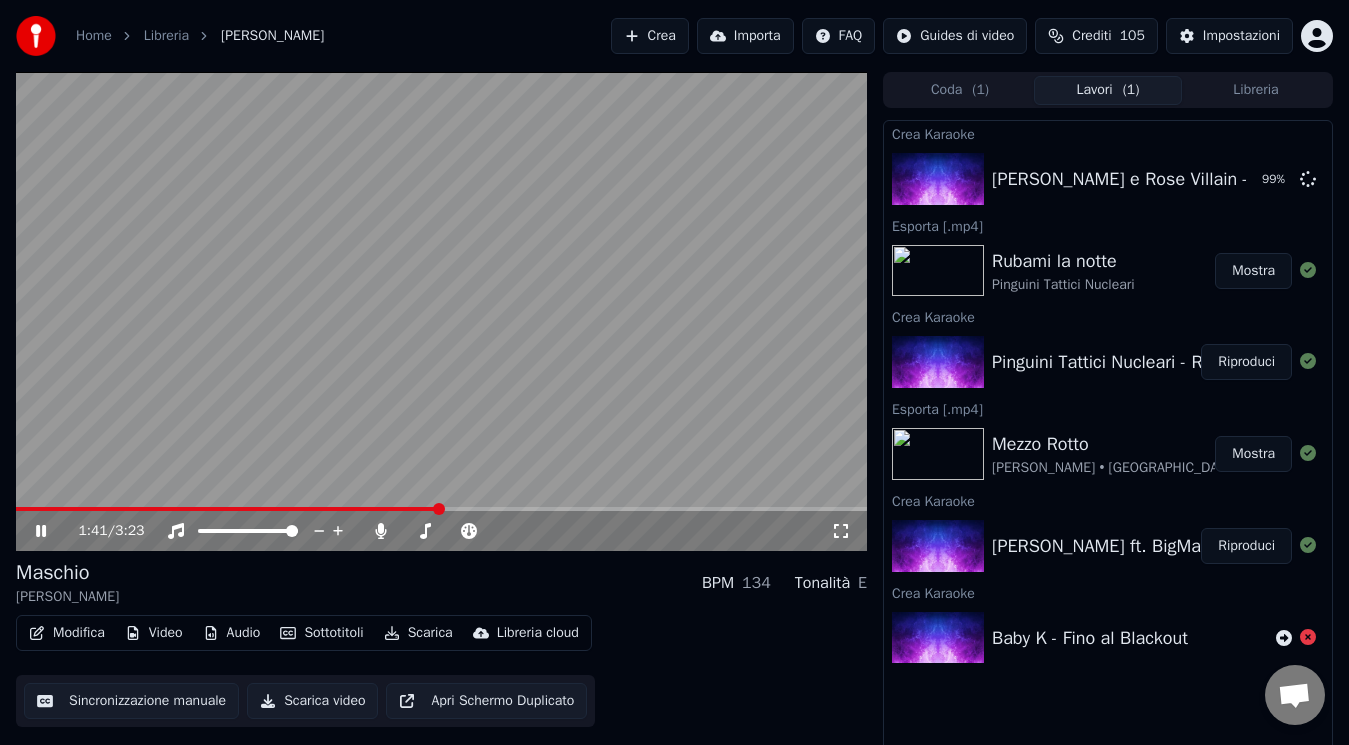 click at bounding box center [227, 509] 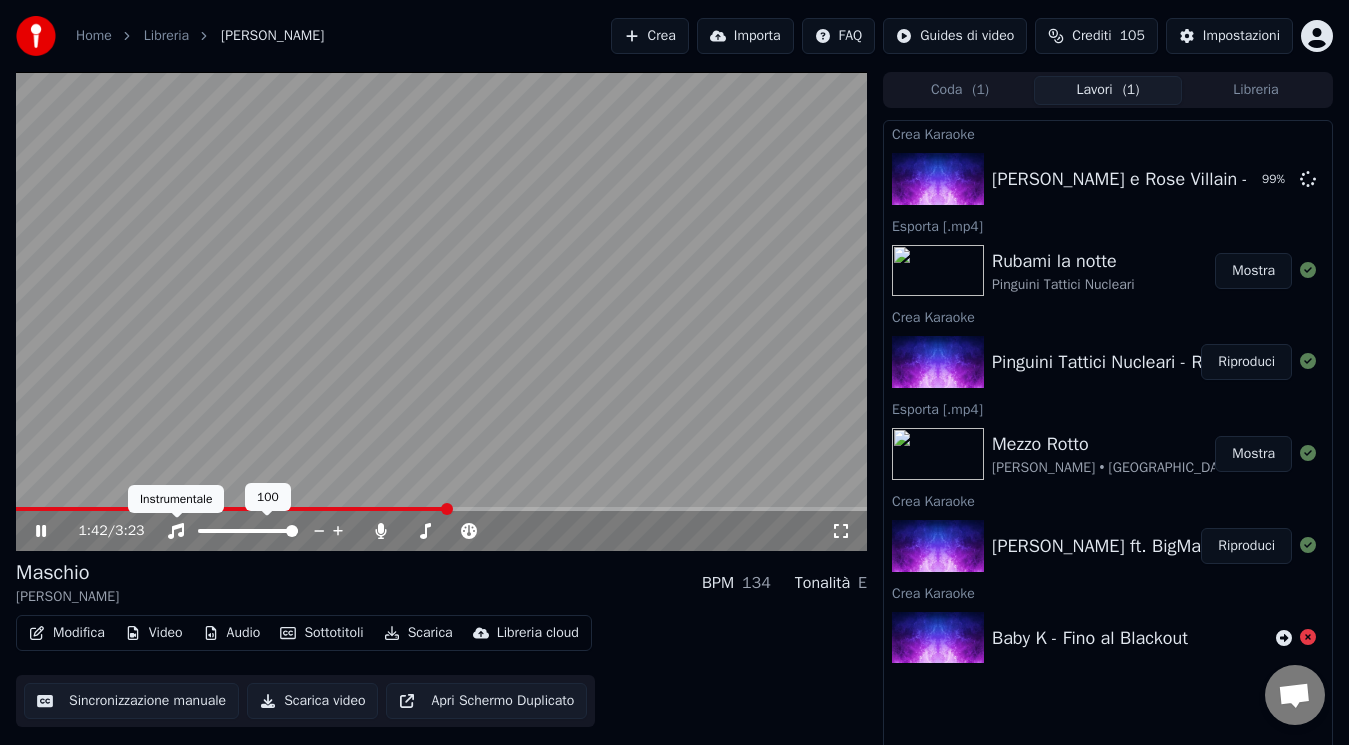 click 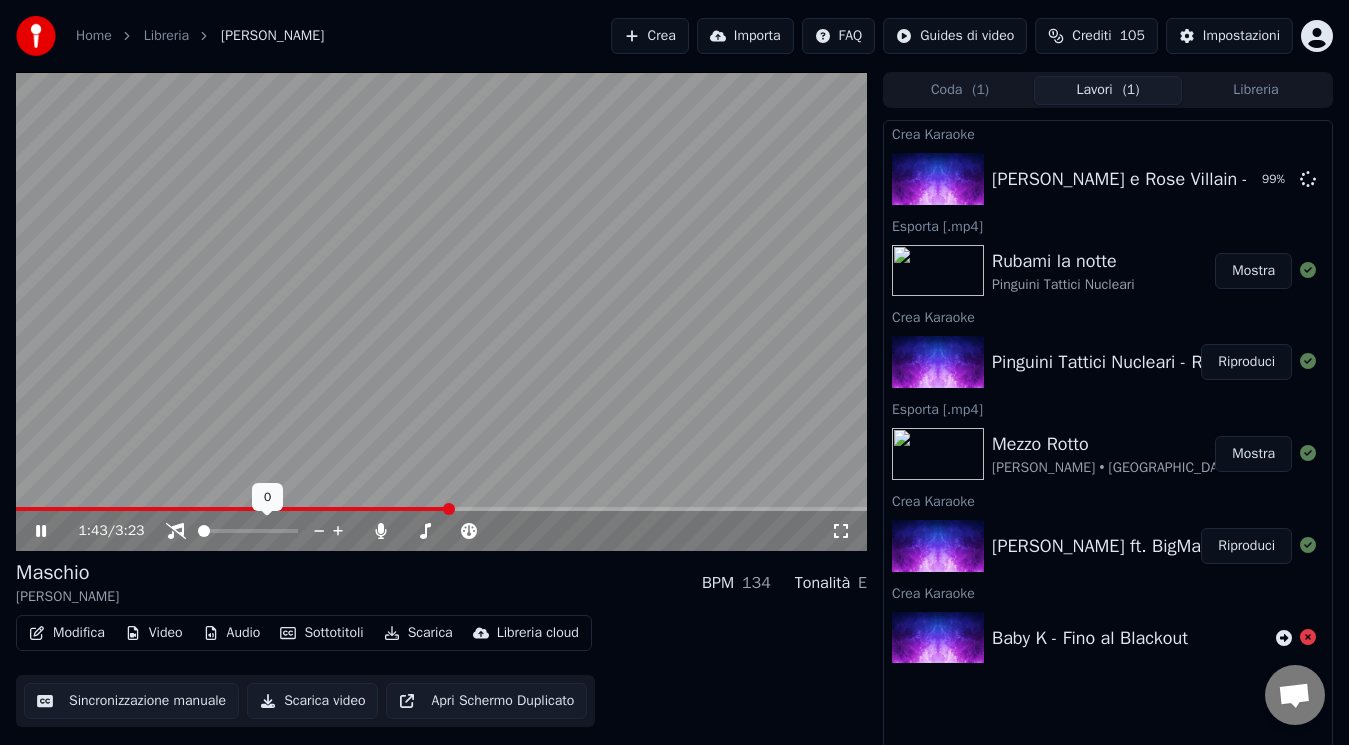 click 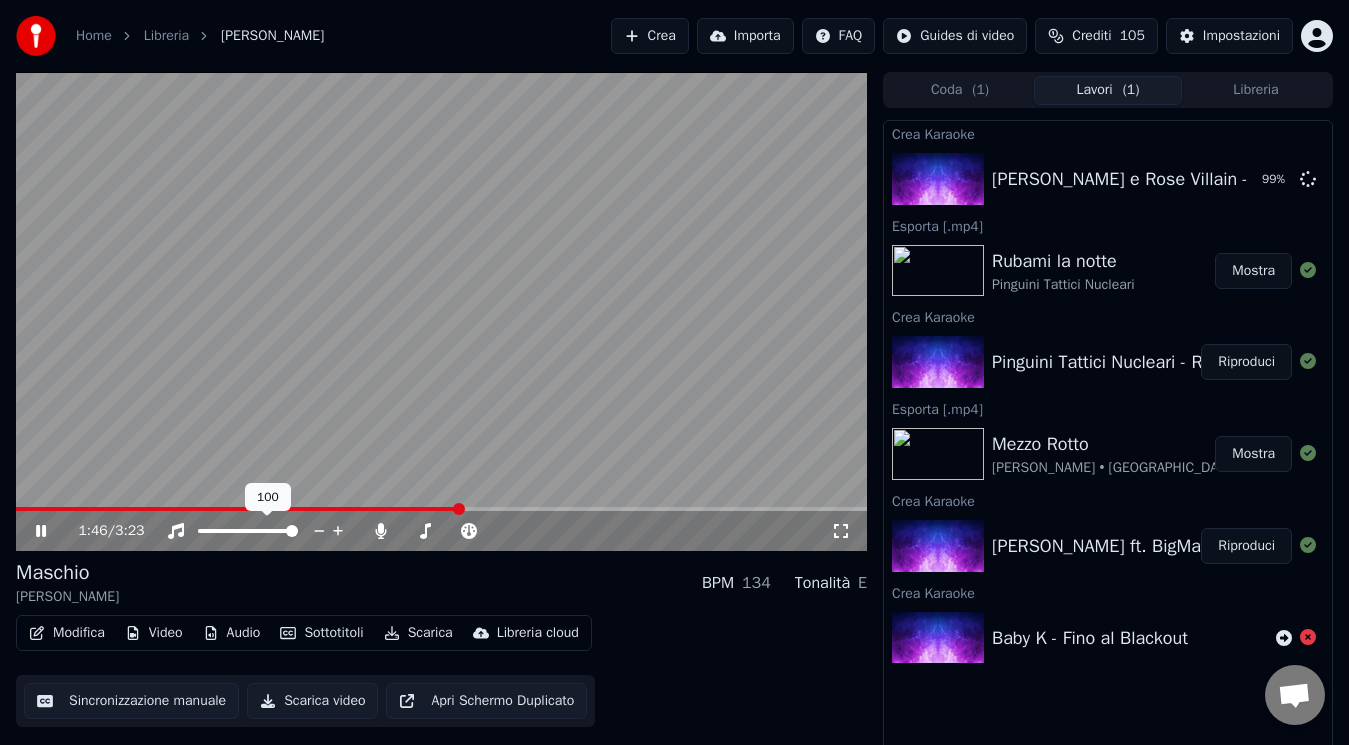click 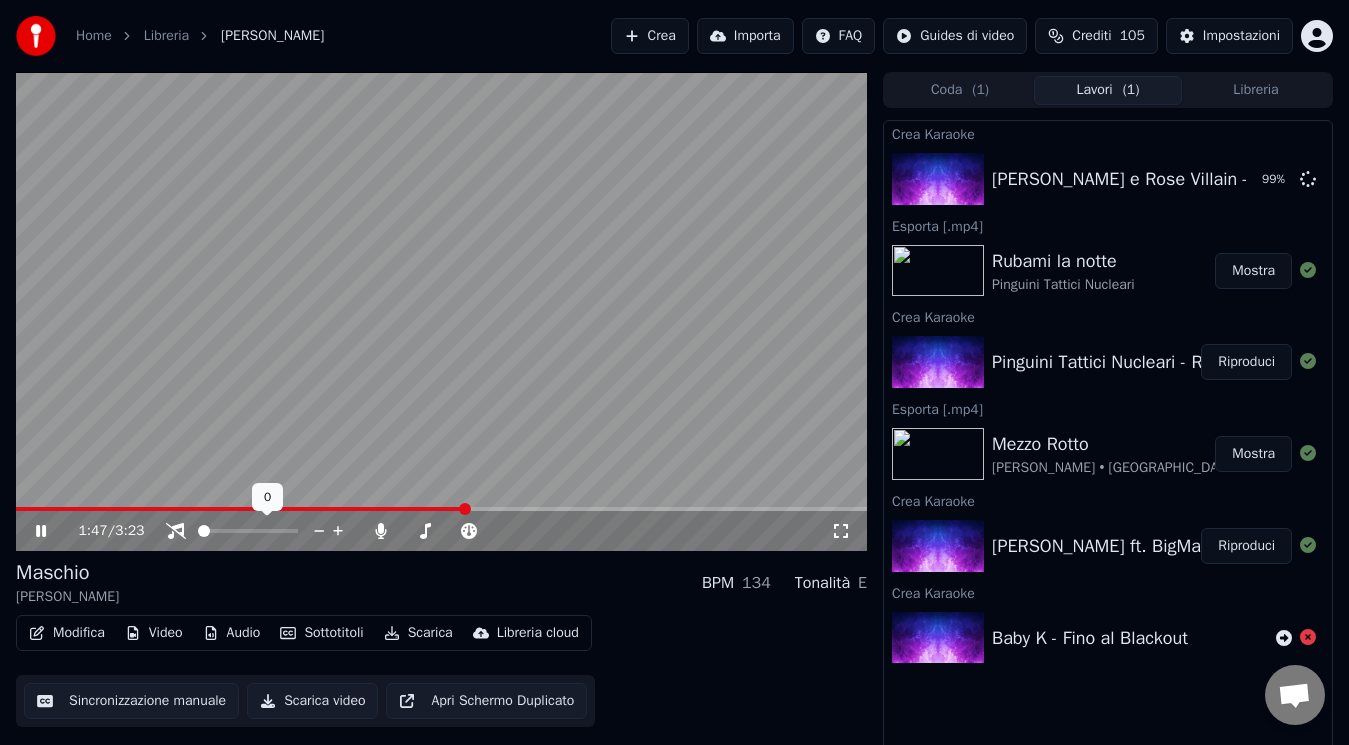 click 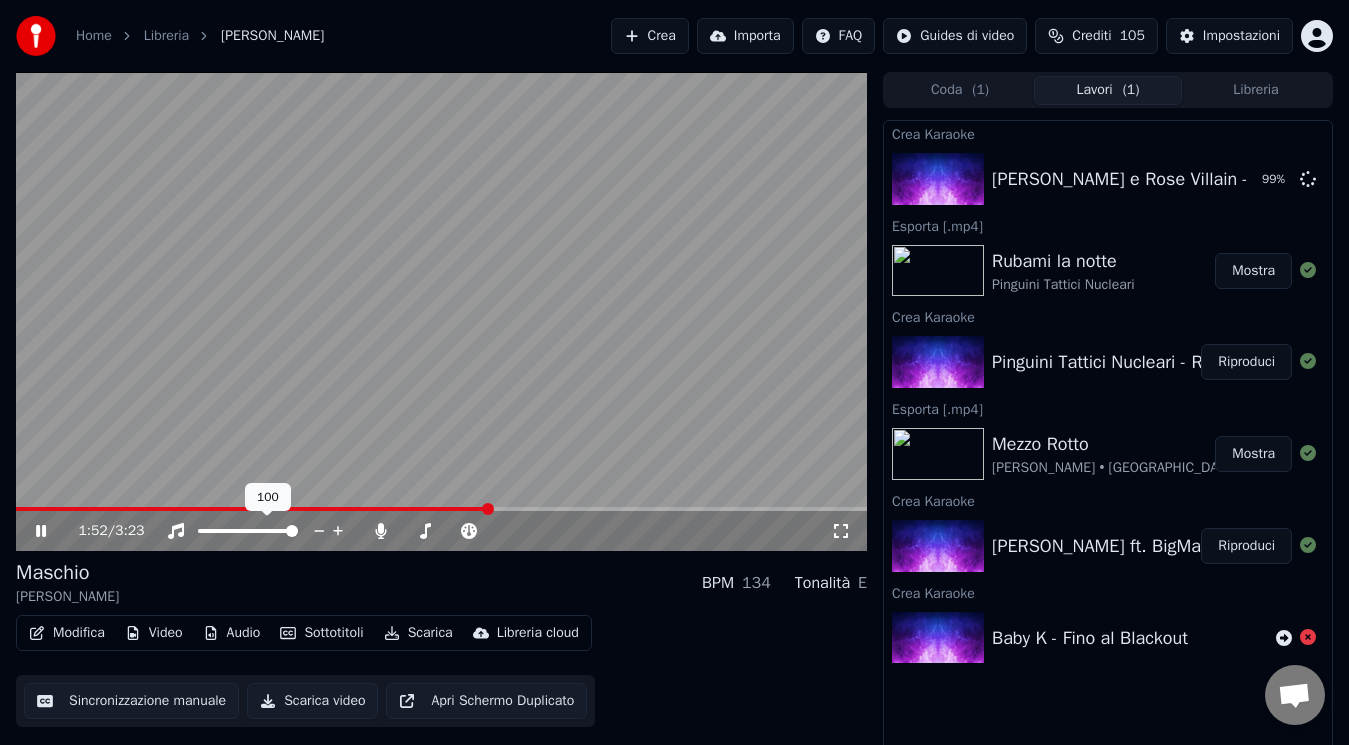 click 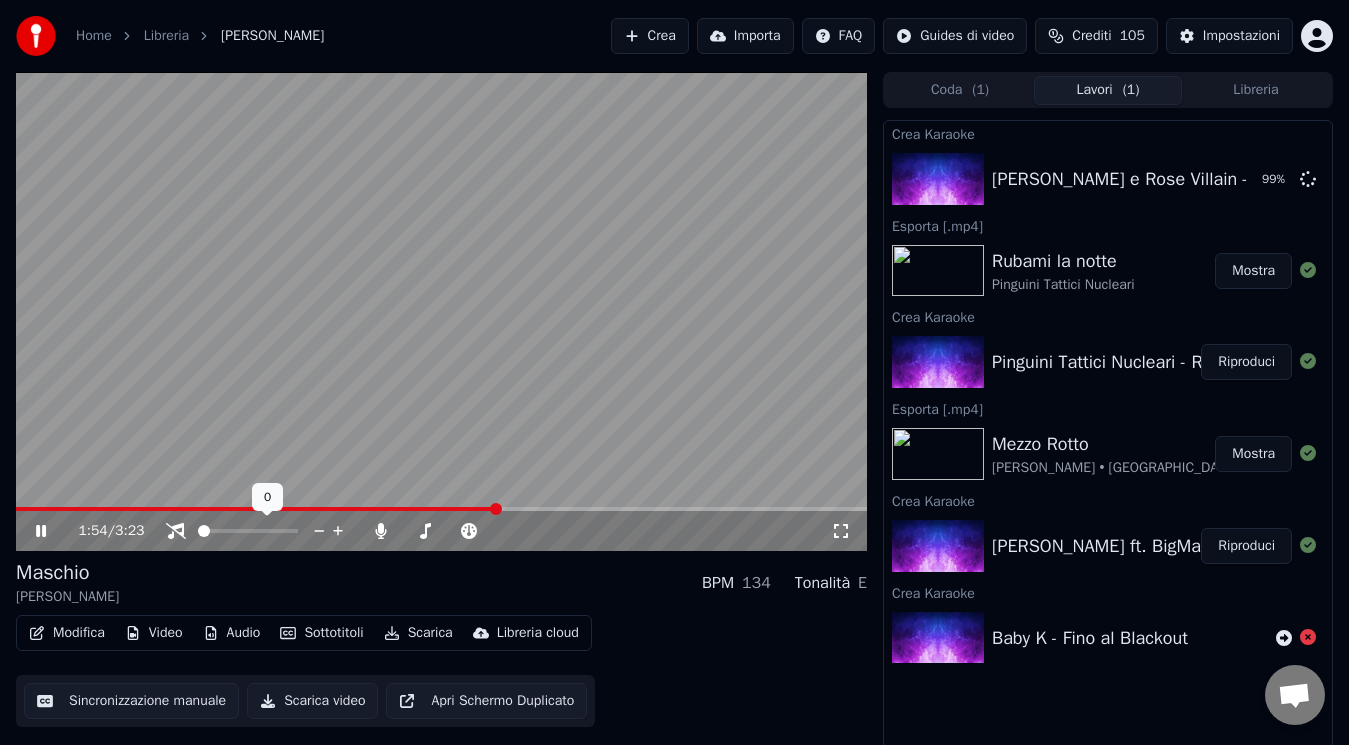 click 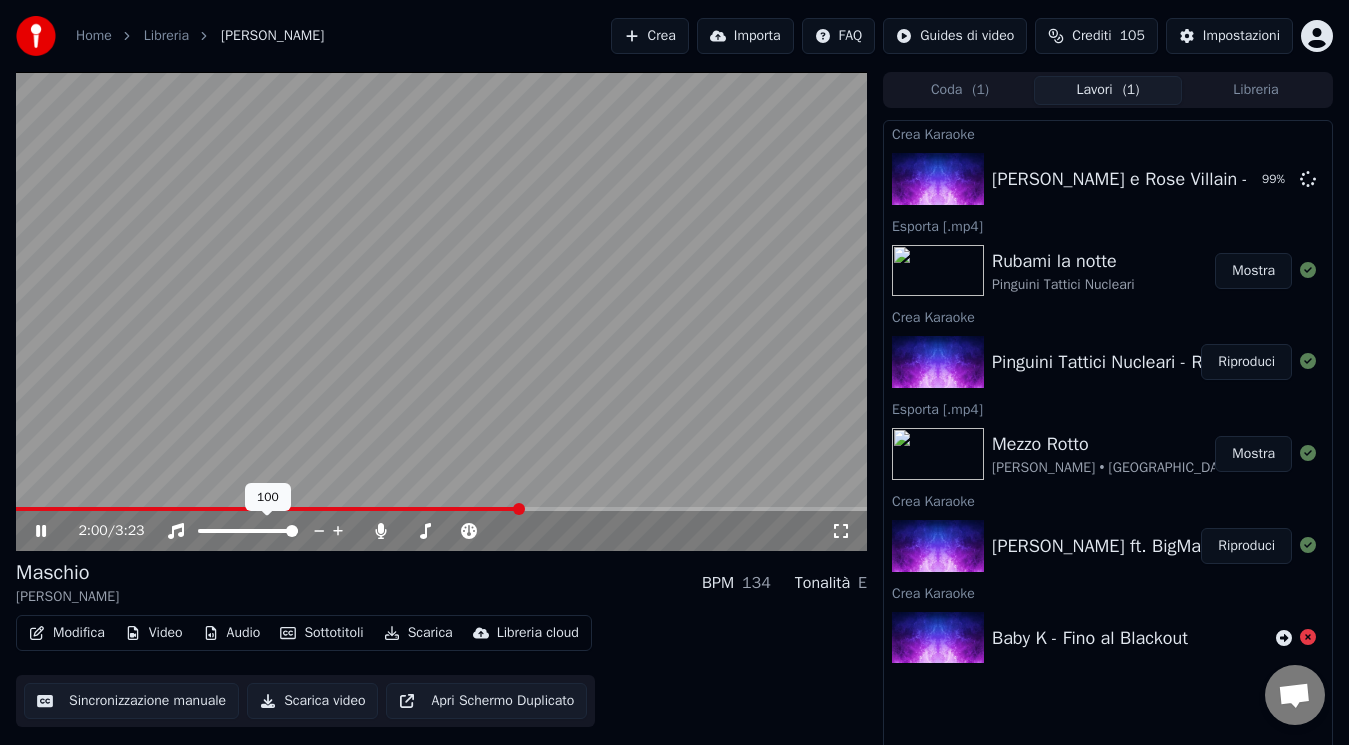 click 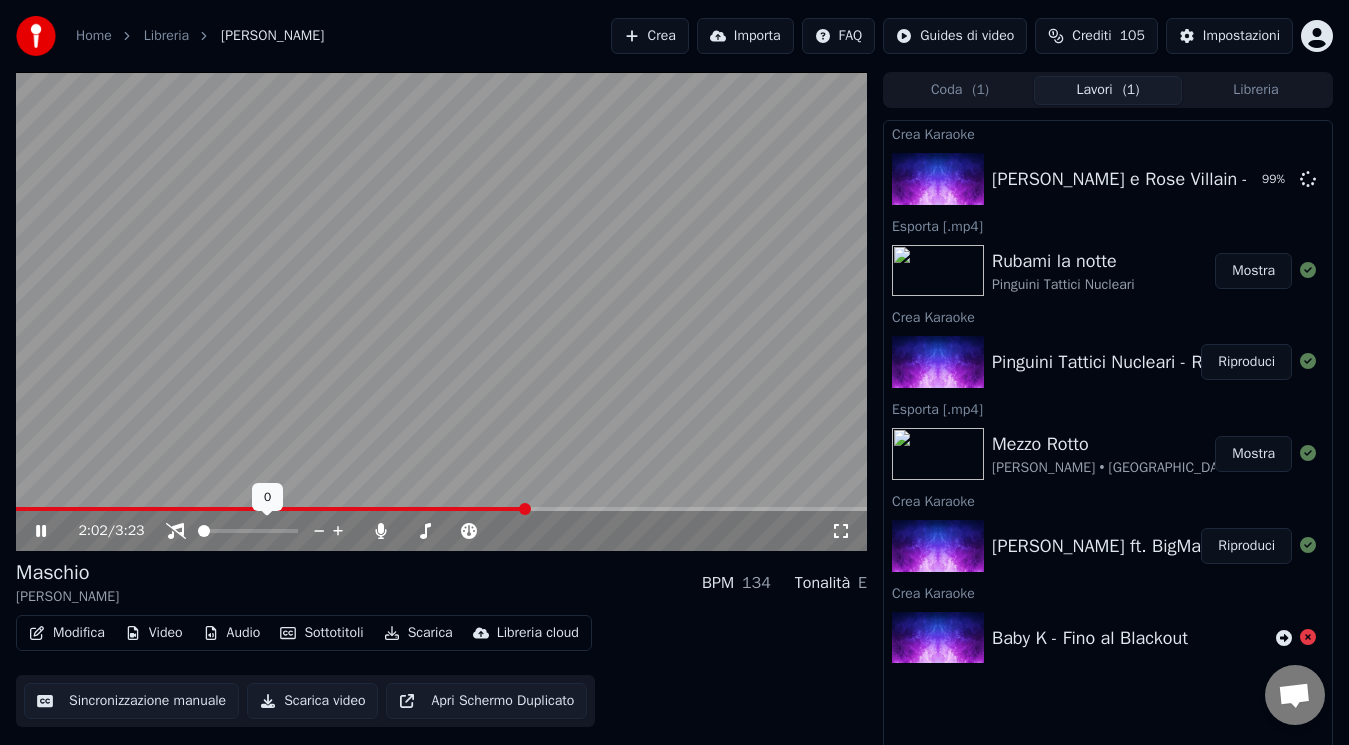 click 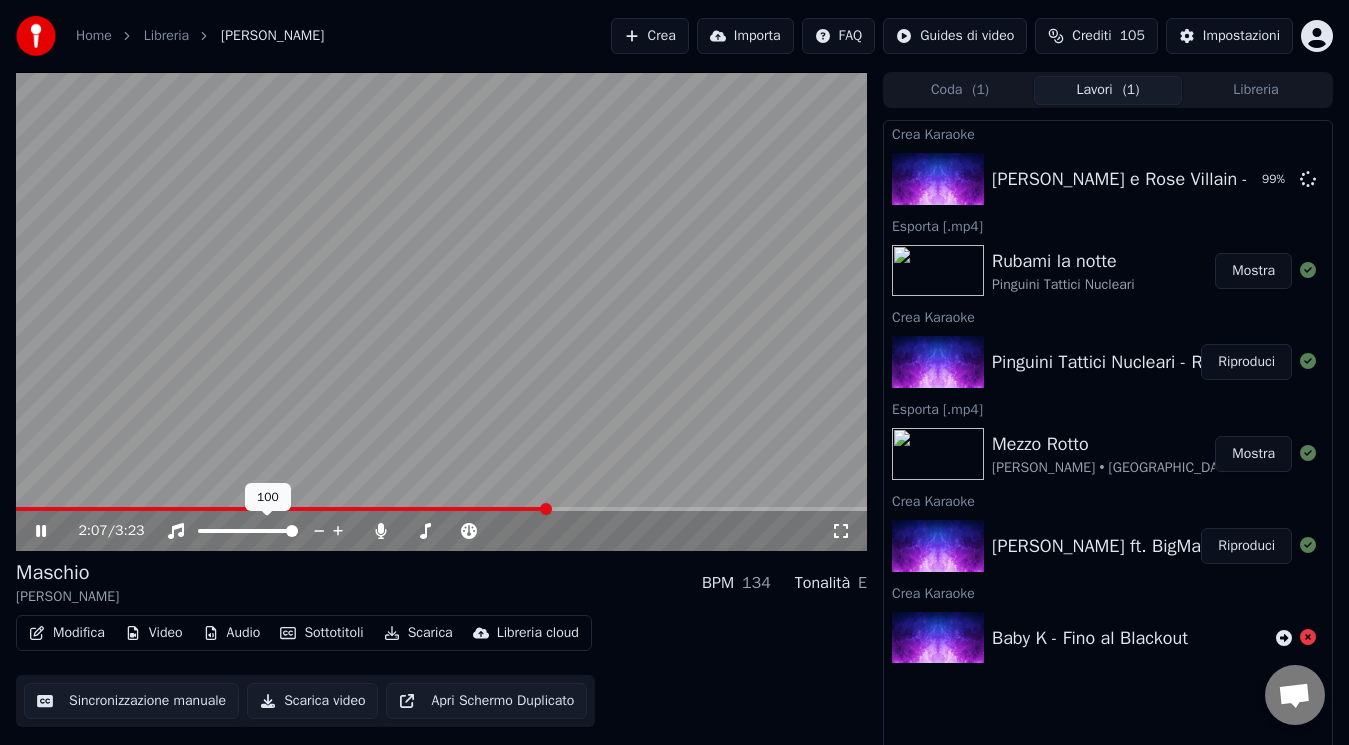 click 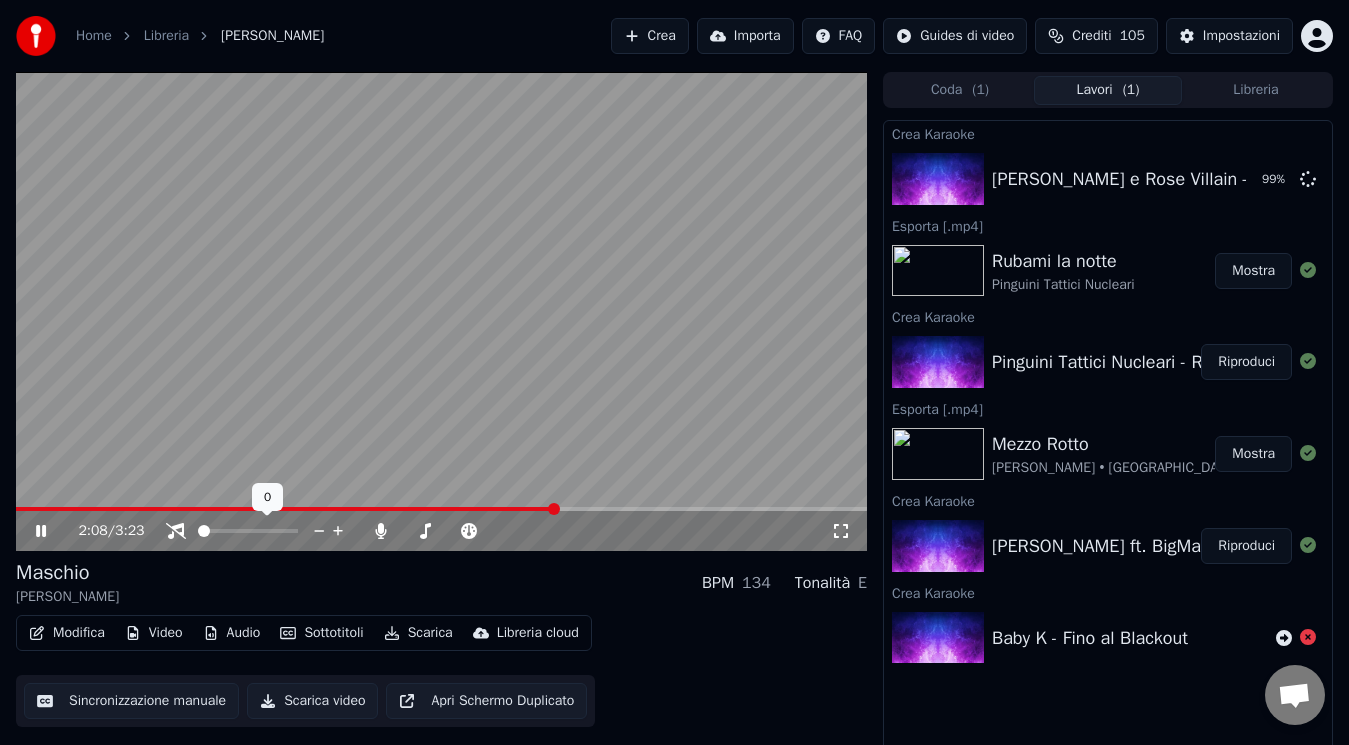 click 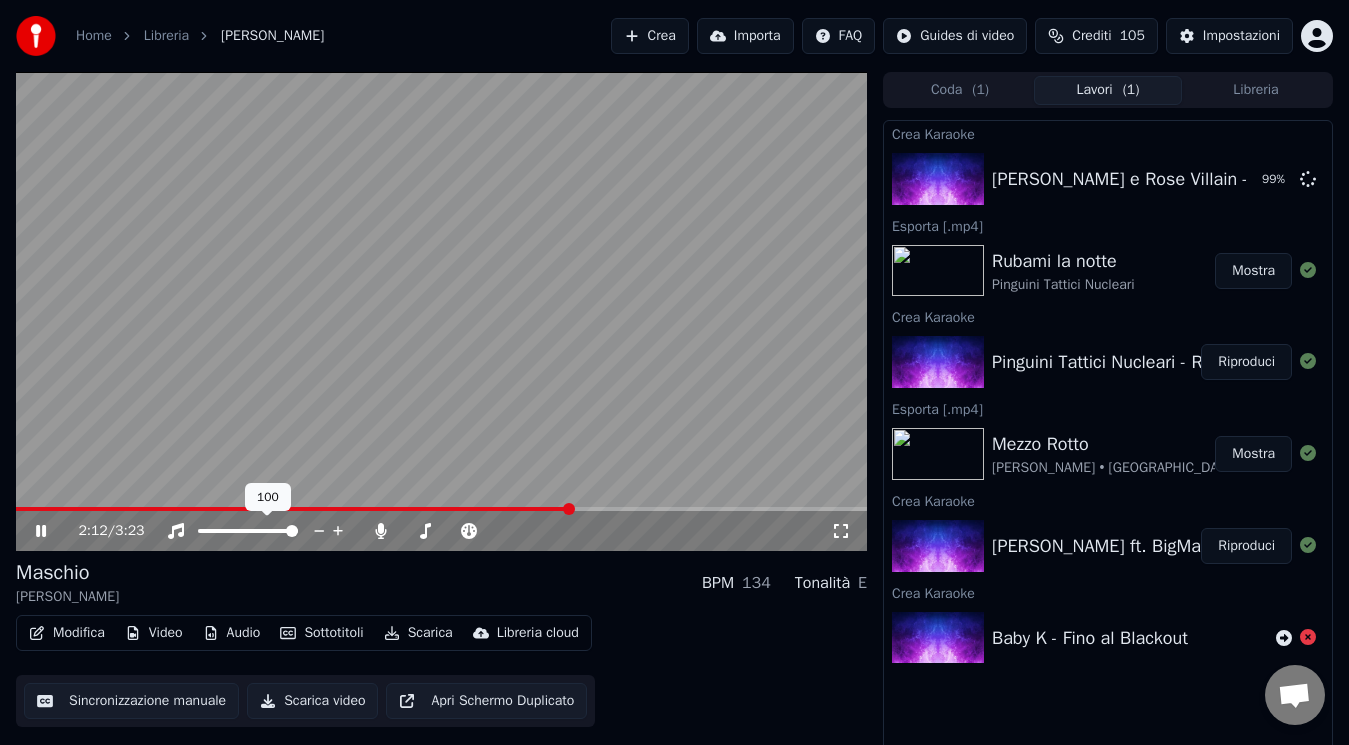 click 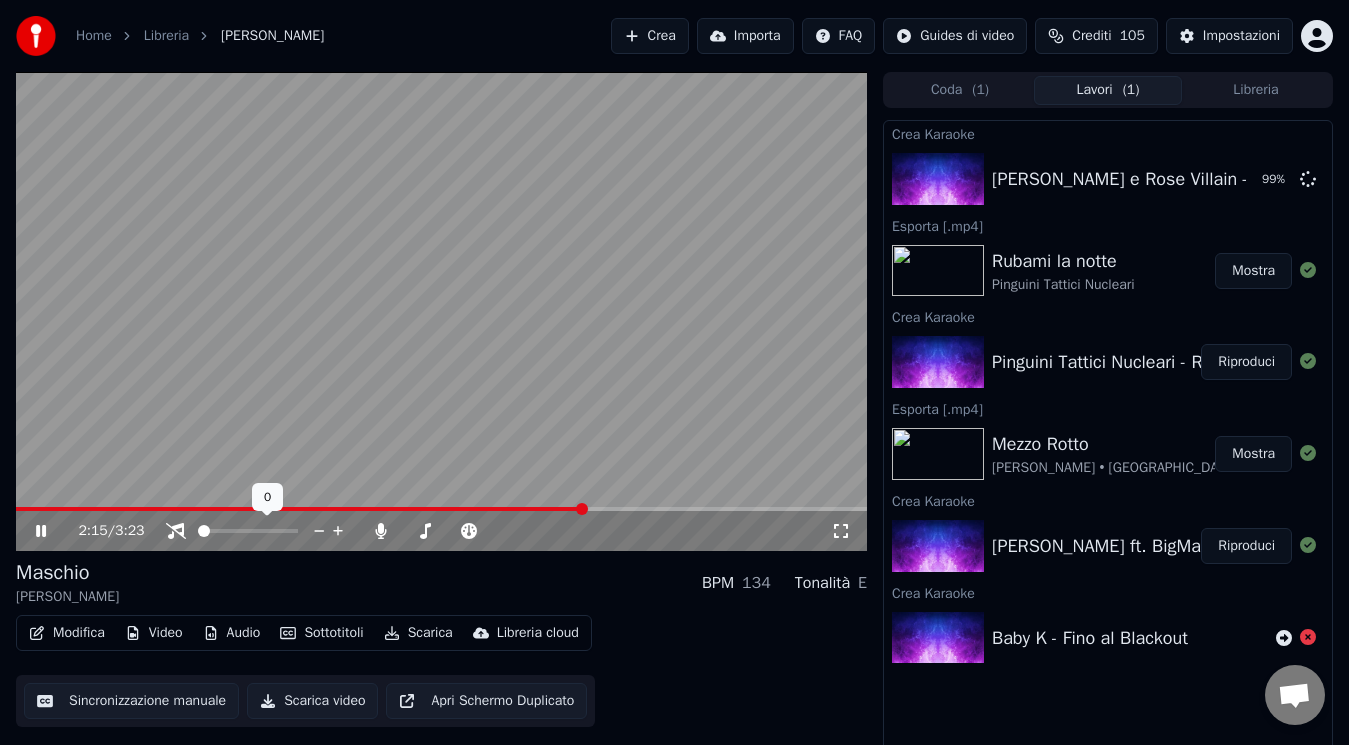 click 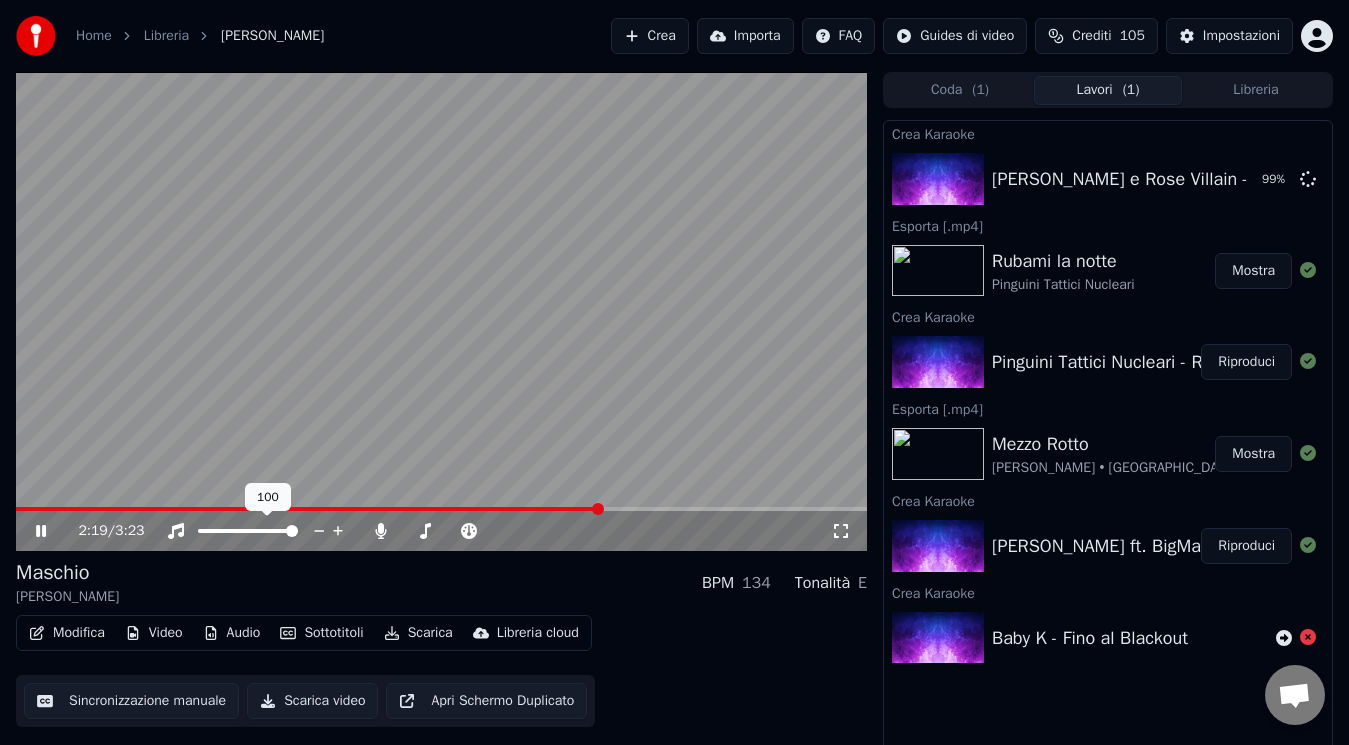 click 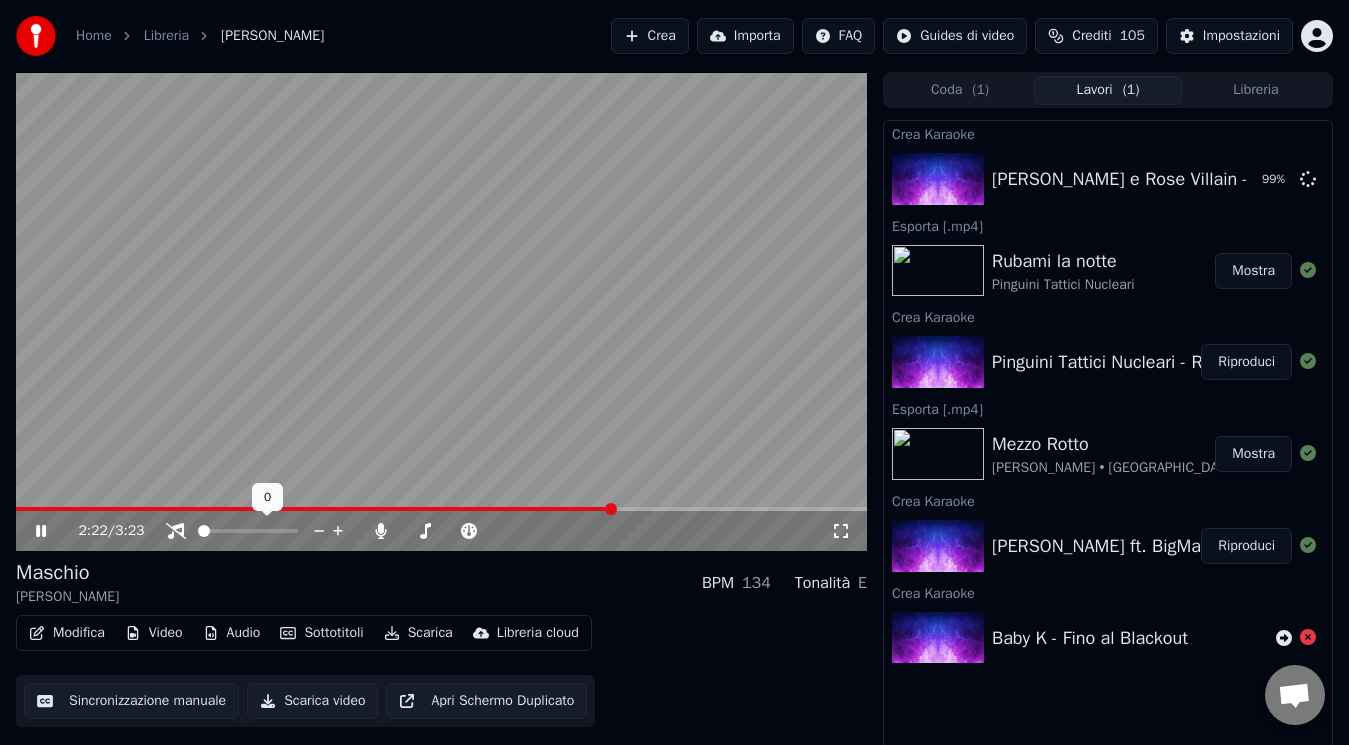click 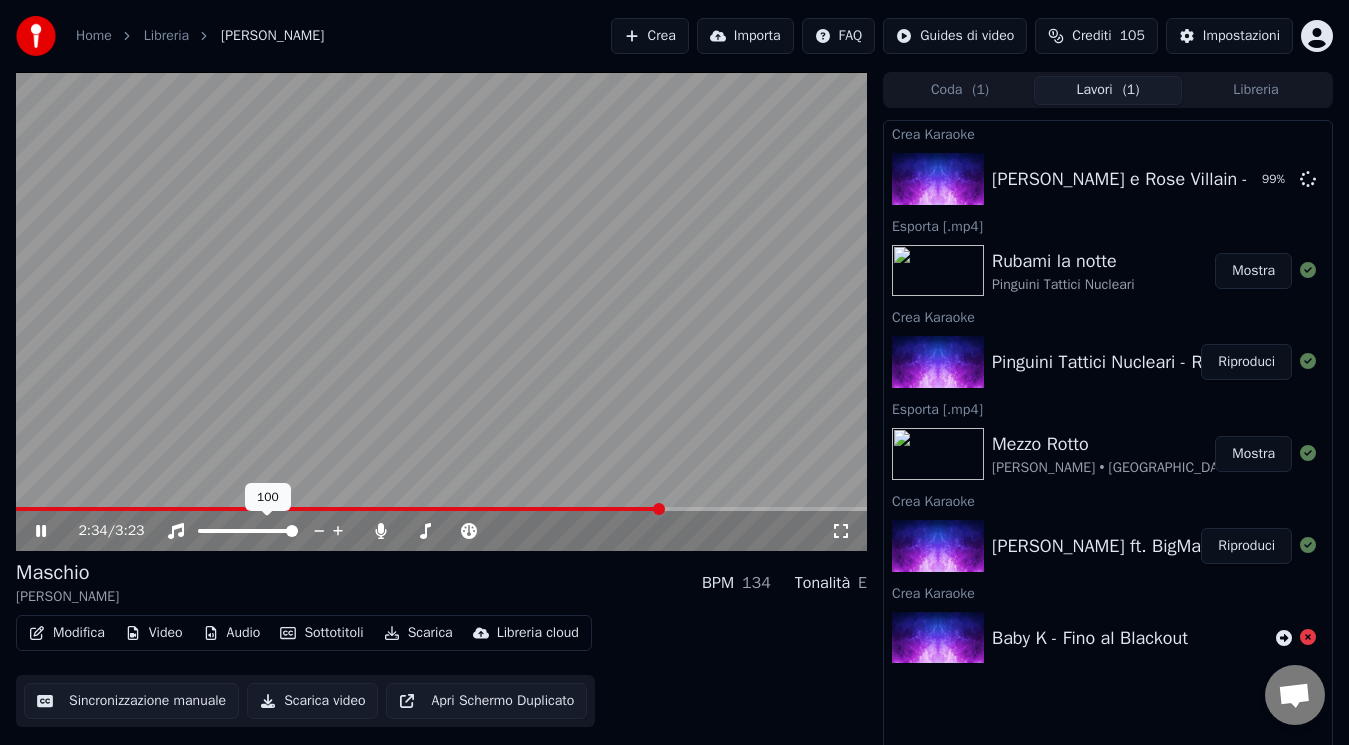 click 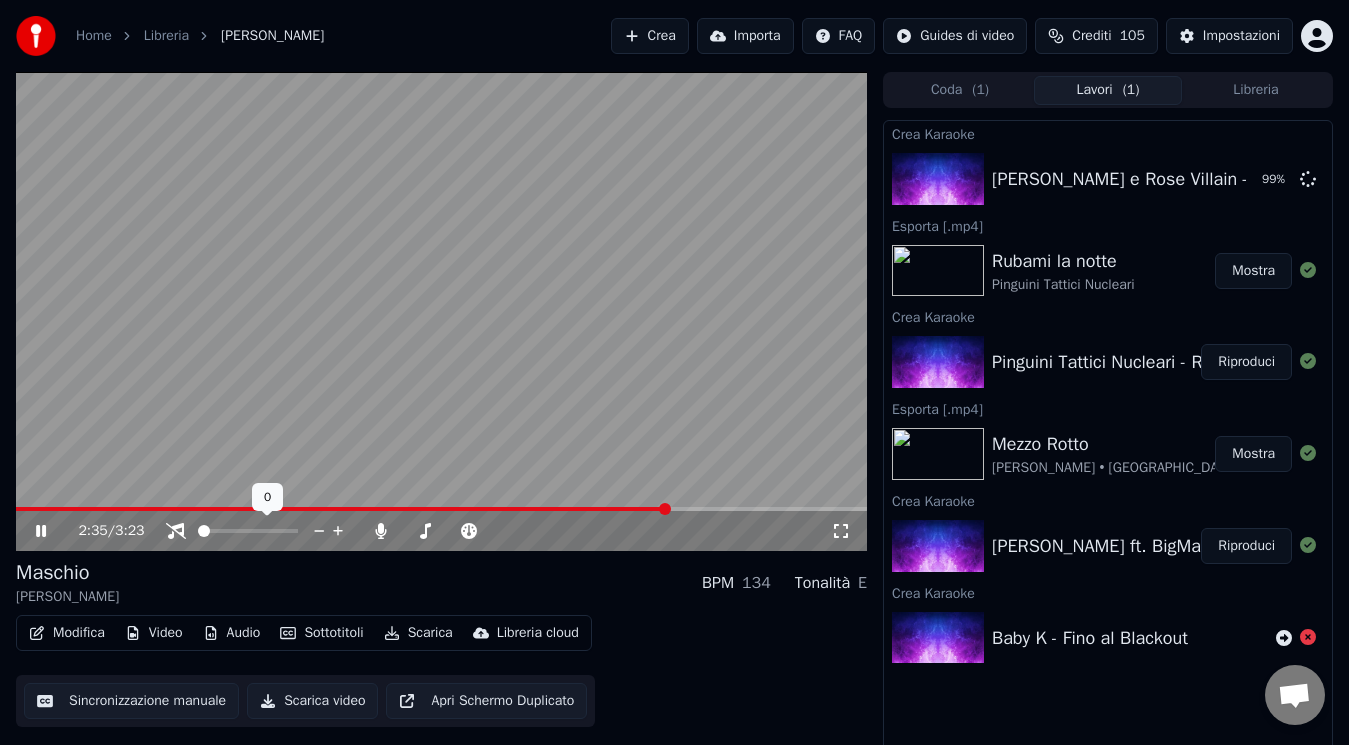 click 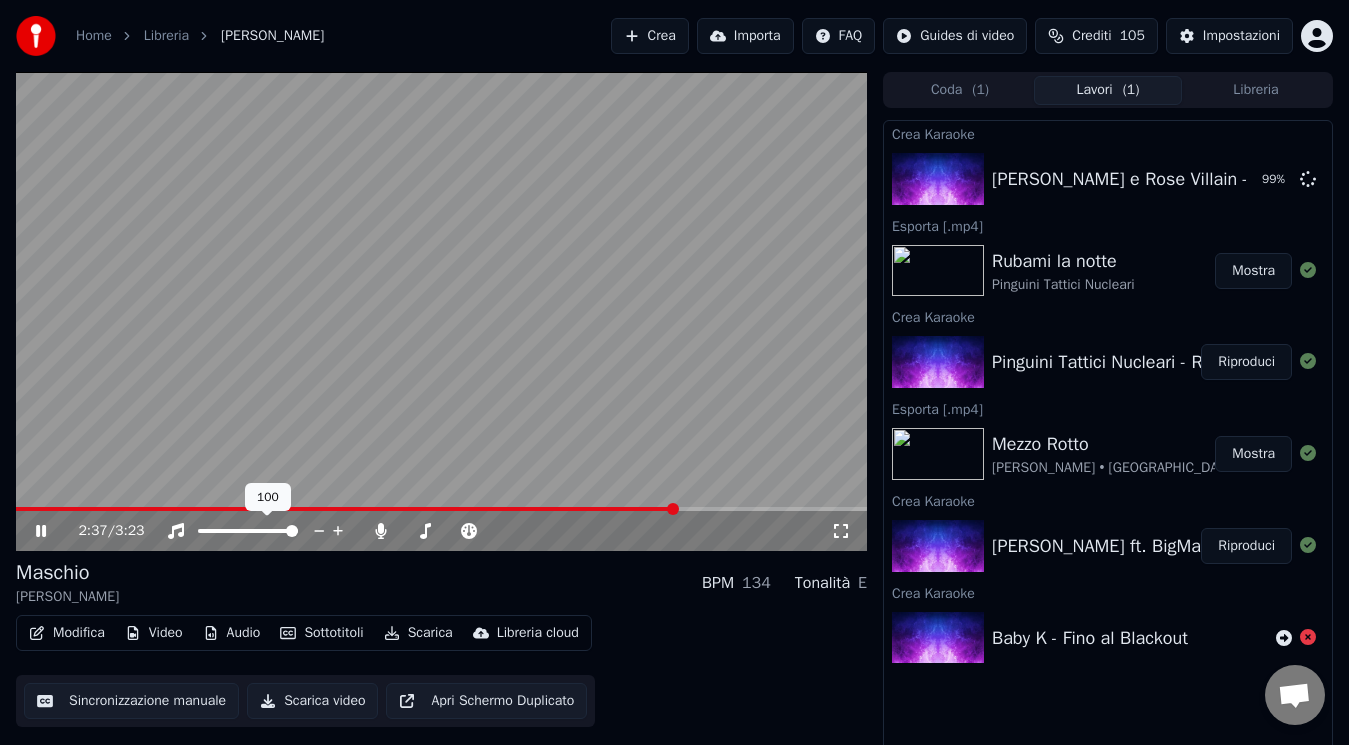 click 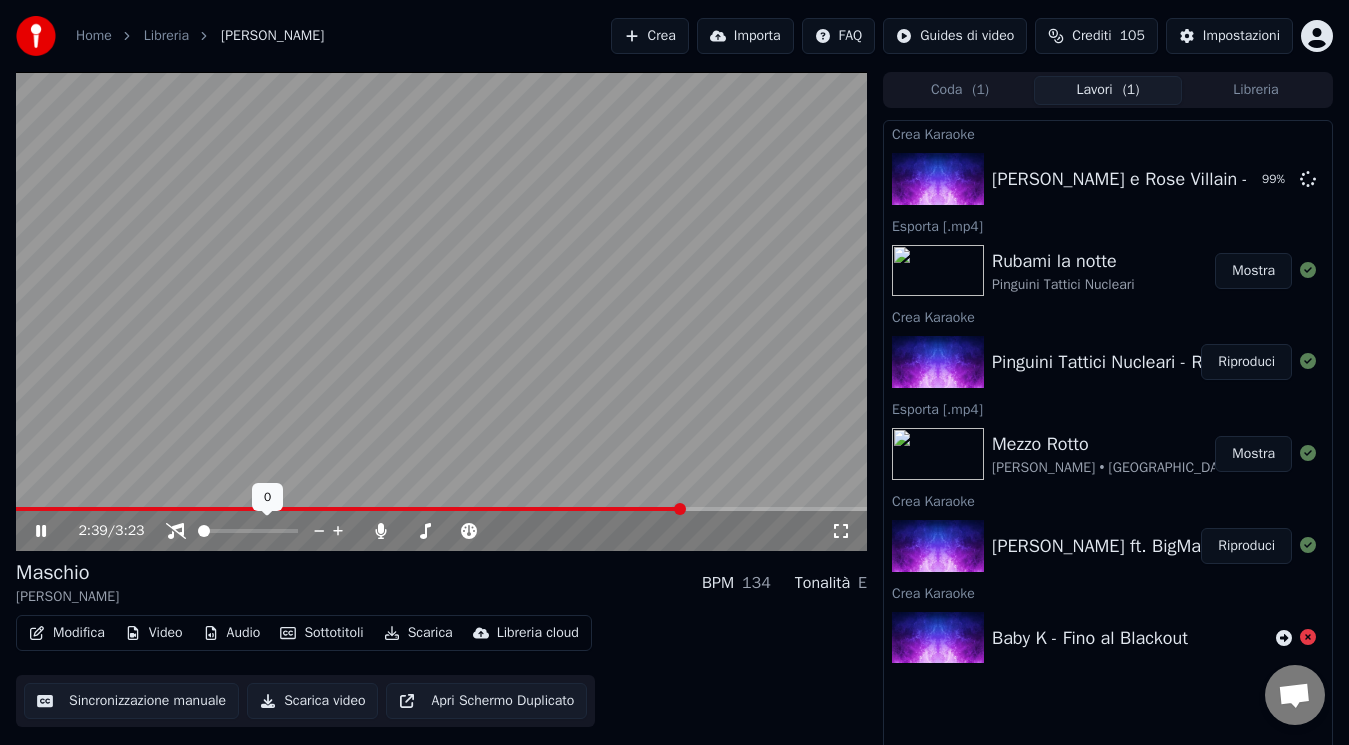 click 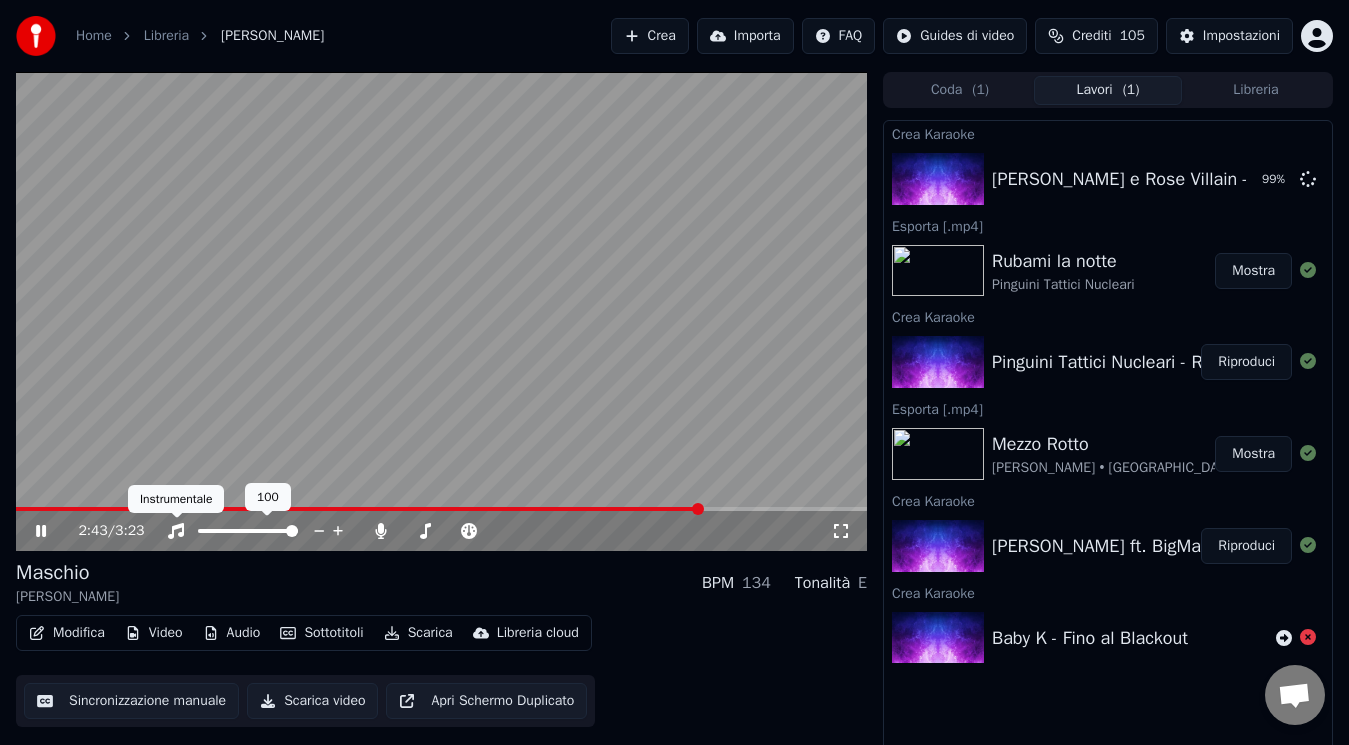 click 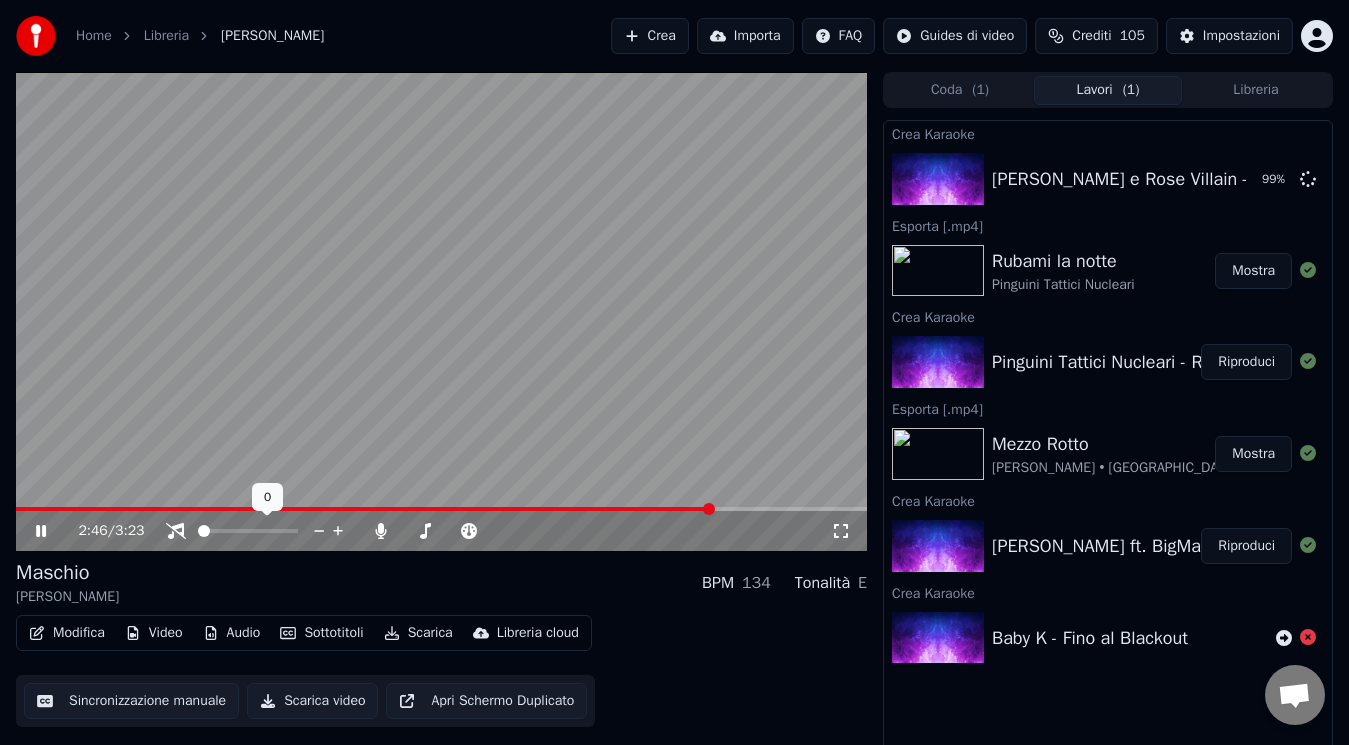 click 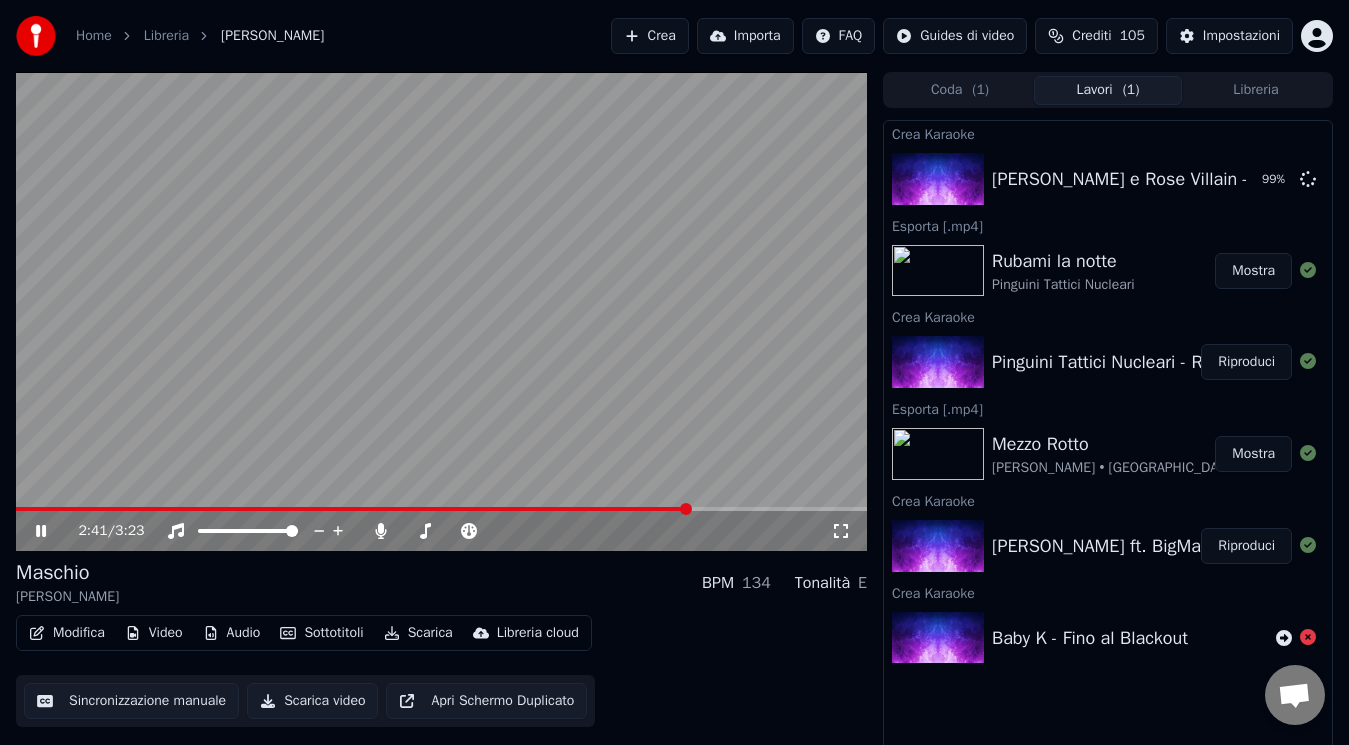 click at bounding box center (353, 509) 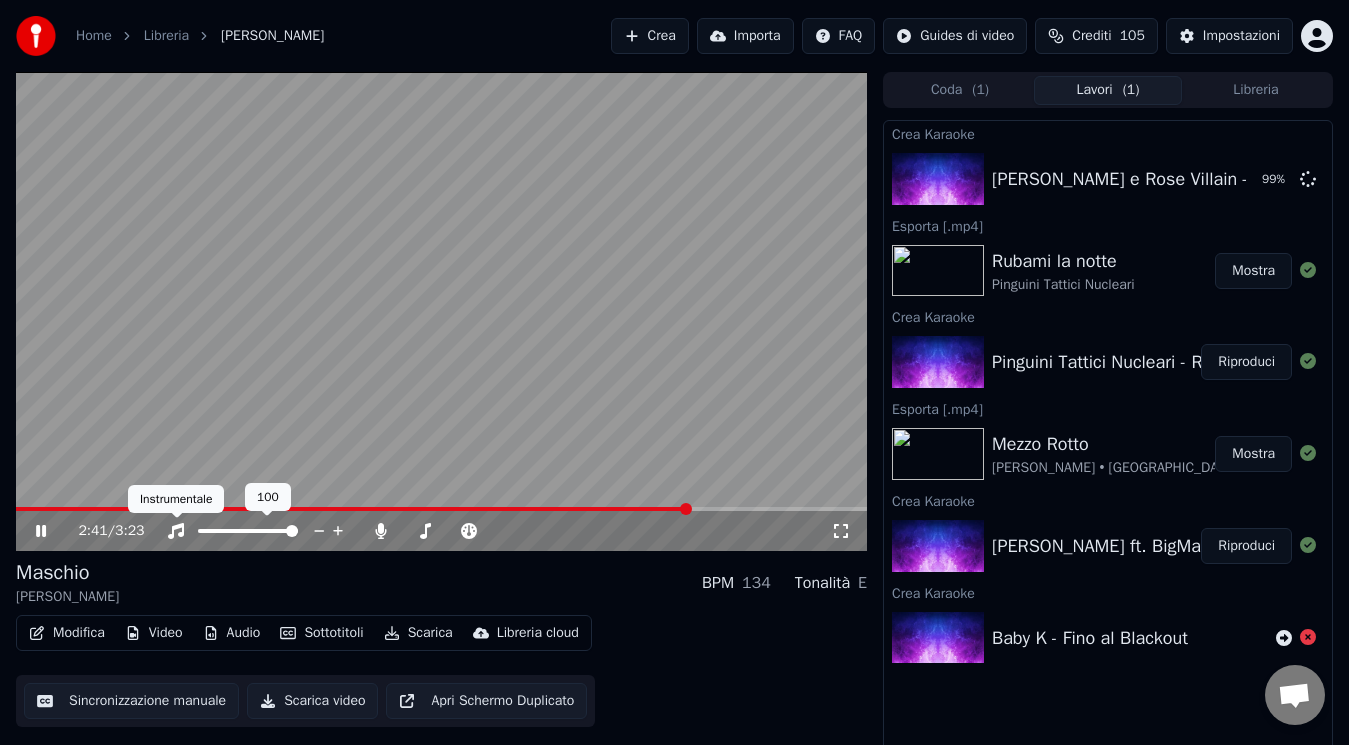 click on "Home Libreria Maschio • [PERSON_NAME] Importa FAQ Guides di video Crediti 105 Impostazioni 2:41  /  3:23 [PERSON_NAME] BPM 134 Tonalità E Modifica Video Audio Sottotitoli Scarica Libreria cloud Sincronizzazione manuale Scarica video Apri Schermo Duplicato Coda ( 1 ) Lavori ( 1 ) Libreria Crea Karaoke  [PERSON_NAME] e Rose Villain - Fragole 99 % Esporta [.mp4] Rubami la notte Pinguini Tattici Nucleari Mostra Crea Karaoke Pinguini Tattici Nucleari - Rubami la notte Riproduci Esporta [.mp4] Mezzo Rotto [PERSON_NAME] • BigMama Mostra Crea Karaoke [PERSON_NAME] ft. BigMama - Mezzo Rotto Riproduci Crea Karaoke Baby K - Fino al Blackout  Conversazione [PERSON_NAME] da Youka Desktop Altri canali Continua su Email Offline. Sei stato inattivo per qualche tempo. Invia un messaggio per ricollegarti alla chat. Youka Desktop Ciao! Come posso aiutarti?  [DATE][PERSON_NAME] non funziona [DATE] ci mette troppo a caricare e si blocca [DATE] fate immediatamente qualcosa [DATE] [PERSON_NAME] [DATE] come non esiste no" at bounding box center (674, 372) 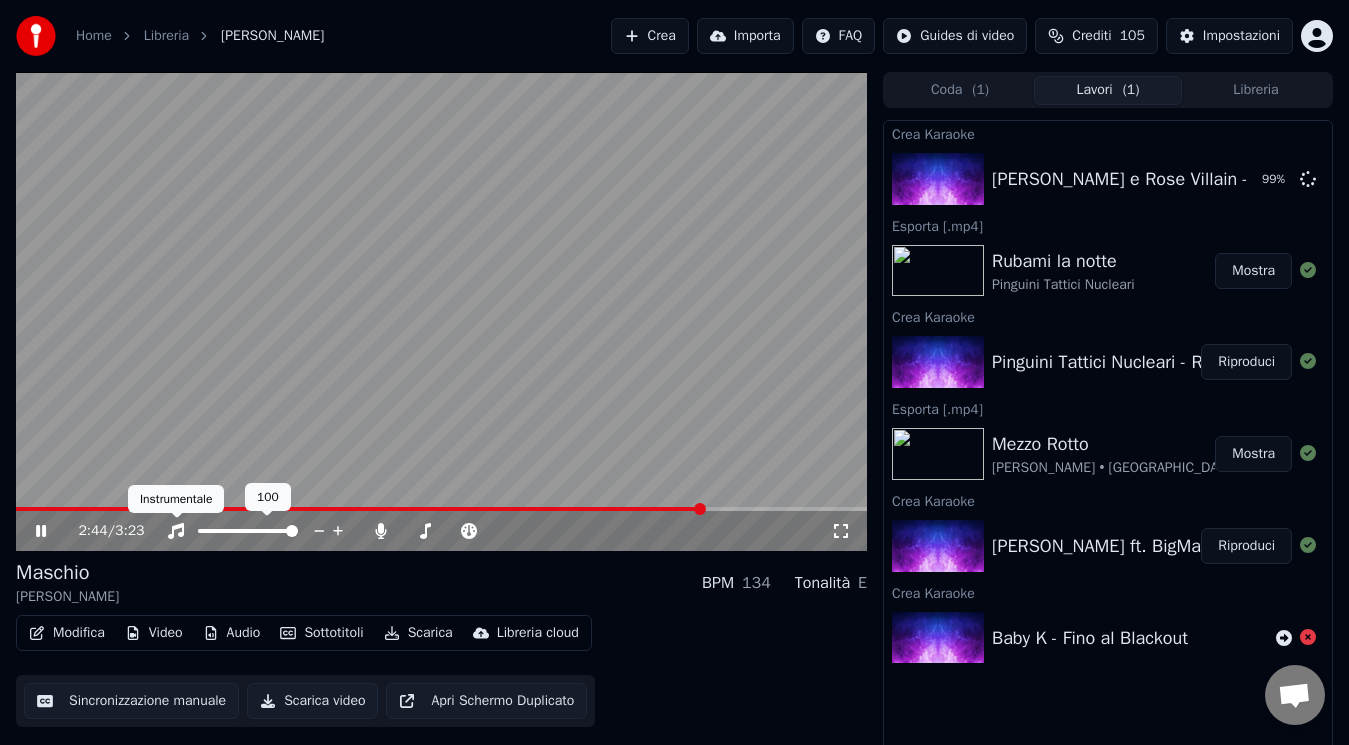 click 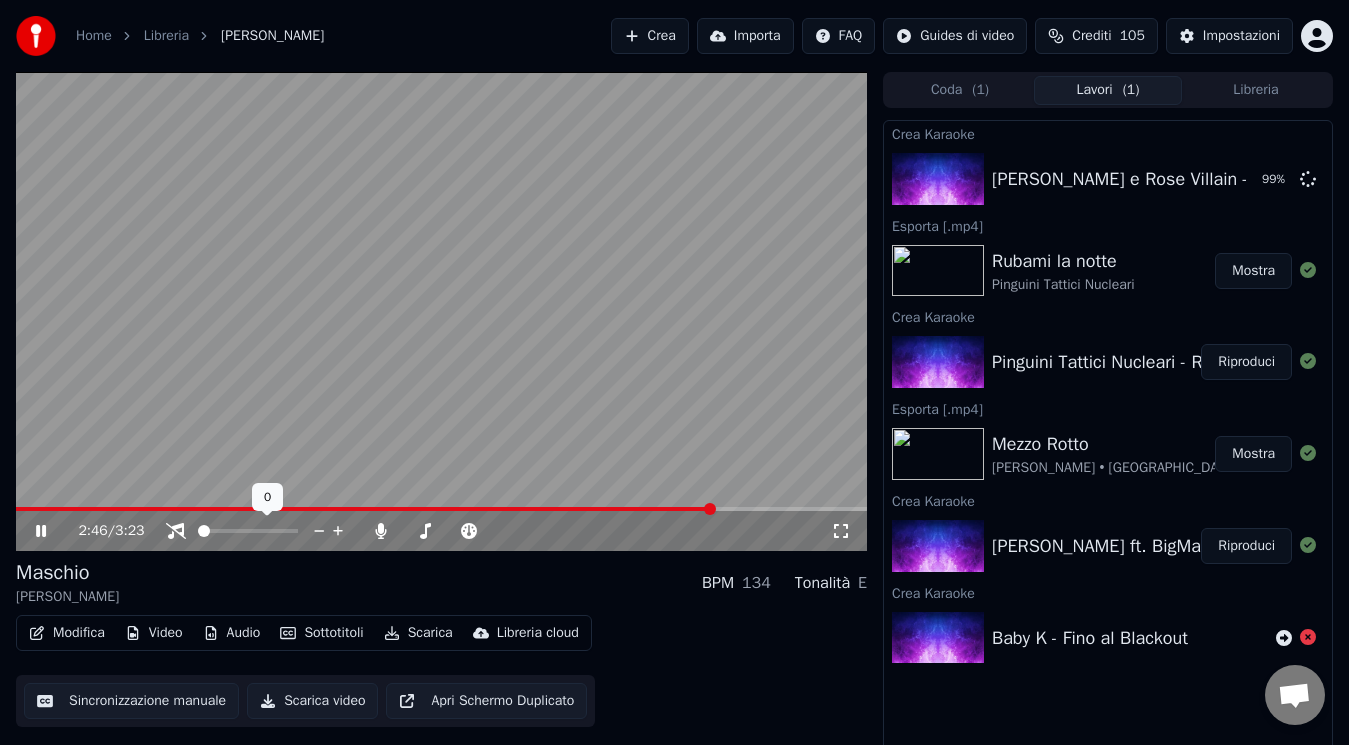 click 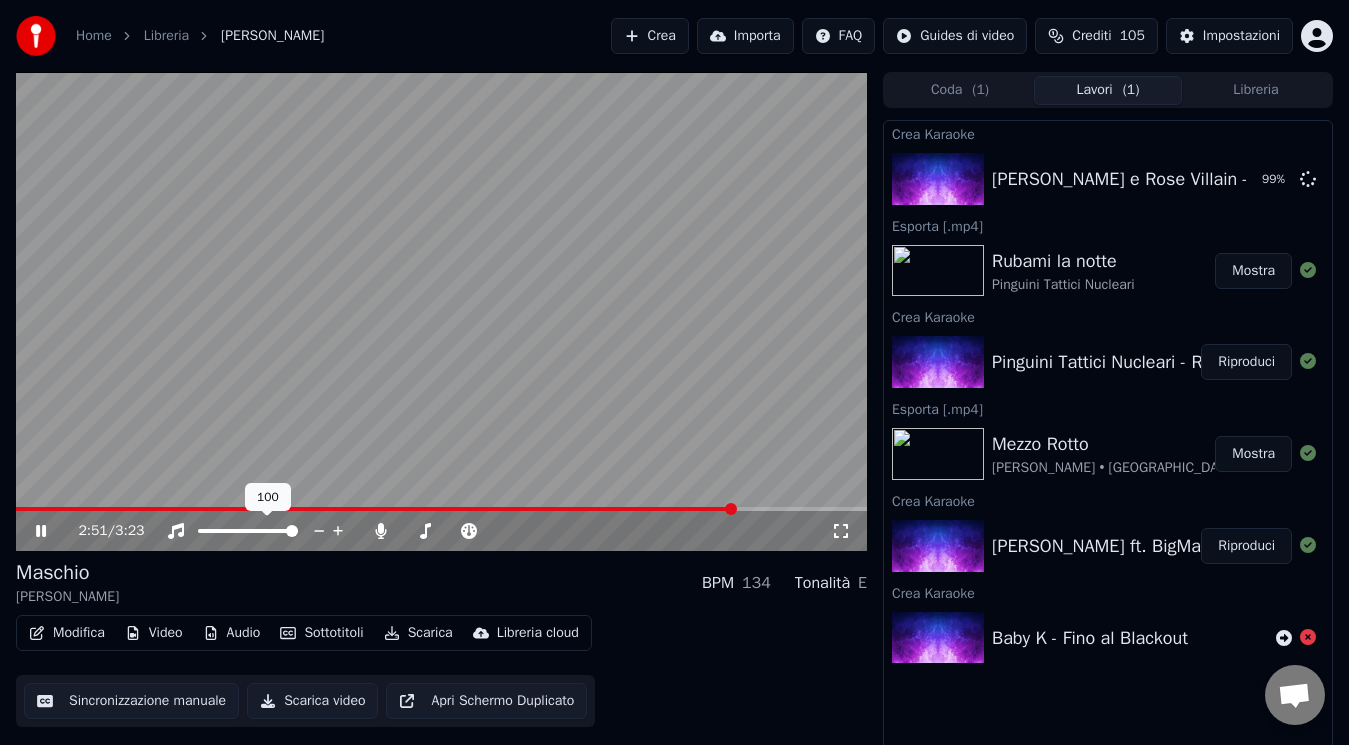 click 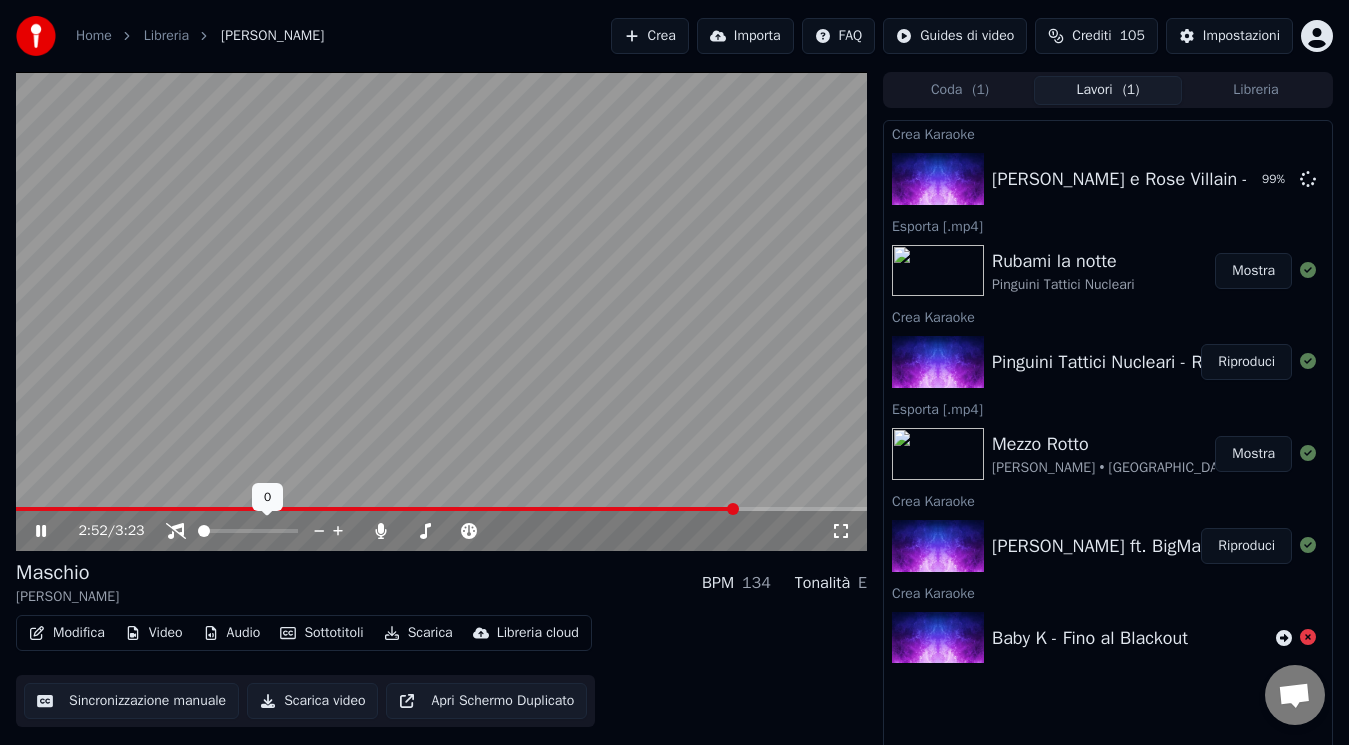 click 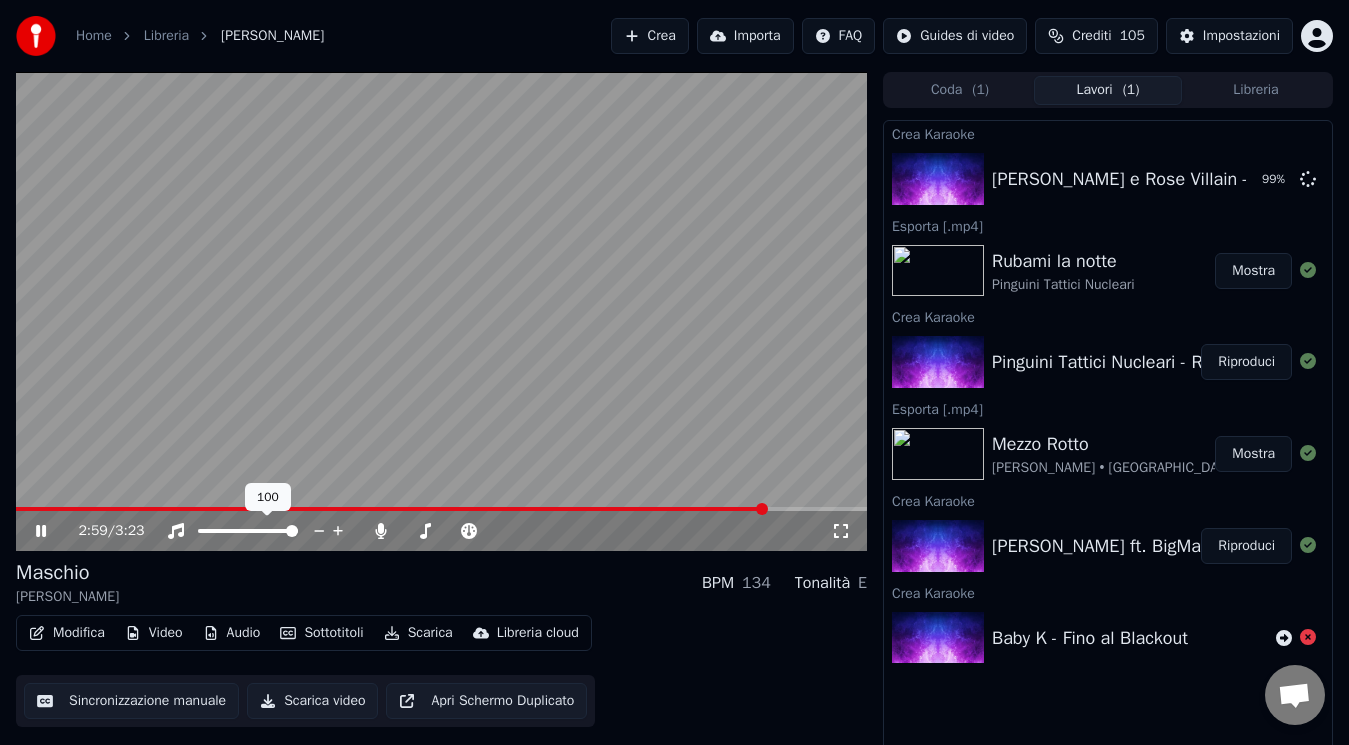 click 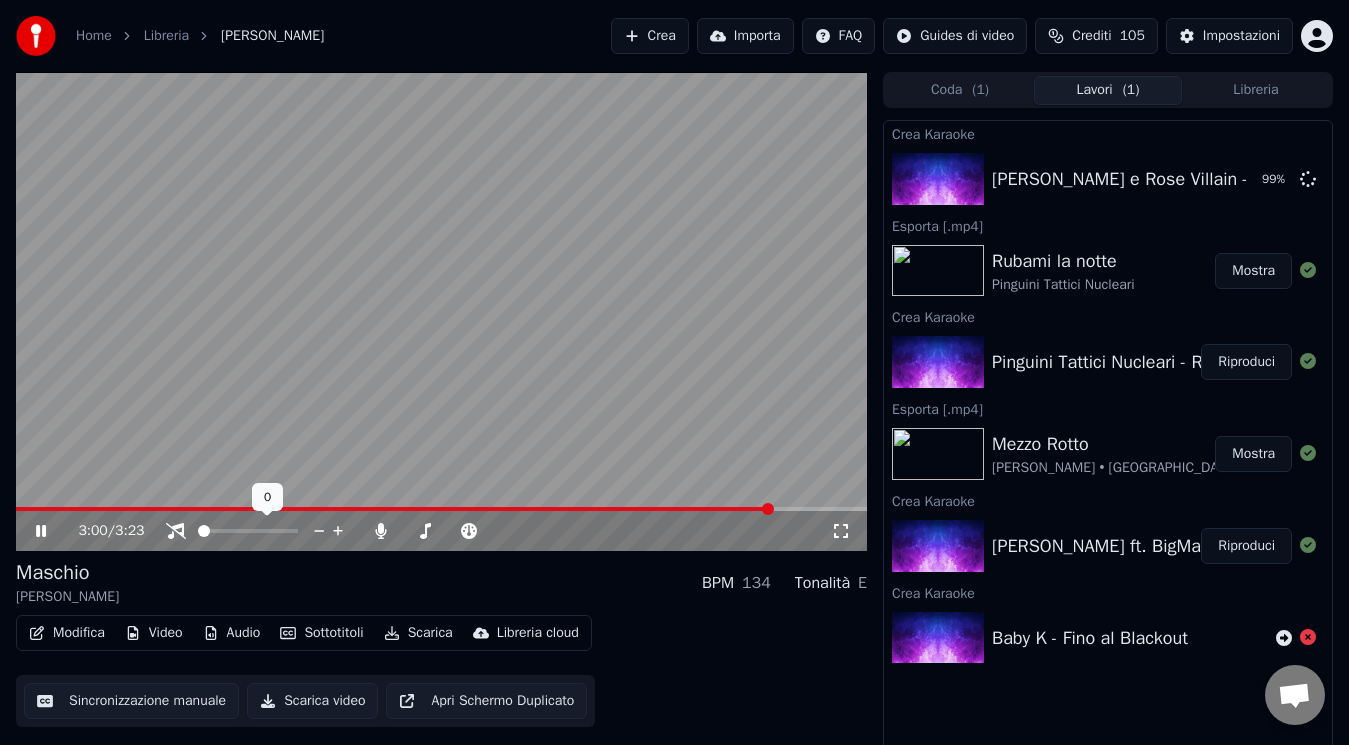 click 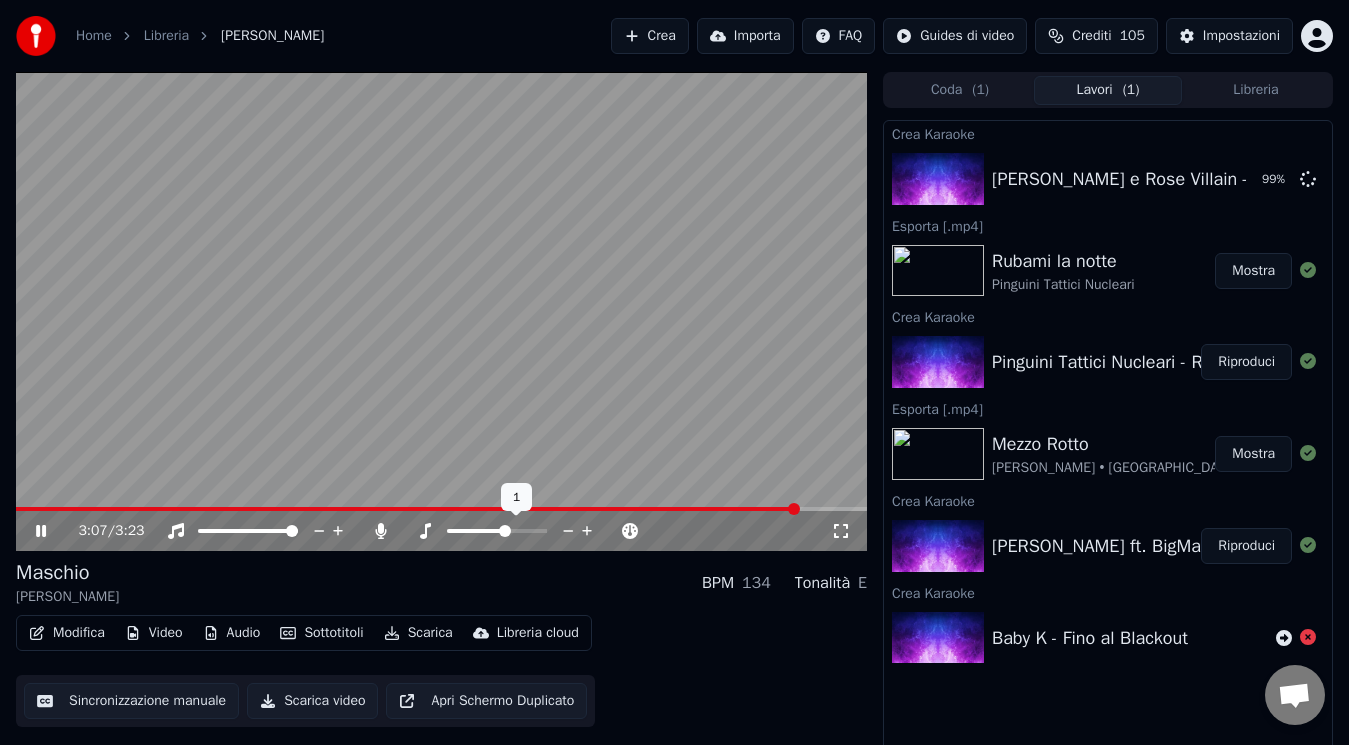 click 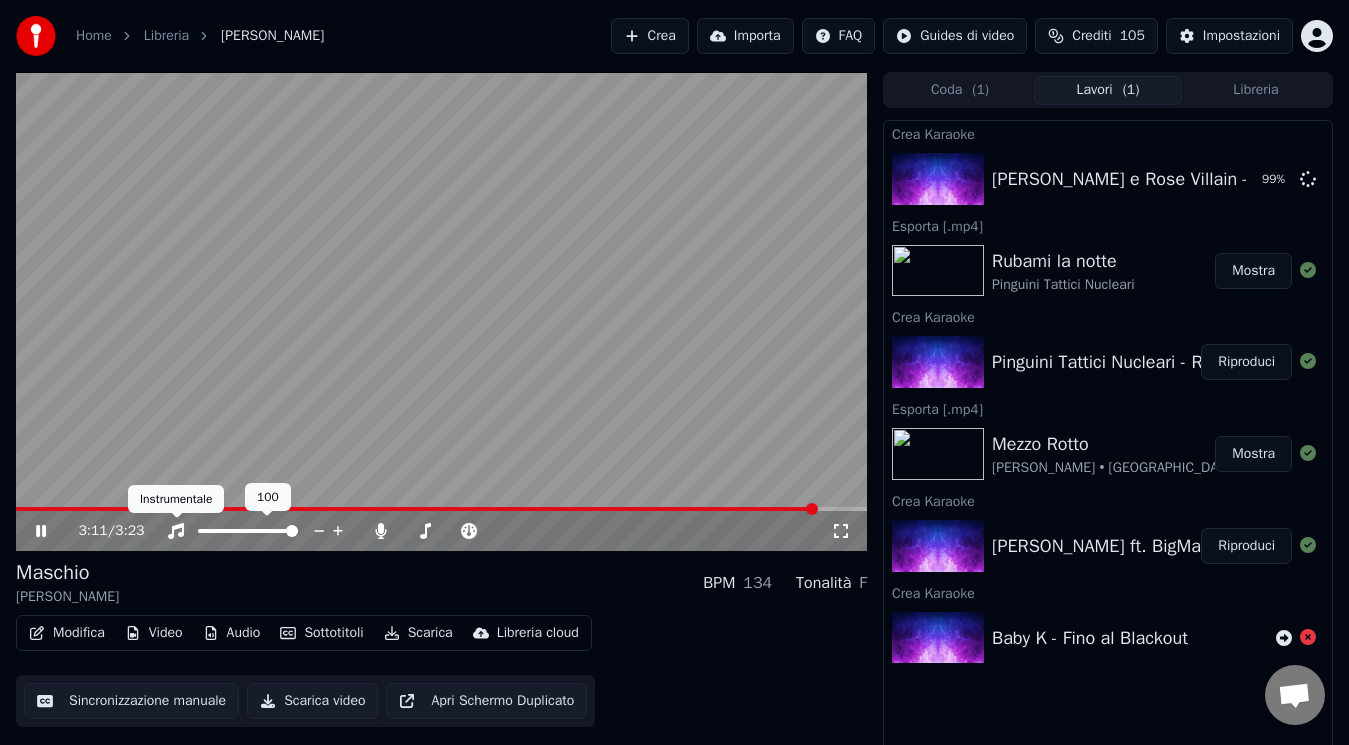 click 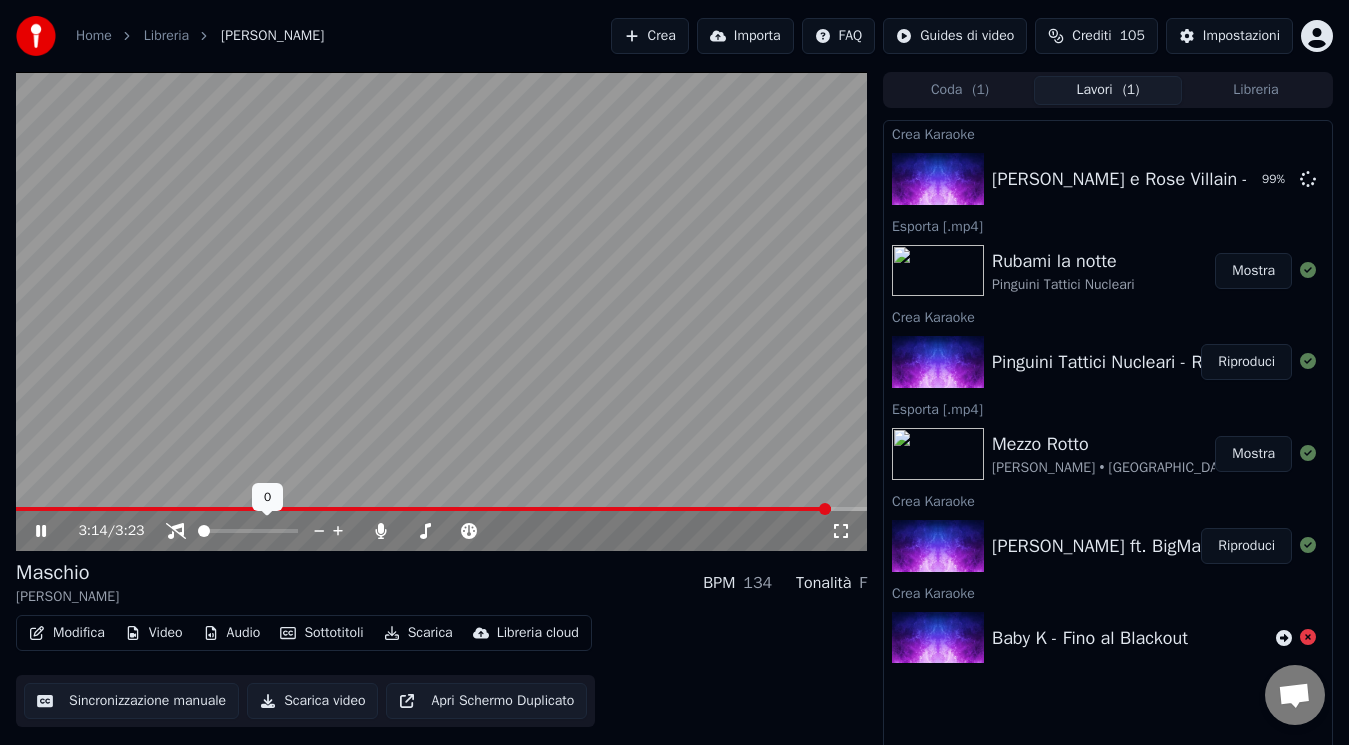 click 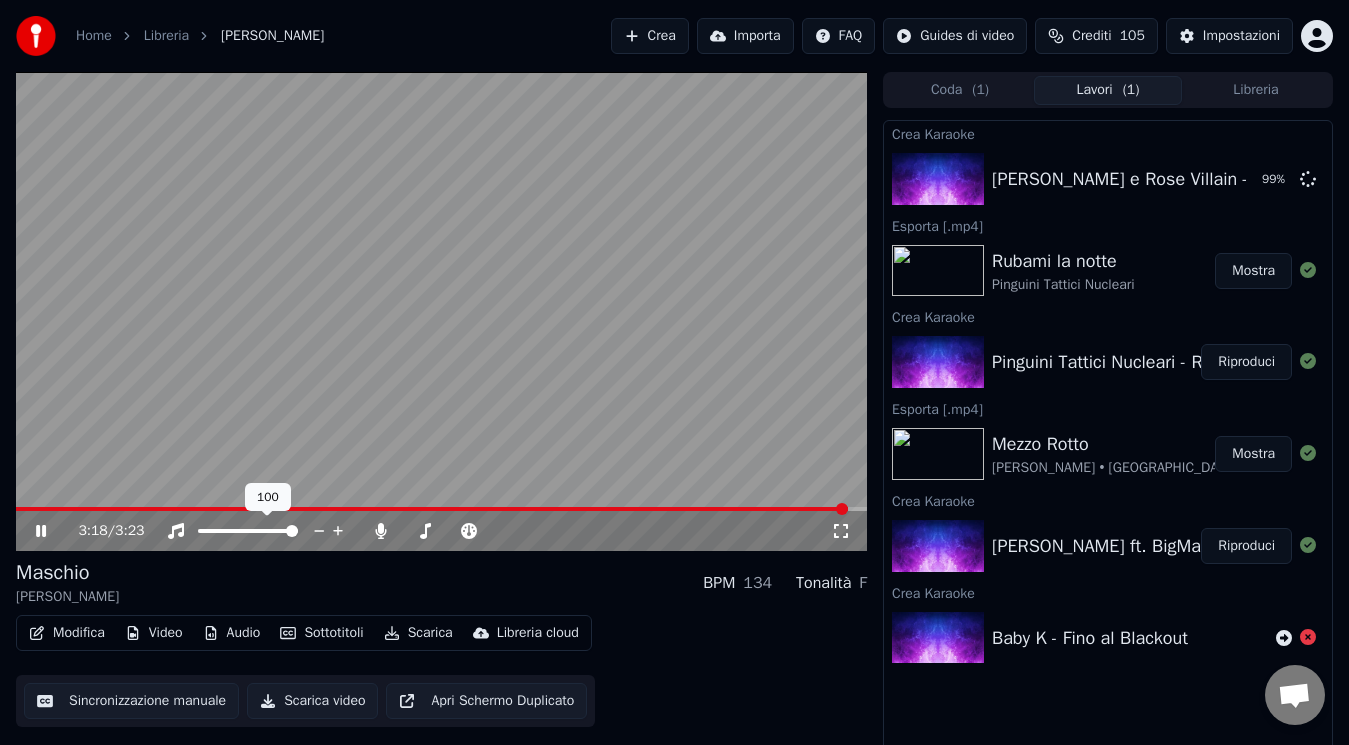 click 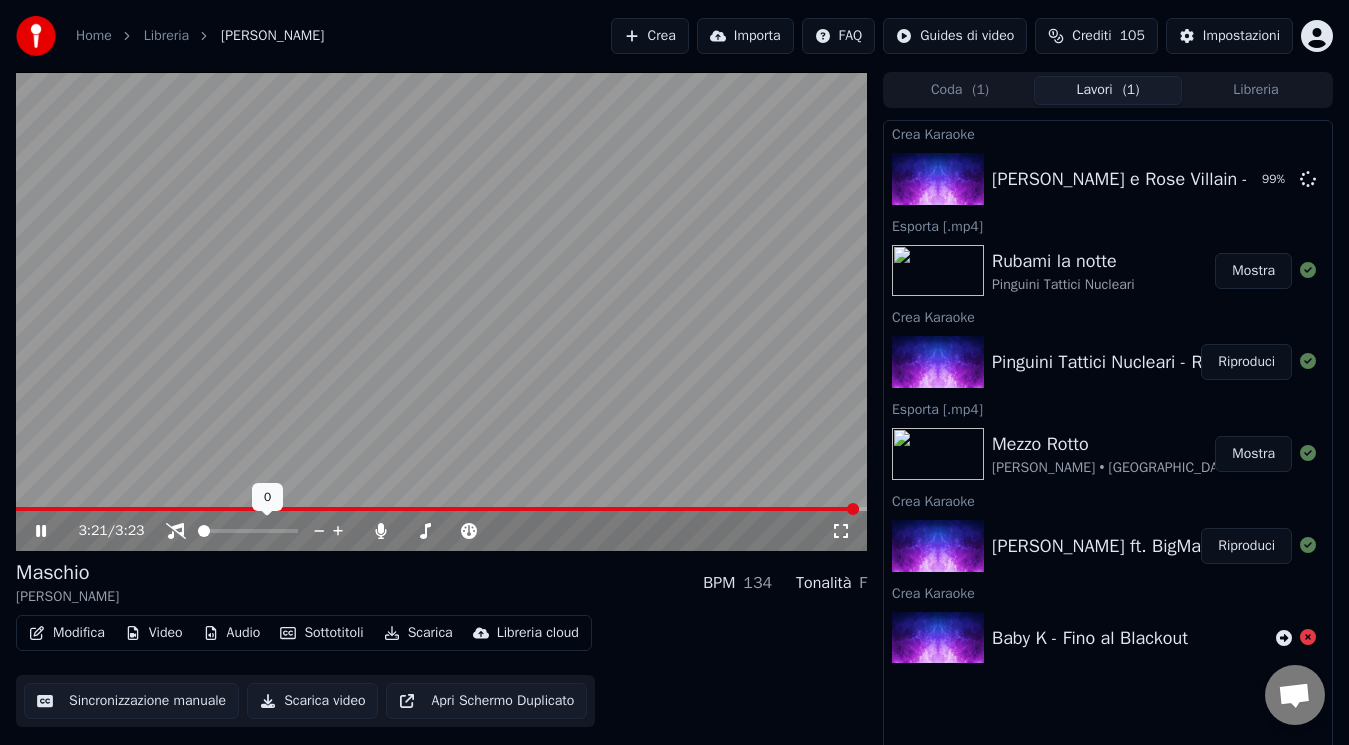 click 